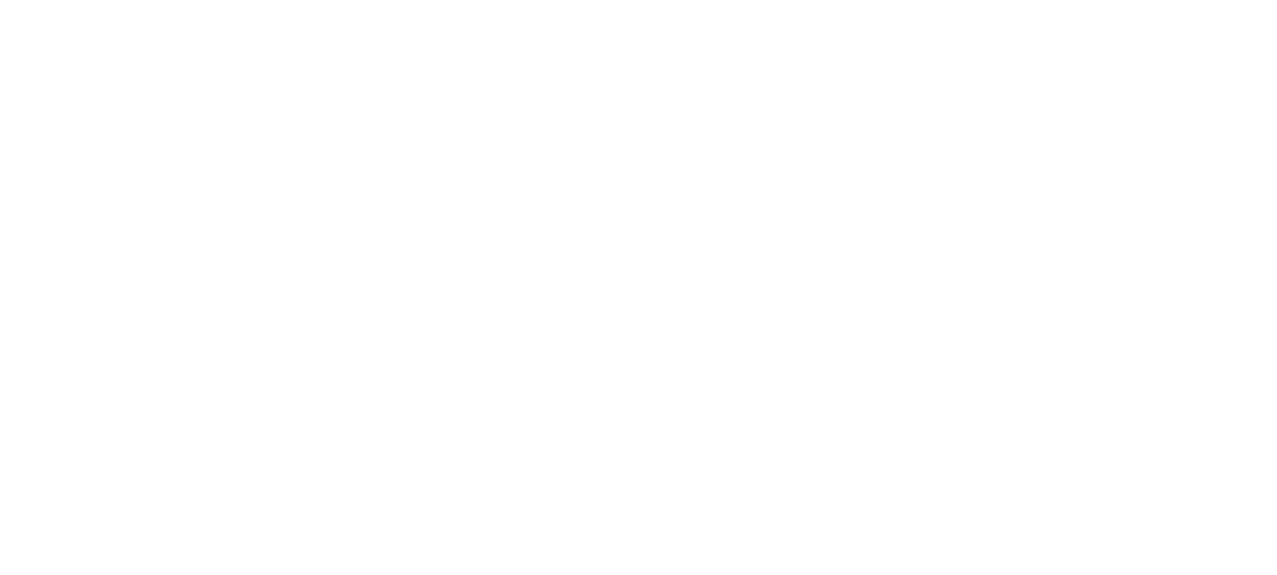 scroll, scrollTop: 0, scrollLeft: 0, axis: both 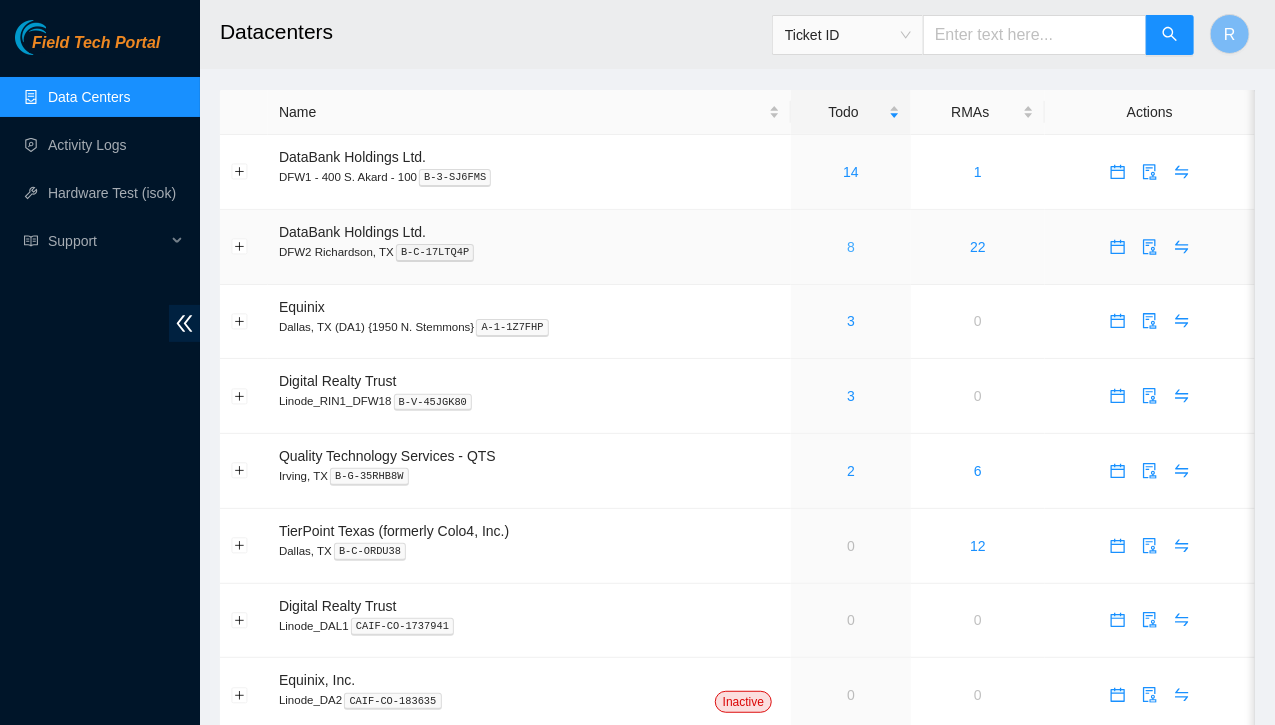 click on "8" at bounding box center (851, 247) 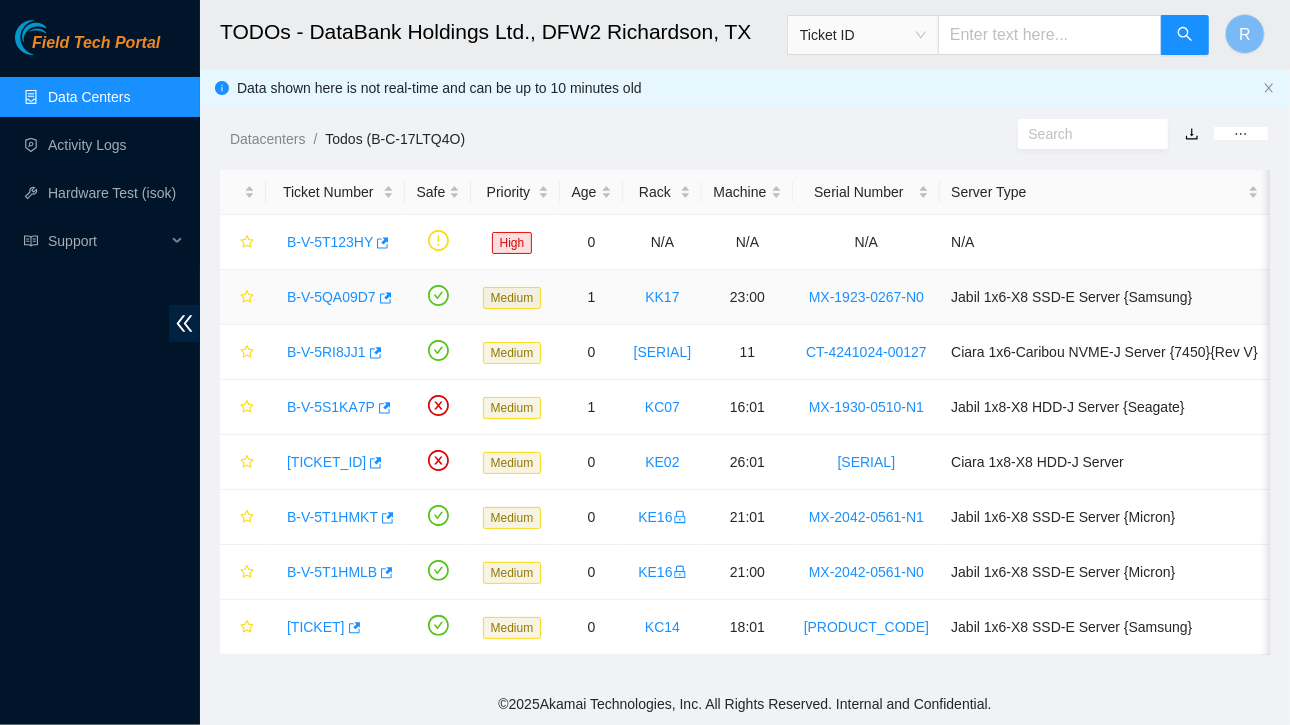 click on "B-V-5QA09D7" at bounding box center (331, 297) 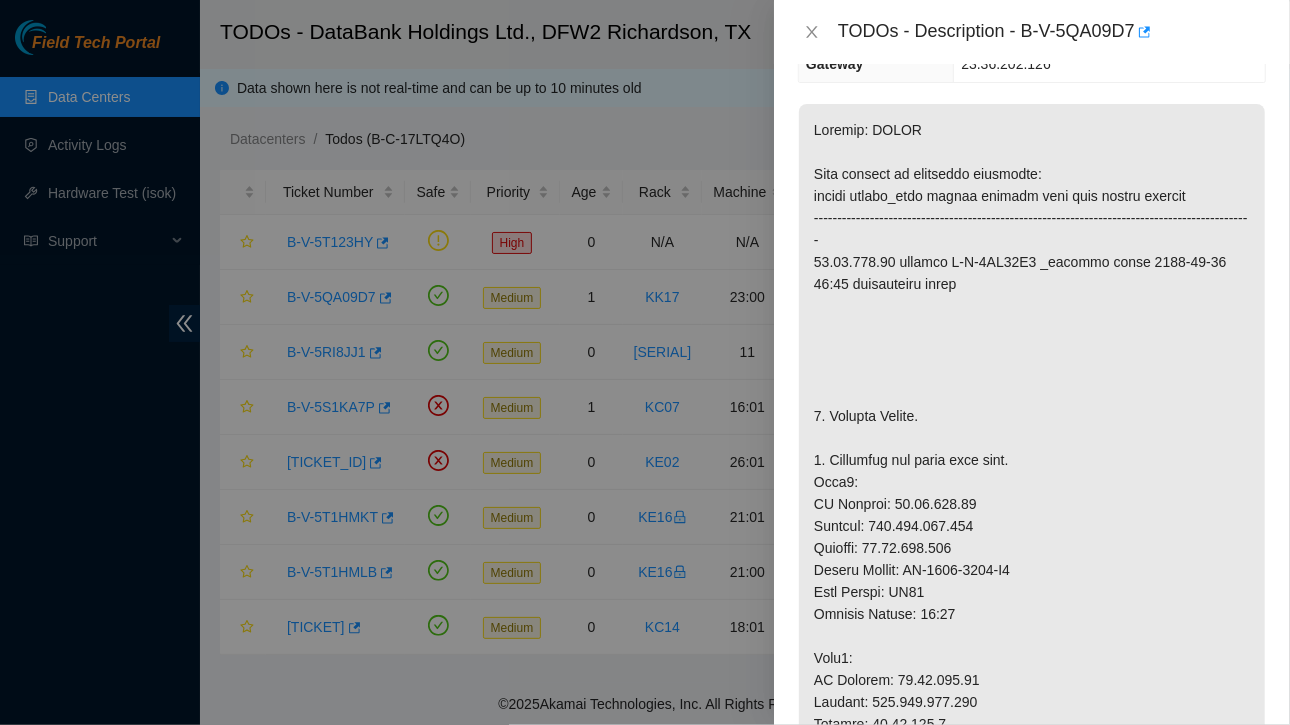 scroll, scrollTop: 0, scrollLeft: 0, axis: both 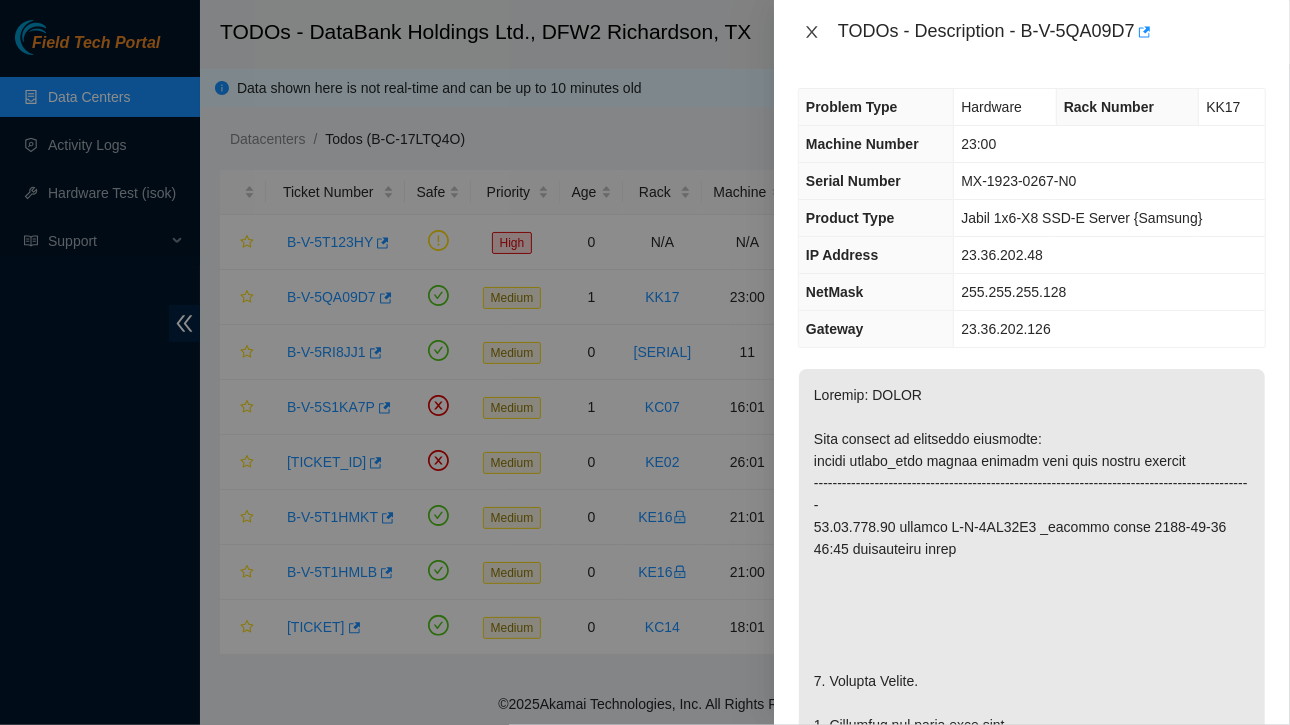 click 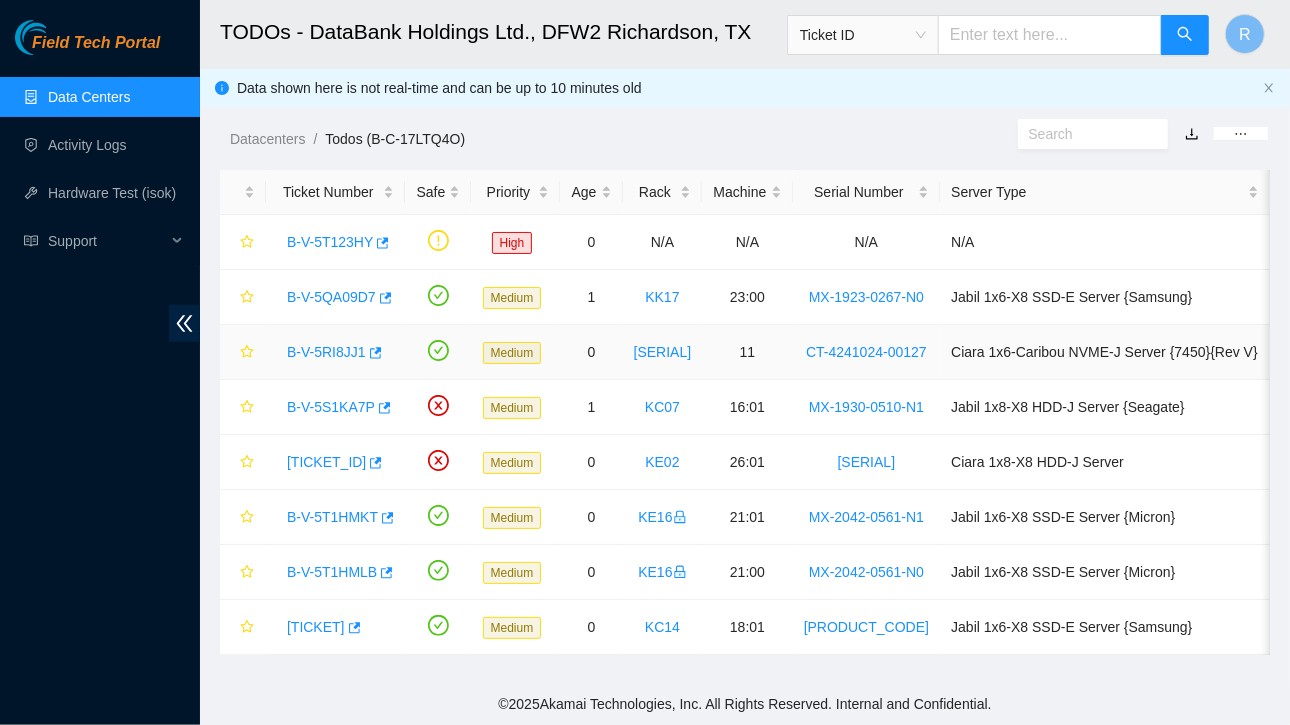 click on "B-V-5RI8JJ1" at bounding box center [335, 352] 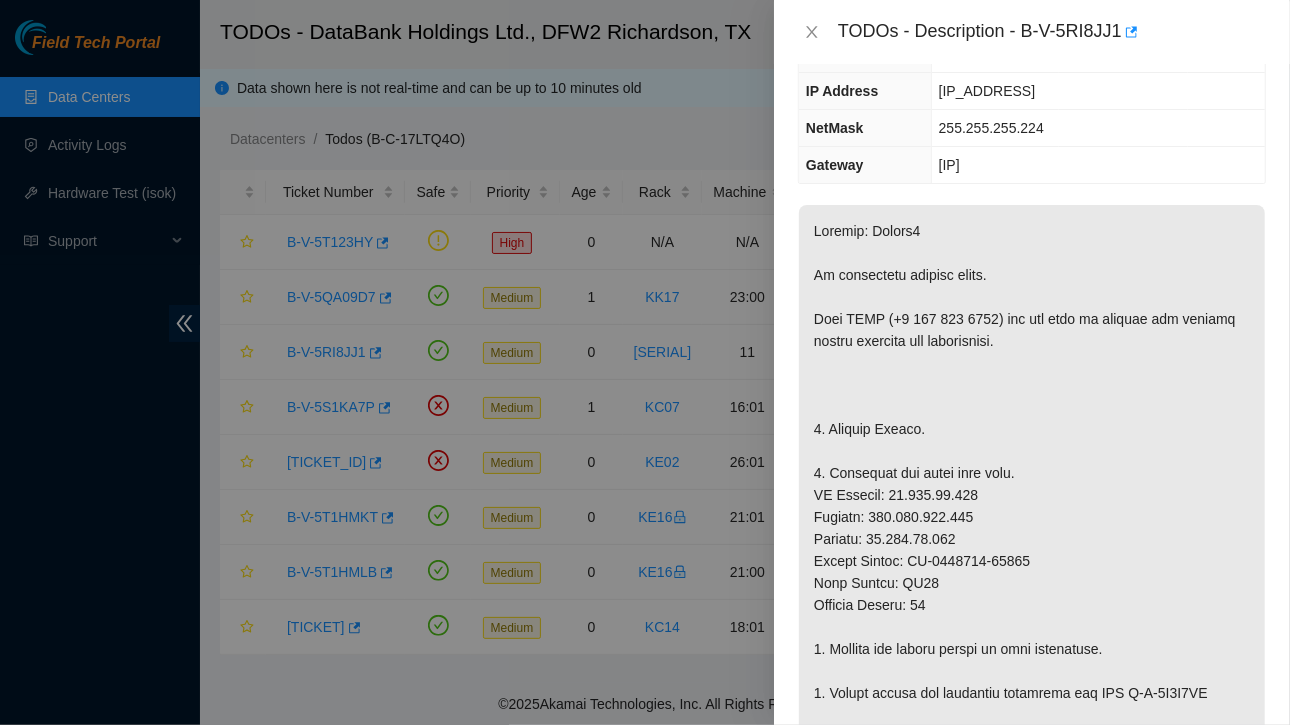 scroll, scrollTop: 0, scrollLeft: 0, axis: both 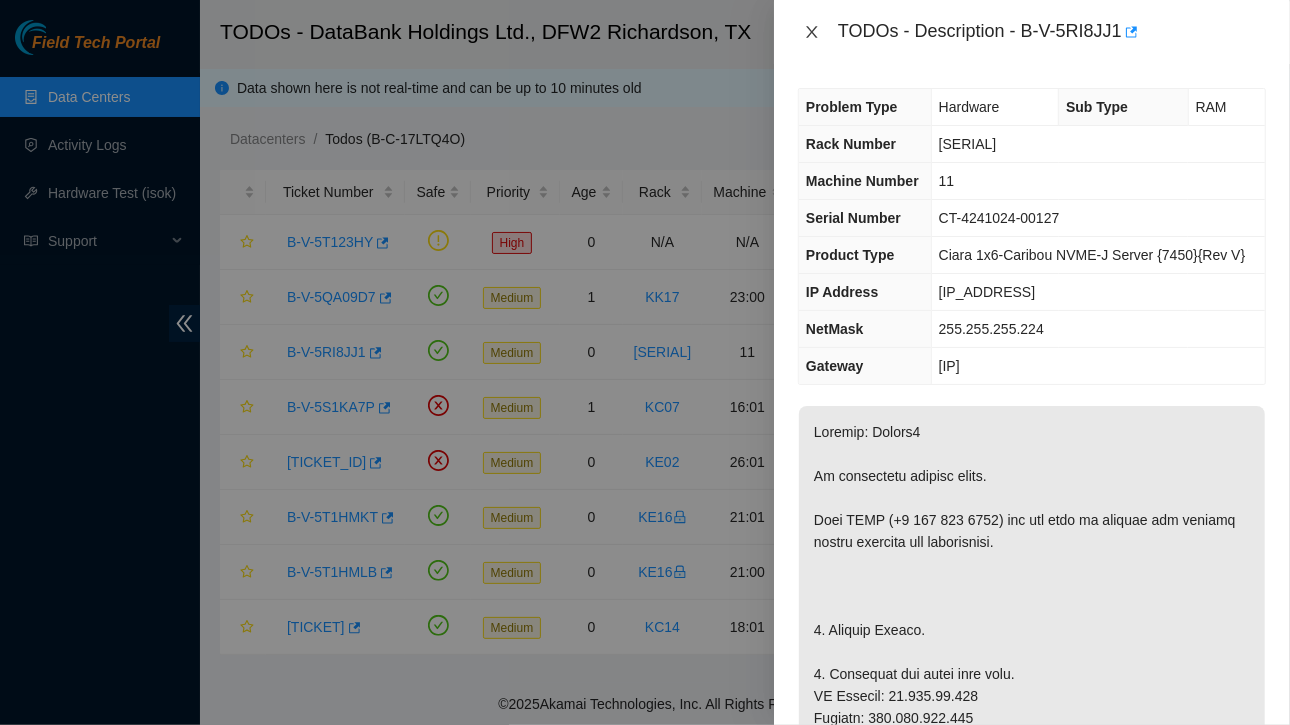 click 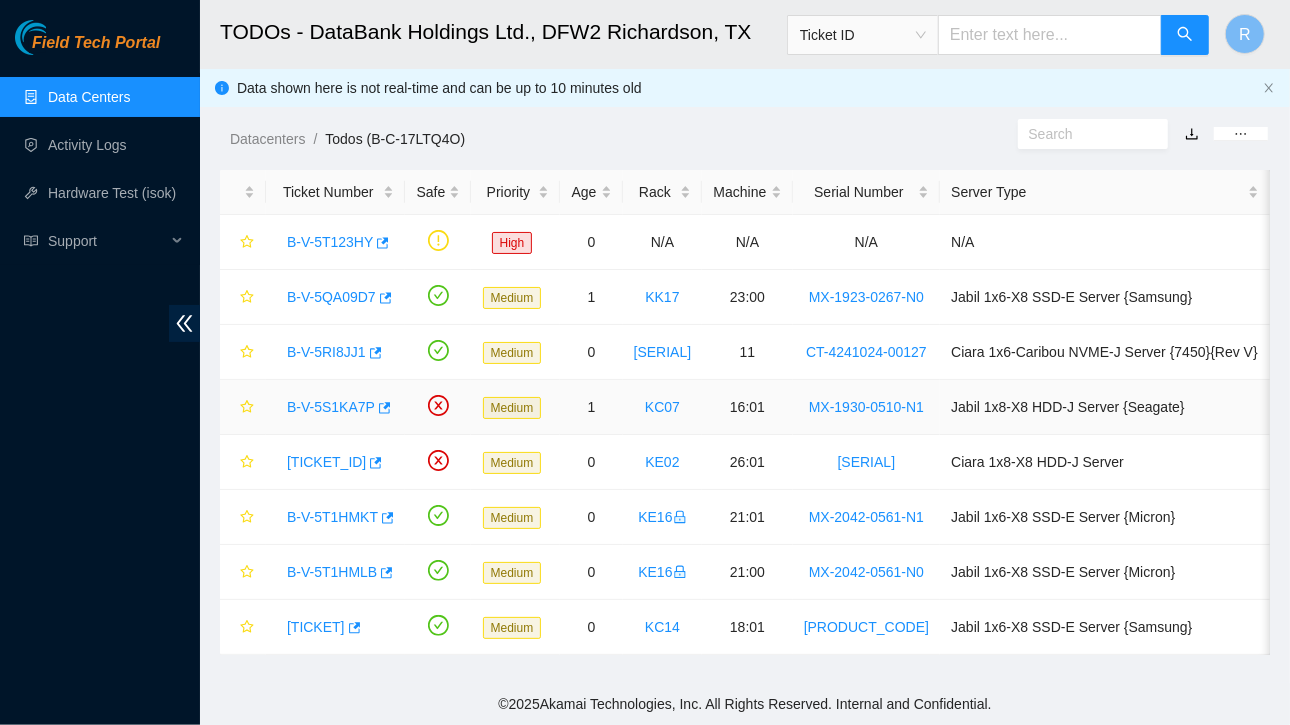 click on "B-V-5S1KA7P" at bounding box center (331, 407) 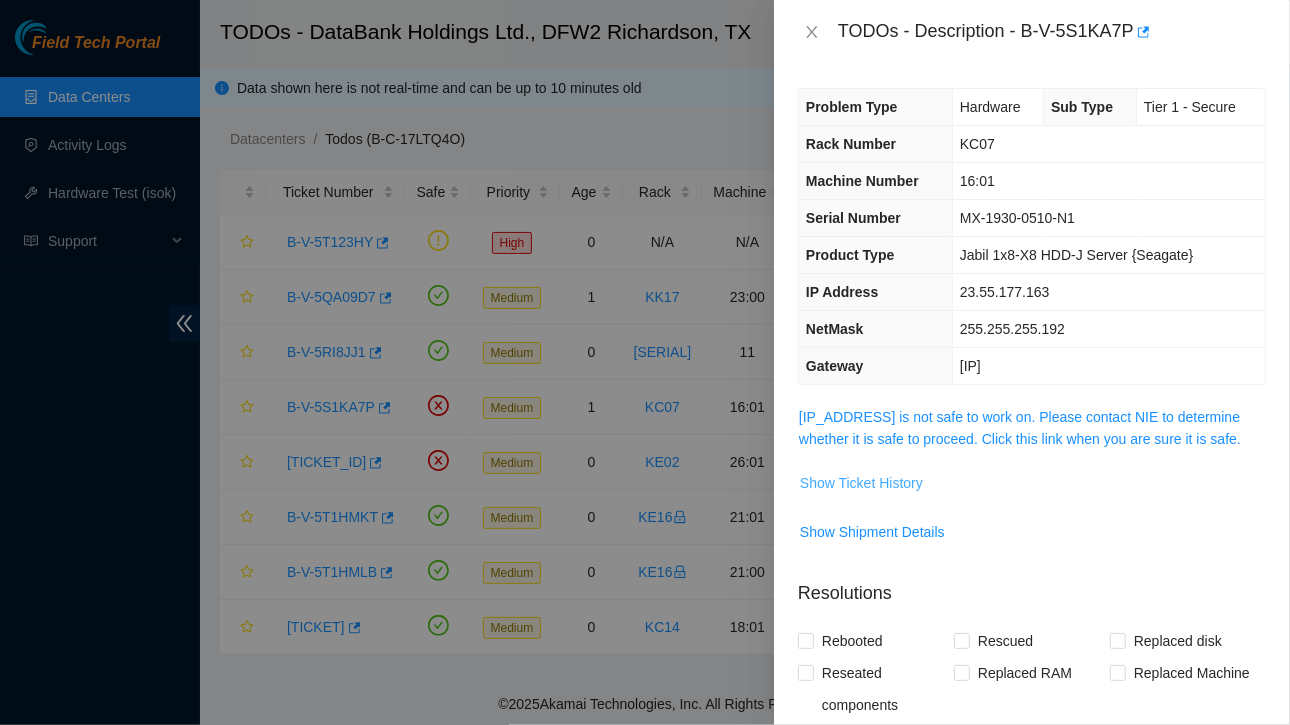 click on "Show Ticket History" at bounding box center [861, 483] 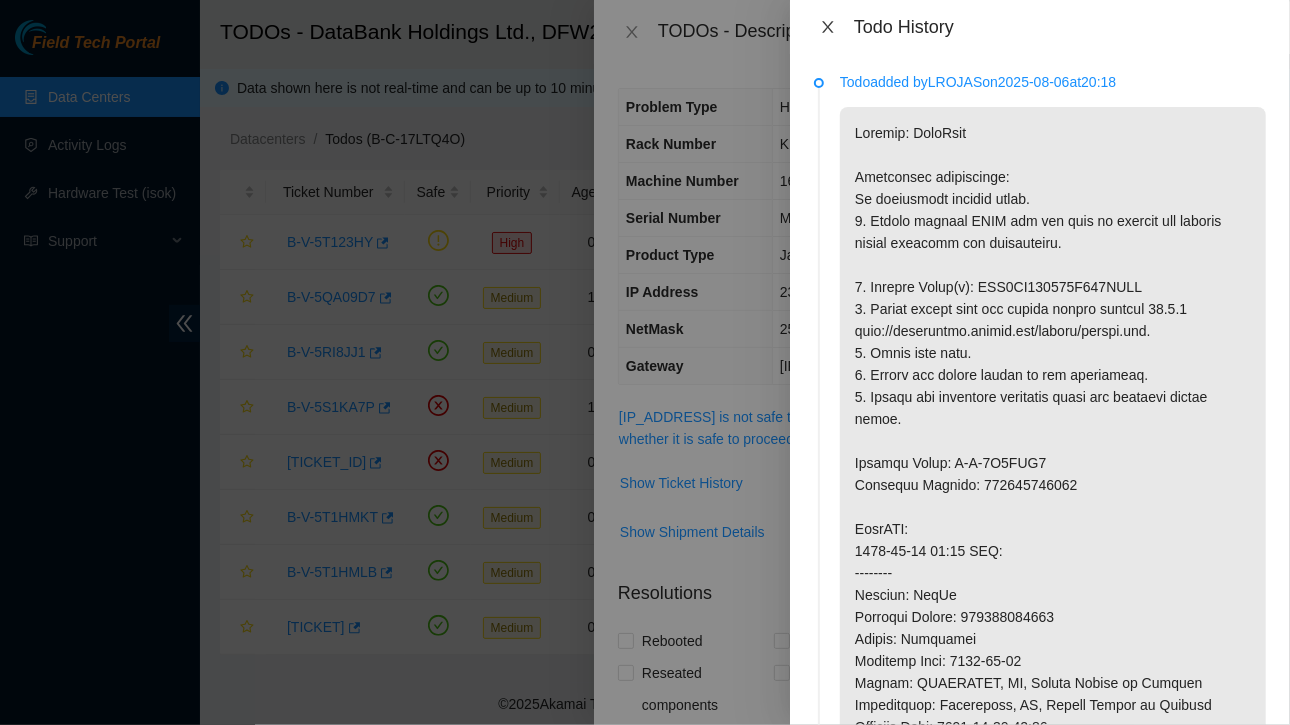 click 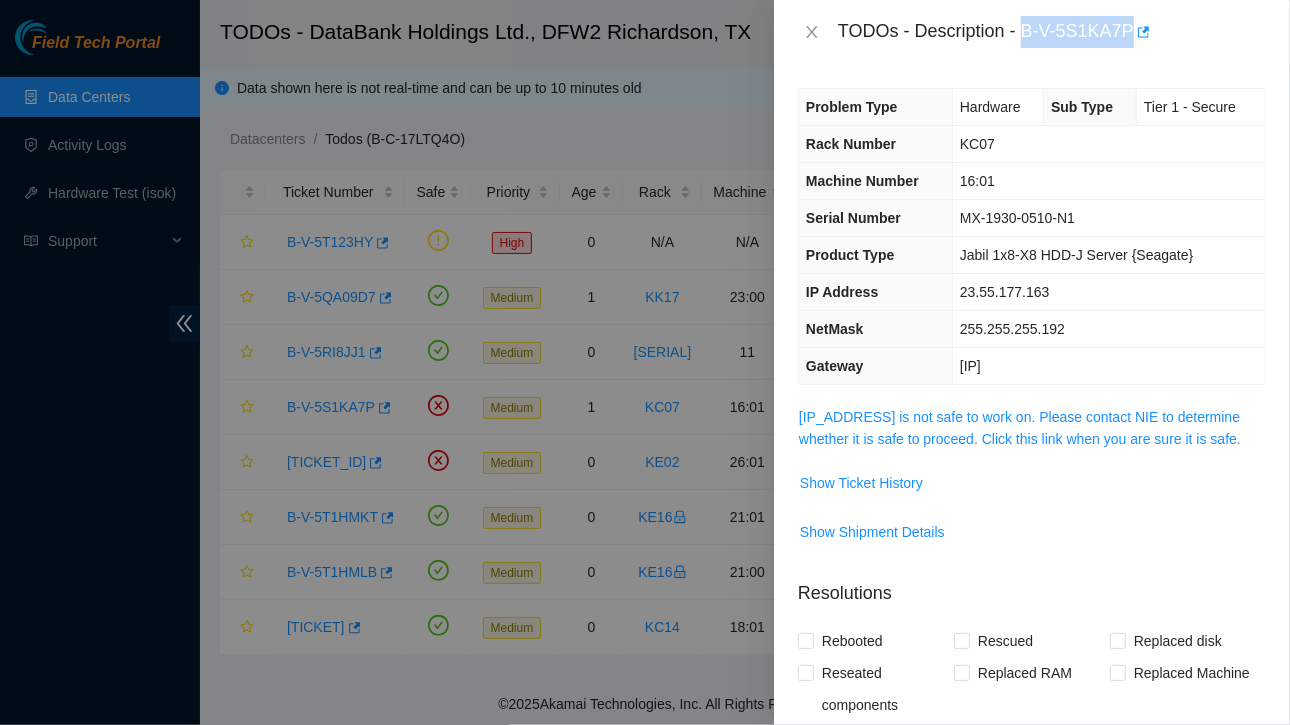 drag, startPoint x: 1023, startPoint y: 26, endPoint x: 1130, endPoint y: 25, distance: 107.00467 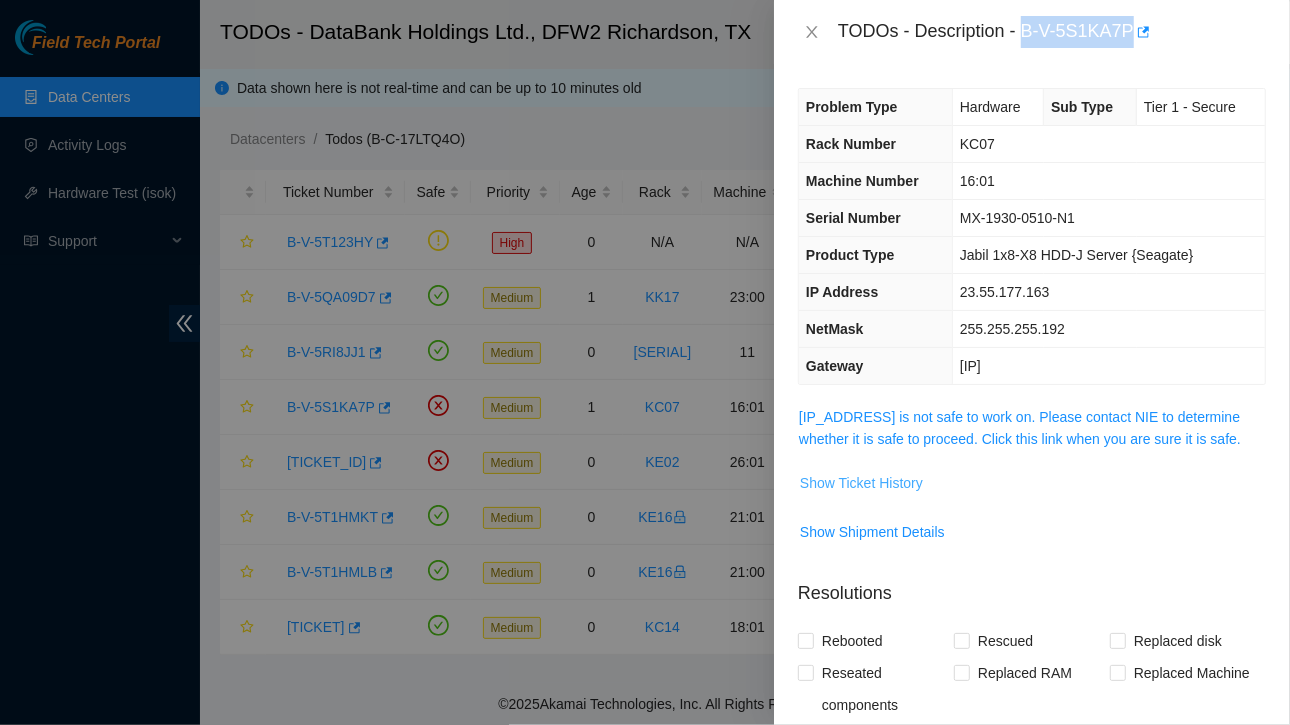 click on "Show Ticket History" at bounding box center (861, 483) 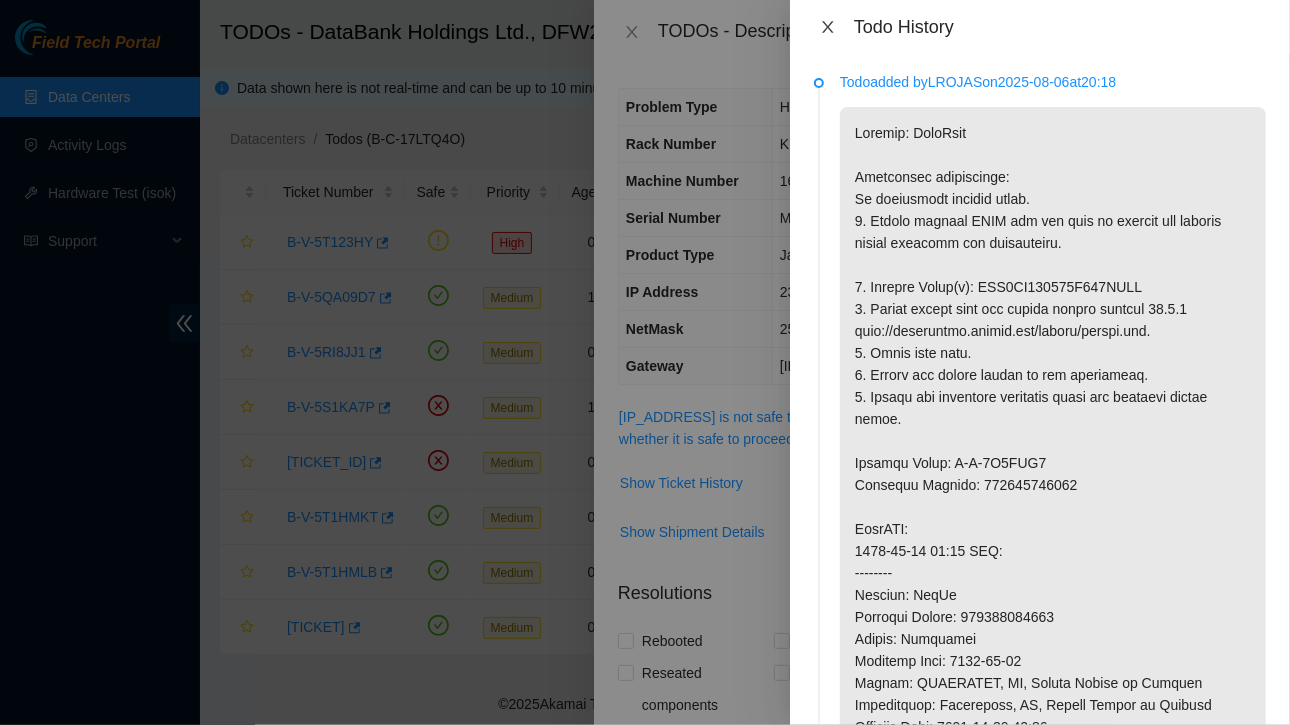 click 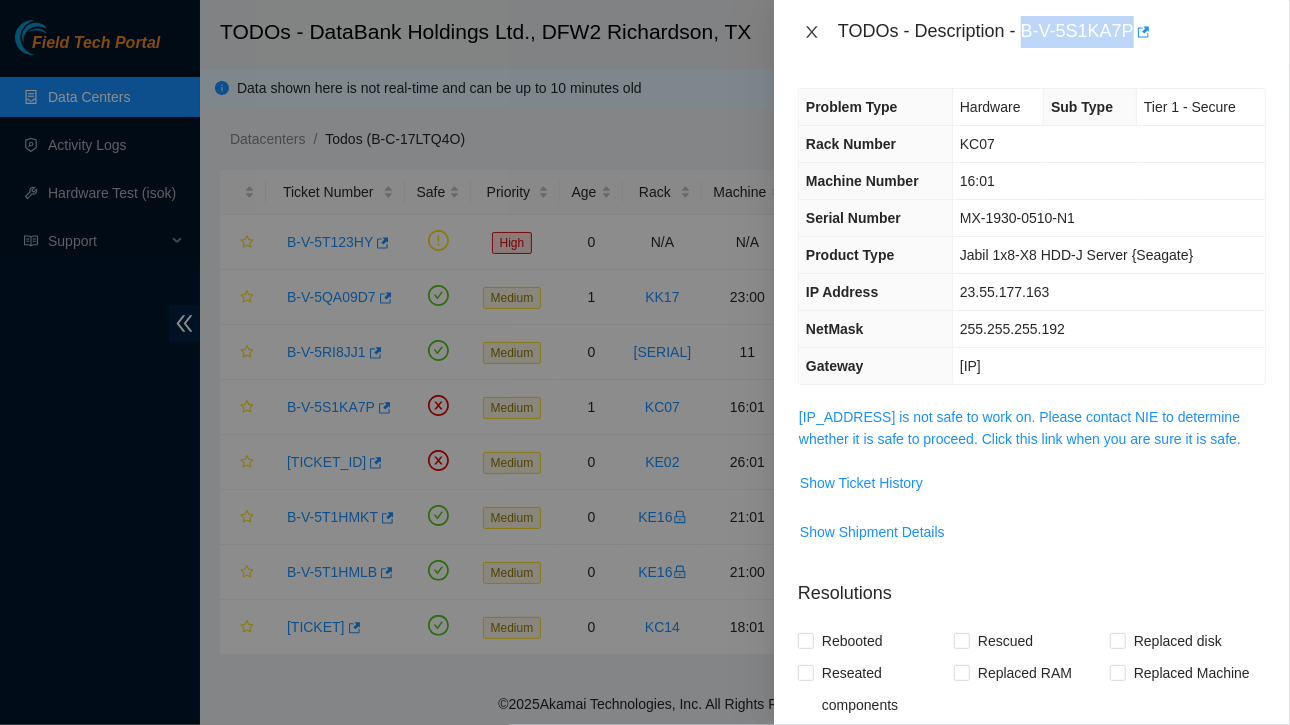 click 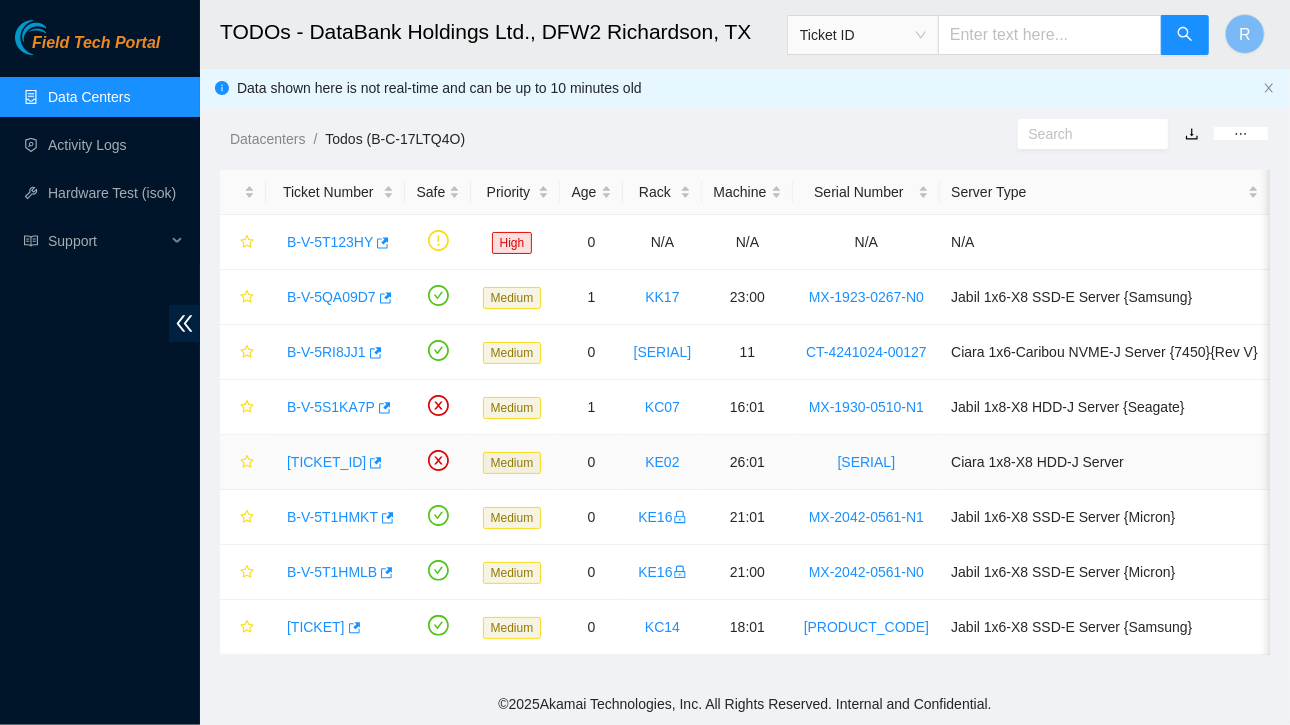 click on "[TICKET_ID]" at bounding box center (326, 462) 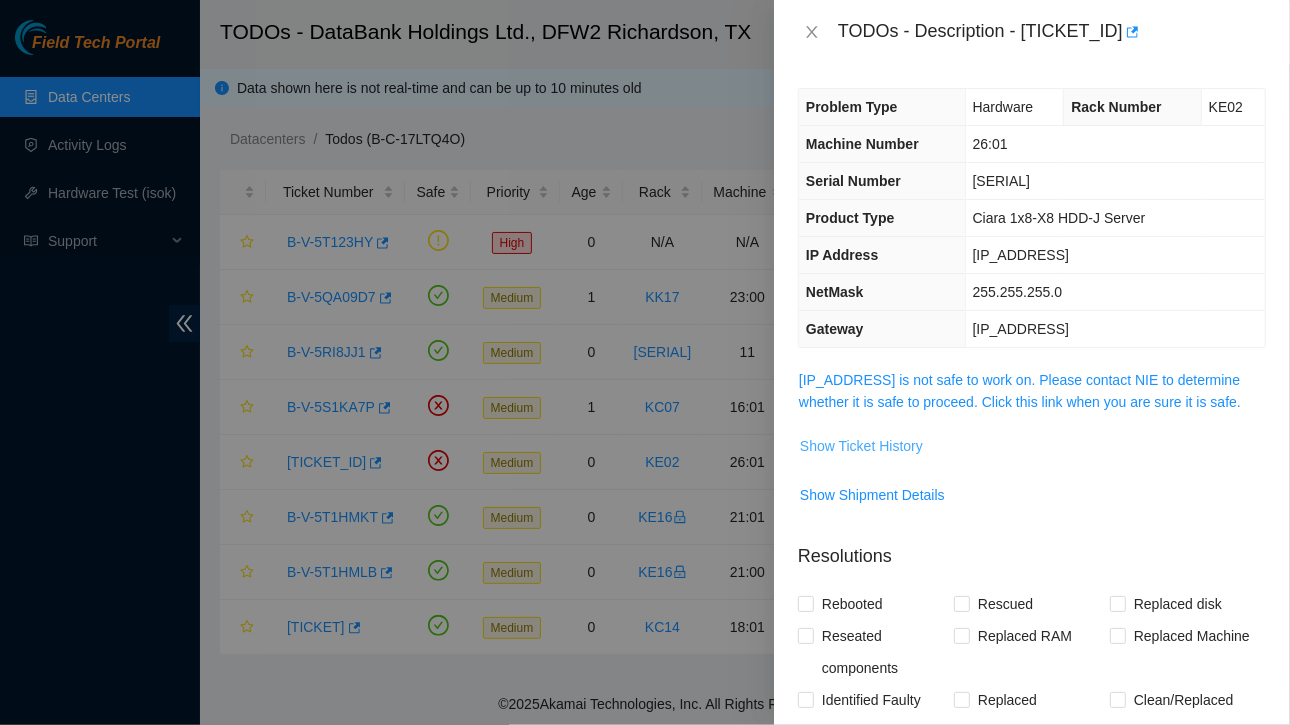 click on "Show Ticket History" at bounding box center [861, 446] 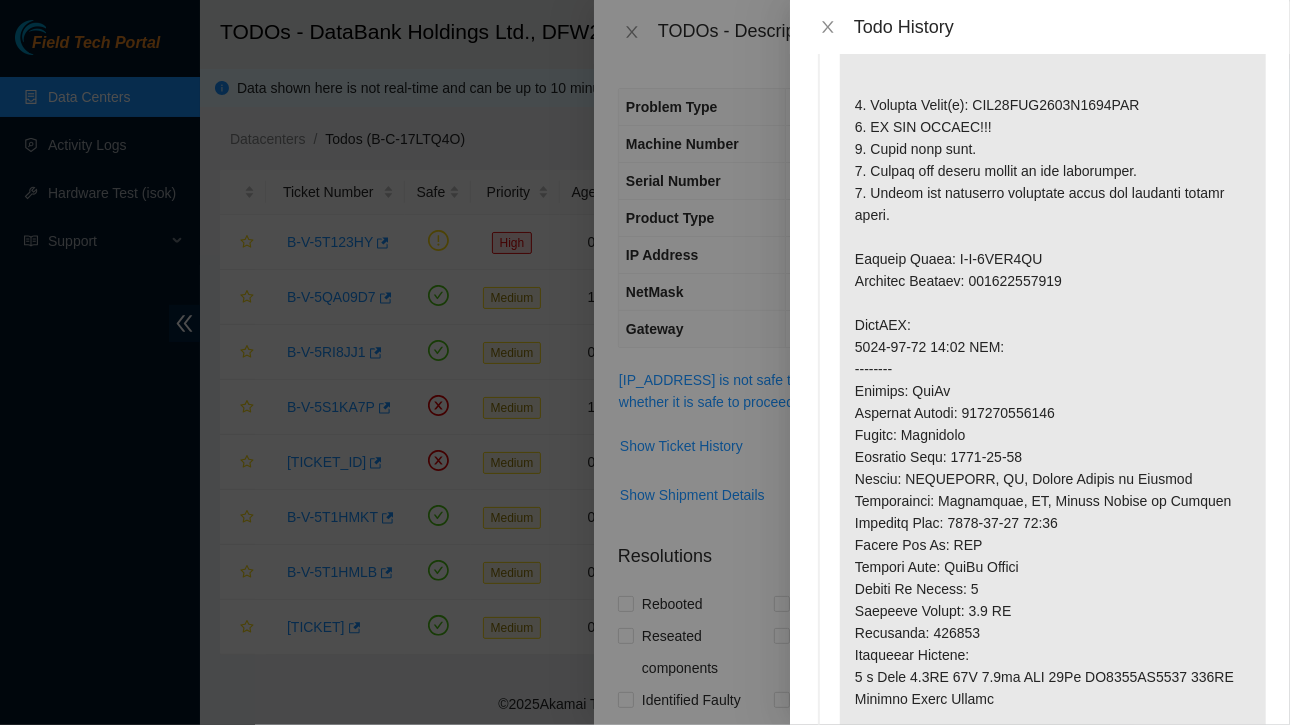 scroll, scrollTop: 0, scrollLeft: 0, axis: both 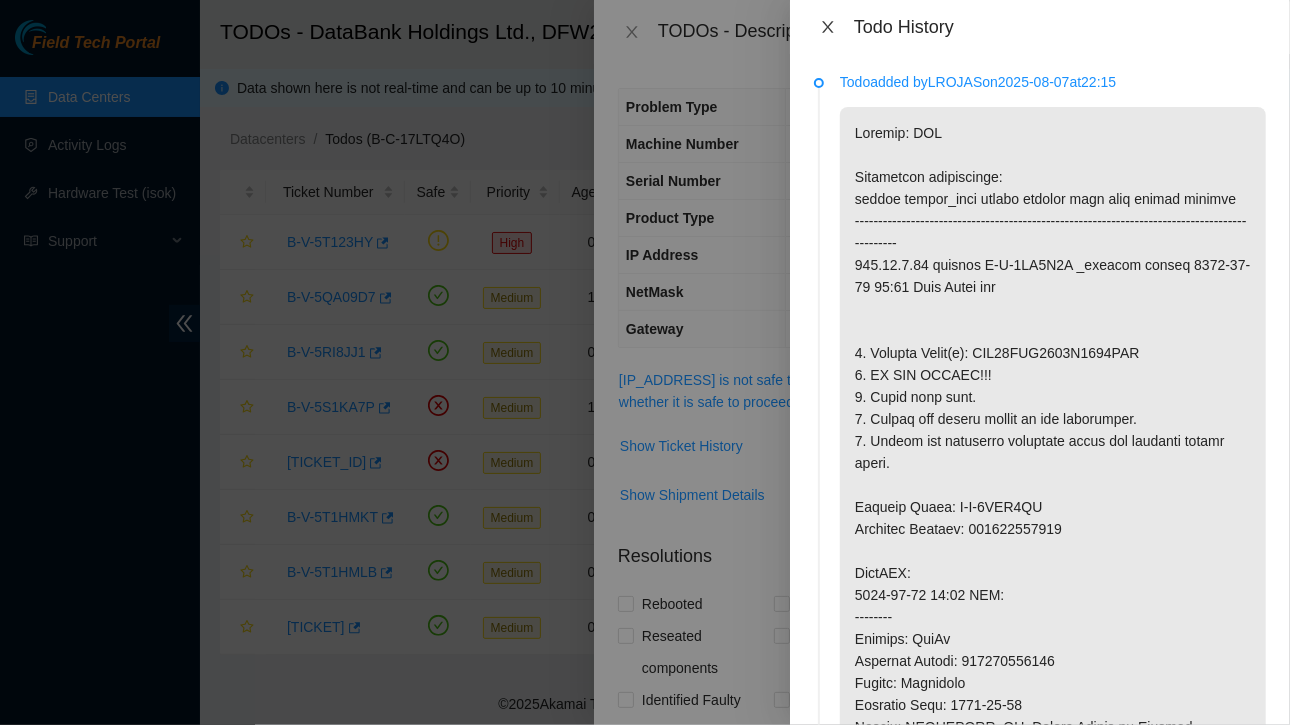 click 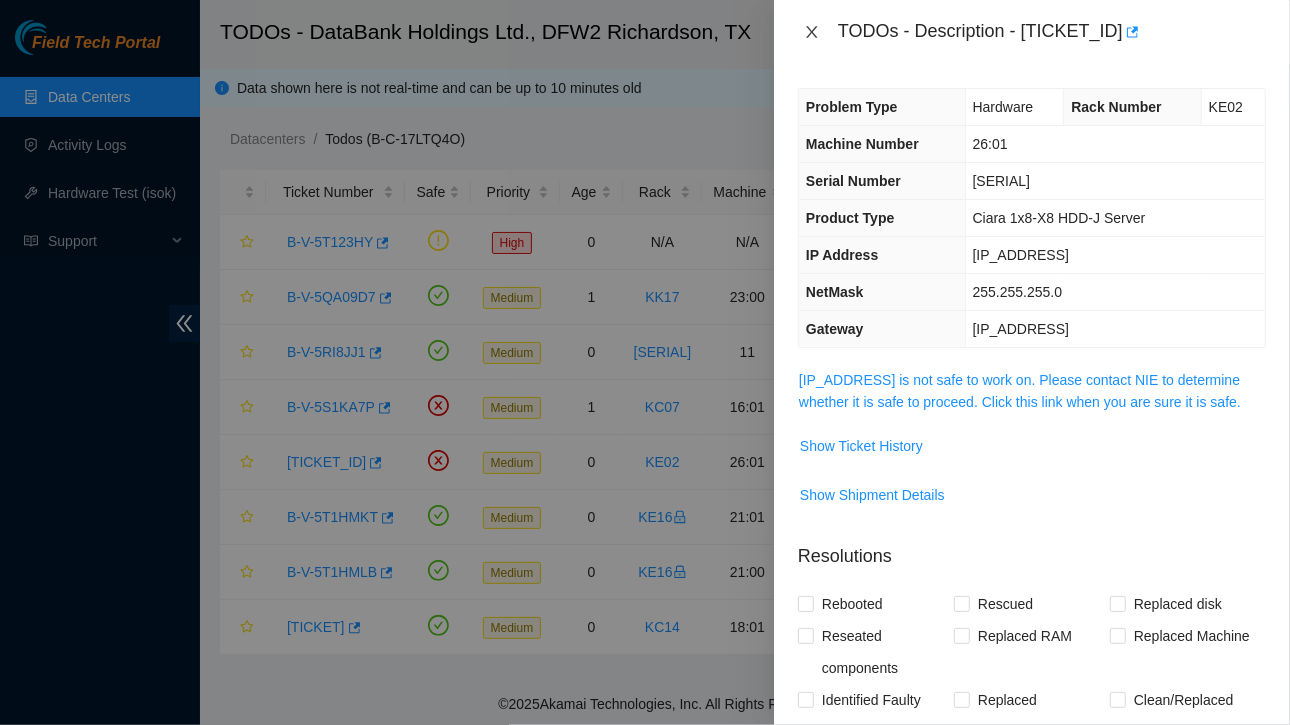 click 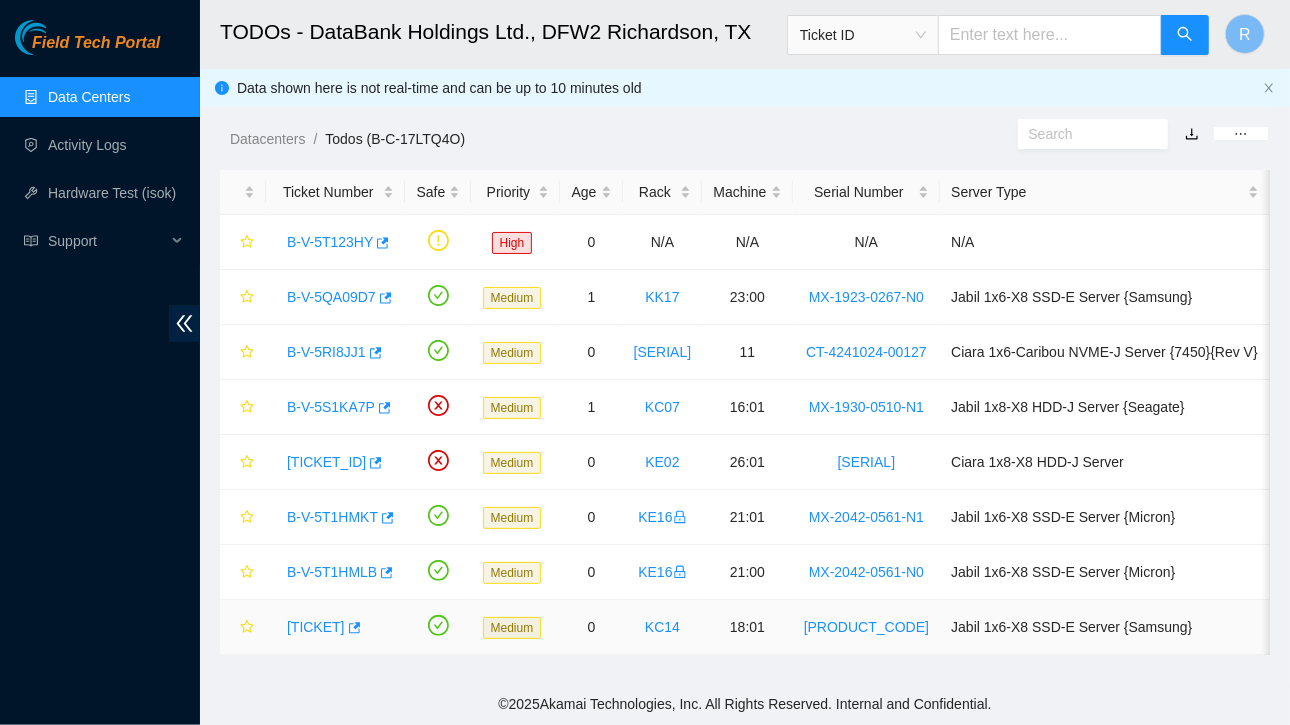 click on "[TICKET]" at bounding box center [316, 627] 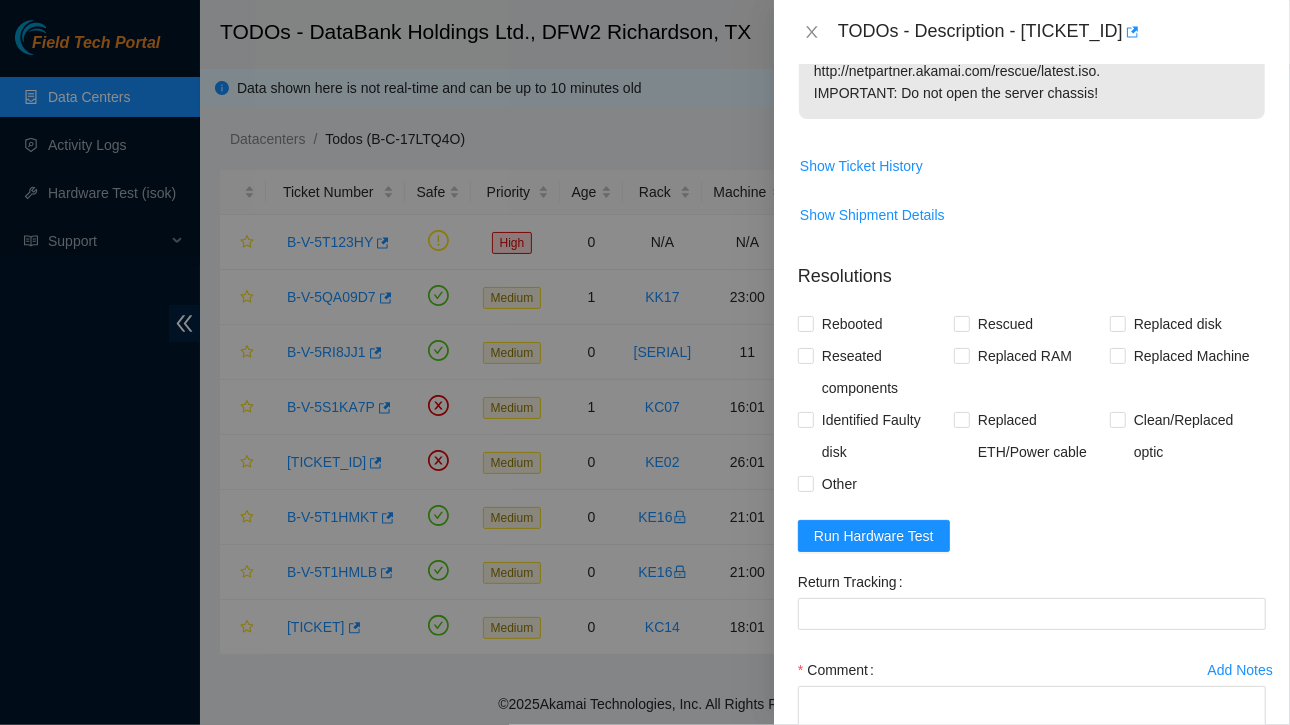 scroll, scrollTop: 0, scrollLeft: 0, axis: both 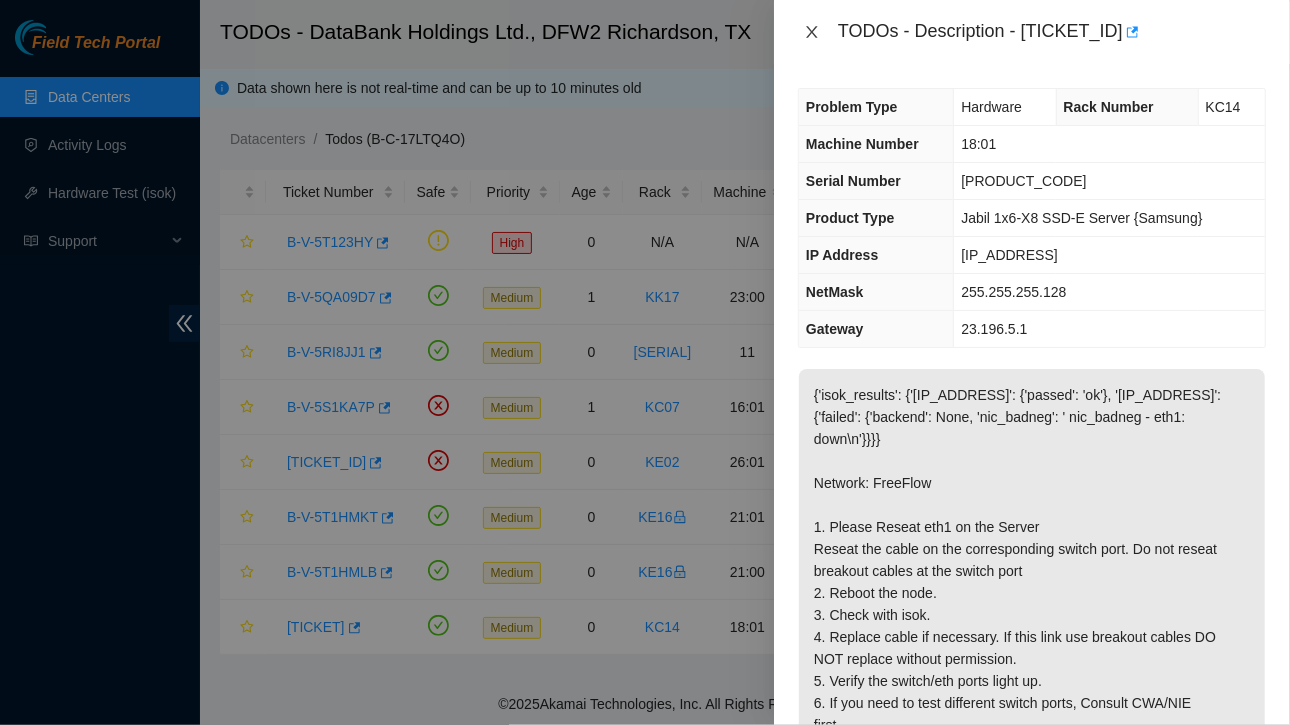 click 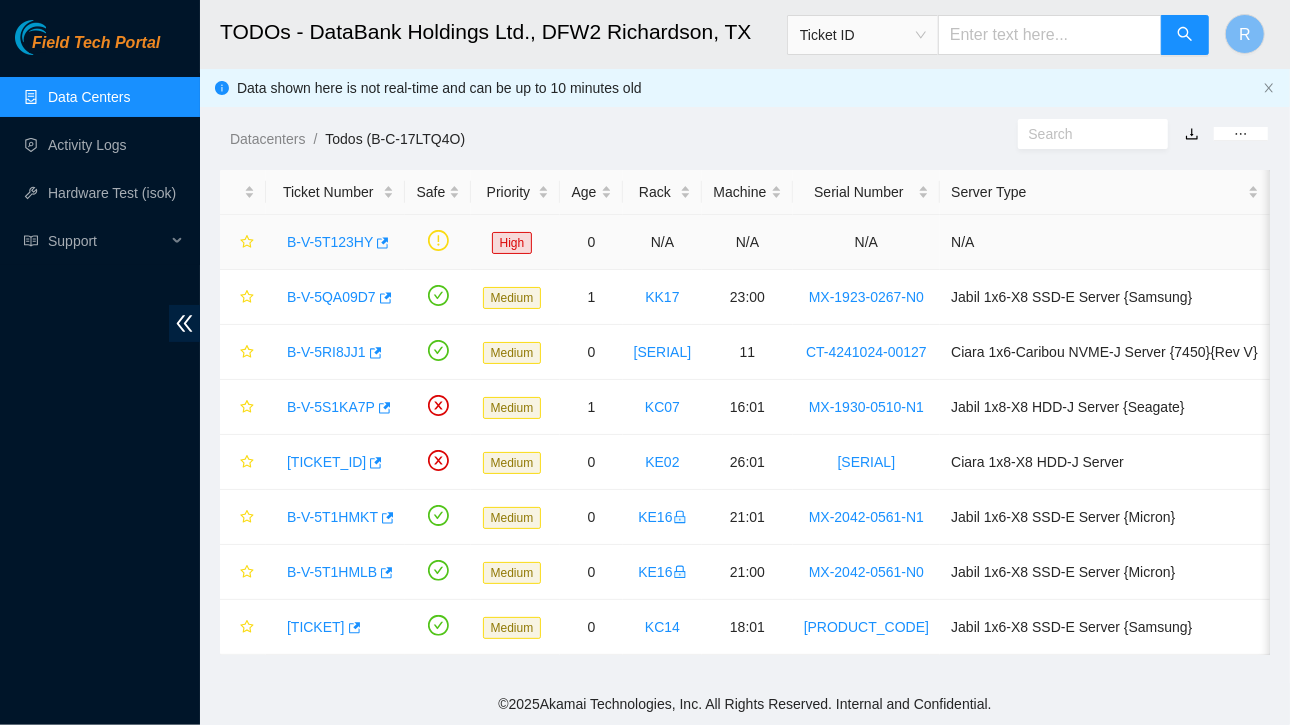 click on "B-V-5T123HY" at bounding box center [330, 242] 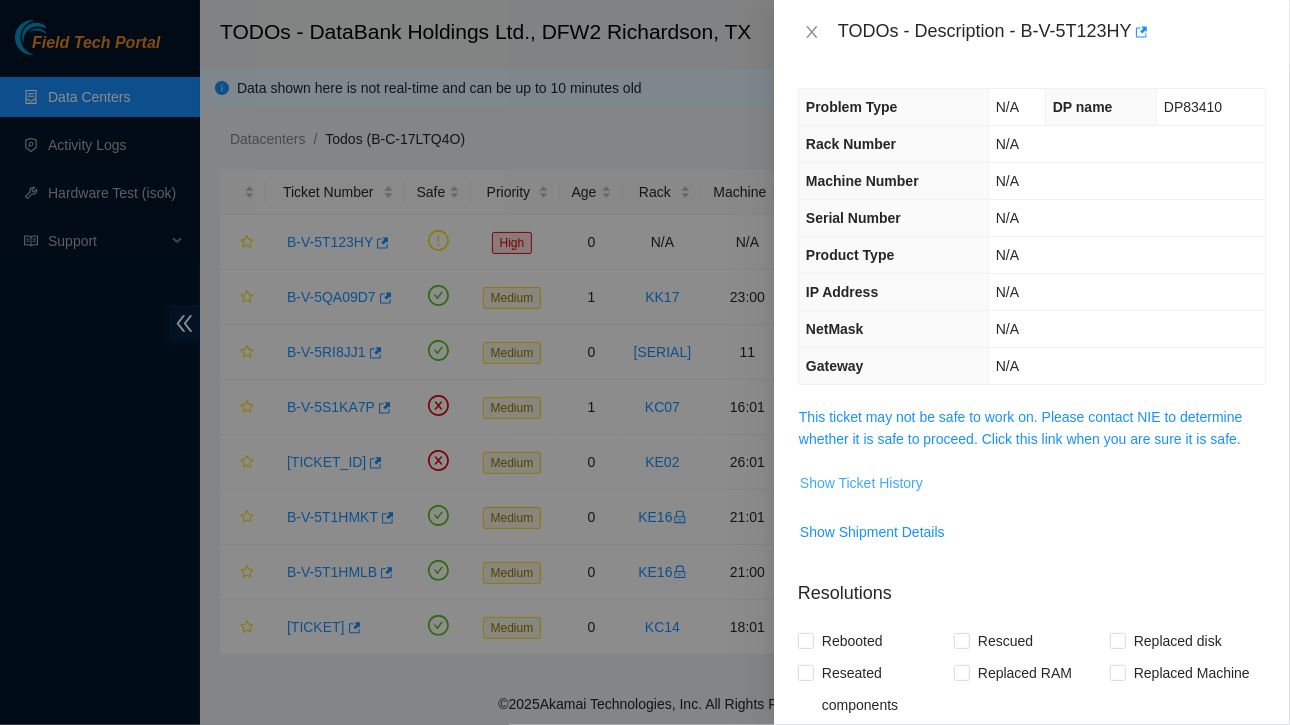 click on "Show Ticket History" at bounding box center [861, 483] 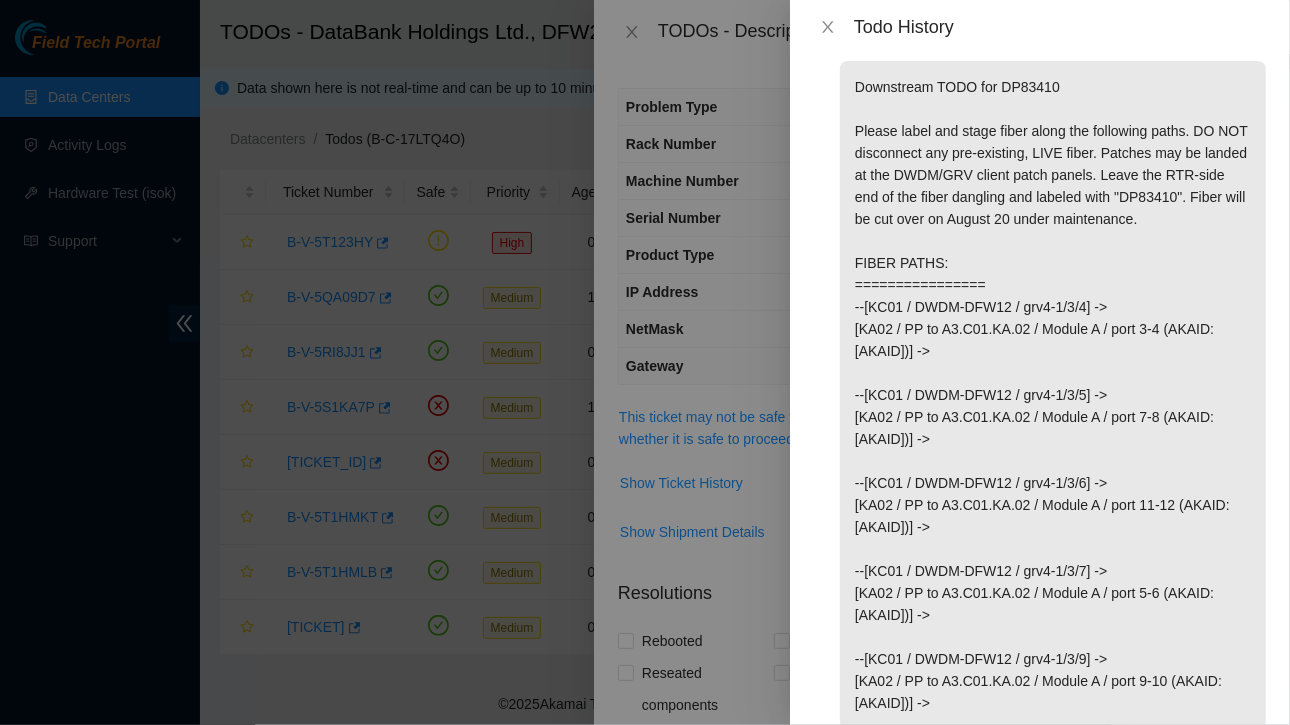 scroll, scrollTop: 114, scrollLeft: 0, axis: vertical 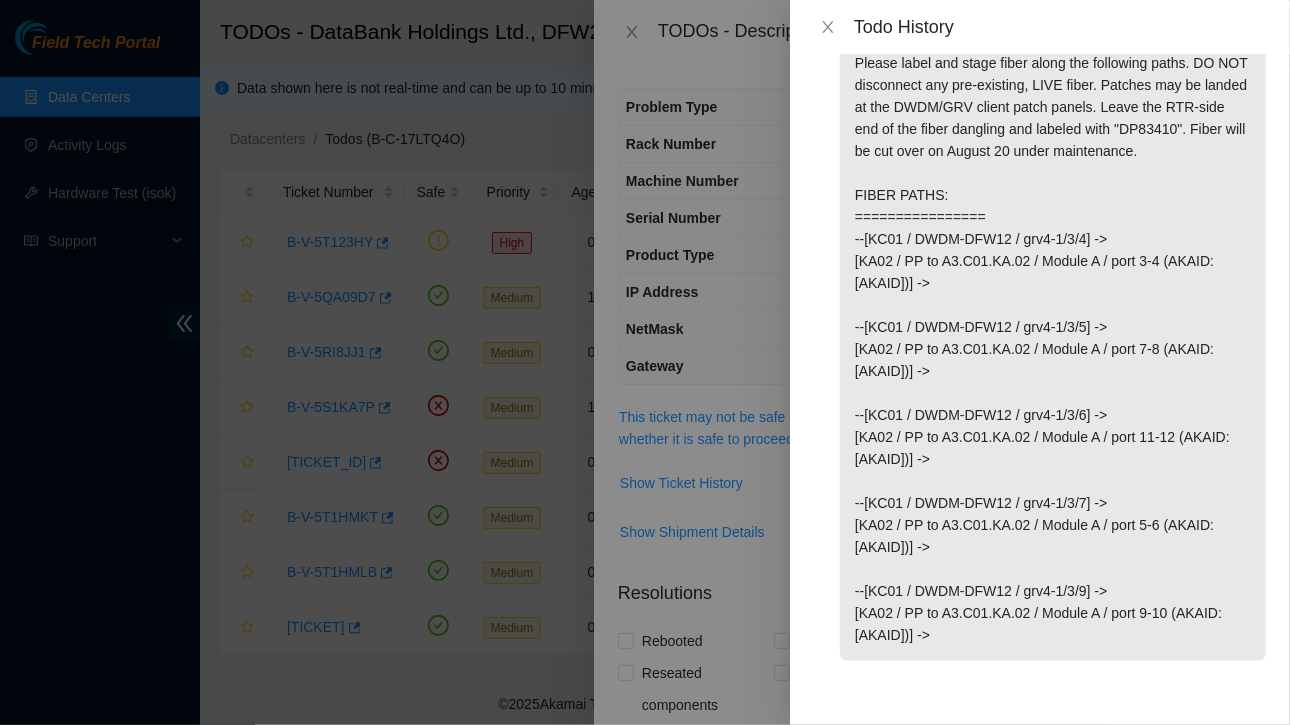 click on "Todo History" at bounding box center (1040, 27) 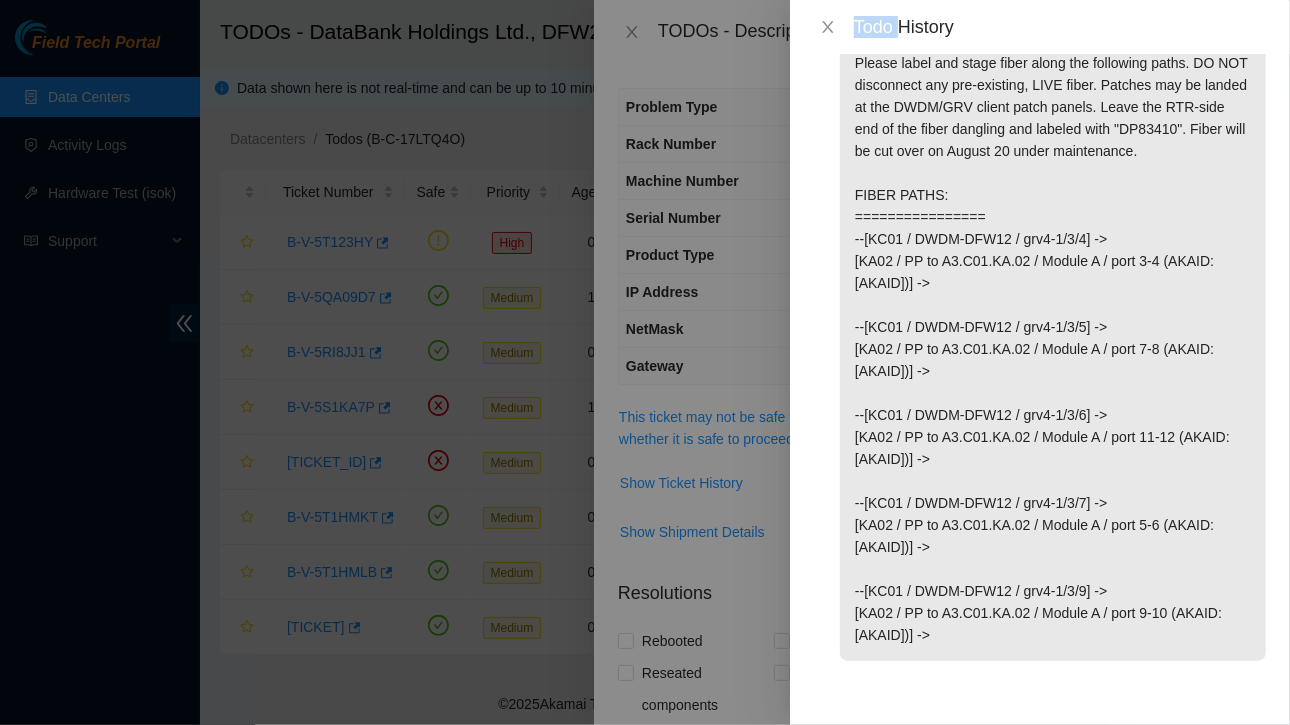 click on "Todo History" at bounding box center (1040, 27) 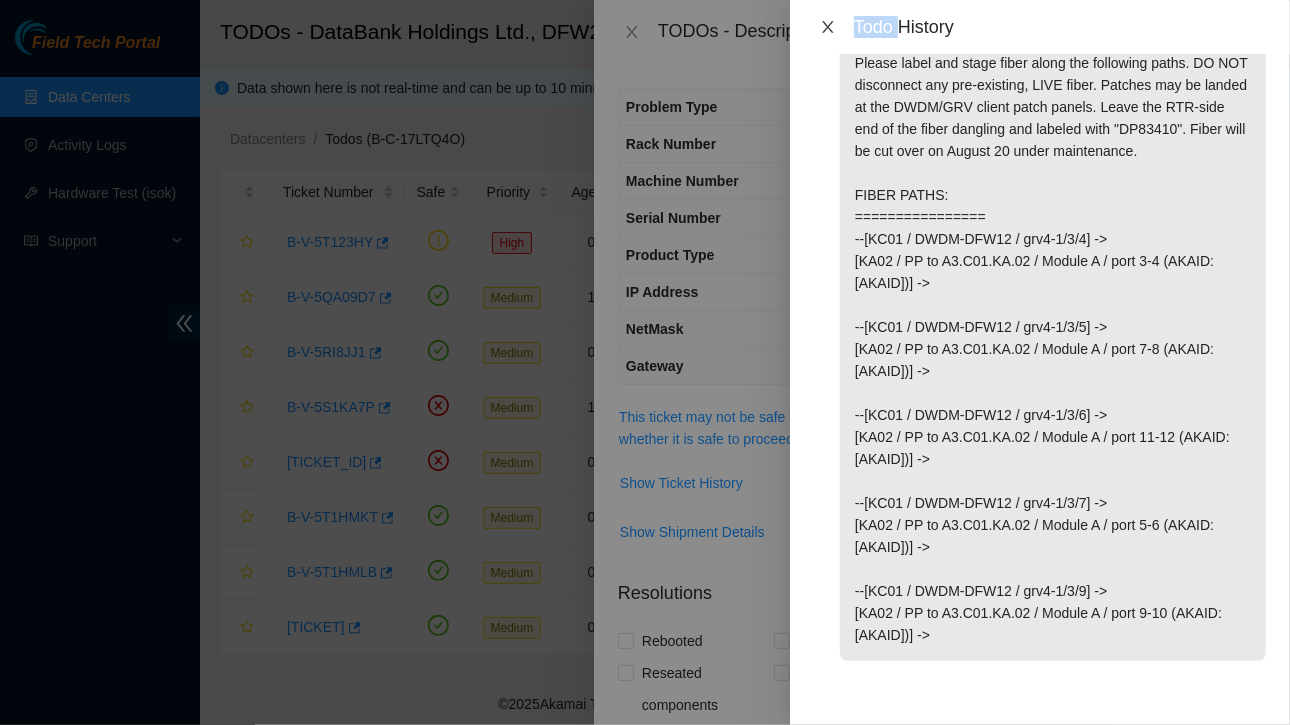 click 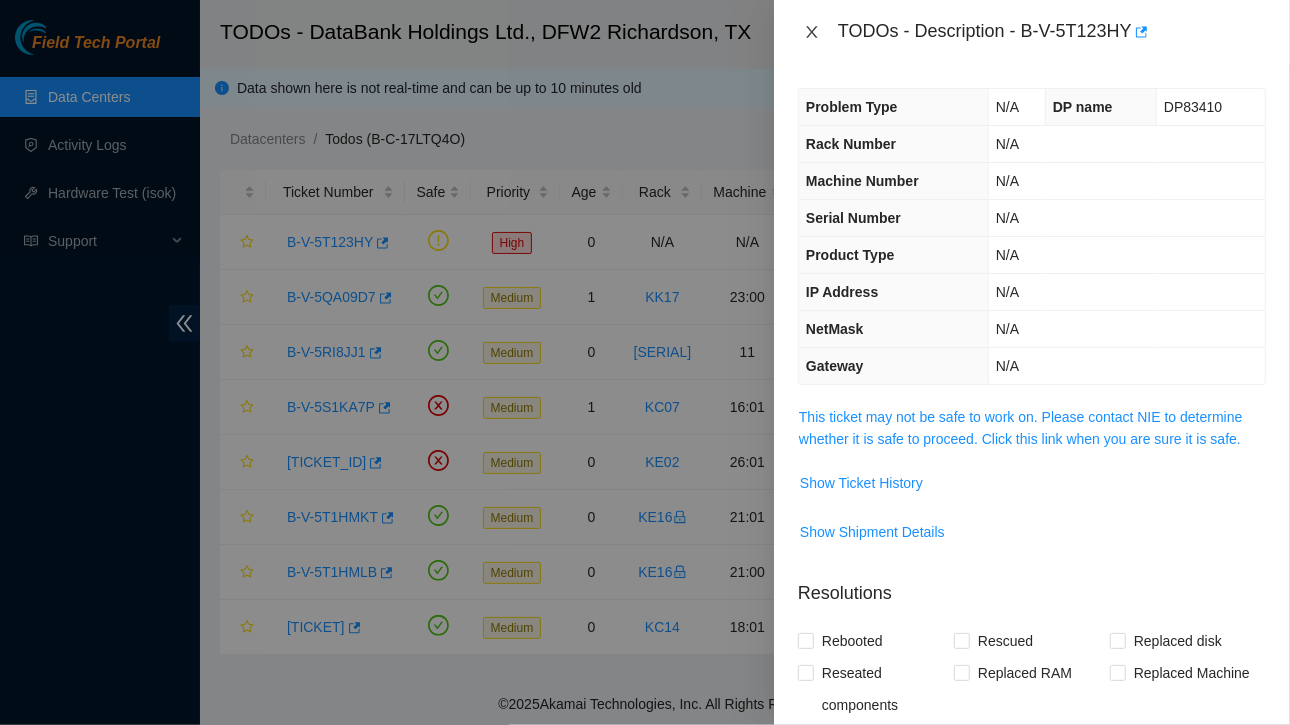 click 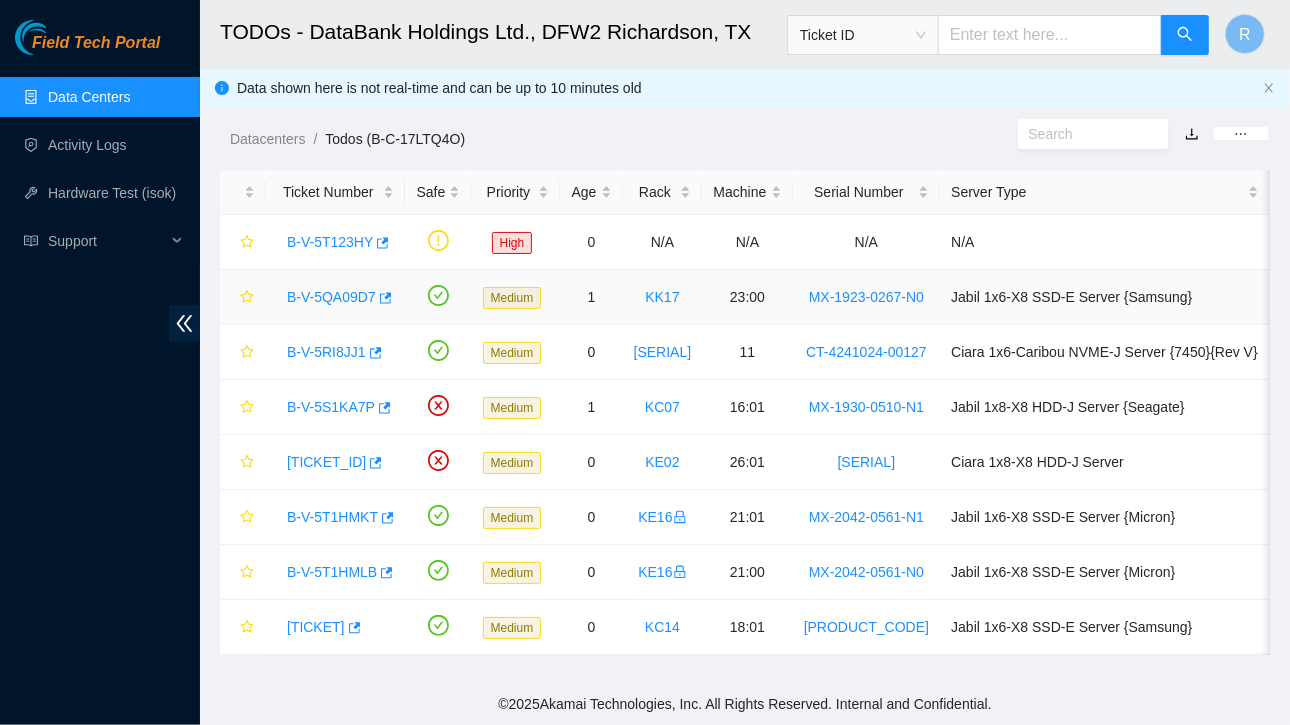 click on "B-V-5QA09D7" at bounding box center [331, 297] 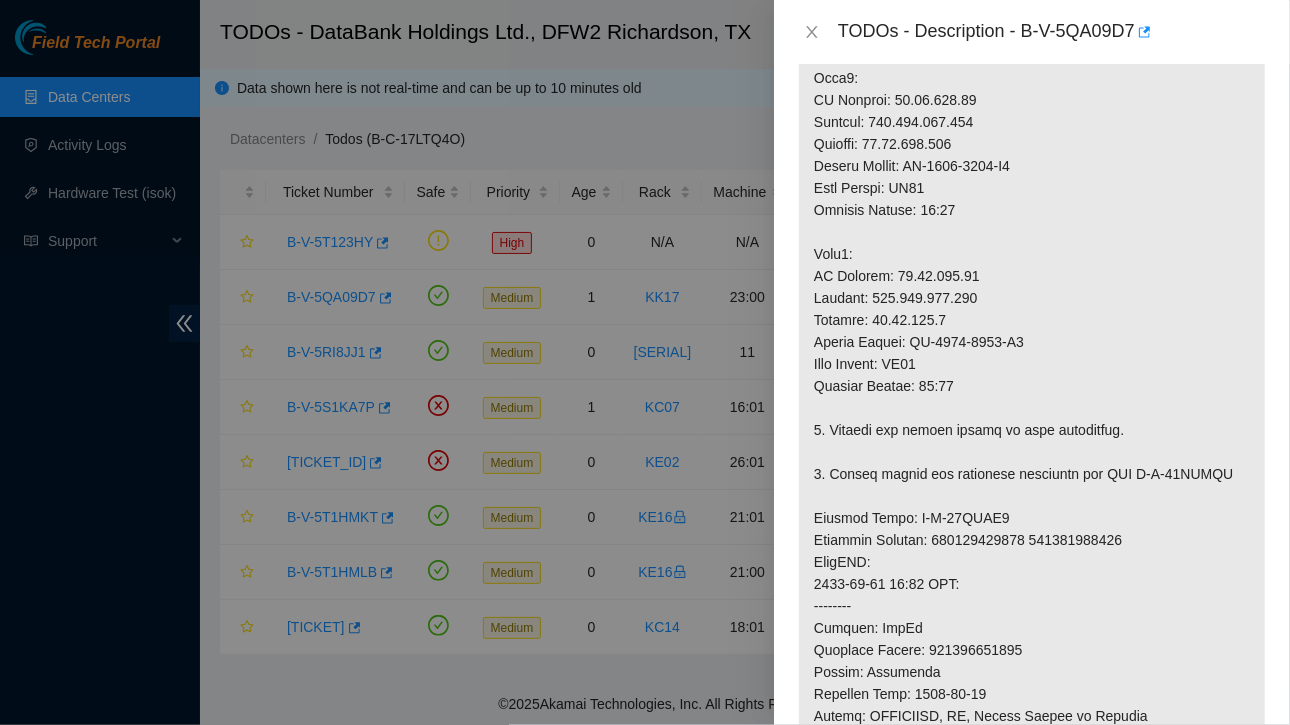 scroll, scrollTop: 670, scrollLeft: 0, axis: vertical 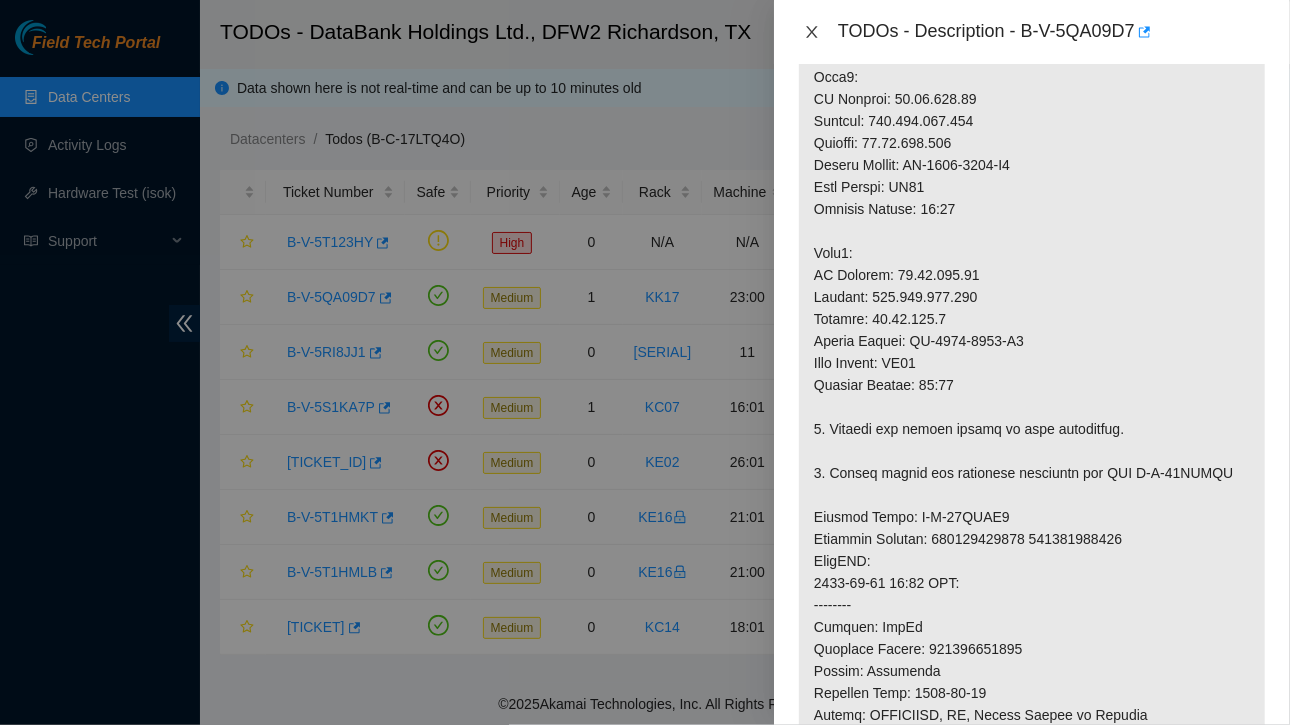 click 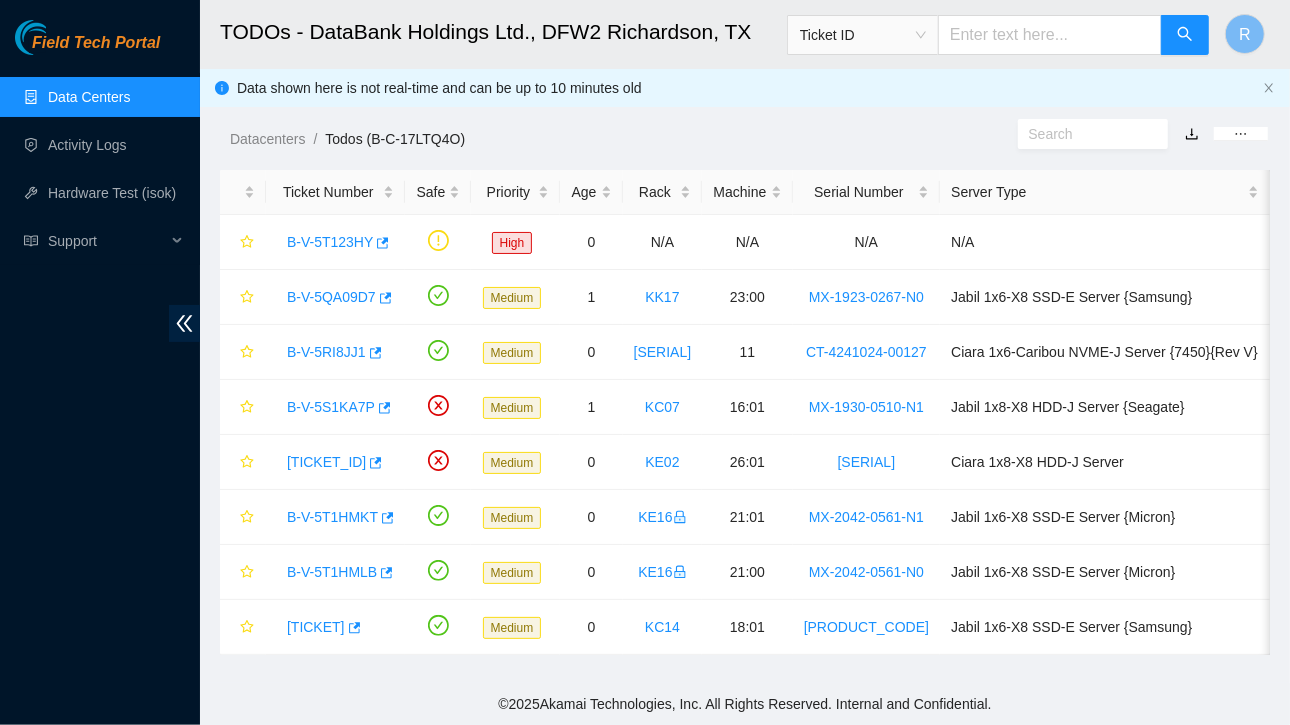 scroll, scrollTop: 590, scrollLeft: 0, axis: vertical 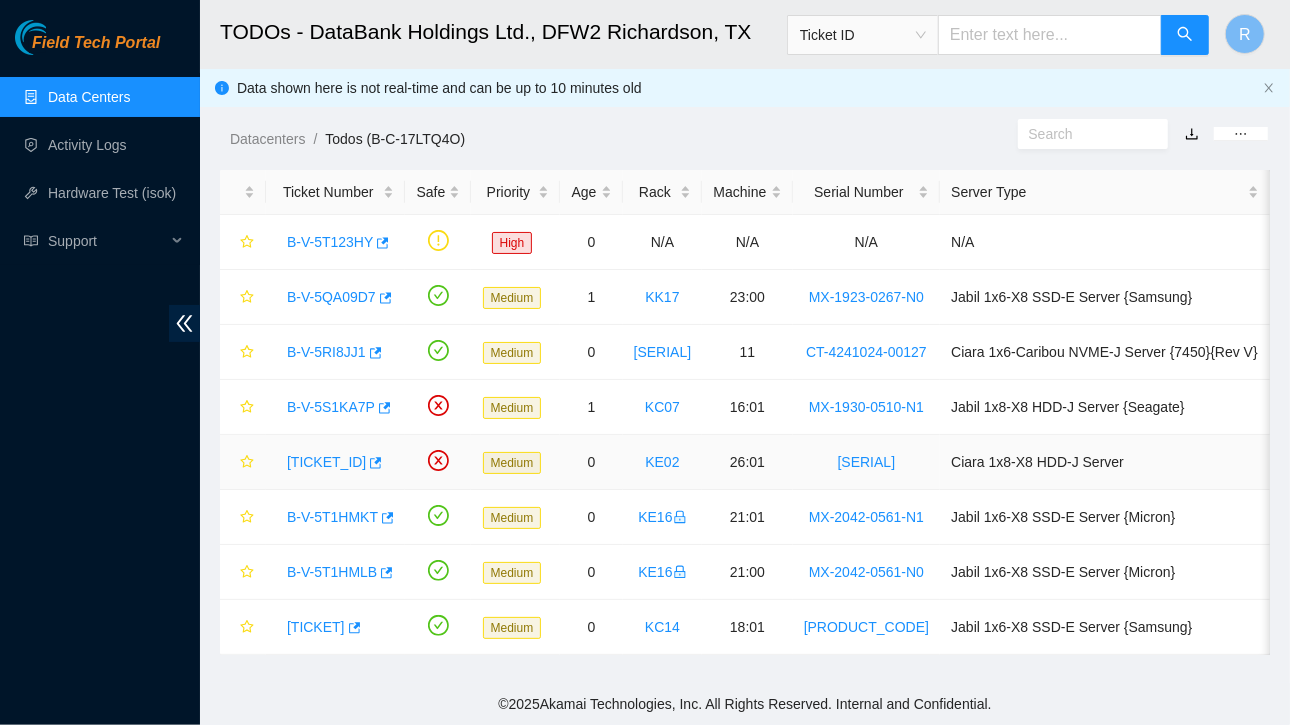 click on "[TICKET_ID]" at bounding box center [326, 462] 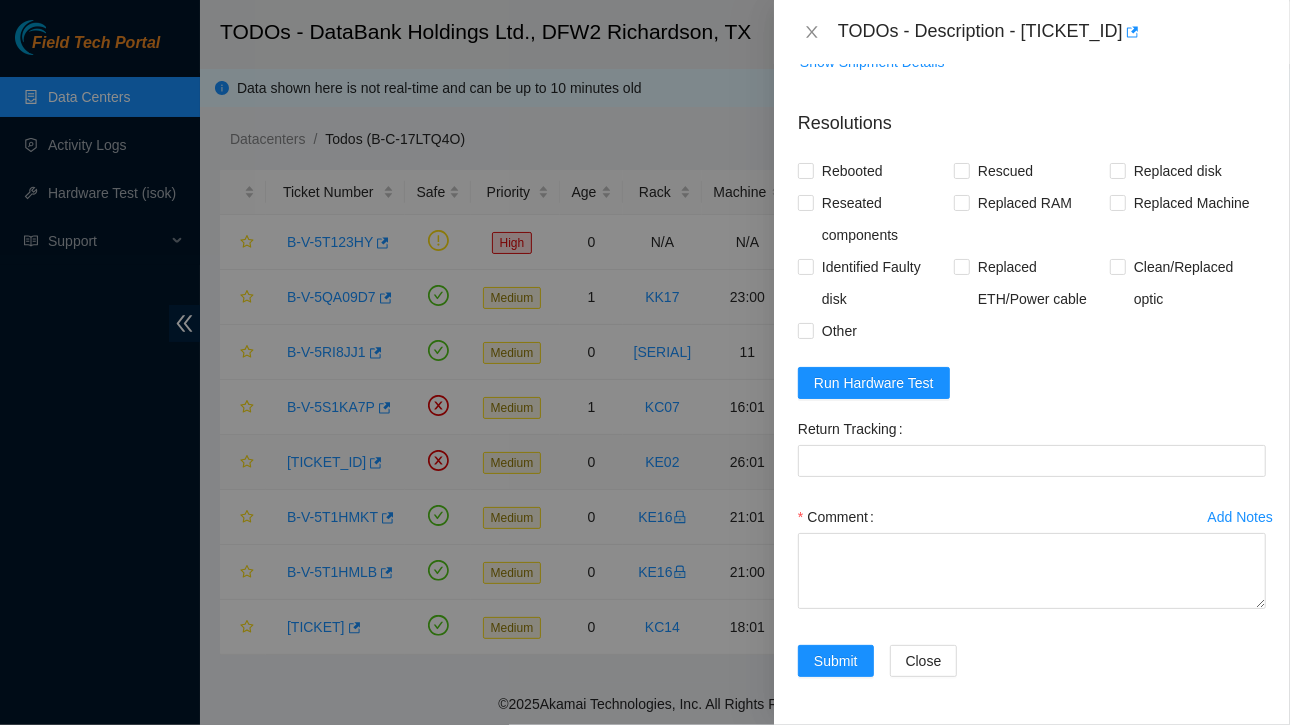 scroll, scrollTop: 429, scrollLeft: 0, axis: vertical 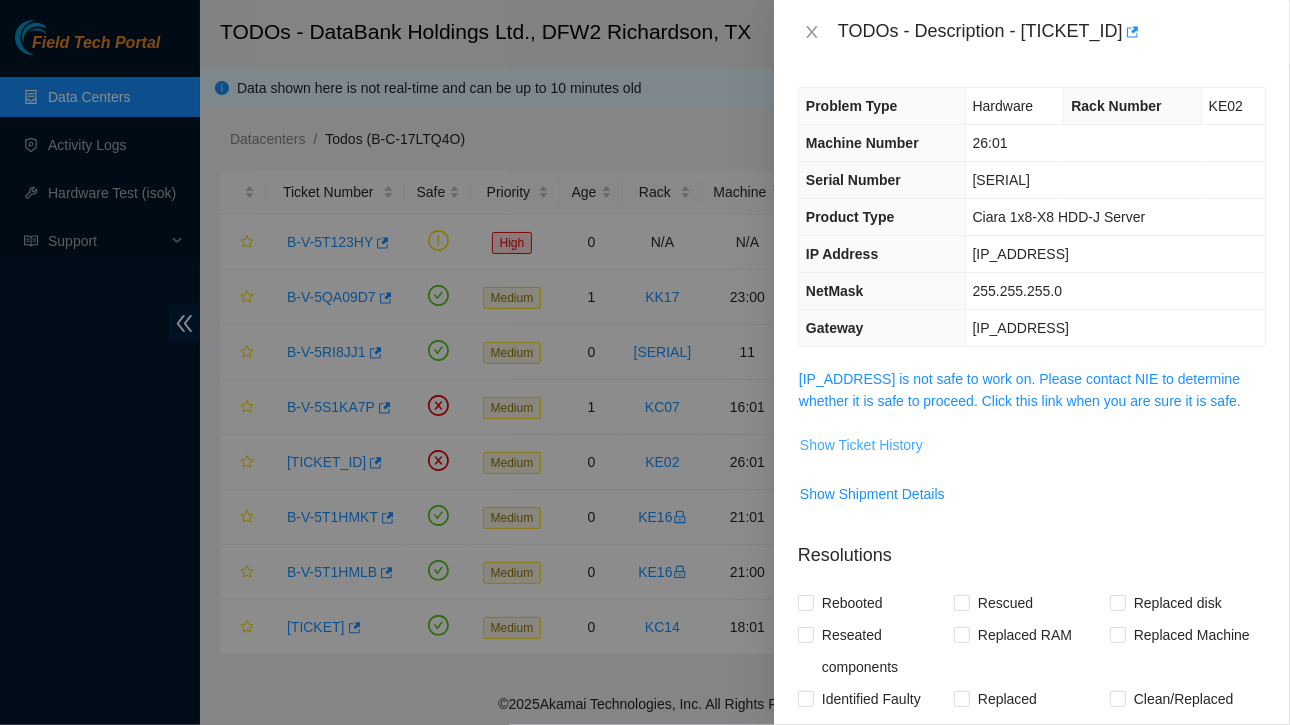 click on "Show Ticket History" at bounding box center [861, 445] 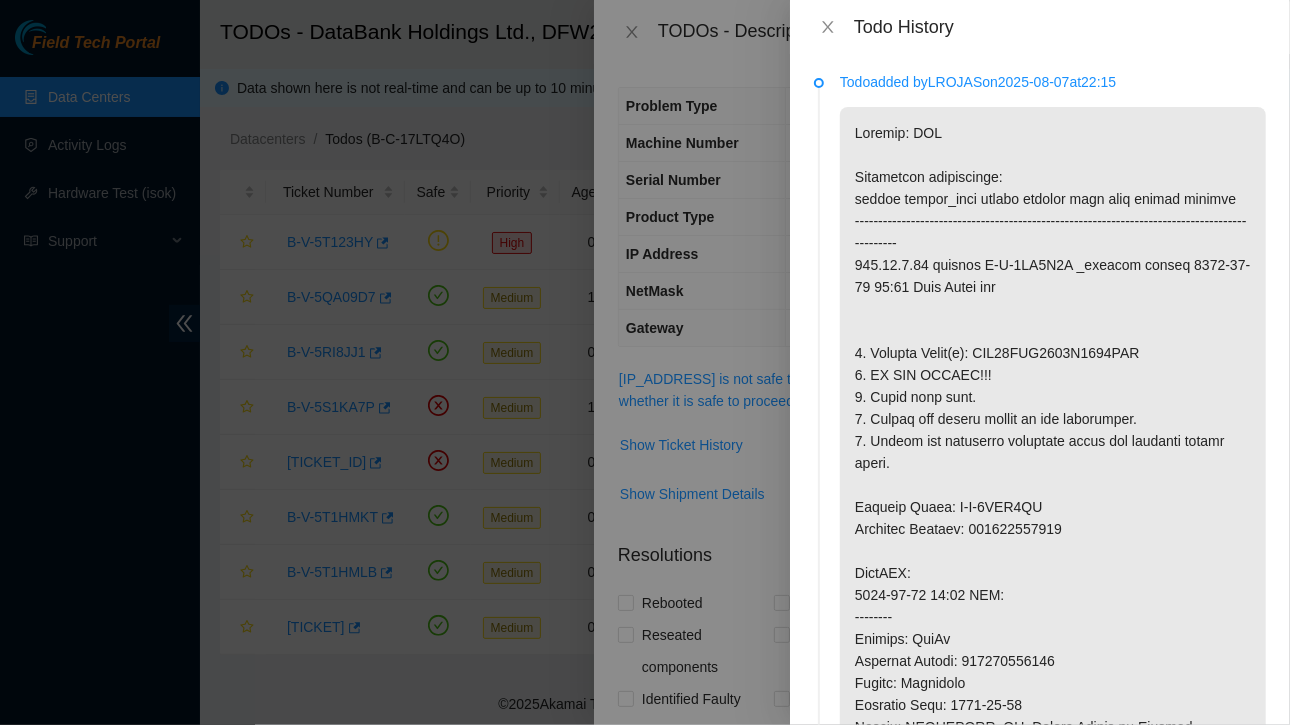 scroll, scrollTop: 110, scrollLeft: 0, axis: vertical 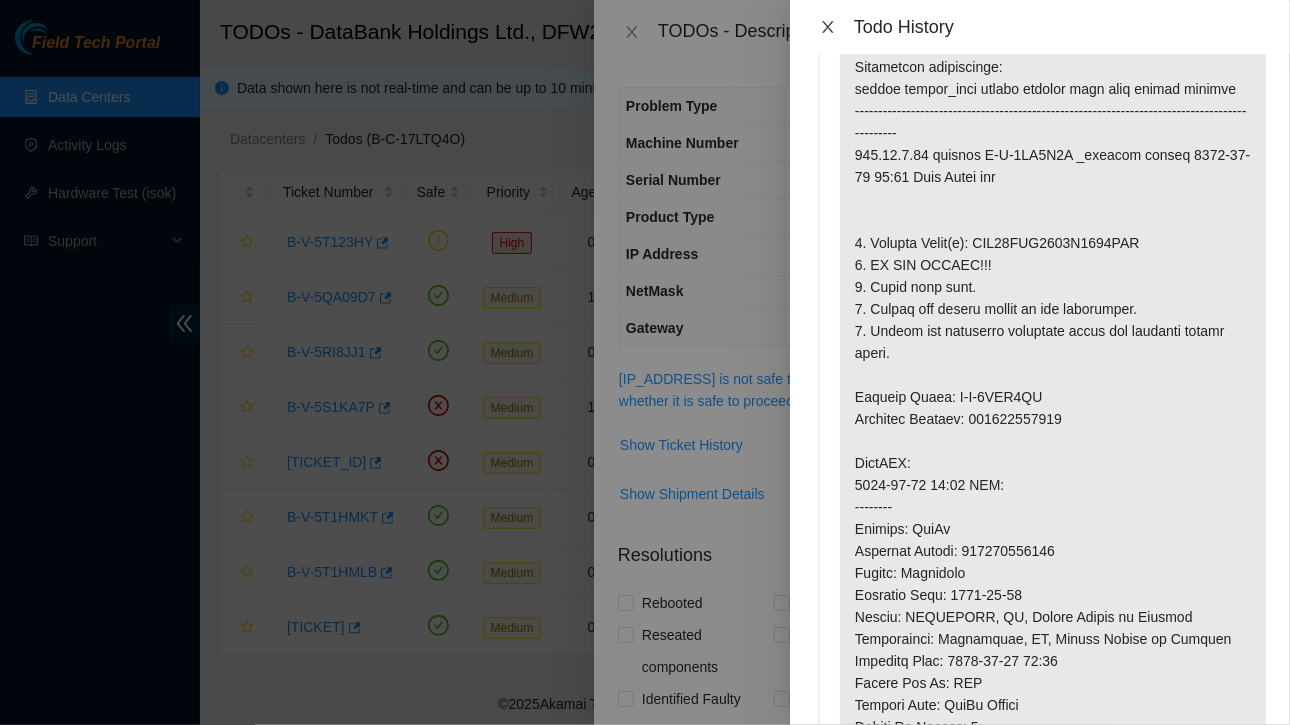 click 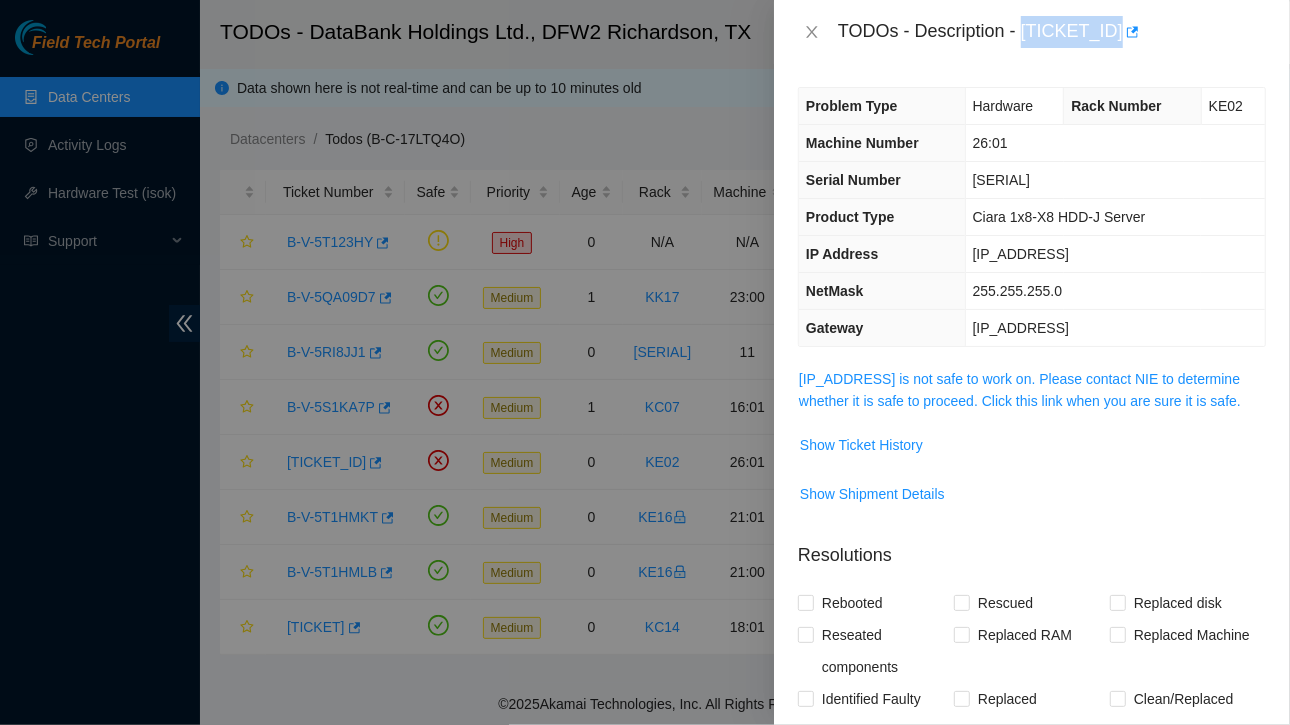 drag, startPoint x: 1026, startPoint y: 30, endPoint x: 1124, endPoint y: 32, distance: 98.02041 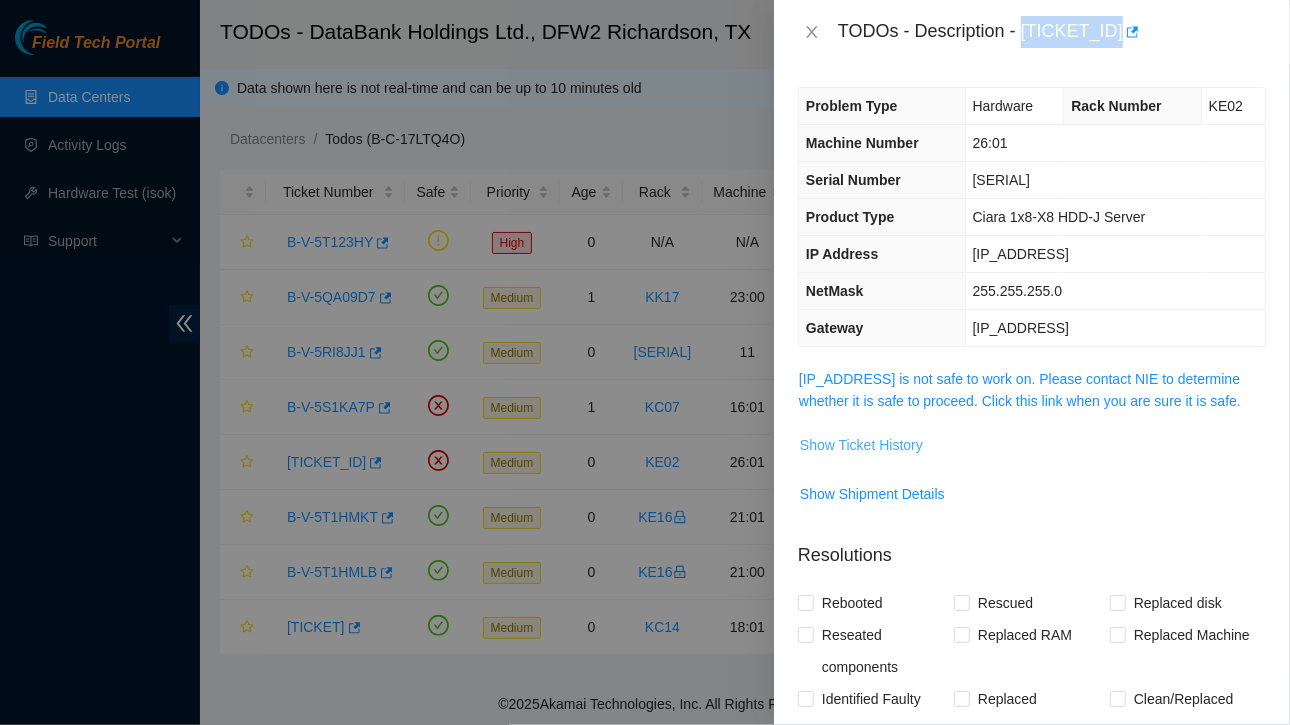 click on "Show Ticket History" at bounding box center [861, 445] 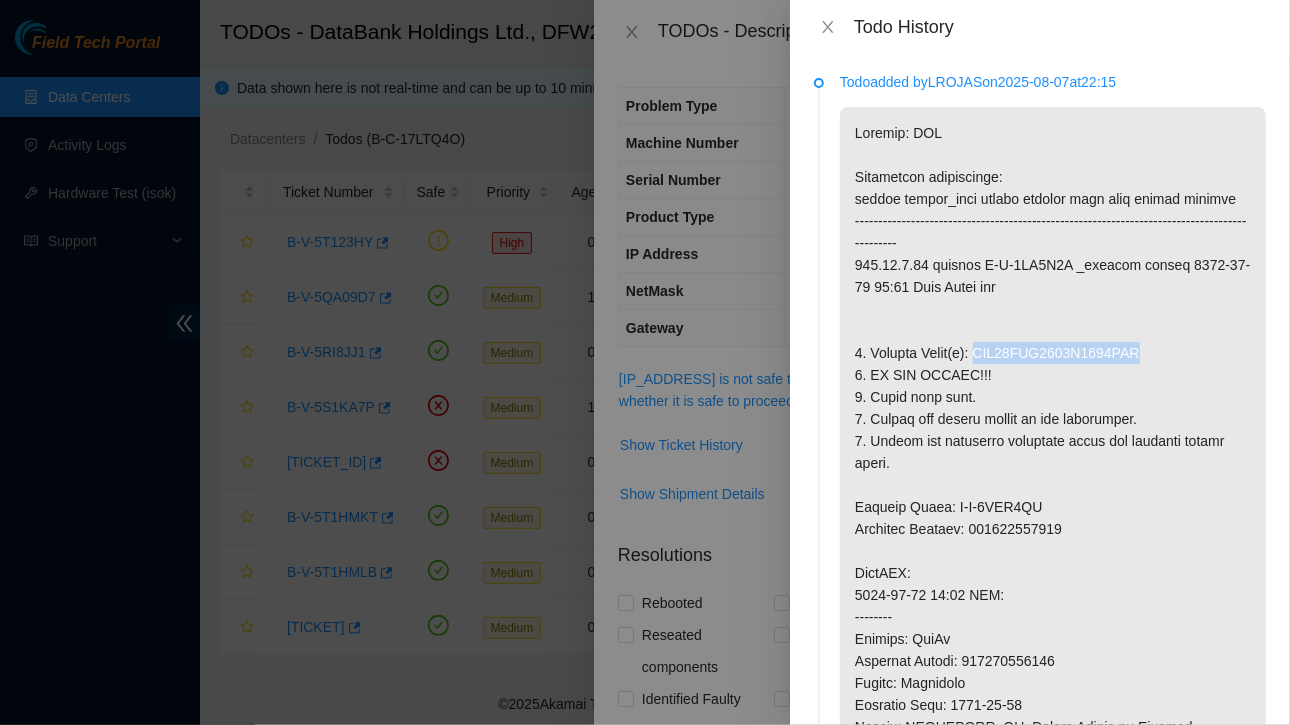 drag, startPoint x: 976, startPoint y: 351, endPoint x: 1139, endPoint y: 353, distance: 163.01227 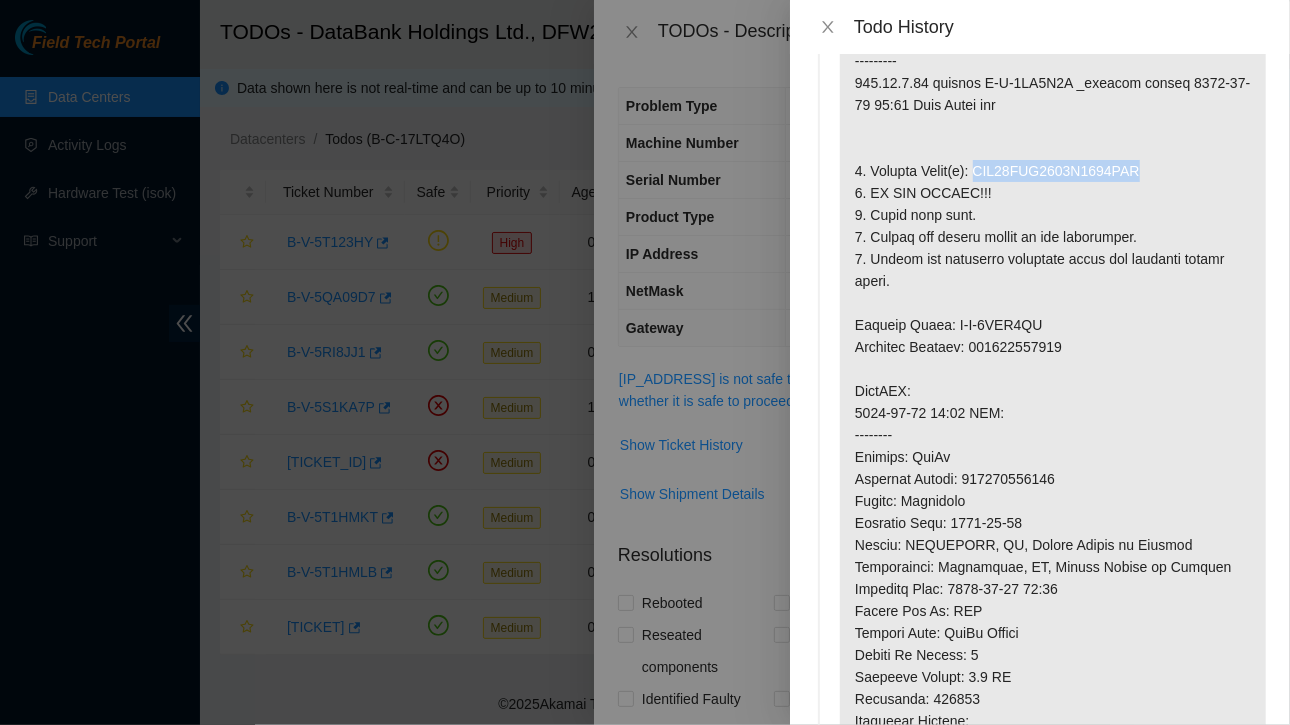 scroll, scrollTop: 208, scrollLeft: 0, axis: vertical 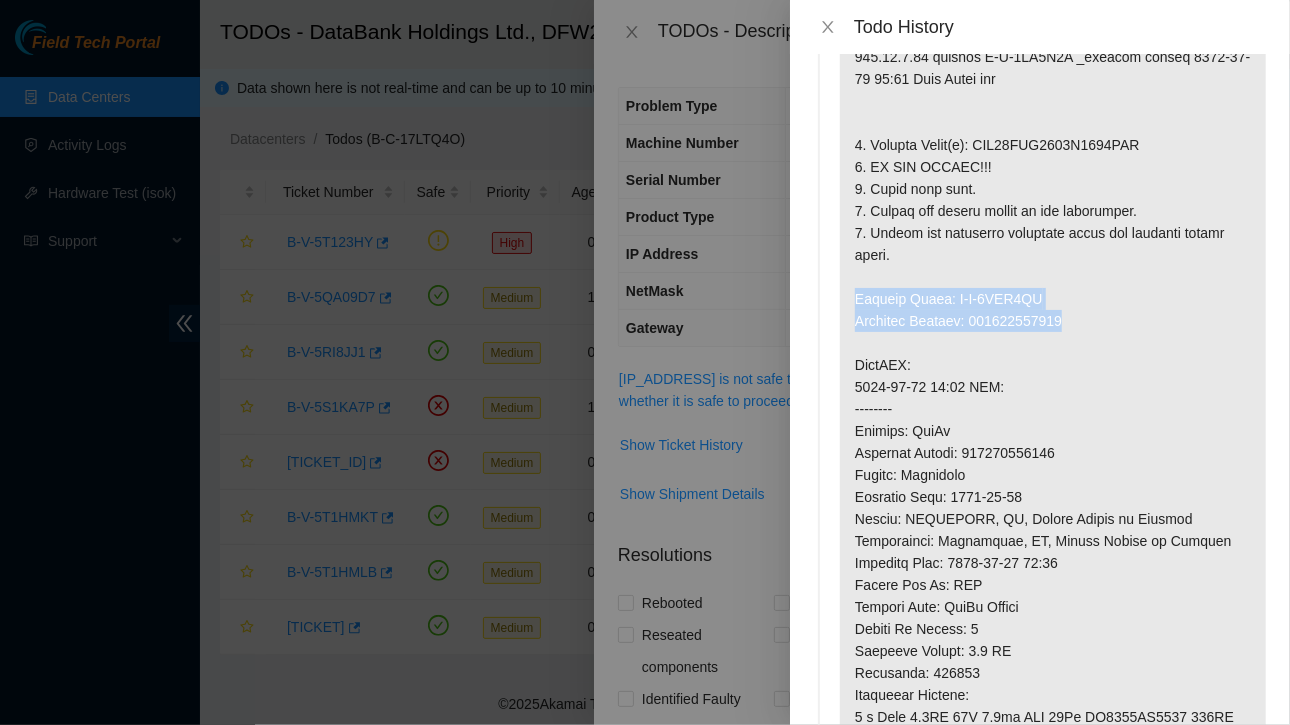 drag, startPoint x: 855, startPoint y: 299, endPoint x: 1085, endPoint y: 321, distance: 231.04977 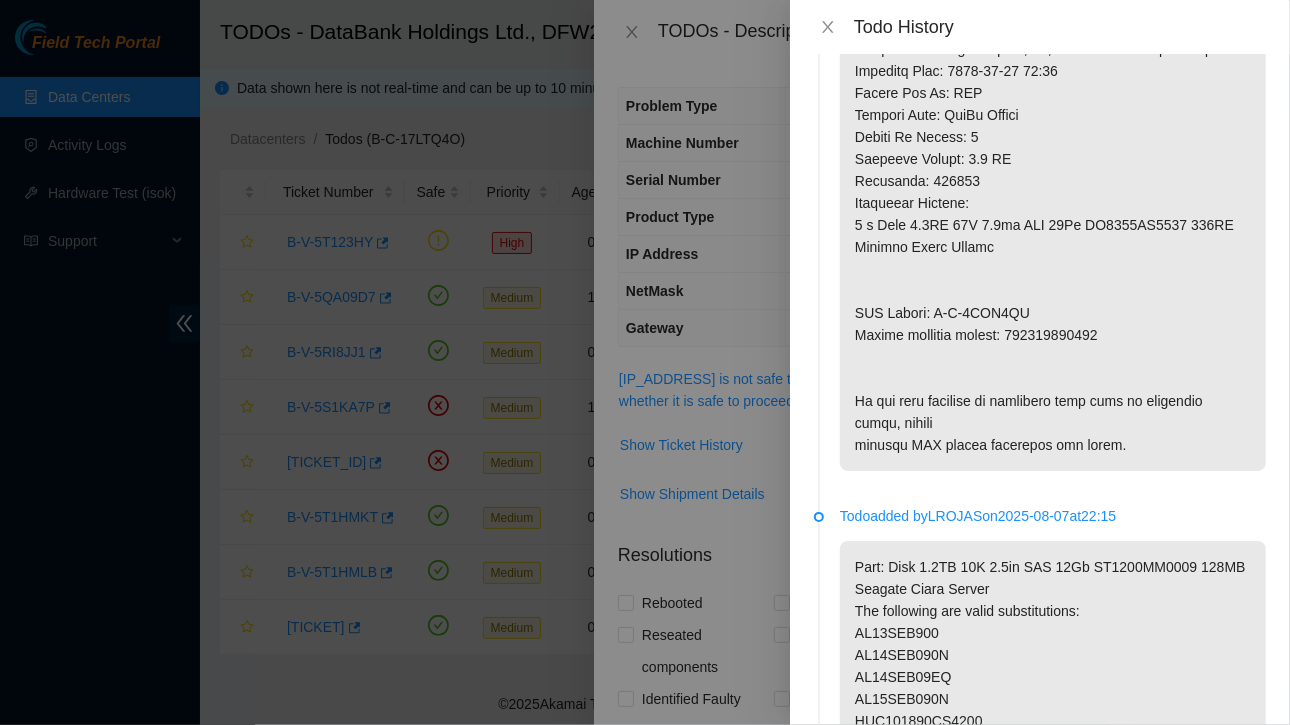 scroll, scrollTop: 701, scrollLeft: 0, axis: vertical 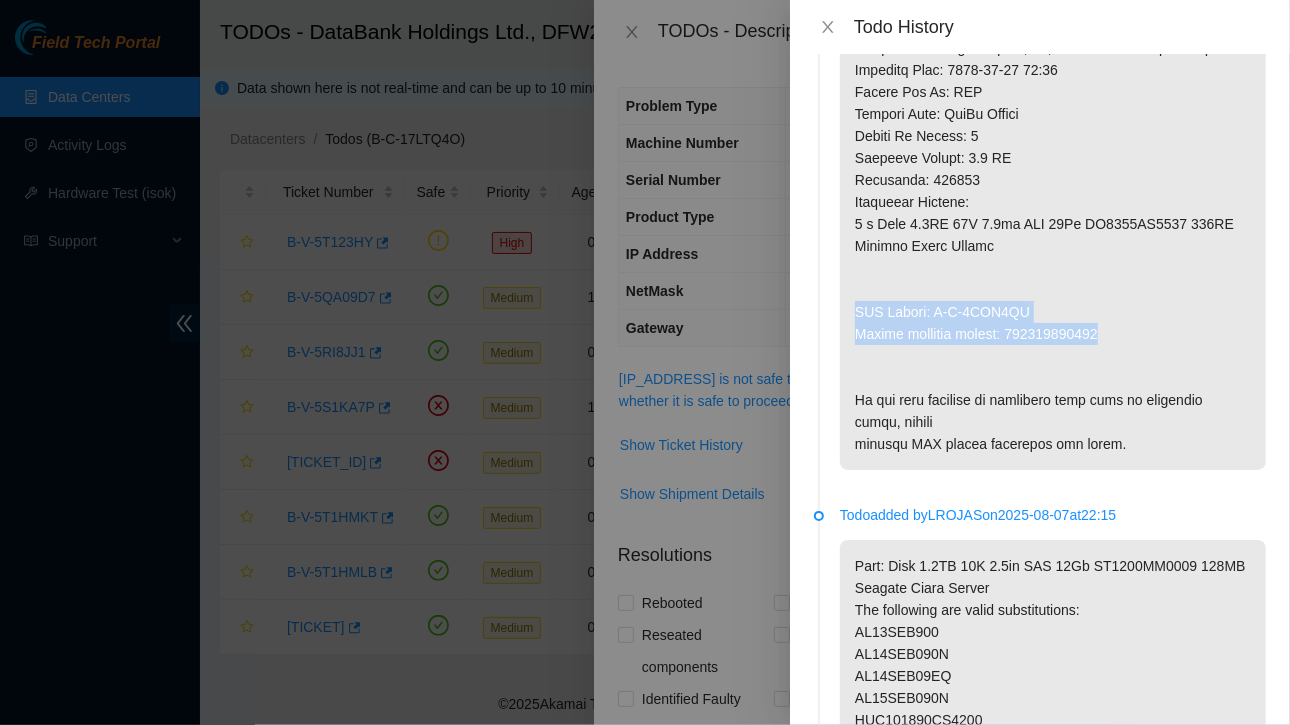 drag, startPoint x: 849, startPoint y: 303, endPoint x: 1118, endPoint y: 343, distance: 271.9577 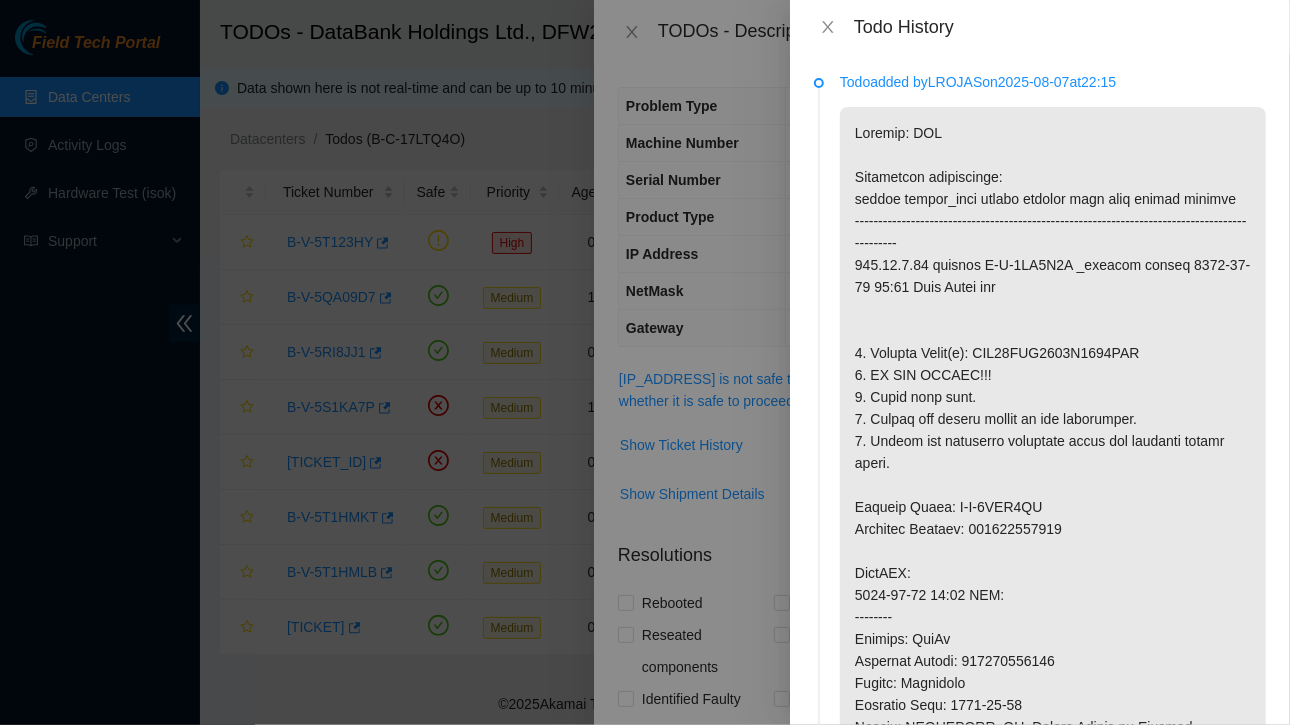 scroll, scrollTop: 1, scrollLeft: 0, axis: vertical 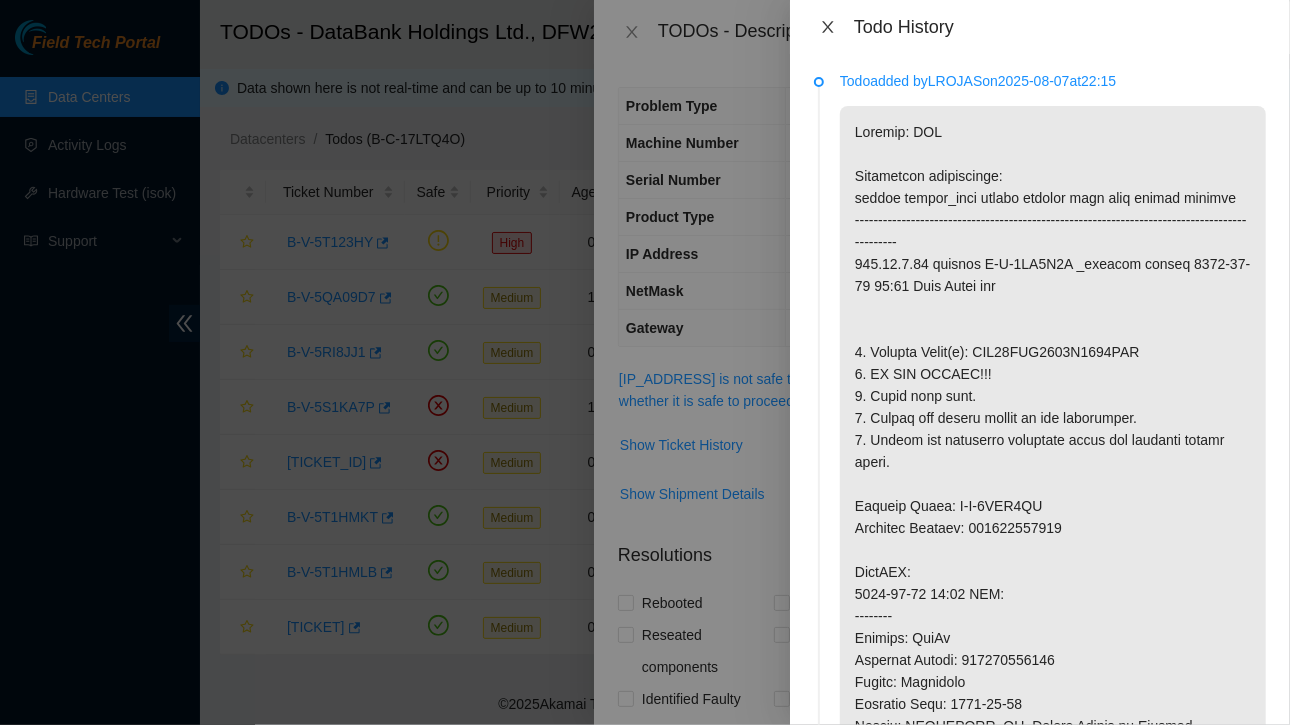 click 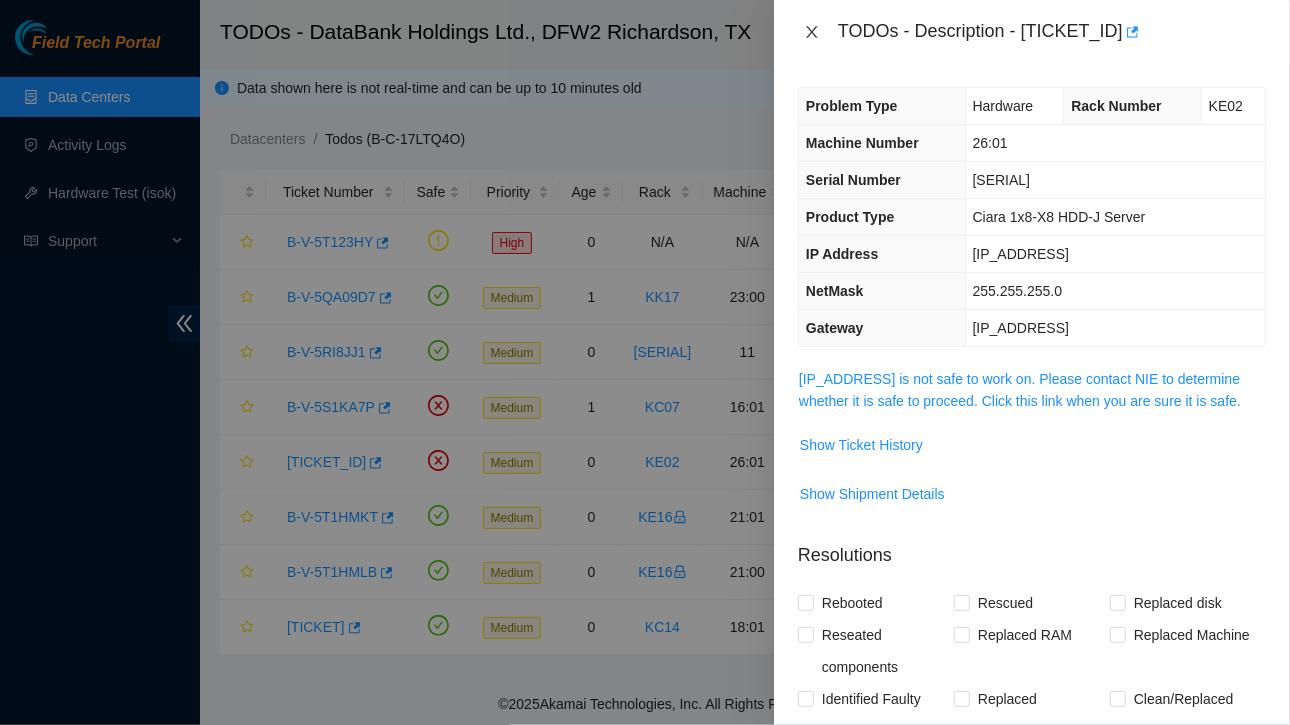 click 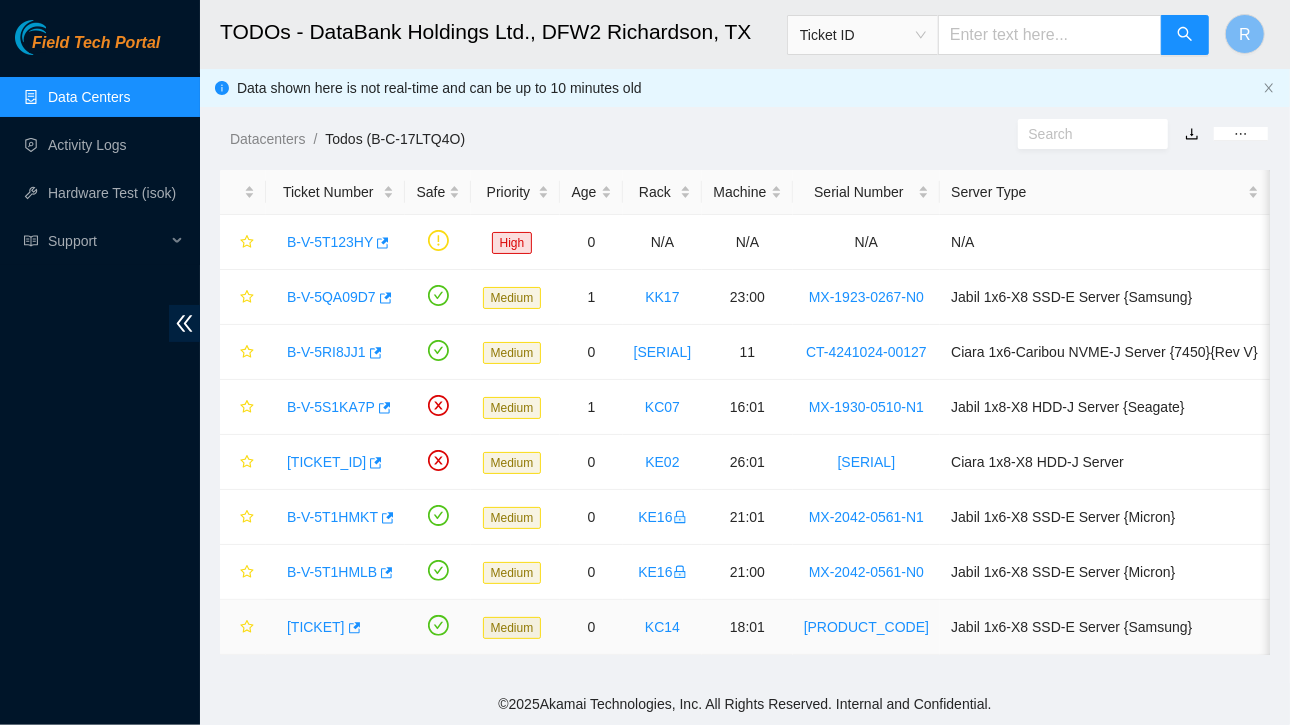 click on "[TICKET]" at bounding box center [316, 627] 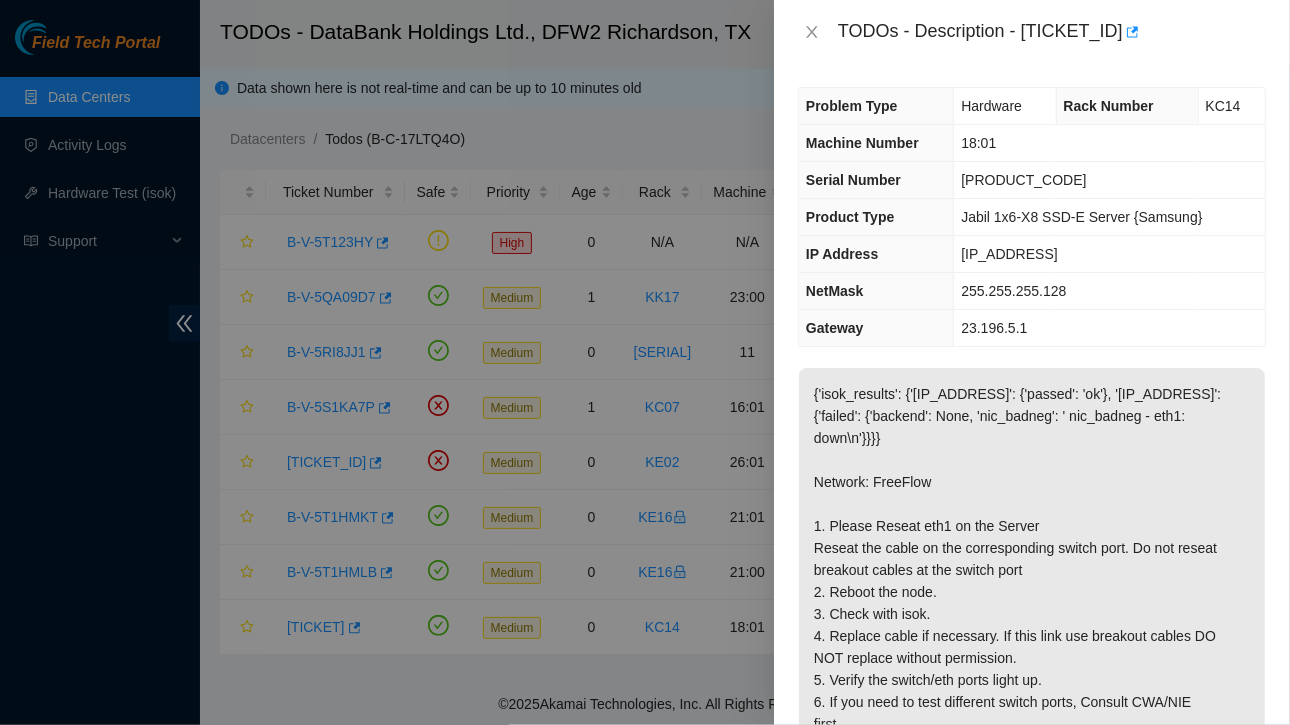 click at bounding box center (645, 362) 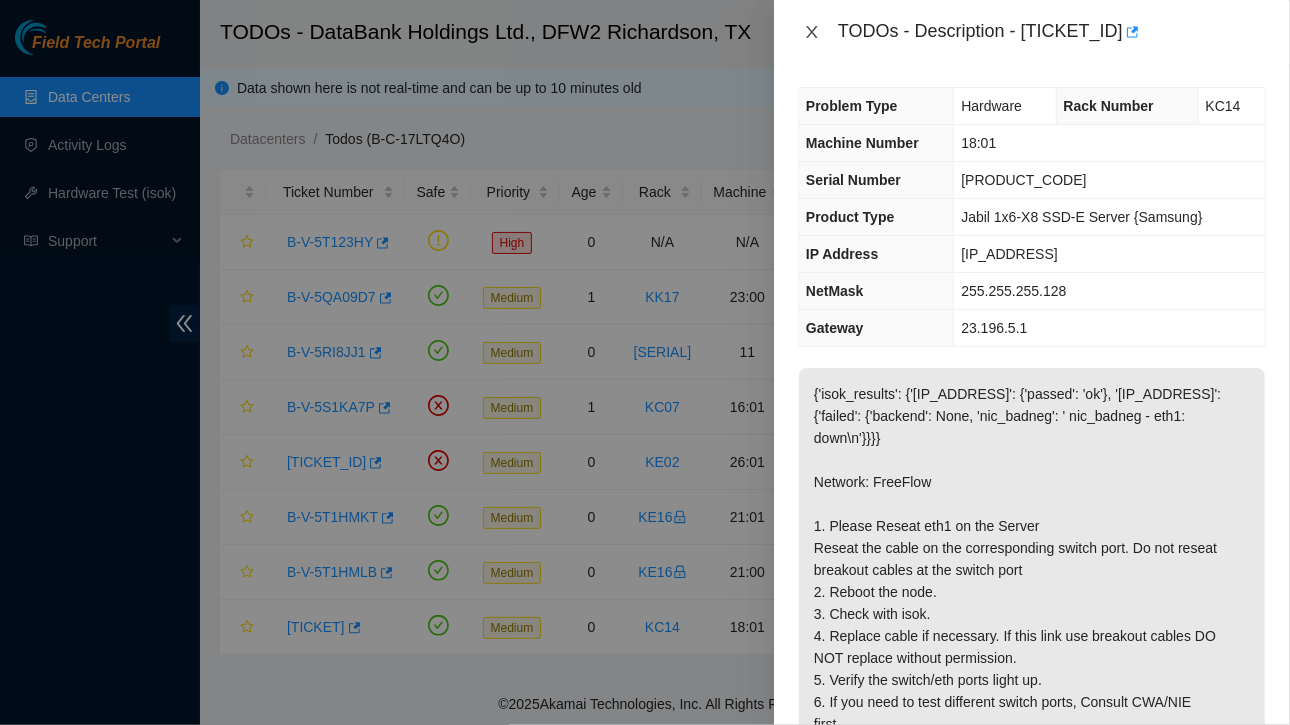 click 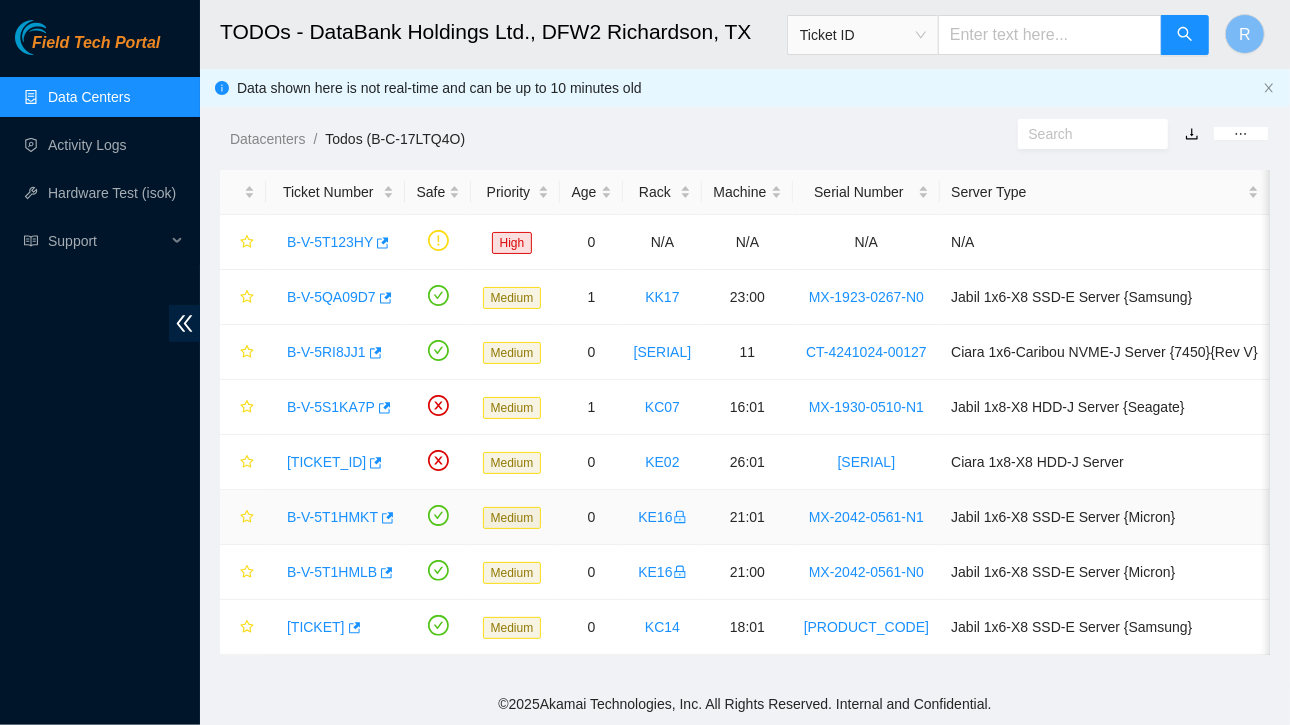 click on "B-V-5T1HMKT" at bounding box center [332, 517] 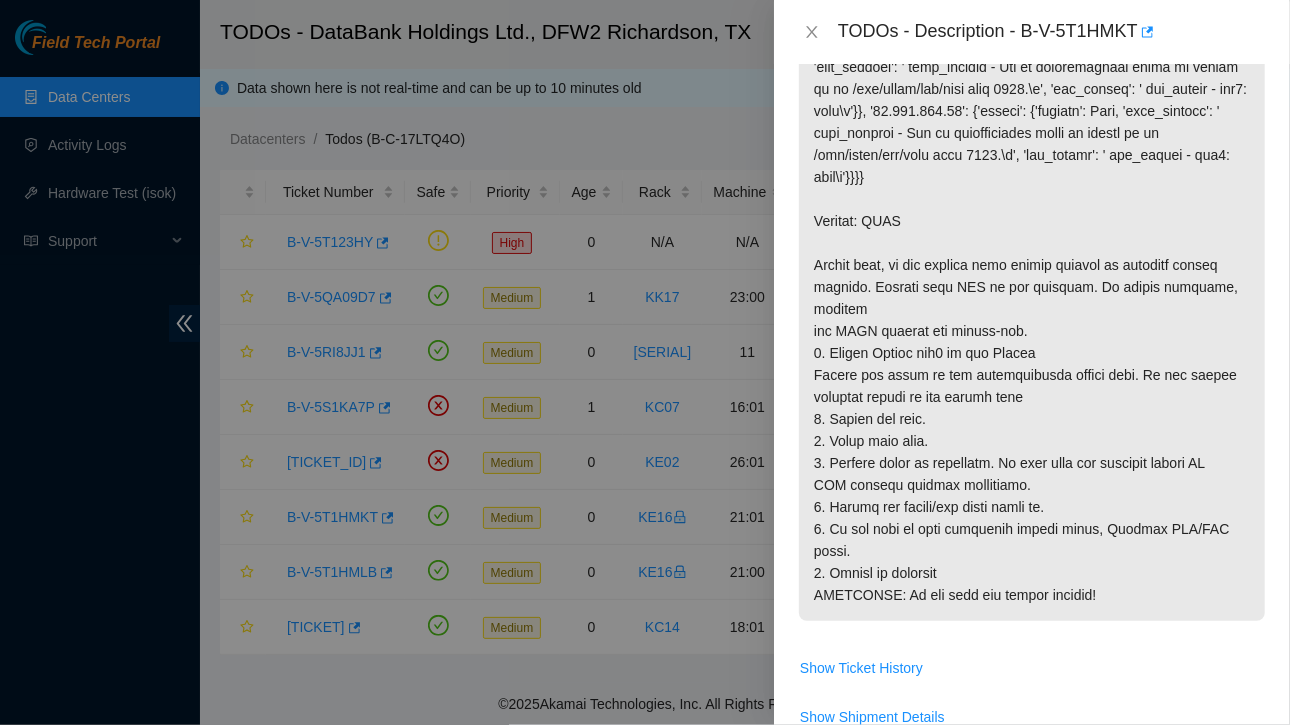 scroll, scrollTop: 350, scrollLeft: 0, axis: vertical 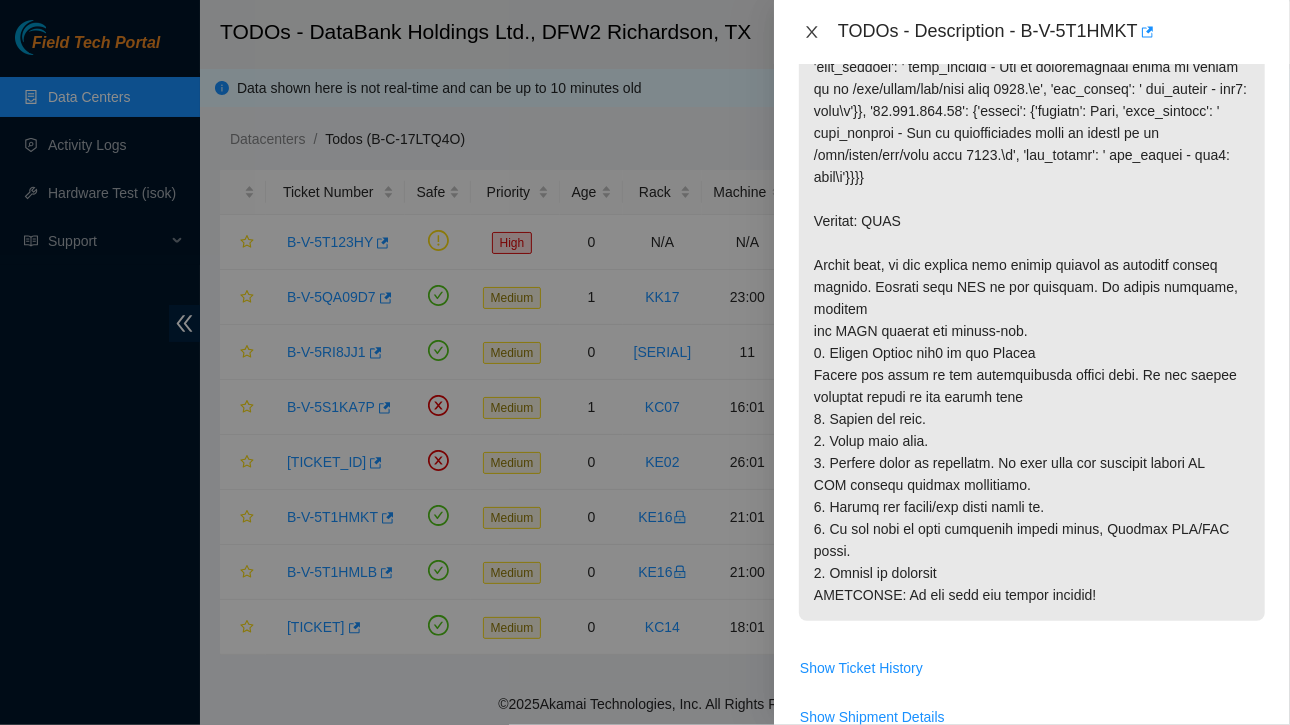 click 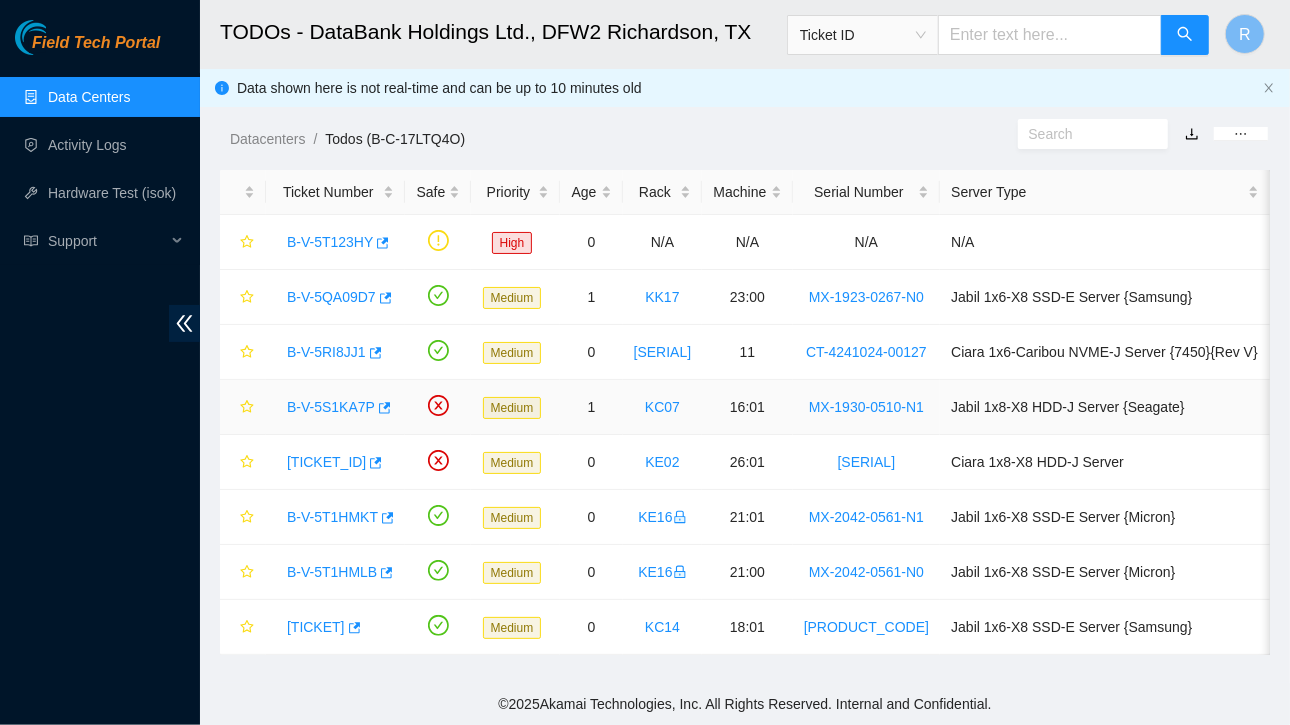 scroll, scrollTop: 416, scrollLeft: 0, axis: vertical 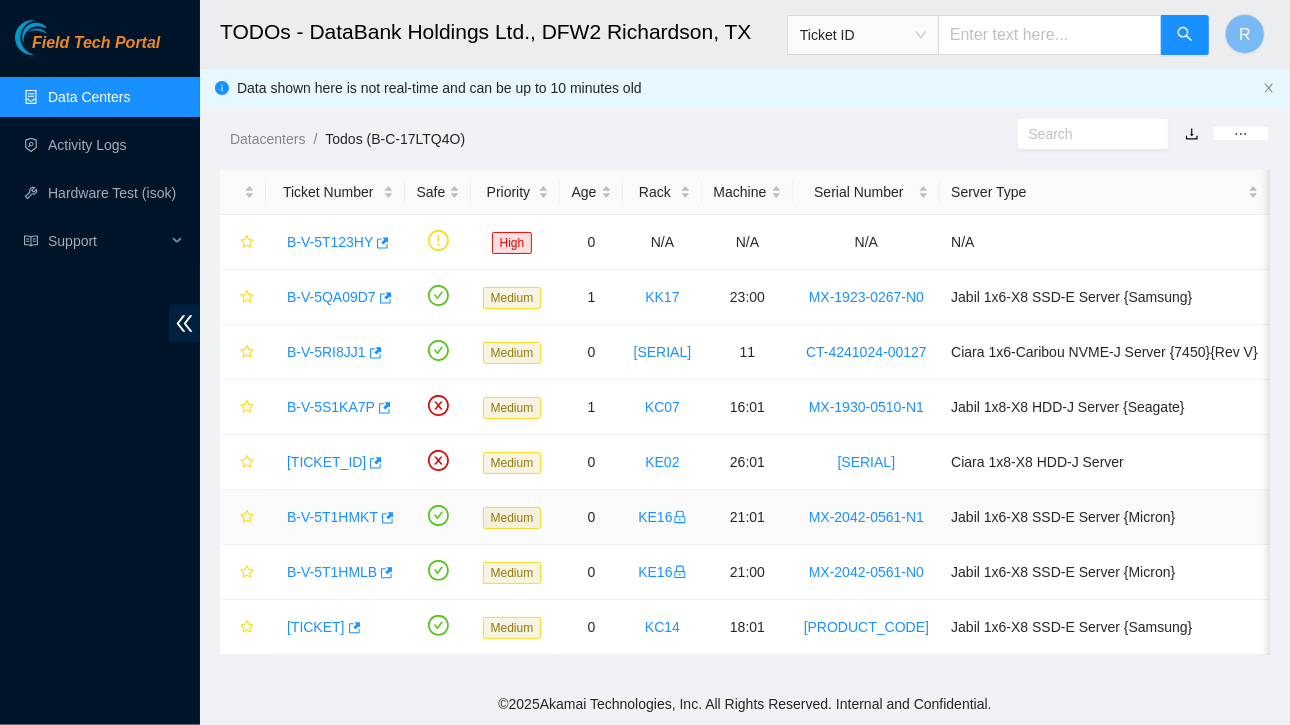 click on "B-V-5T1HMKT" at bounding box center (332, 517) 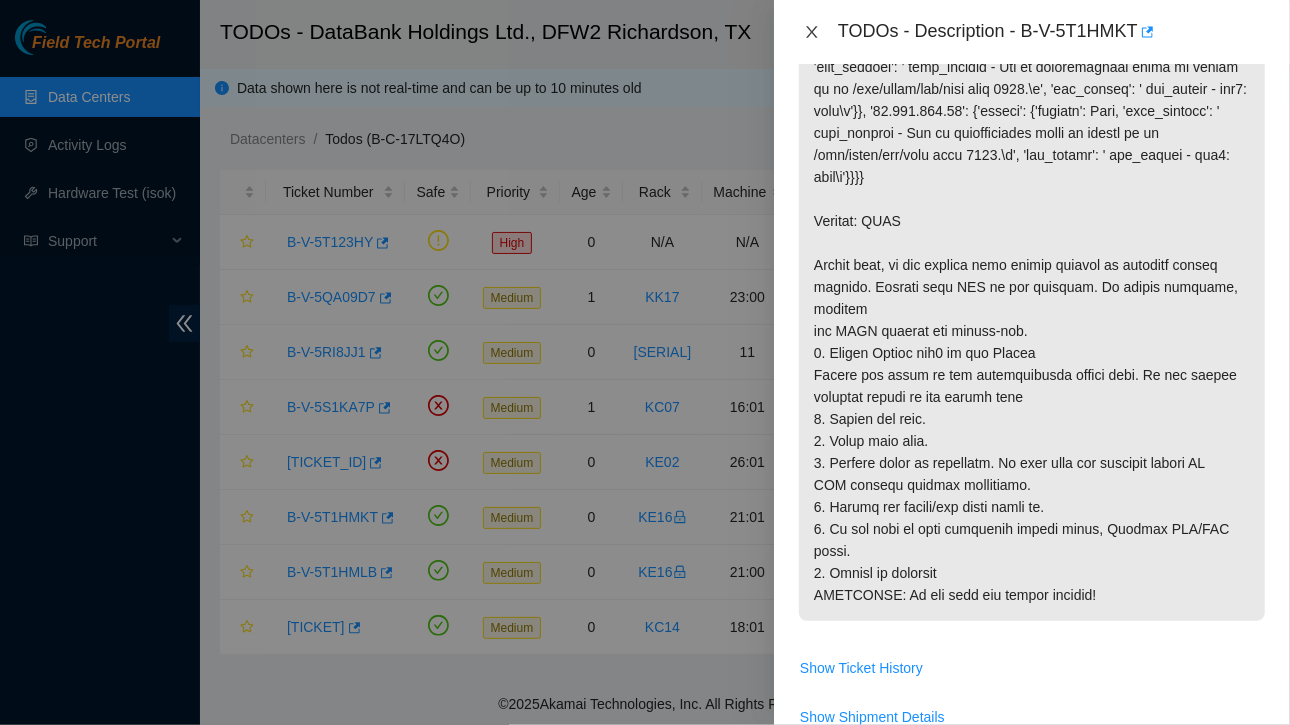 click 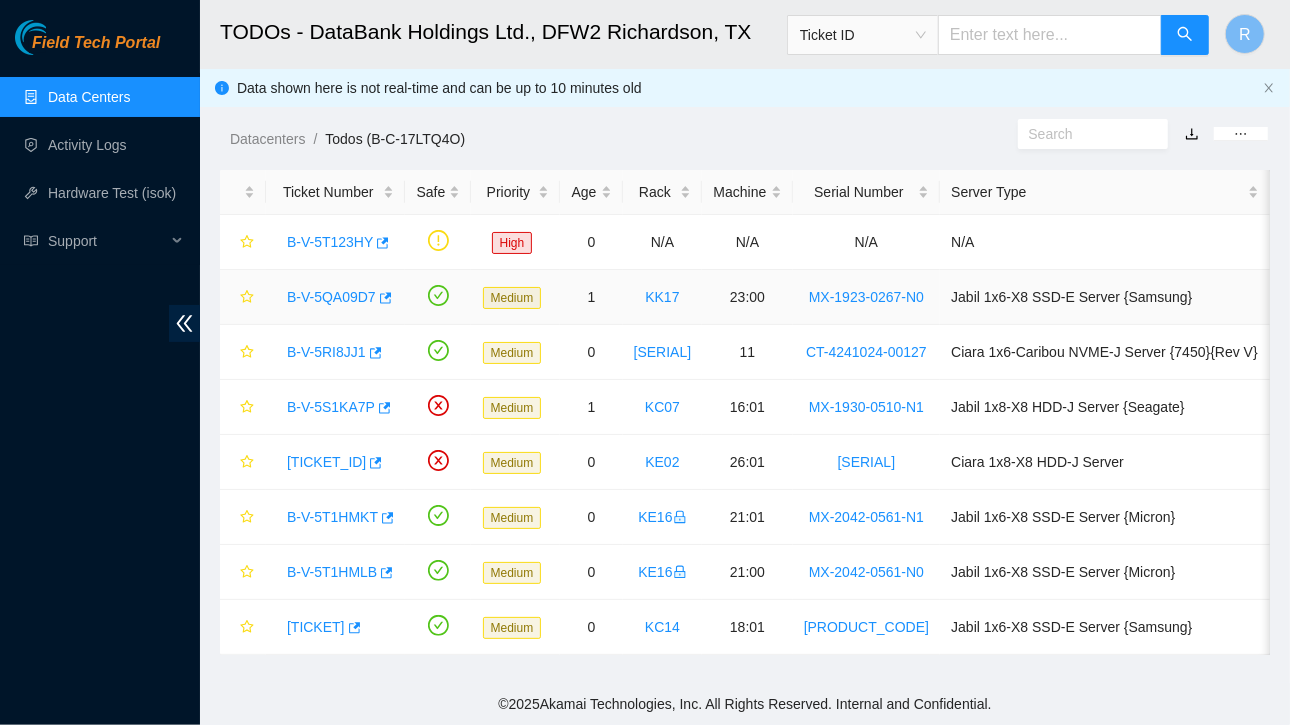 scroll, scrollTop: 416, scrollLeft: 0, axis: vertical 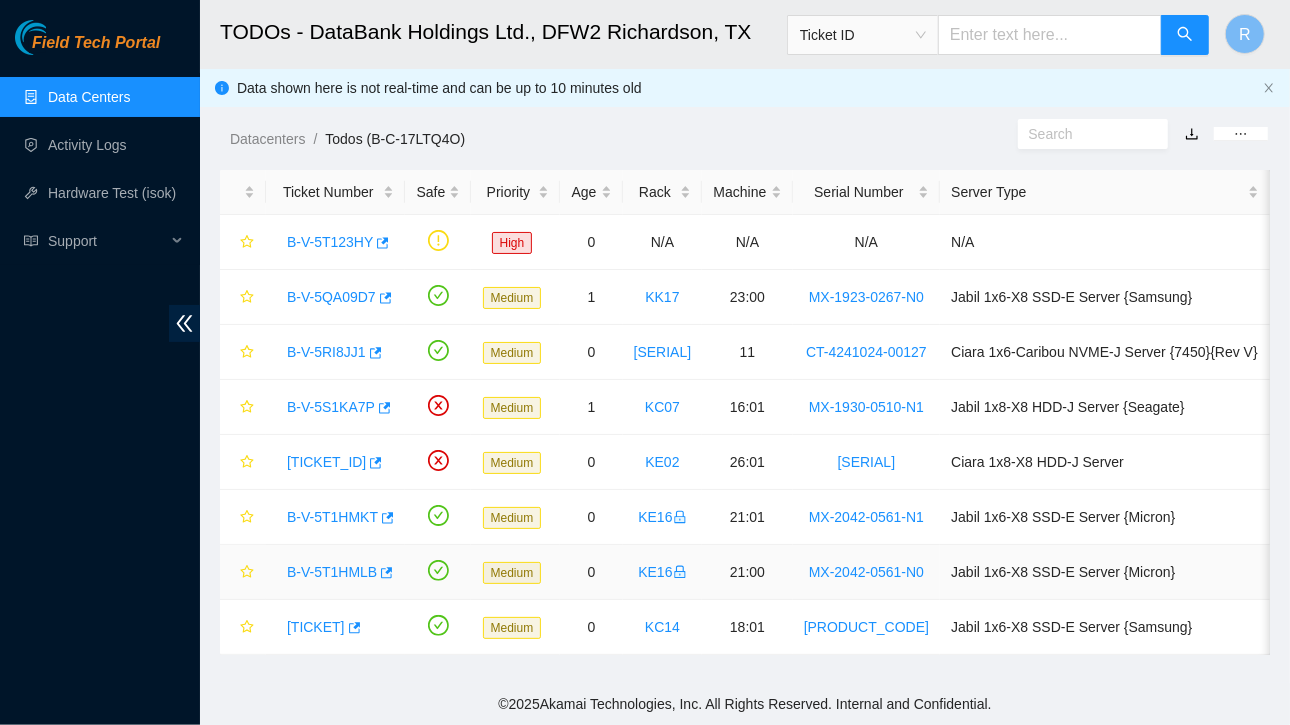 click on "B-V-5T1HMLB" at bounding box center (332, 572) 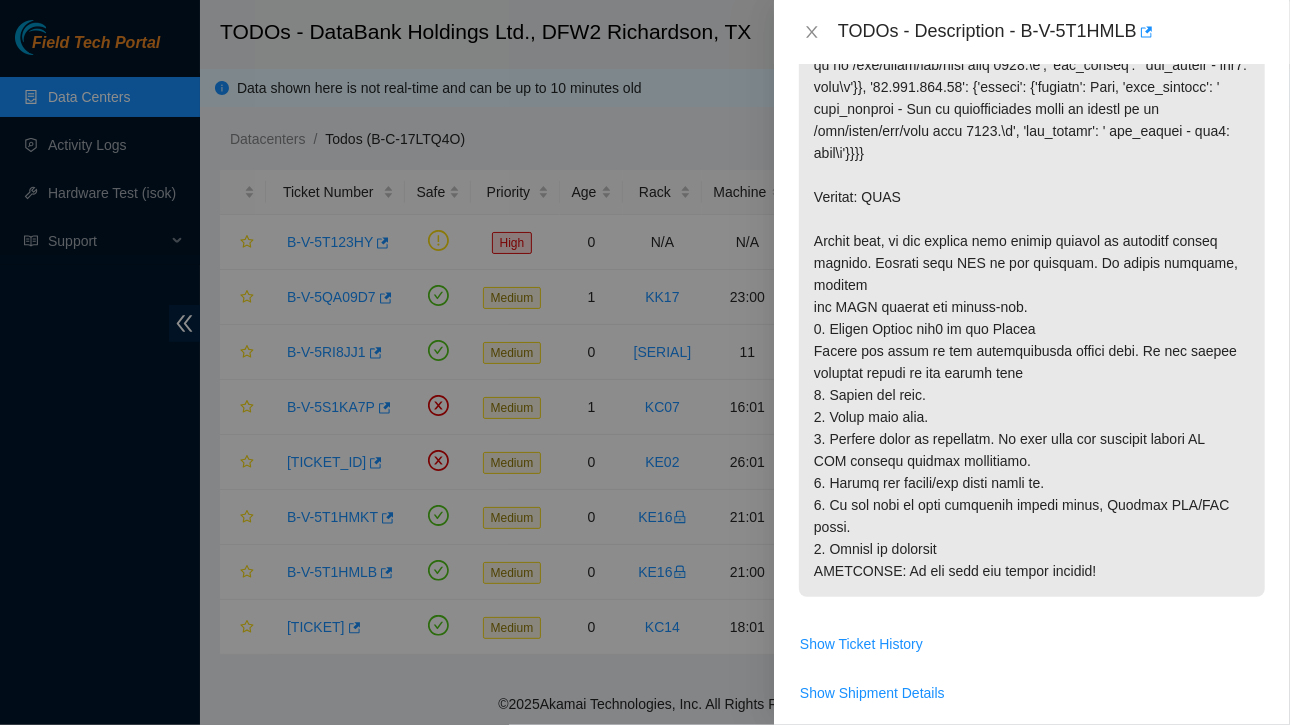 scroll, scrollTop: 374, scrollLeft: 0, axis: vertical 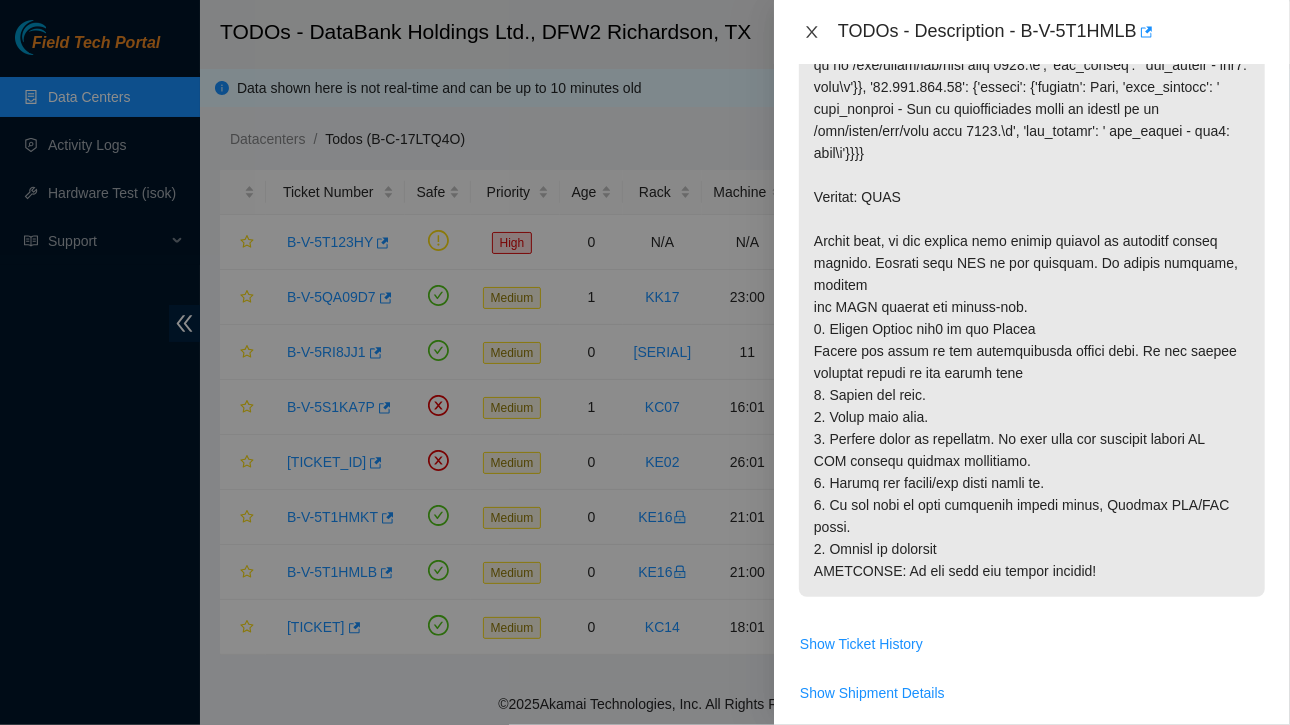 click 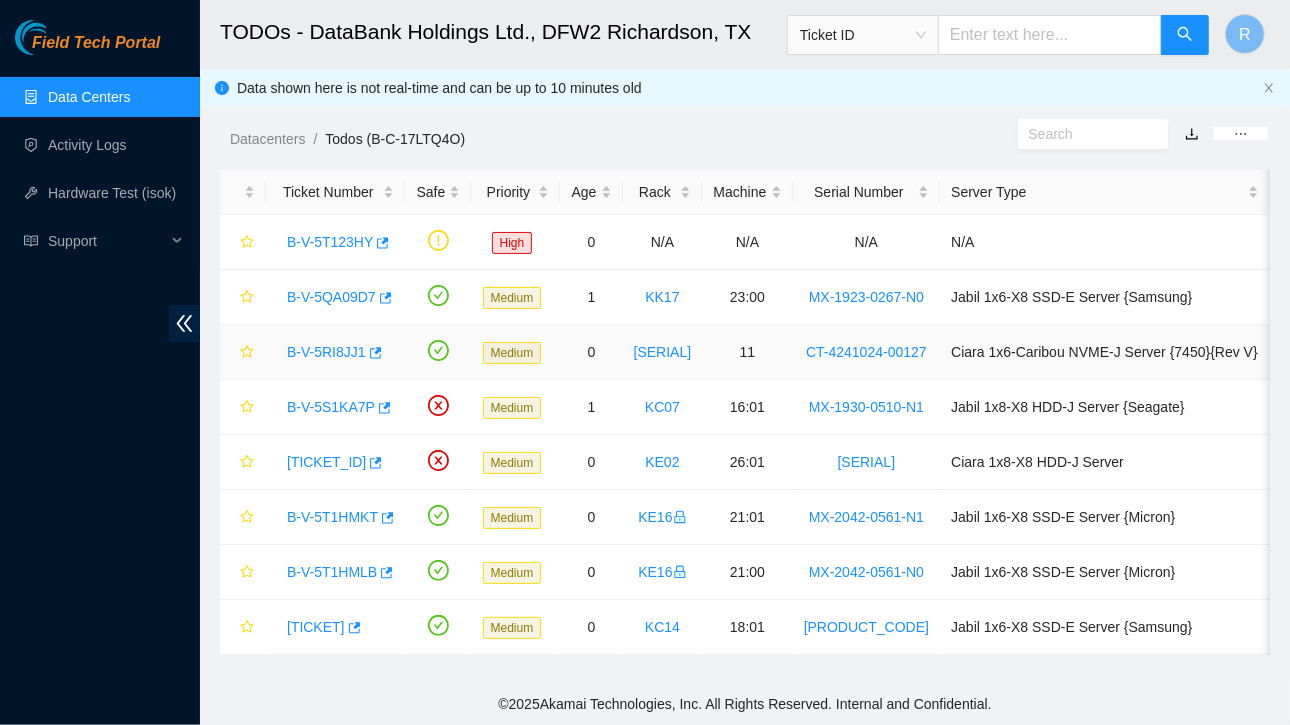 scroll, scrollTop: 440, scrollLeft: 0, axis: vertical 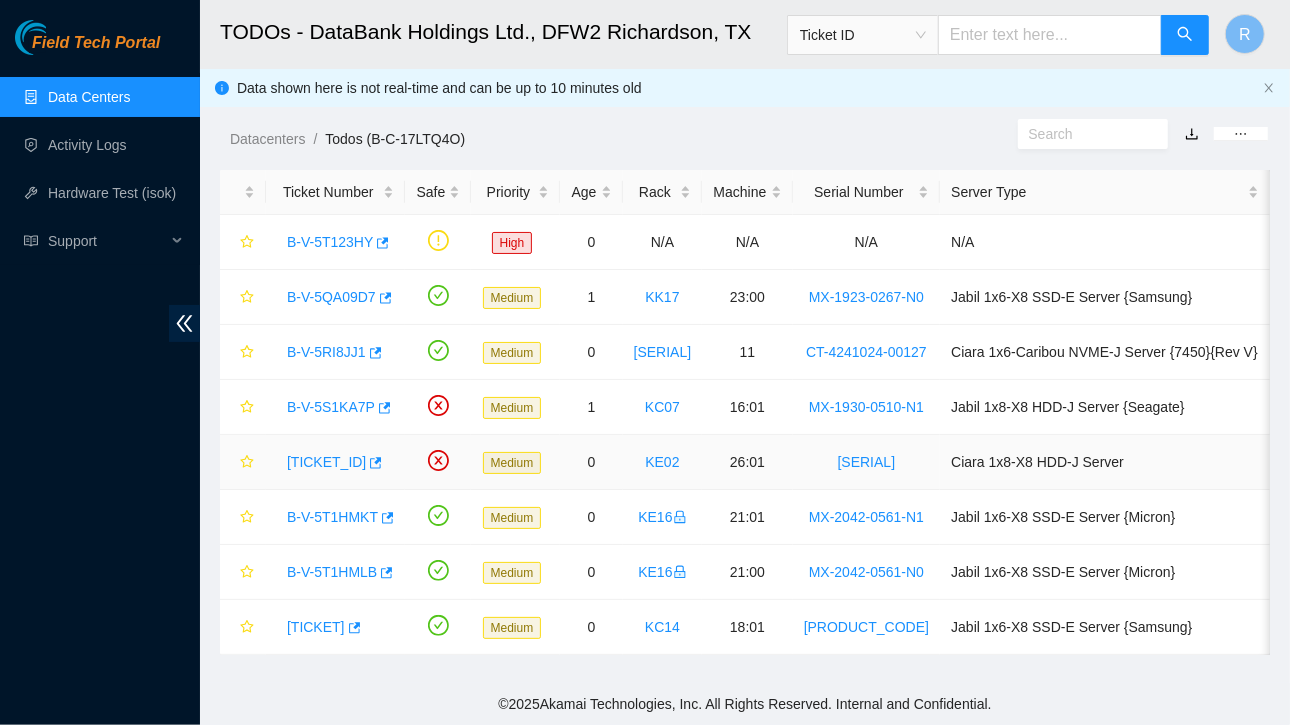 click on "[TICKET_ID]" at bounding box center [326, 462] 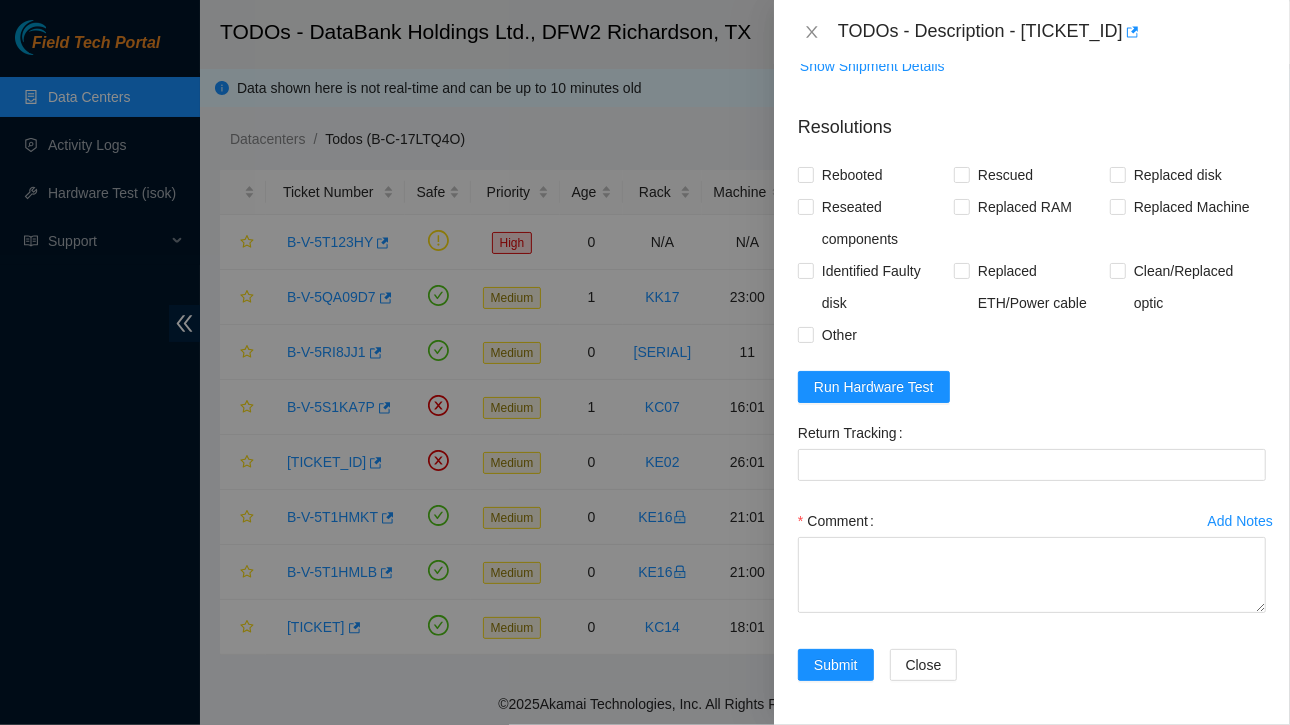 scroll, scrollTop: 0, scrollLeft: 0, axis: both 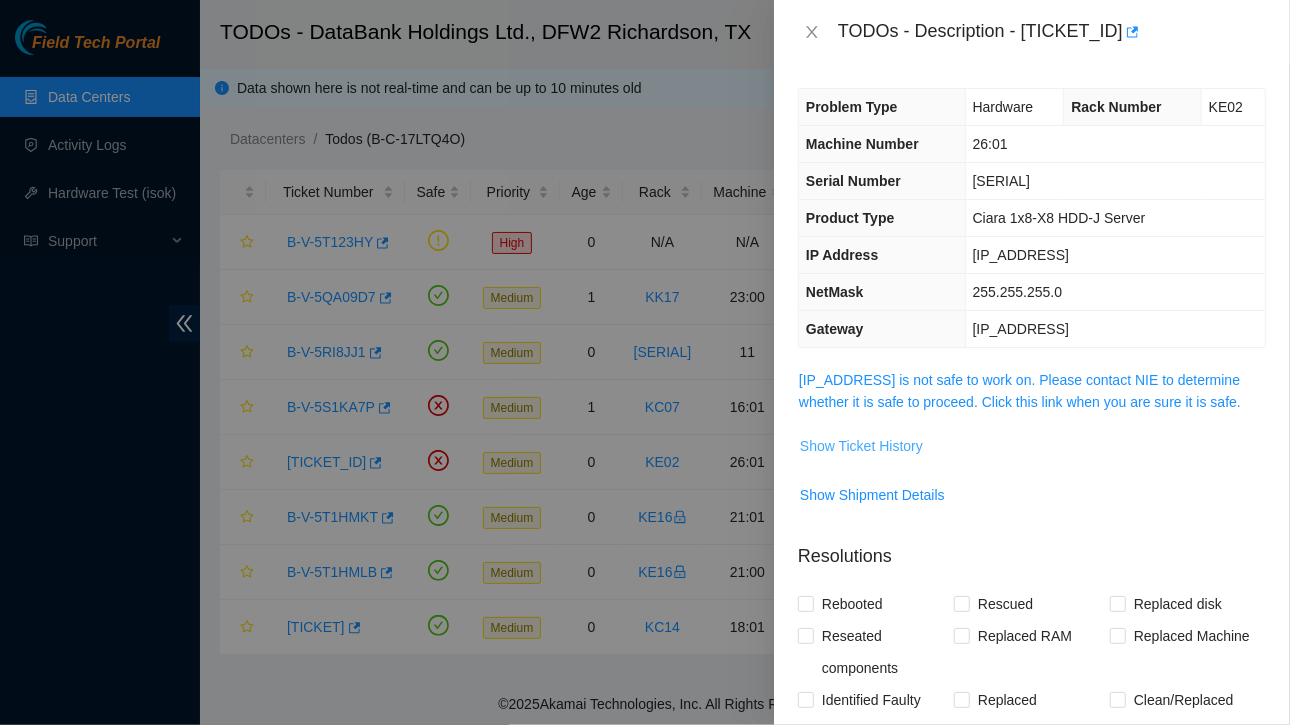 click on "Show Ticket History" at bounding box center [861, 446] 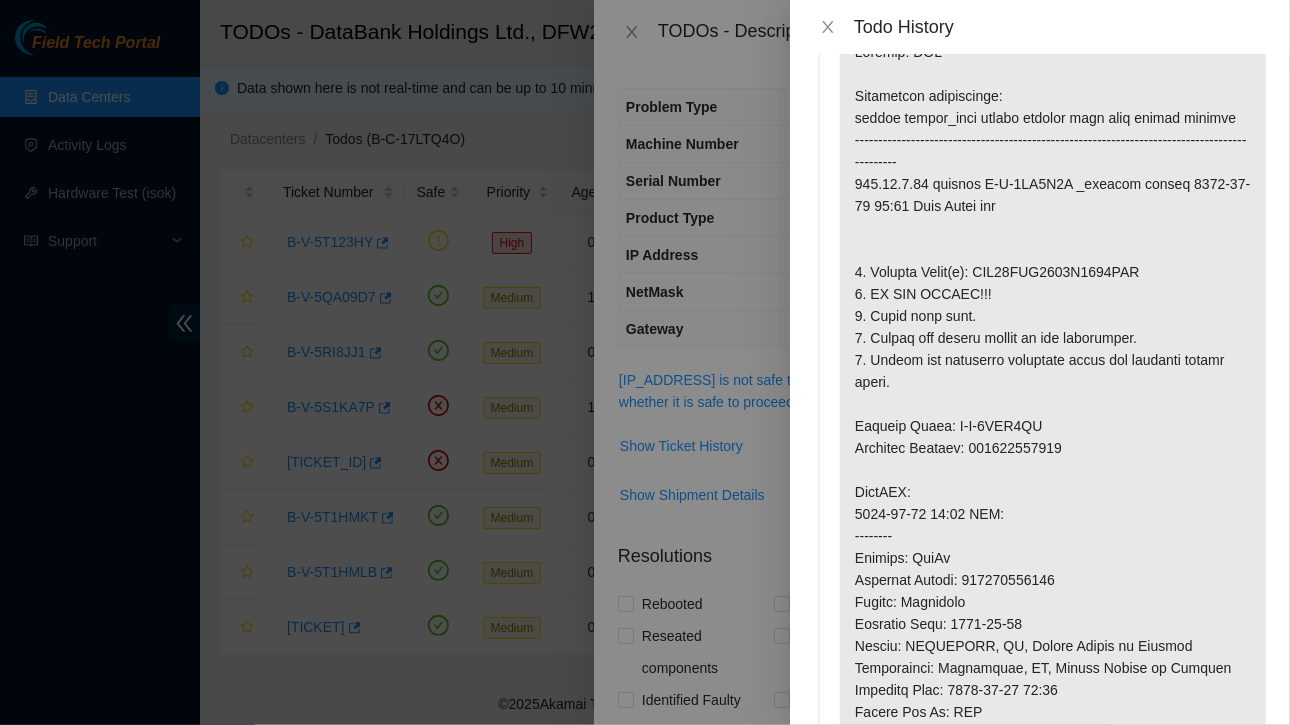 scroll, scrollTop: 0, scrollLeft: 0, axis: both 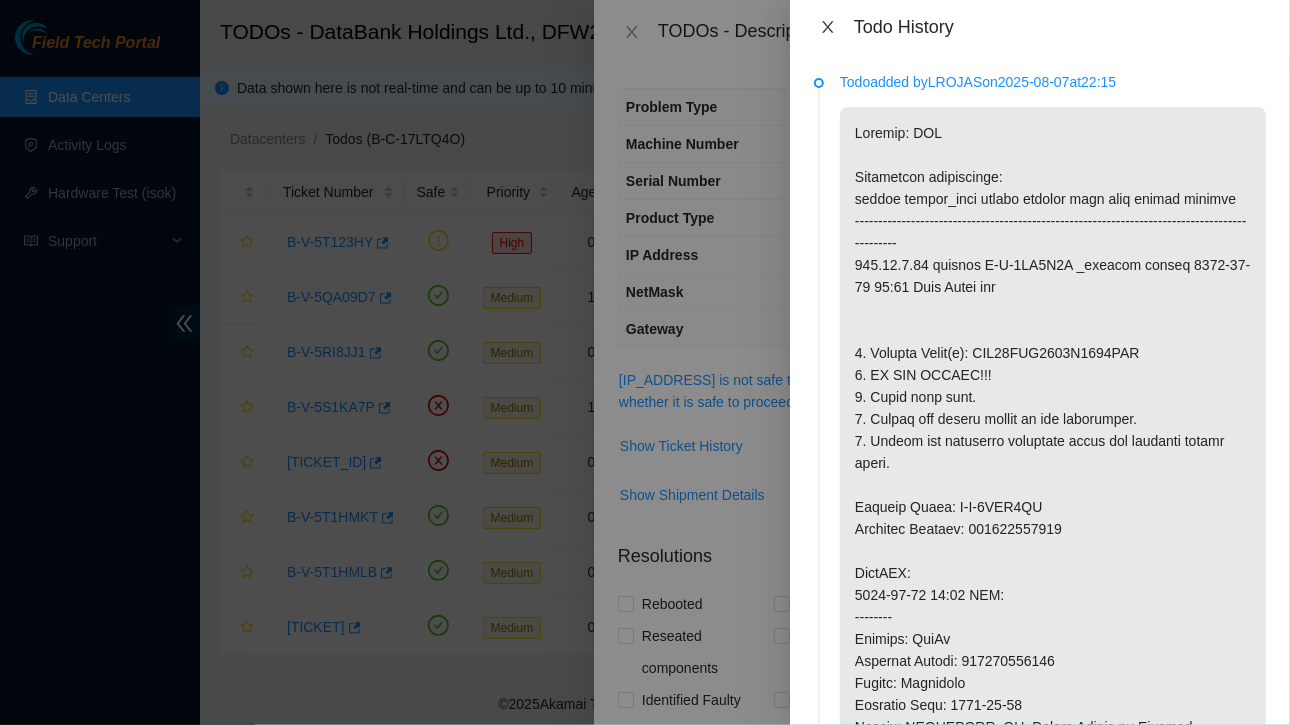 click 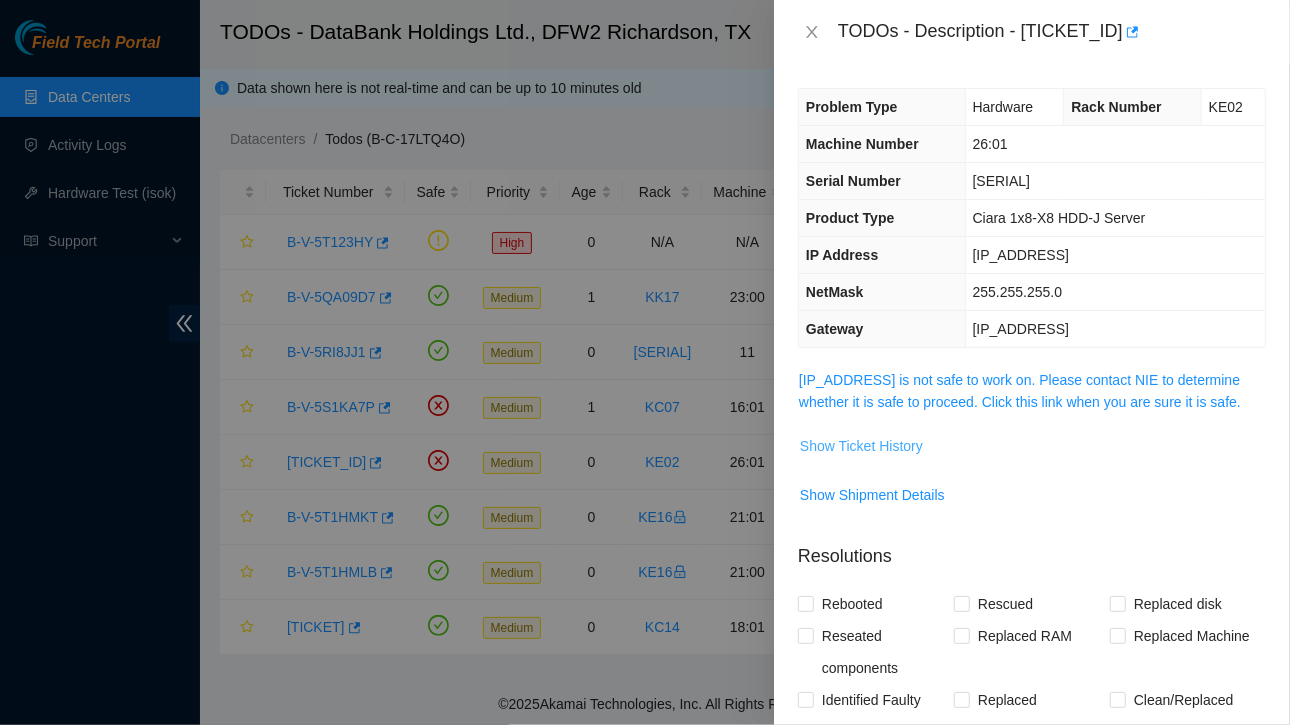click on "Show Ticket History" at bounding box center (861, 446) 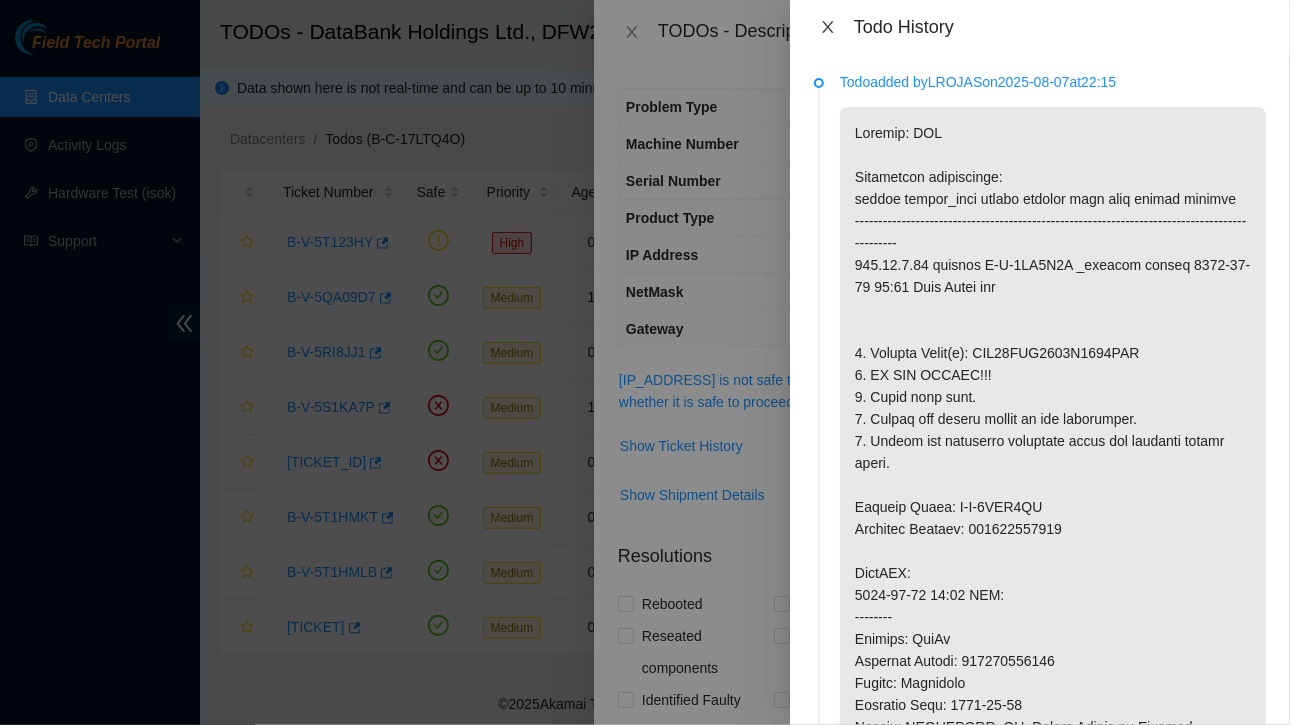 click 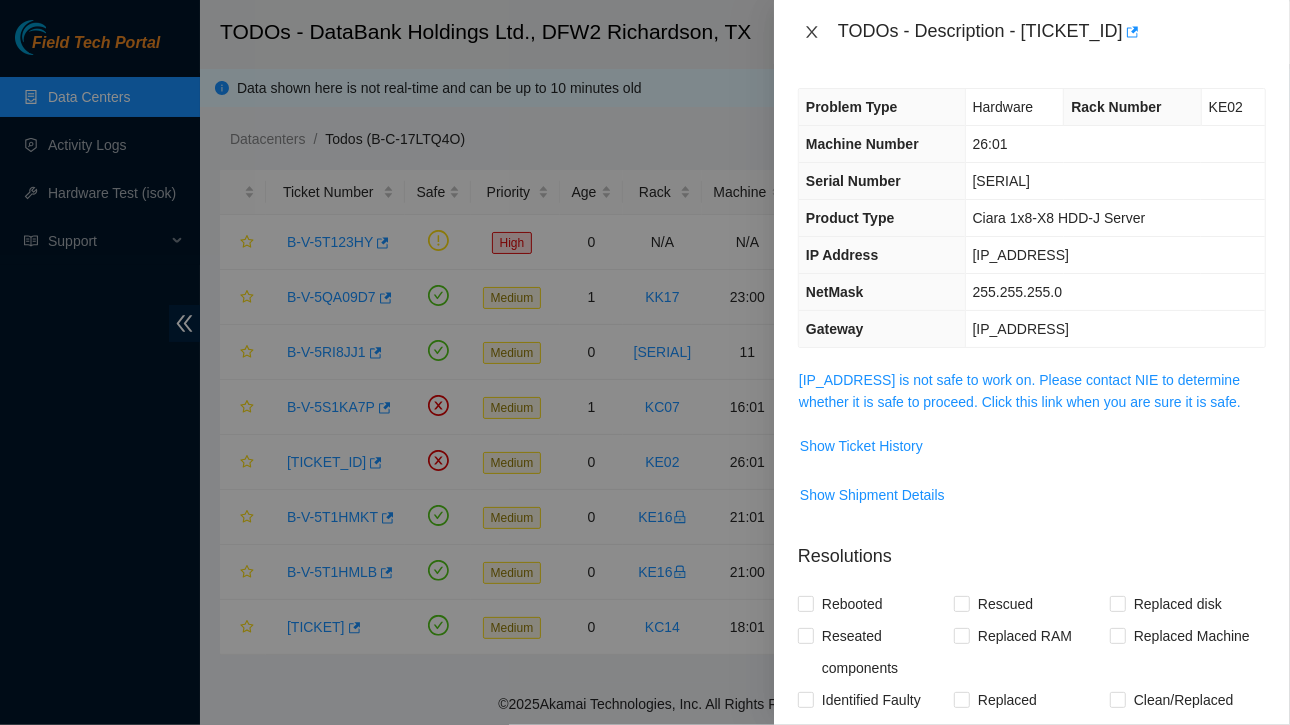 click 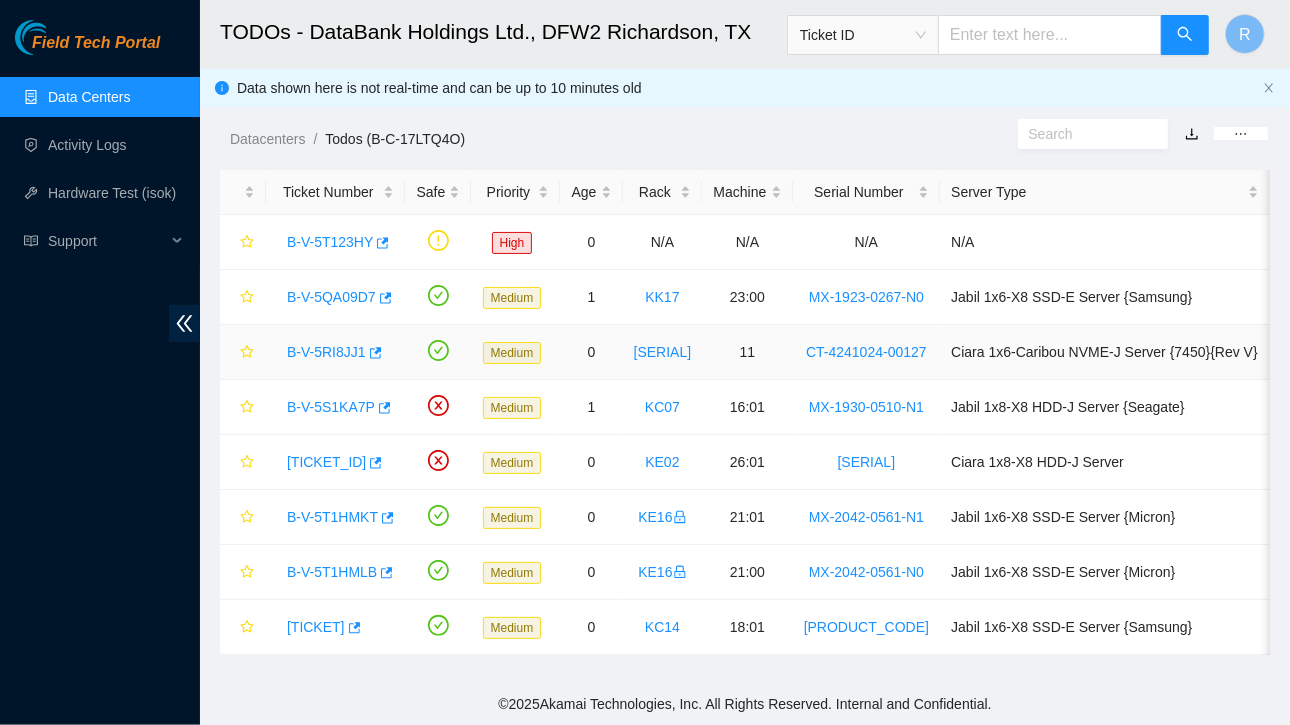 click on "B-V-5RI8JJ1" at bounding box center (326, 352) 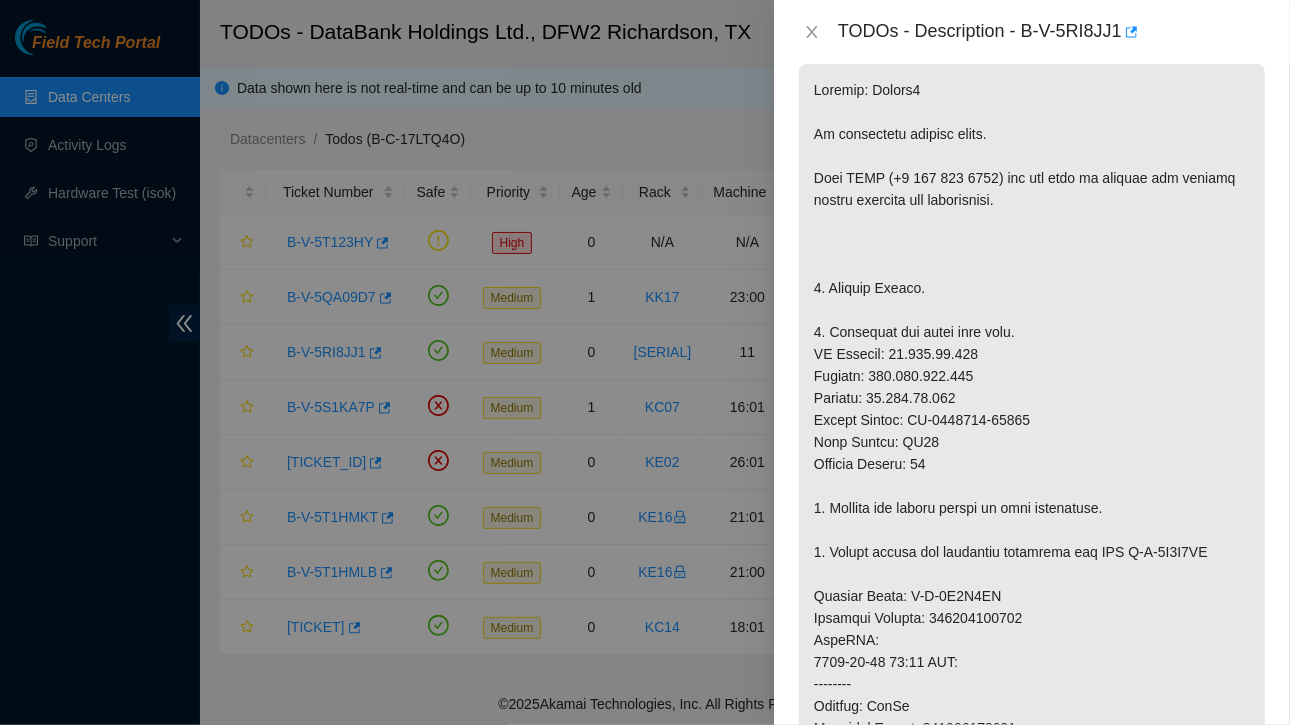 scroll, scrollTop: 0, scrollLeft: 0, axis: both 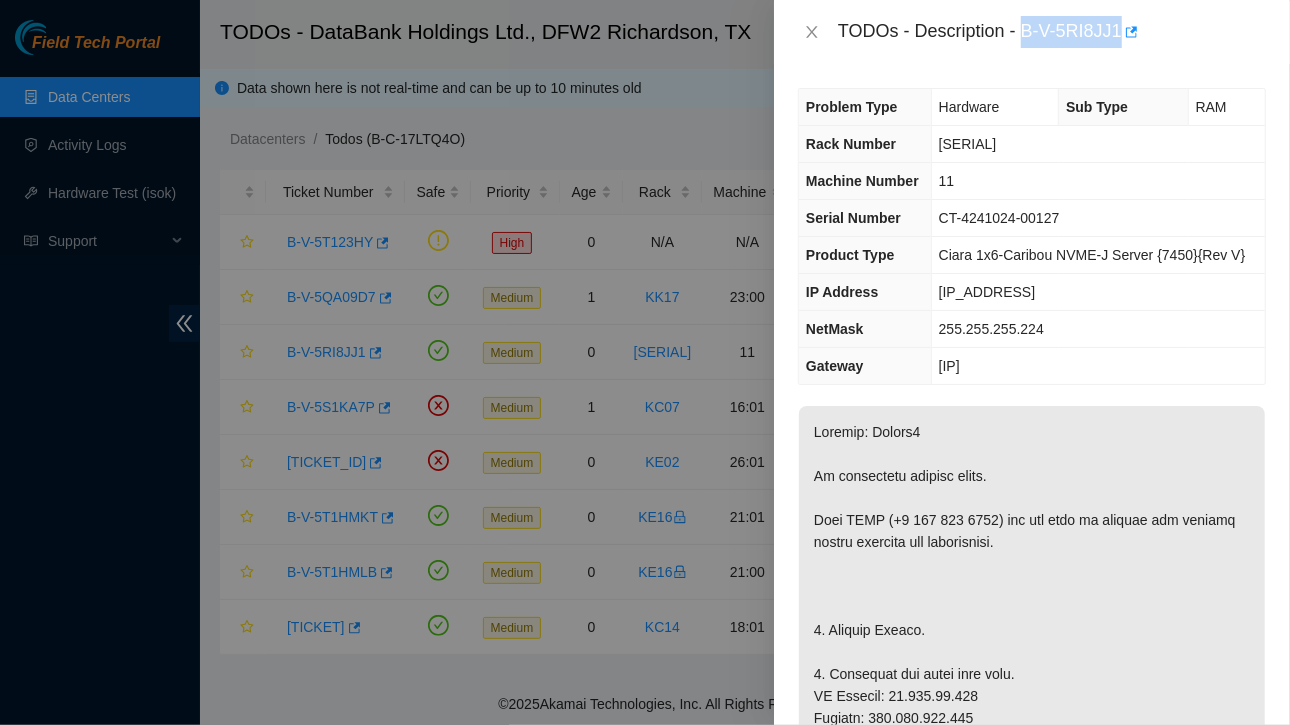 drag, startPoint x: 1025, startPoint y: 29, endPoint x: 1137, endPoint y: 27, distance: 112.01785 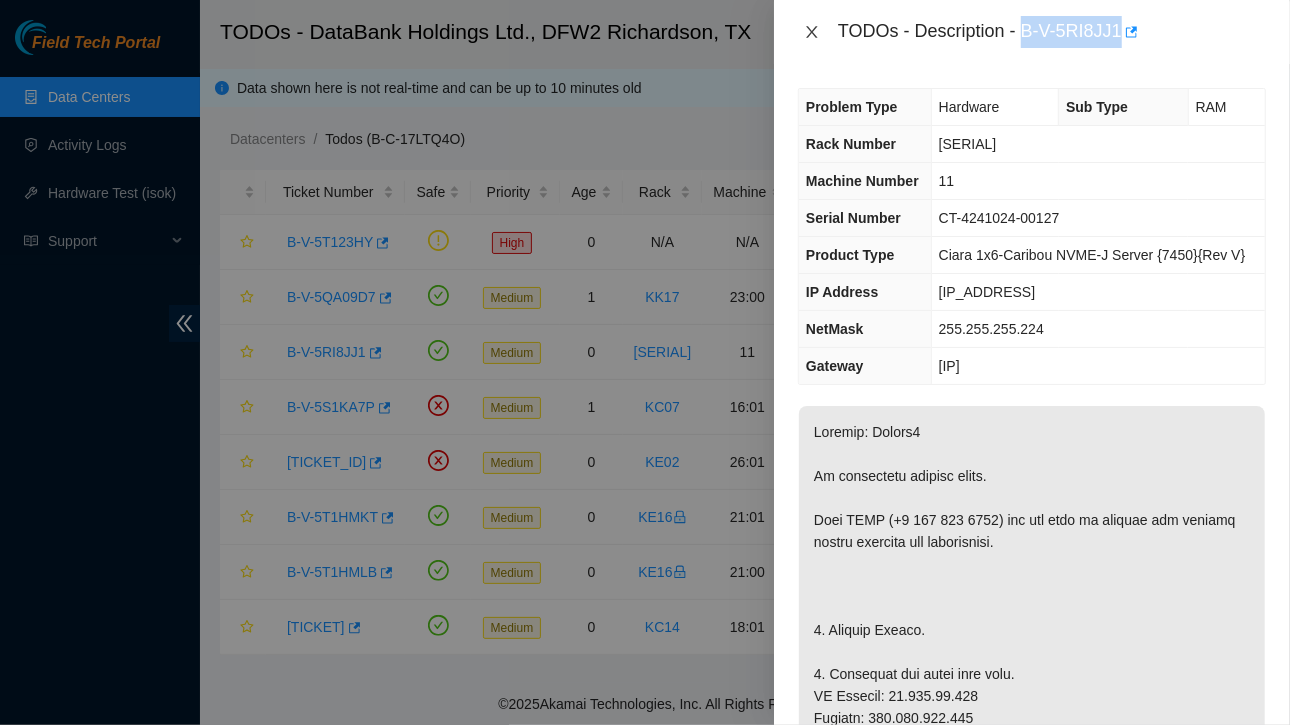 click 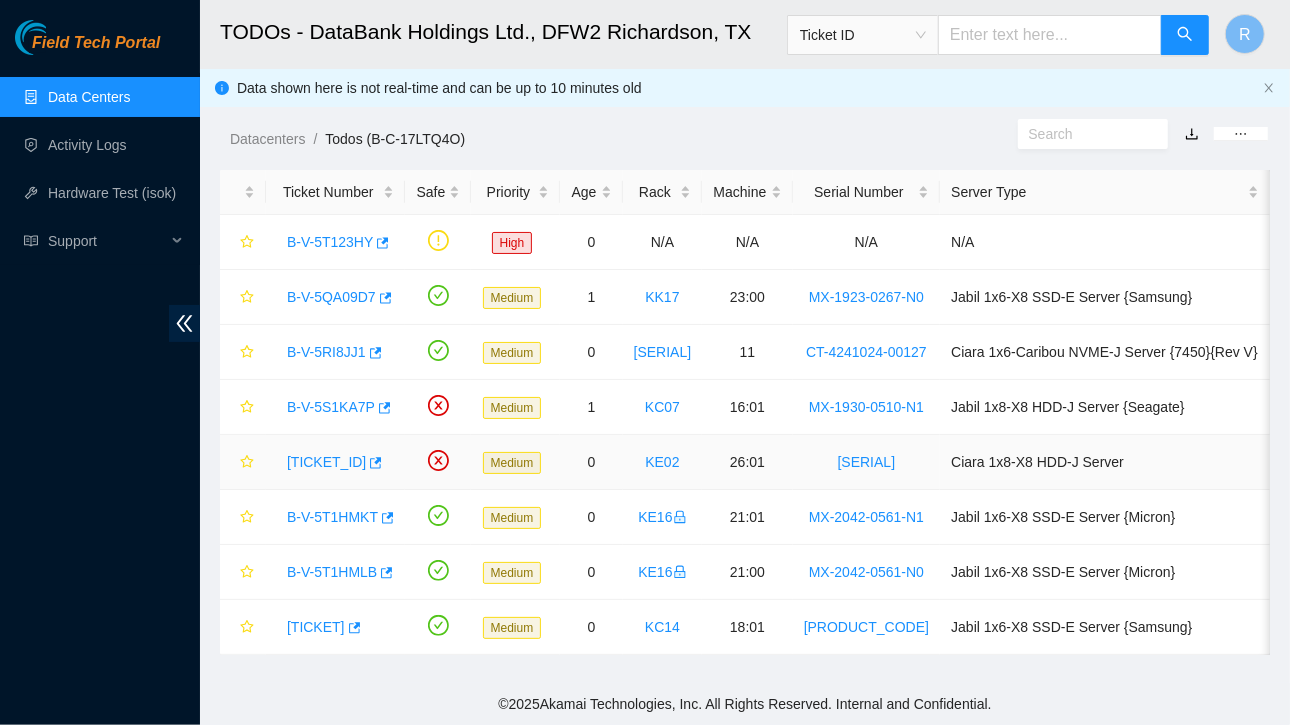 click on "[TICKET_ID]" at bounding box center [326, 462] 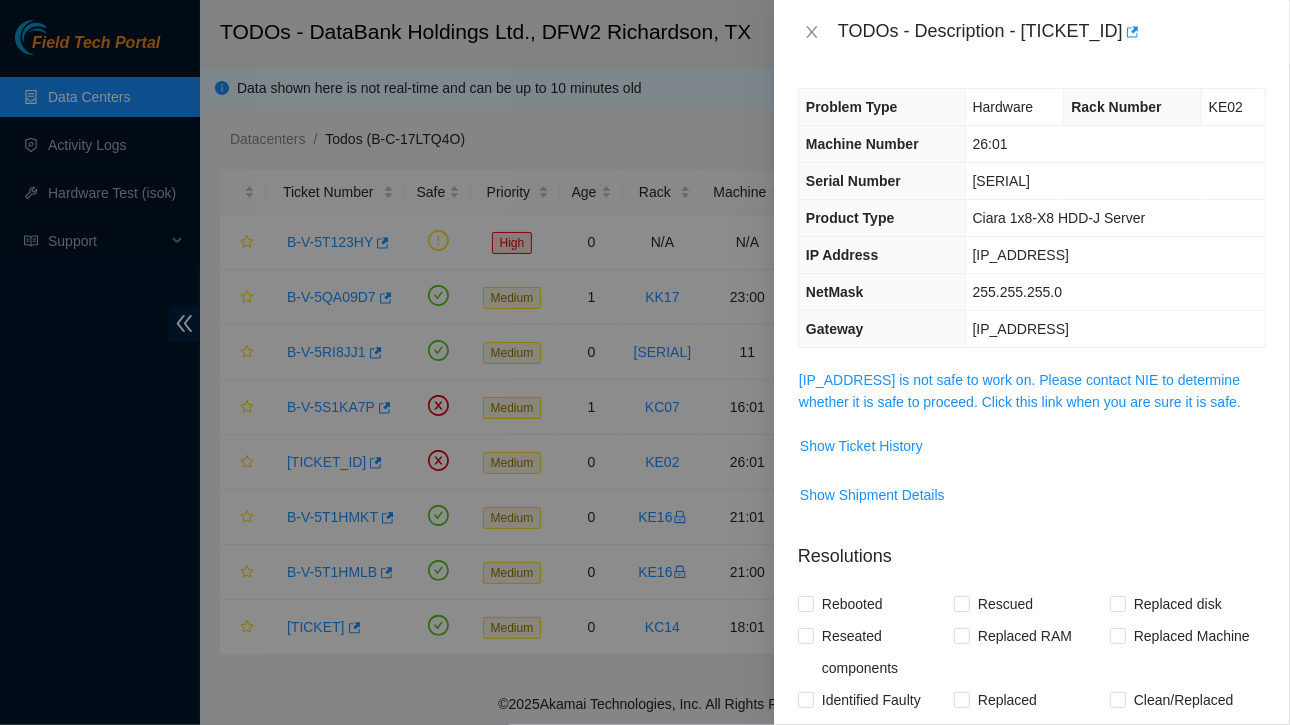 scroll, scrollTop: 429, scrollLeft: 0, axis: vertical 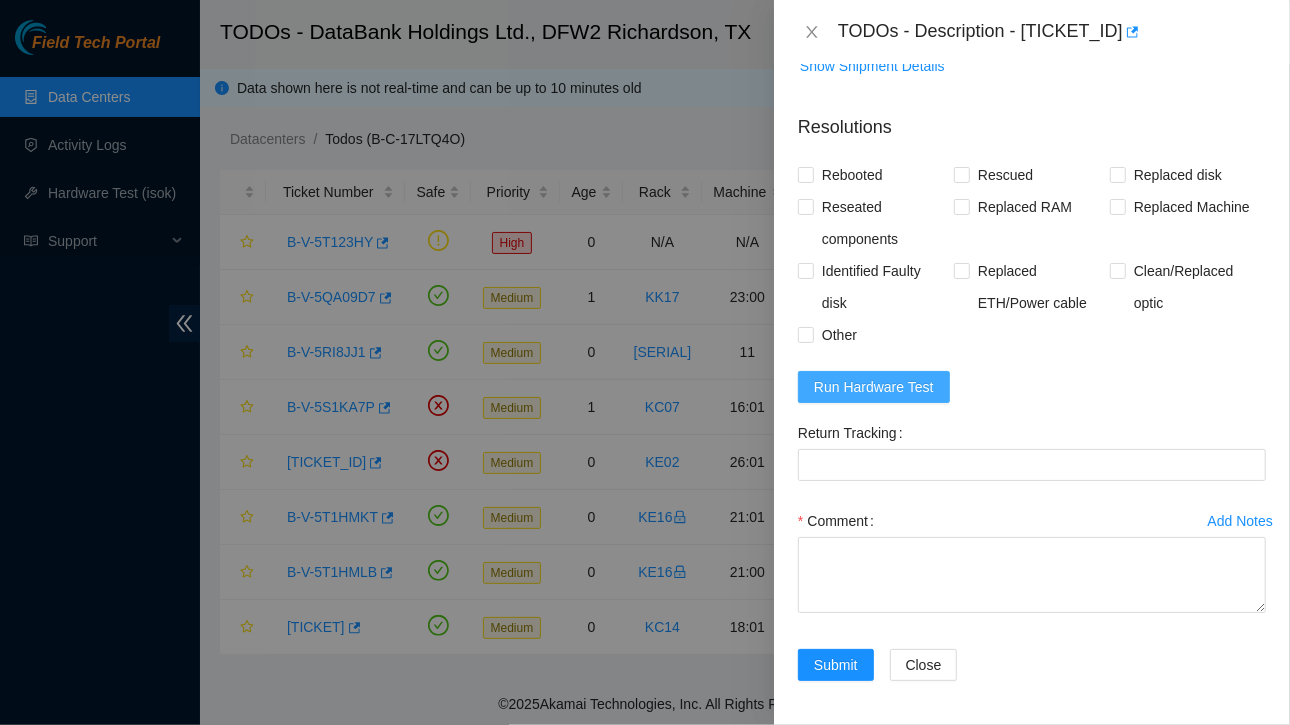 click on "Run Hardware Test" at bounding box center [874, 387] 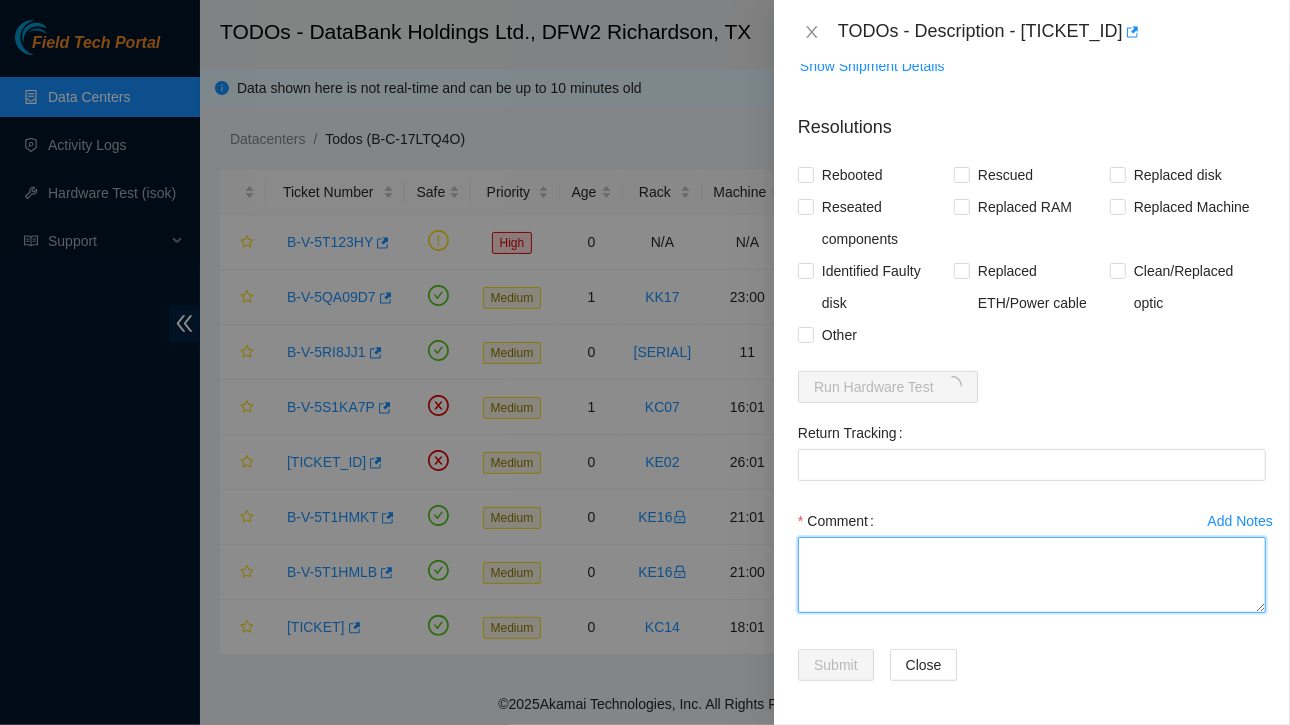 click on "Comment" at bounding box center [1032, 575] 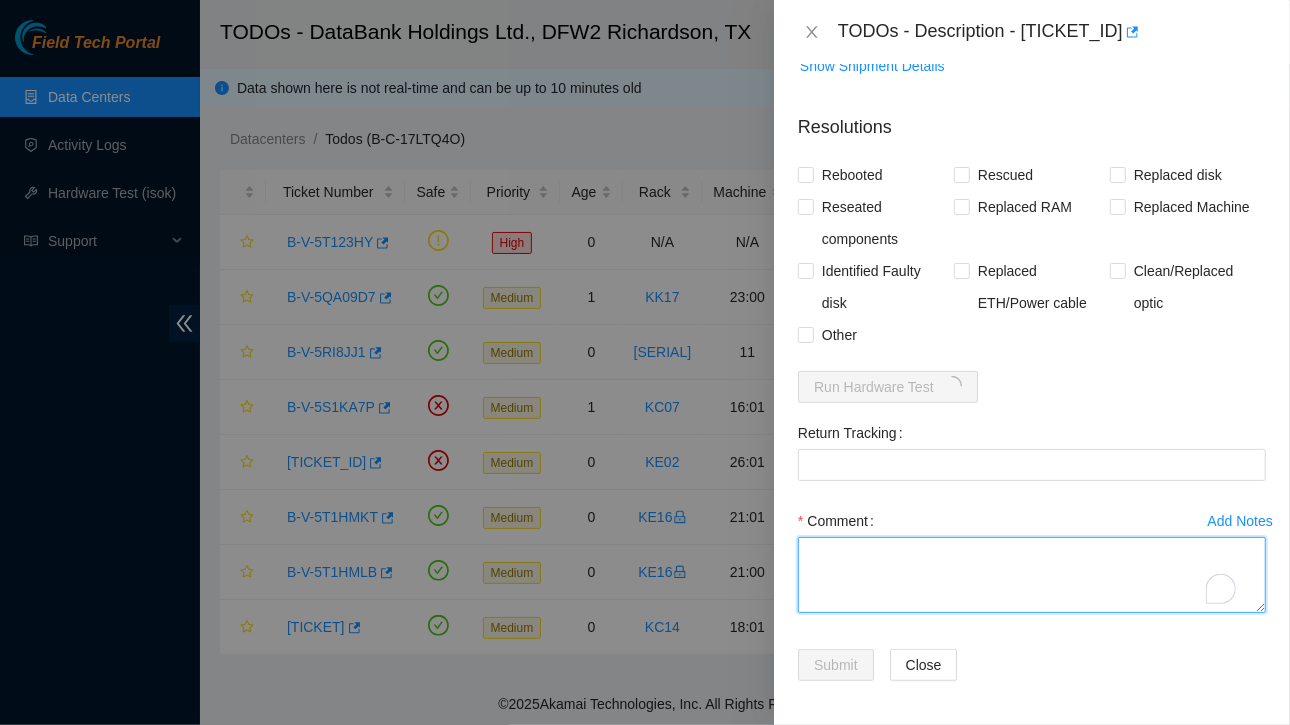 paste on "Ticket:B-V-5SJ6B4J
Service Order: B-V-5SMA3OA
Tracking Numbers: 463470040176
Serial of New disk :WFKA7X03
Serial of Bad disk:WFK05LMD0000E8214TJG
RMA Return: B-V-5SMA3OJ
Return tracking number: 463470040187" 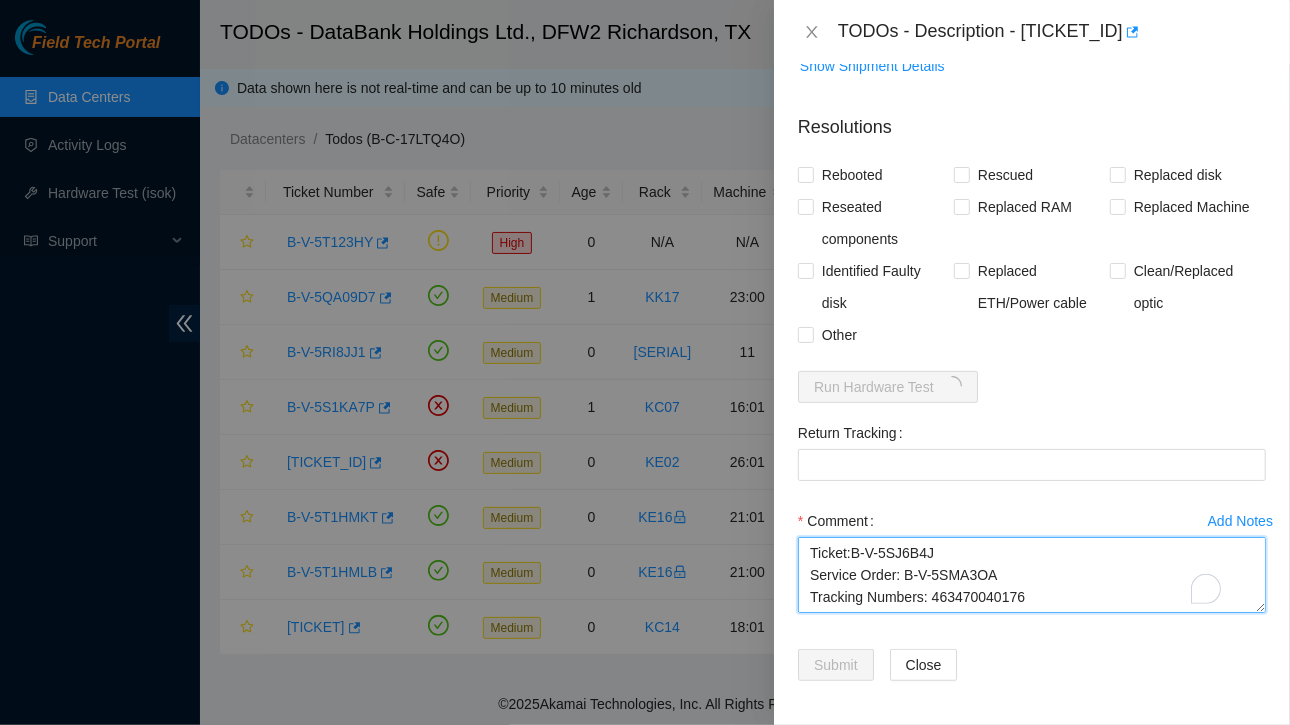 scroll, scrollTop: 170, scrollLeft: 0, axis: vertical 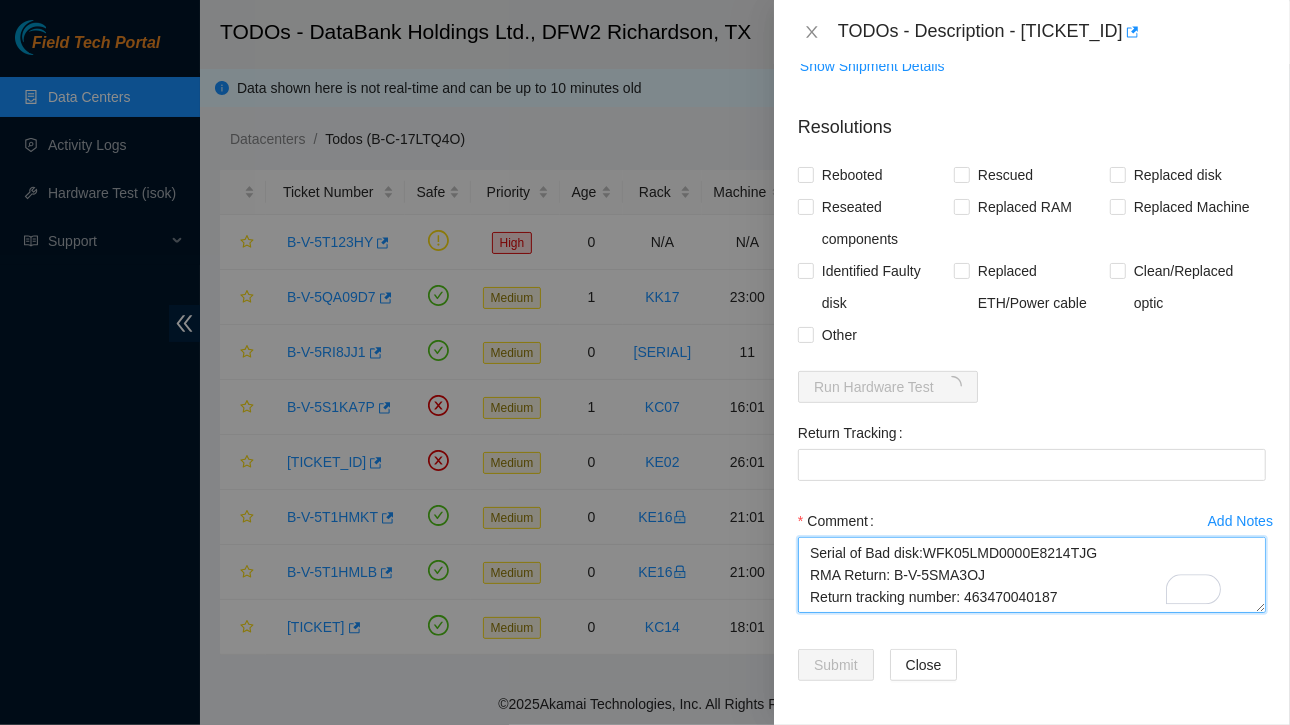 drag, startPoint x: 962, startPoint y: 555, endPoint x: 1065, endPoint y: 550, distance: 103.121284 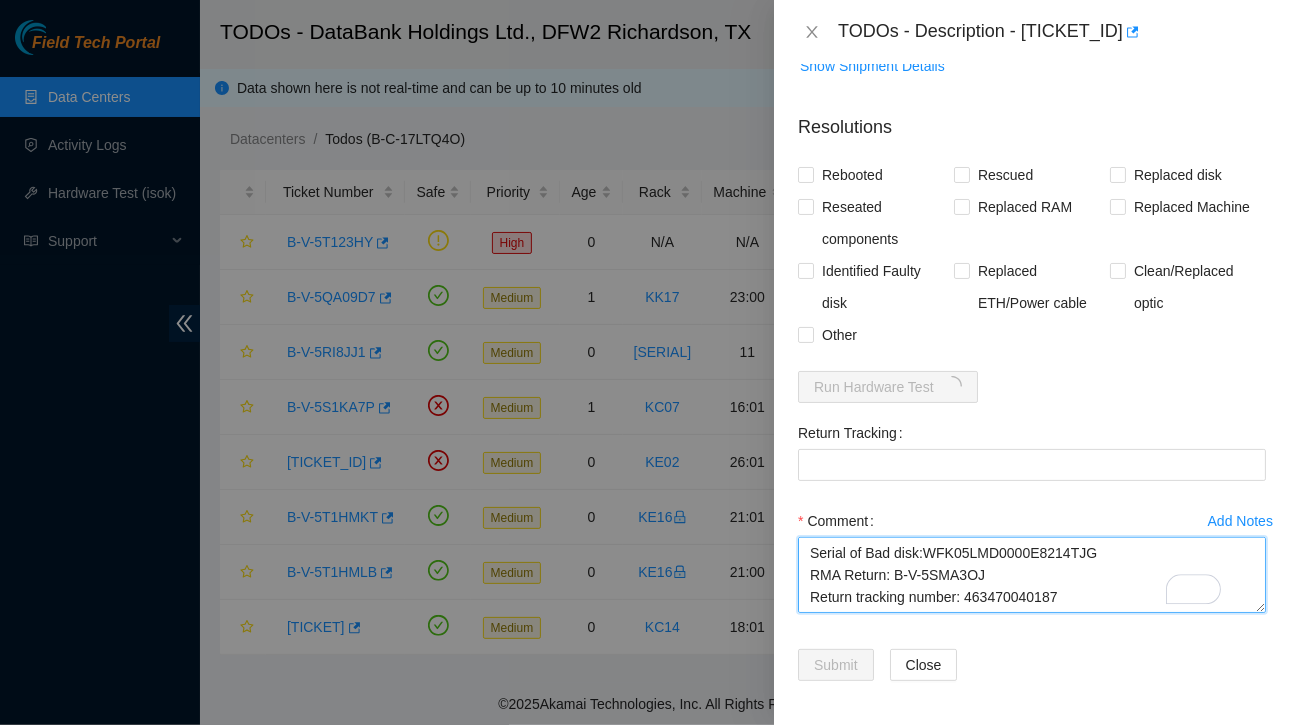 scroll, scrollTop: 429, scrollLeft: 0, axis: vertical 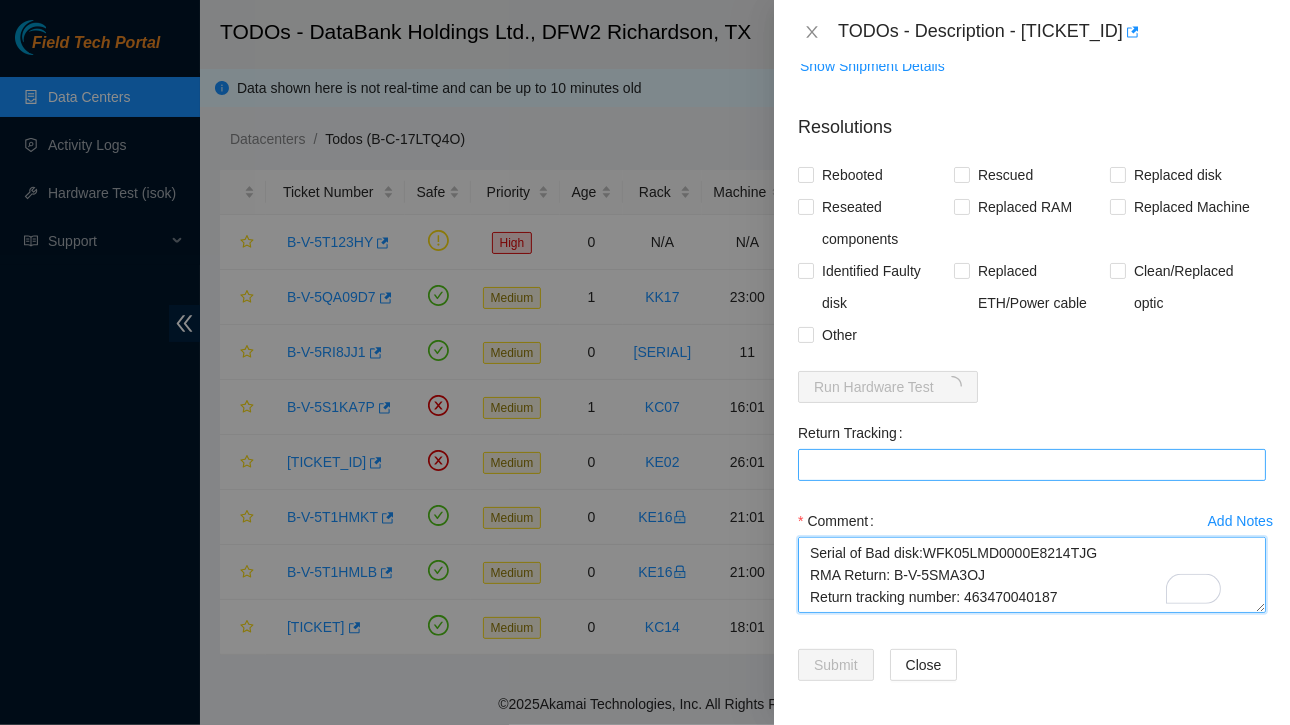 type on "Ticket:B-V-5SJ6B4J
Service Order: B-V-5SMA3OA
Tracking Numbers: 463470040176
Serial of New disk :WFKA7X03
Serial of Bad disk:WFK05LMD0000E8214TJG
RMA Return: B-V-5SMA3OJ
Return tracking number: 463470040187" 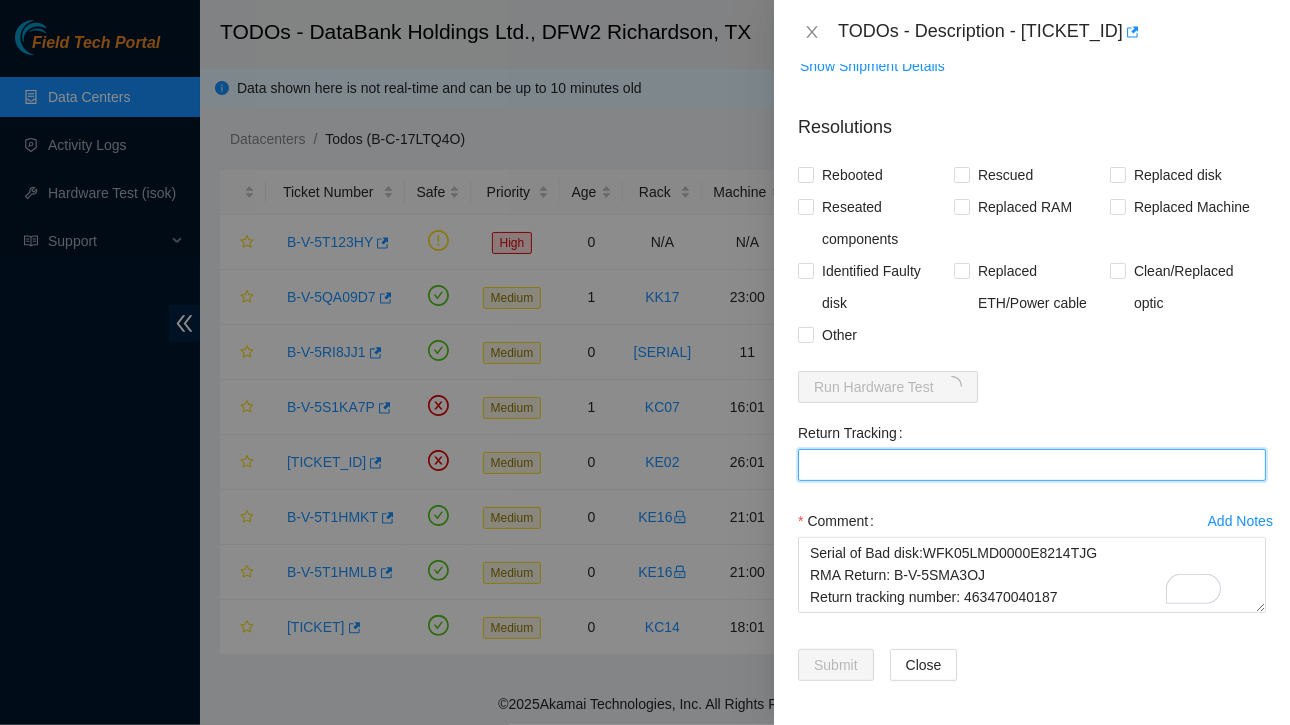 click on "Return Tracking" at bounding box center [1032, 465] 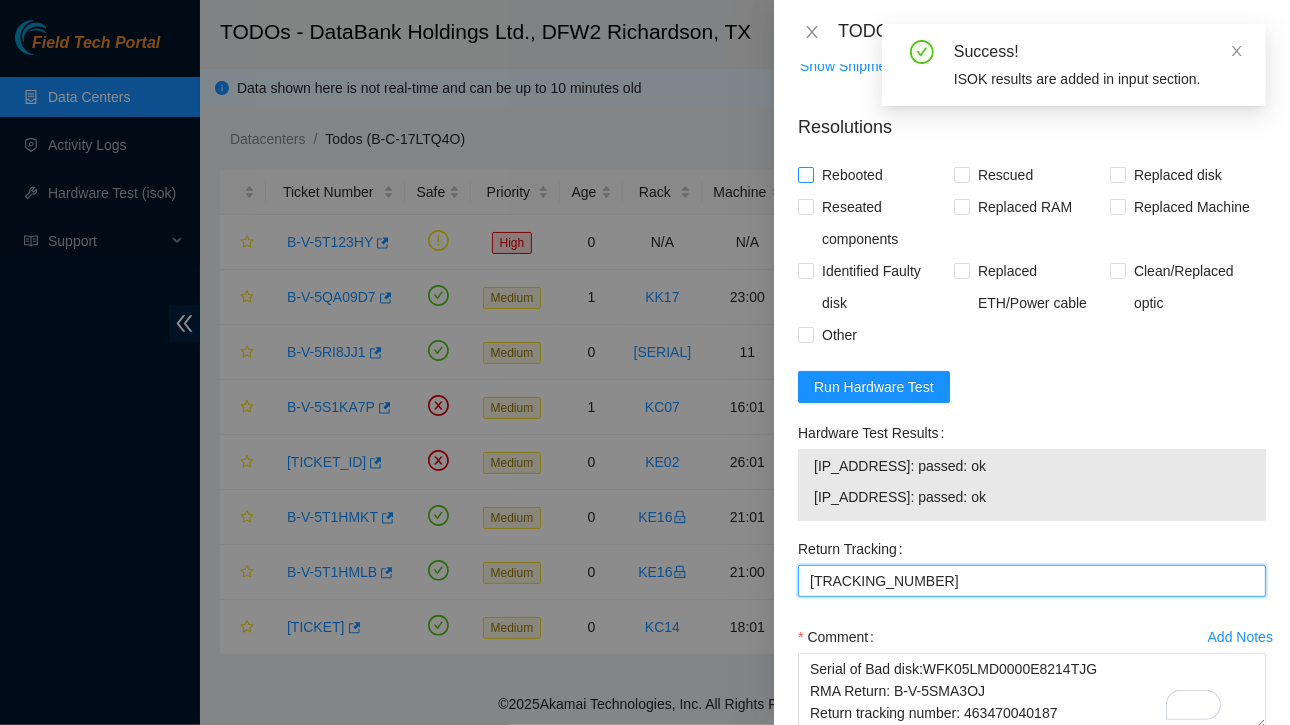 type on "[TRACKING_NUMBER]" 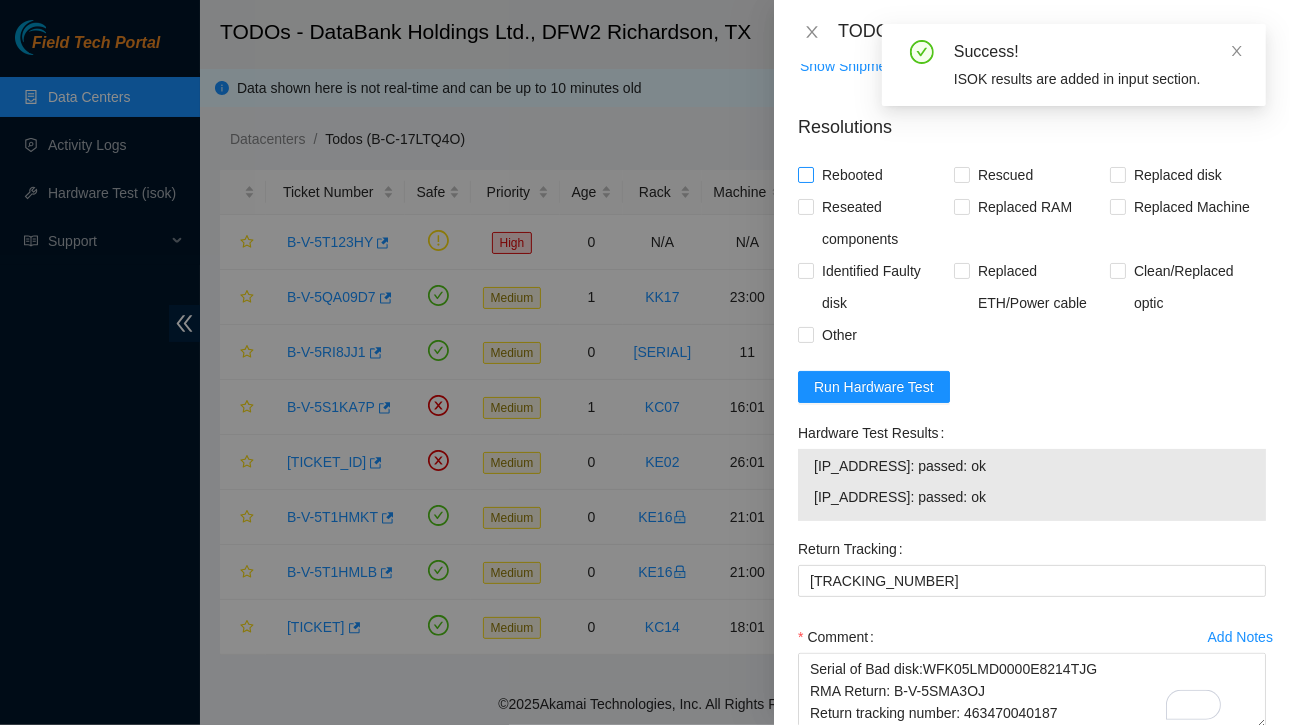 click on "Rebooted" at bounding box center [805, 174] 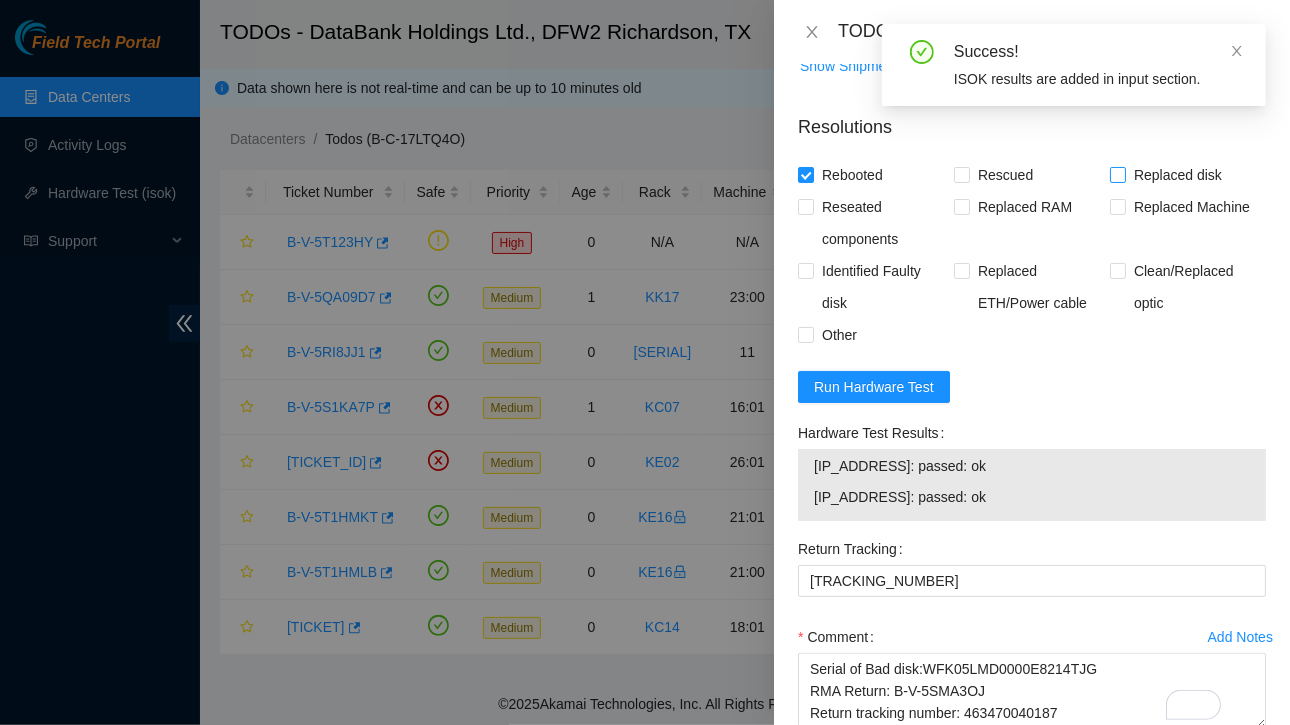 click on "Replaced disk" at bounding box center (1117, 174) 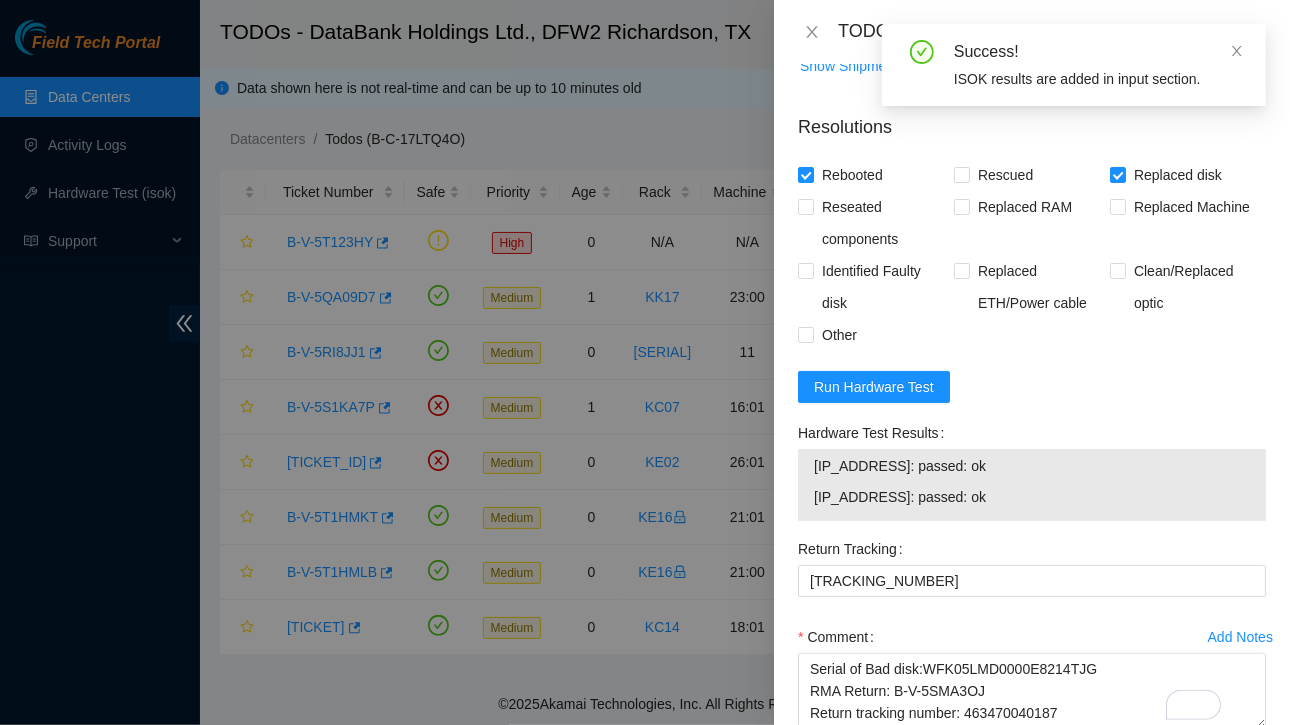 scroll, scrollTop: 560, scrollLeft: 0, axis: vertical 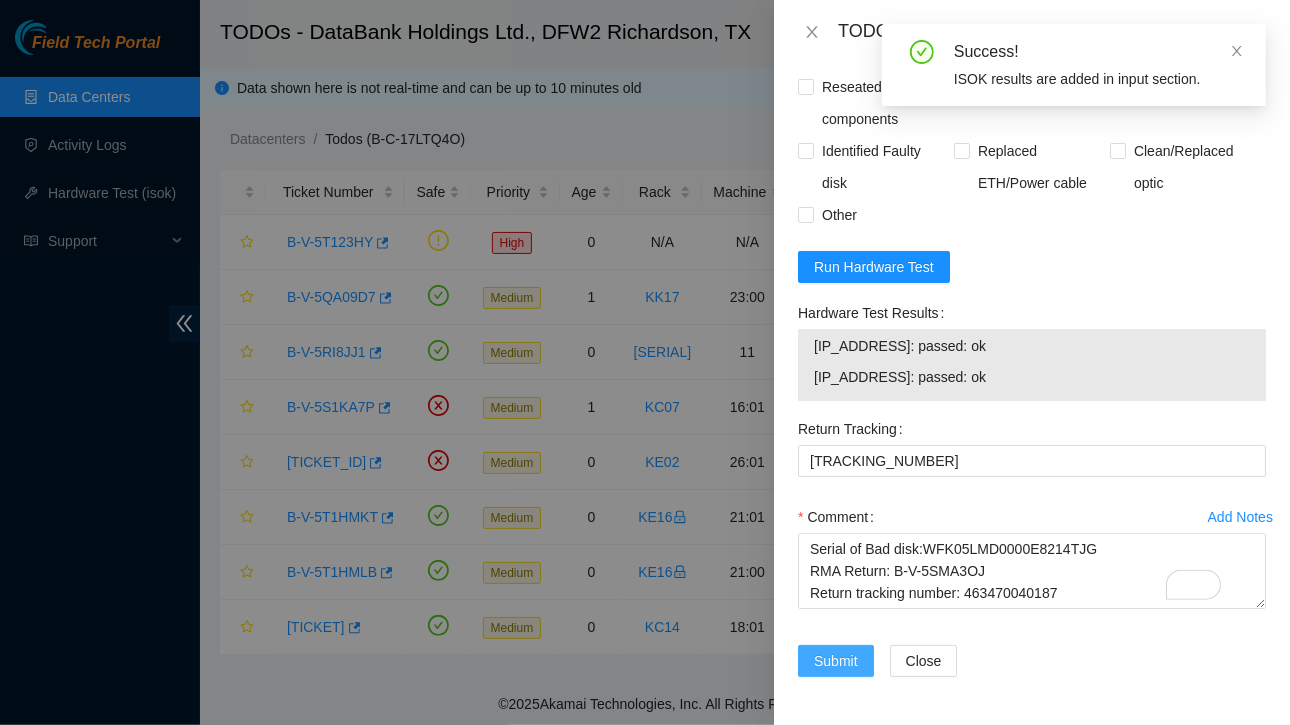 click on "Submit" at bounding box center [836, 661] 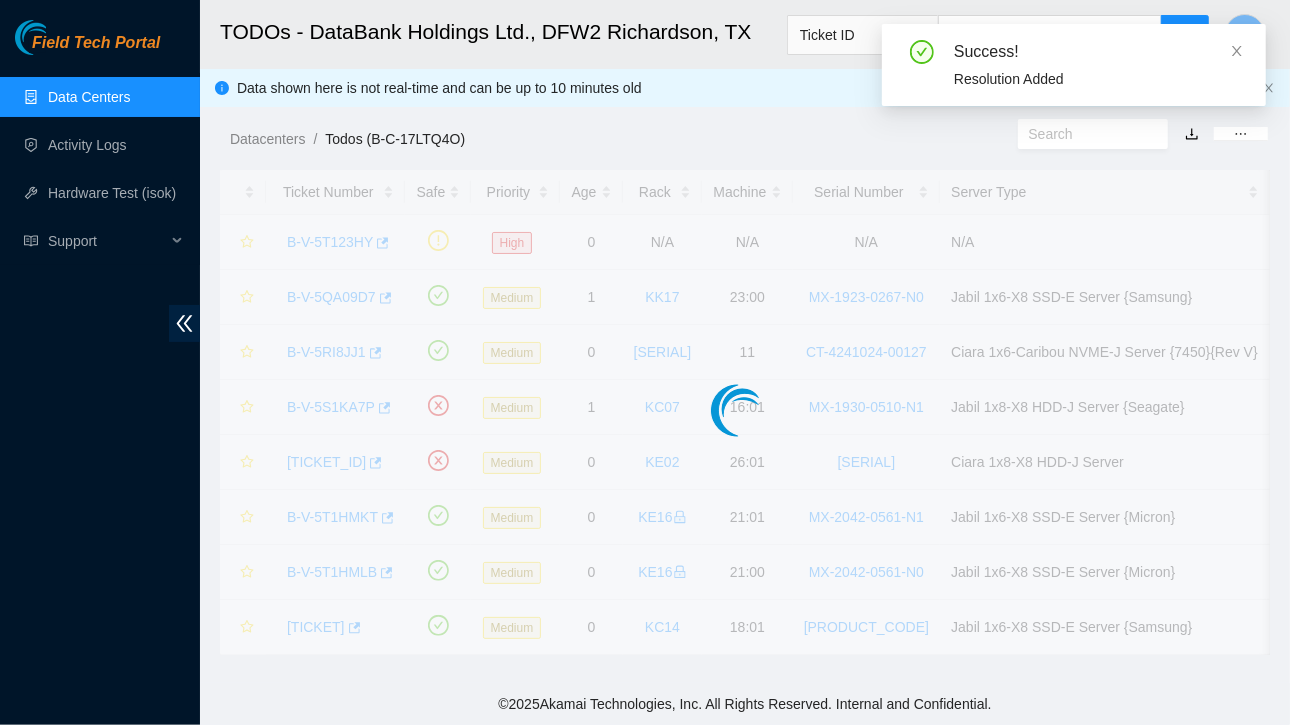 scroll, scrollTop: 532, scrollLeft: 0, axis: vertical 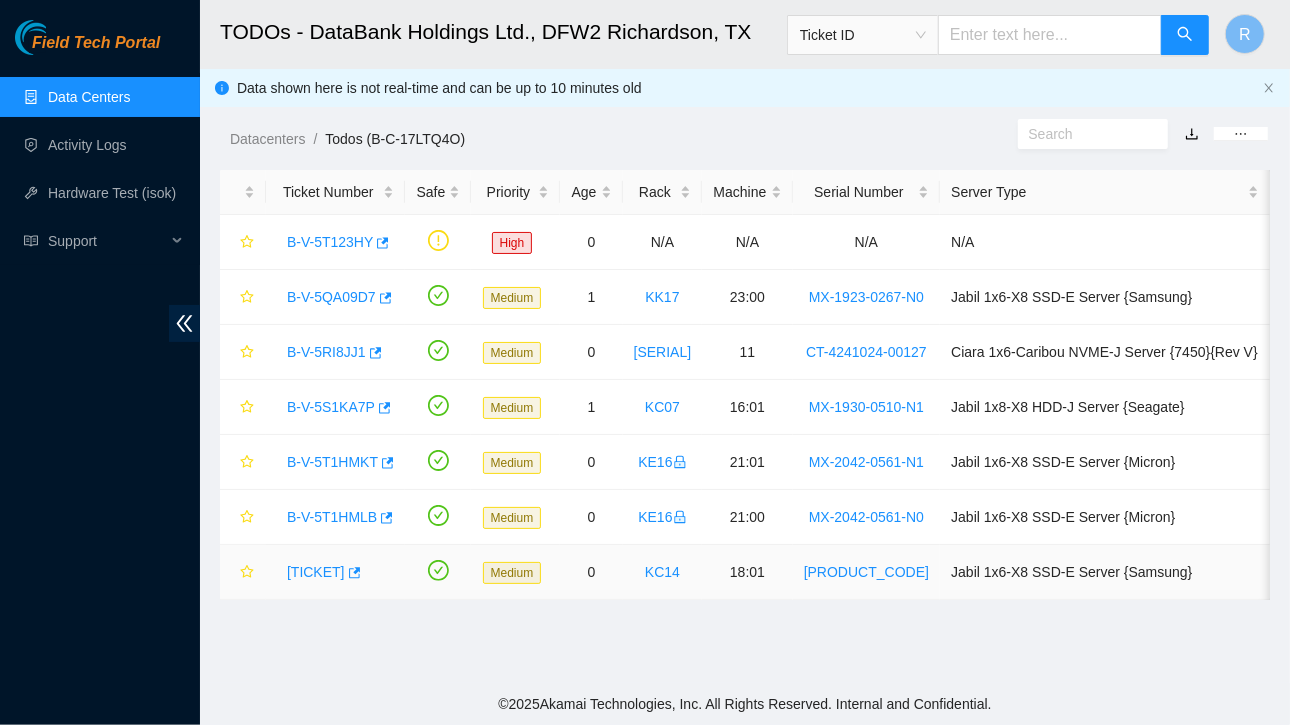 click on "[TICKET]" at bounding box center (316, 572) 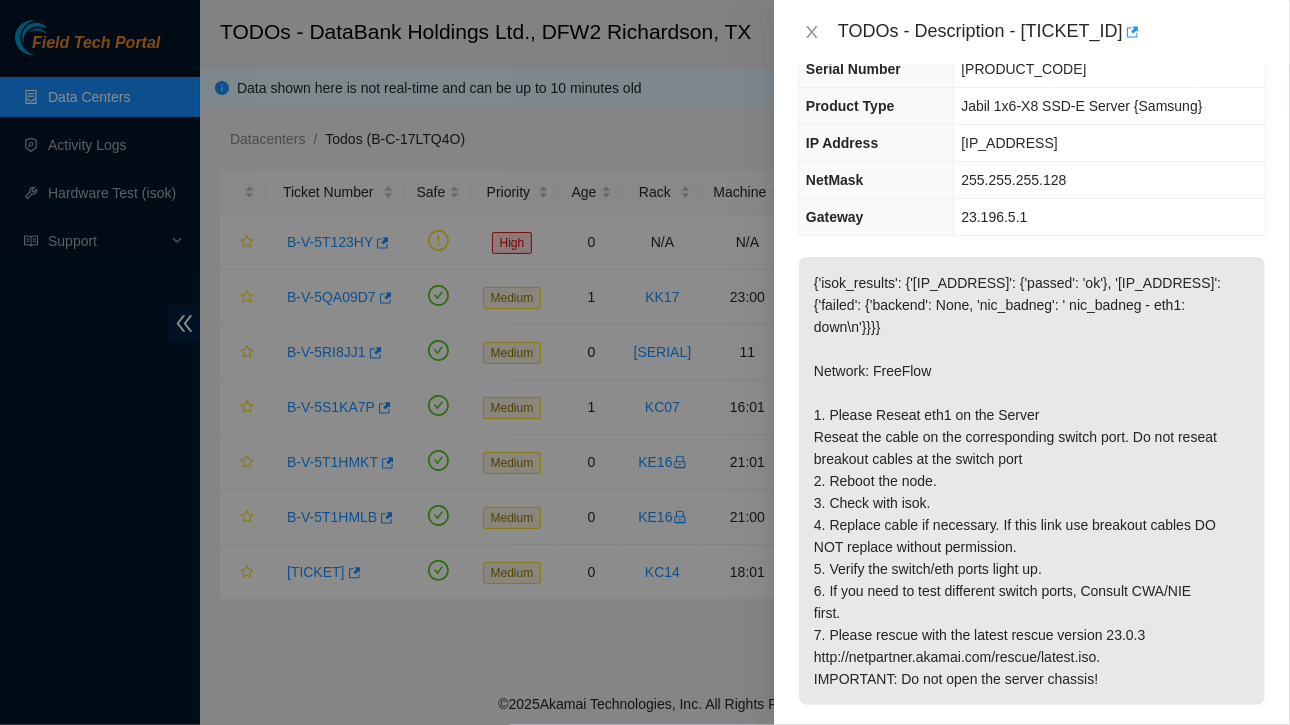 scroll, scrollTop: 0, scrollLeft: 0, axis: both 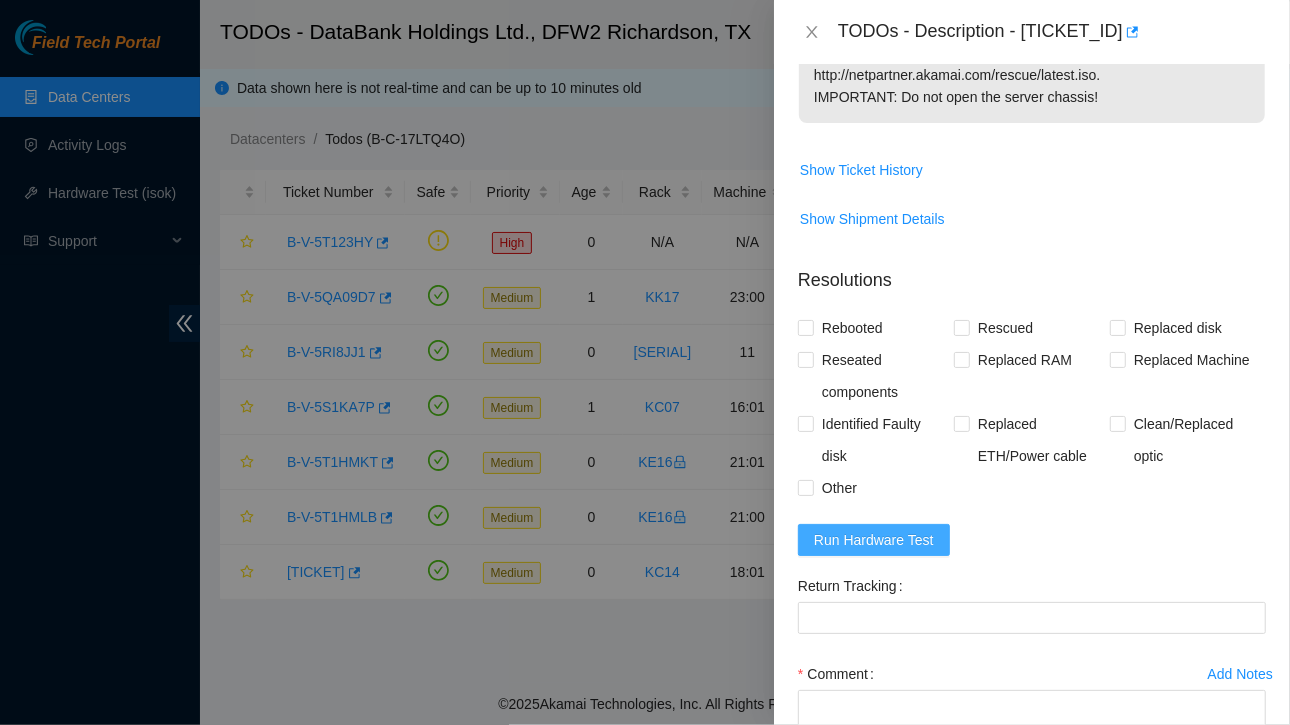 click on "Run Hardware Test" at bounding box center (874, 540) 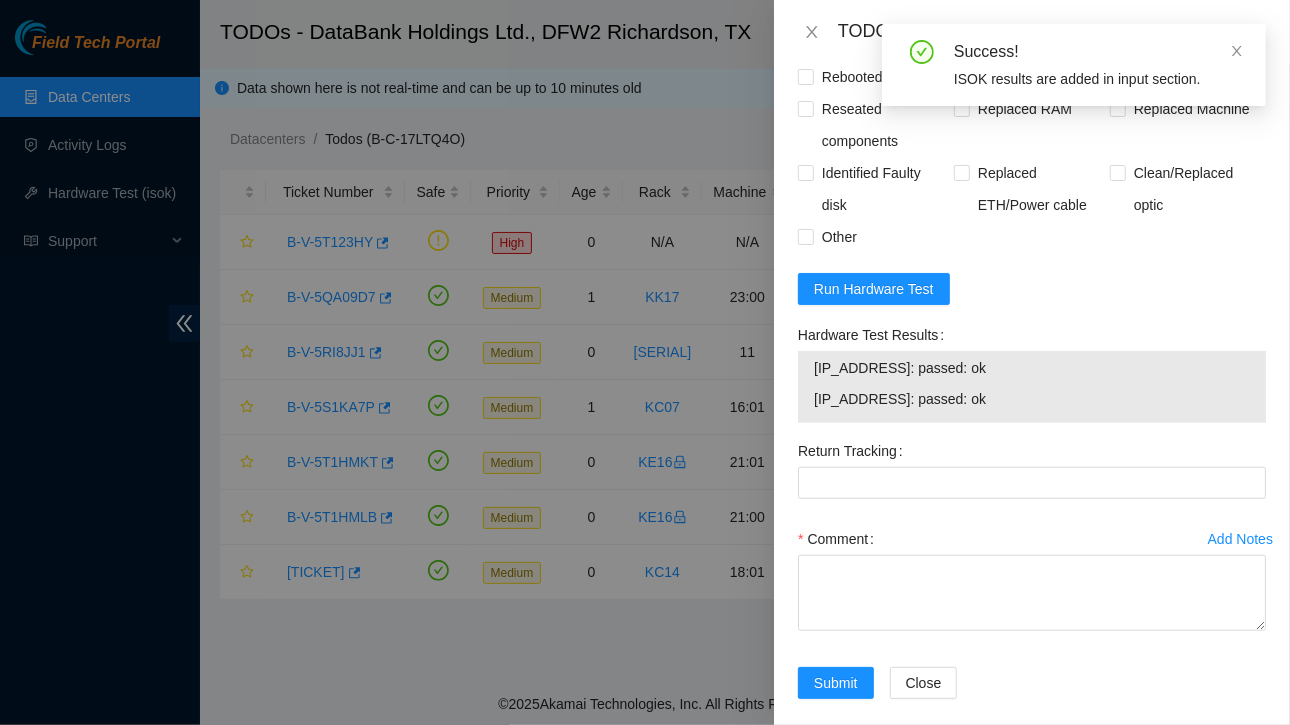 scroll, scrollTop: 962, scrollLeft: 0, axis: vertical 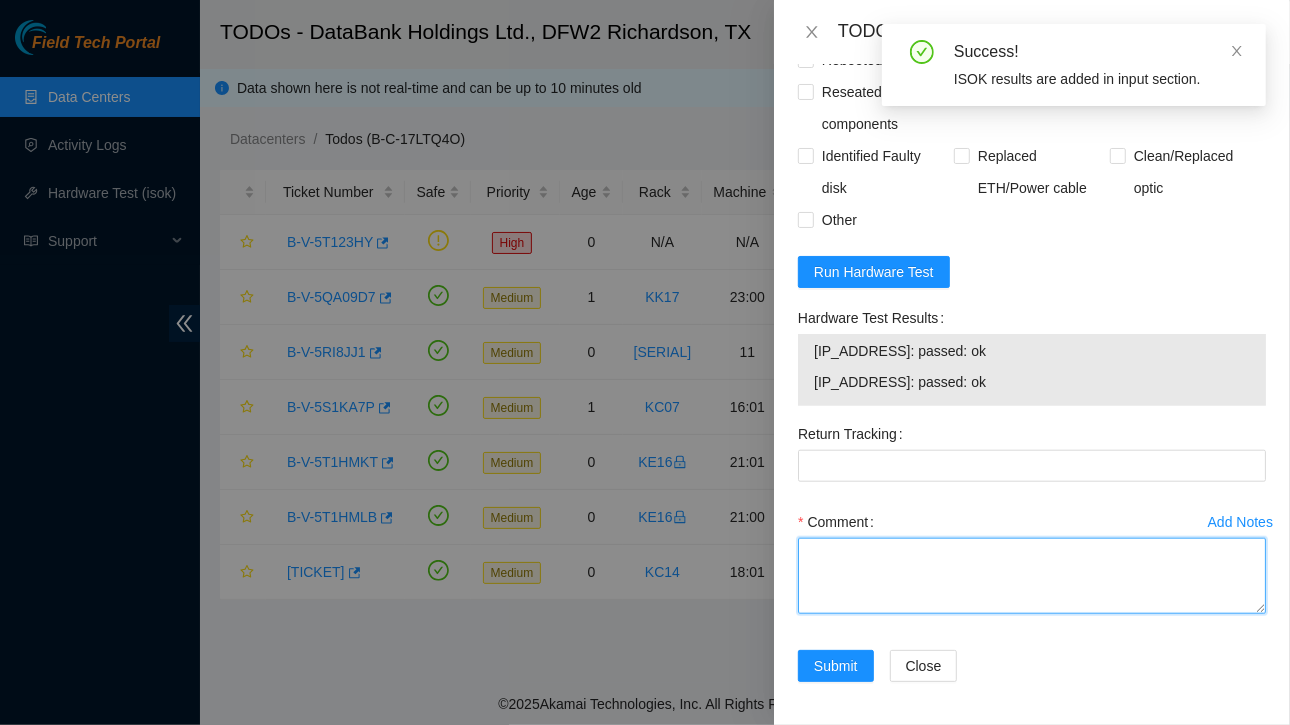 click on "Comment" at bounding box center (1032, 576) 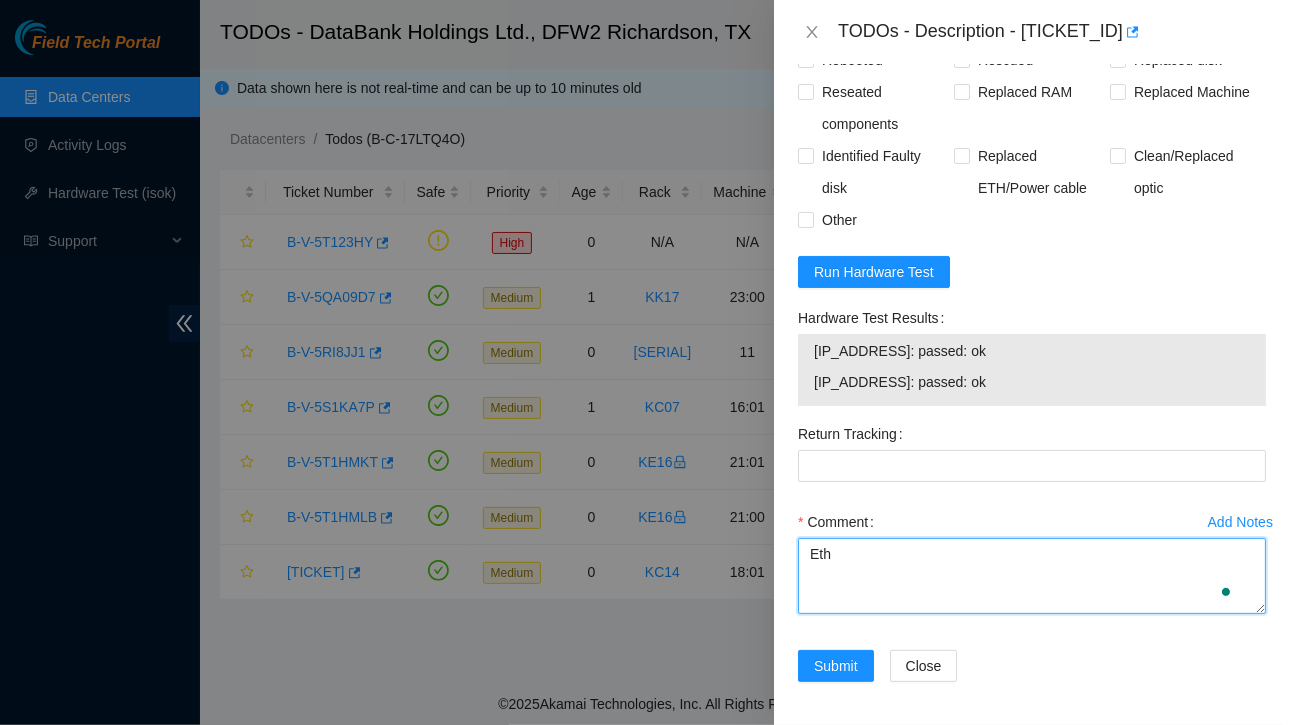 scroll, scrollTop: 962, scrollLeft: 0, axis: vertical 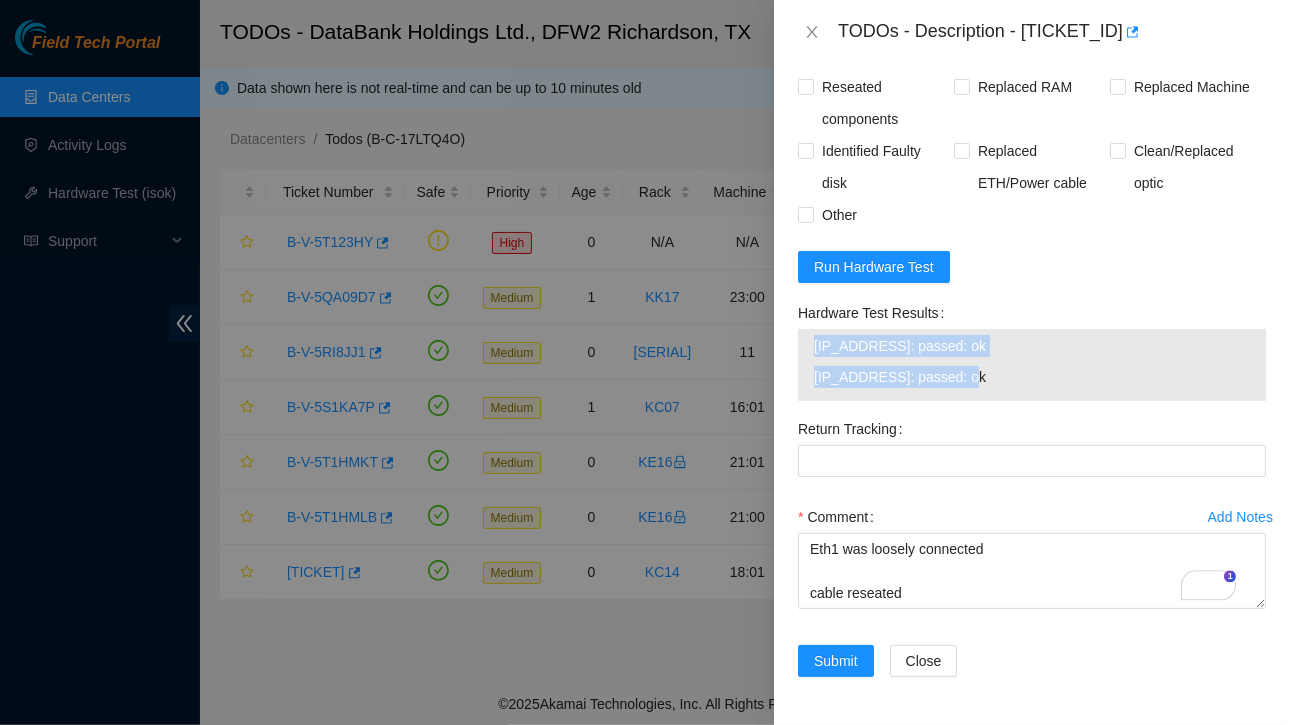 drag, startPoint x: 806, startPoint y: 322, endPoint x: 972, endPoint y: 377, distance: 174.87424 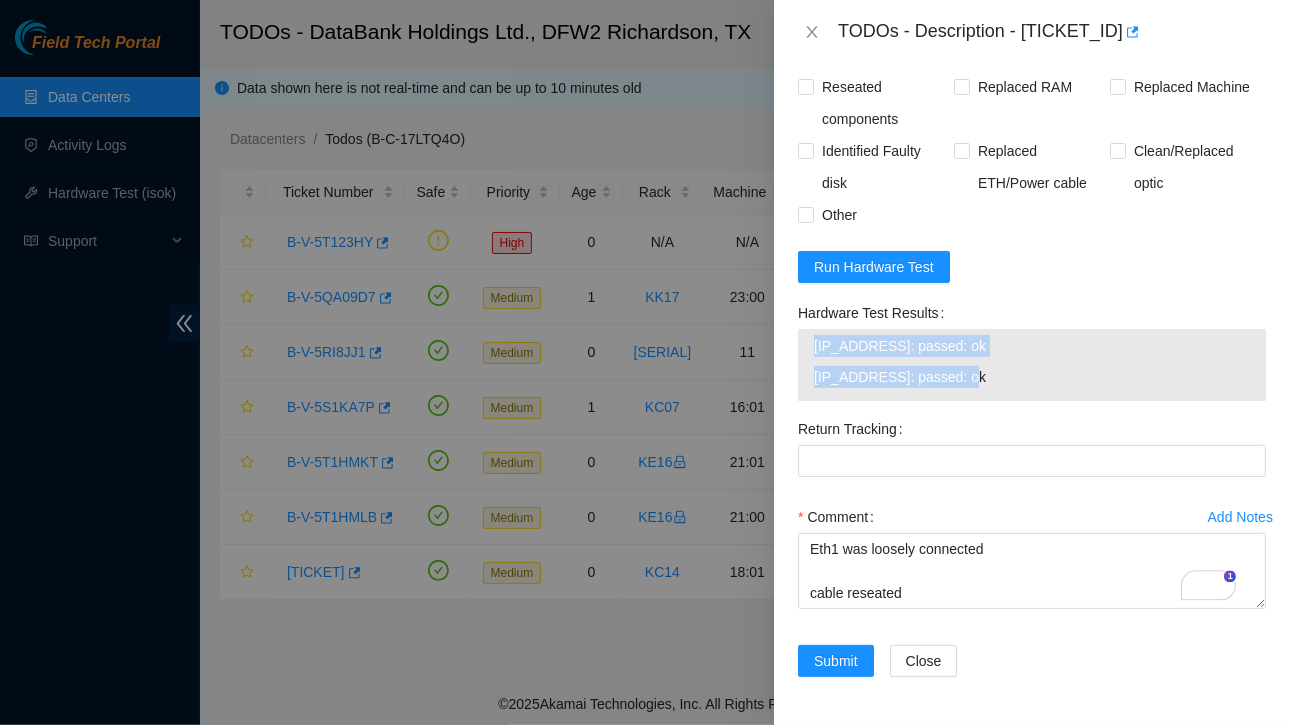 click on "23.196.5.36: passed: ok 23.196.5.37: passed: ok" at bounding box center [1032, 365] 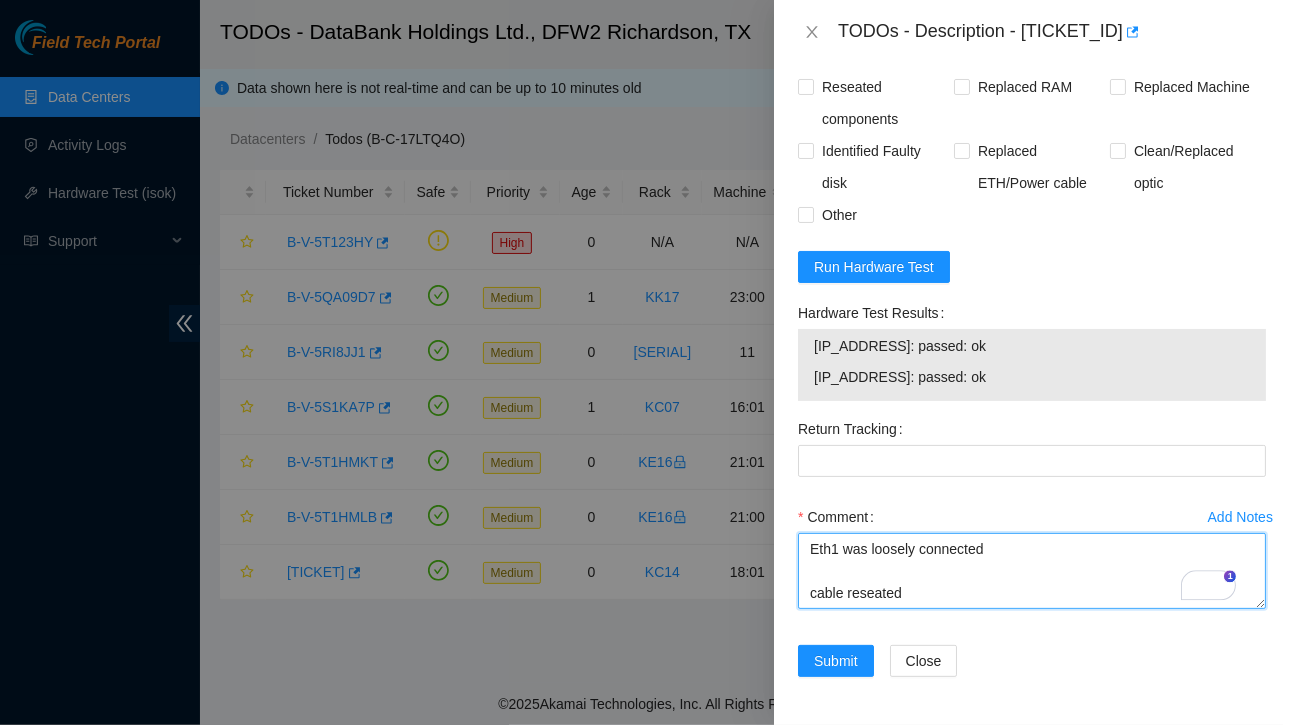 click on "Eth1 was loosely connected
cable reseated" at bounding box center [1032, 571] 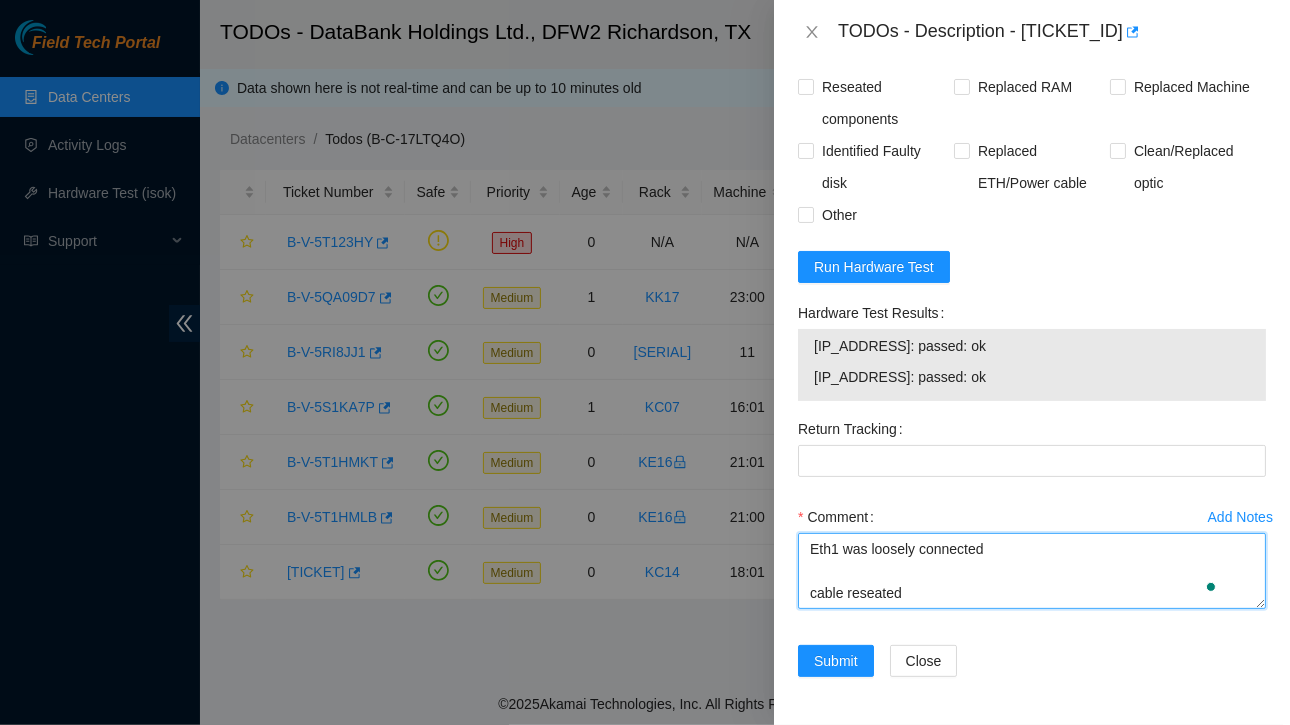 paste on "23.196.5.36: passed: ok
23.196.5.37: passed: ok" 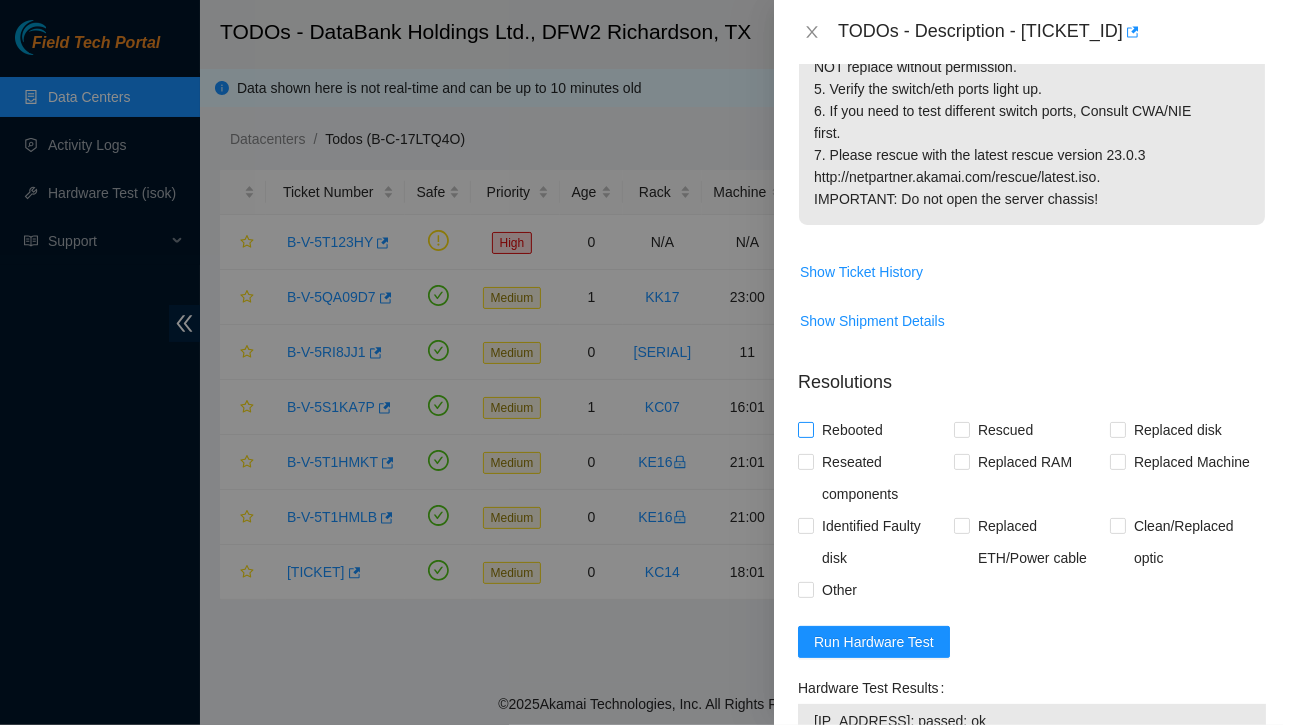 type on "23.196.5.36: passed: ok
23.196.5.37: passed: ok" 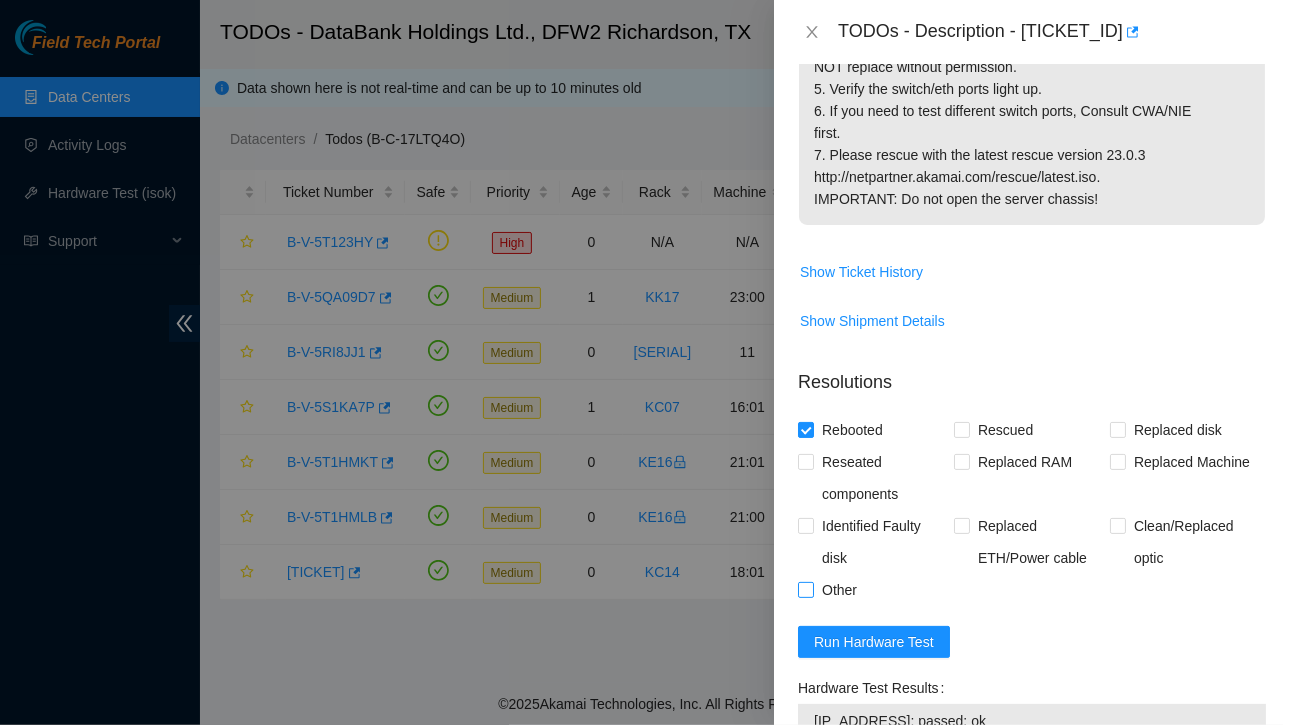 click on "Other" at bounding box center (805, 589) 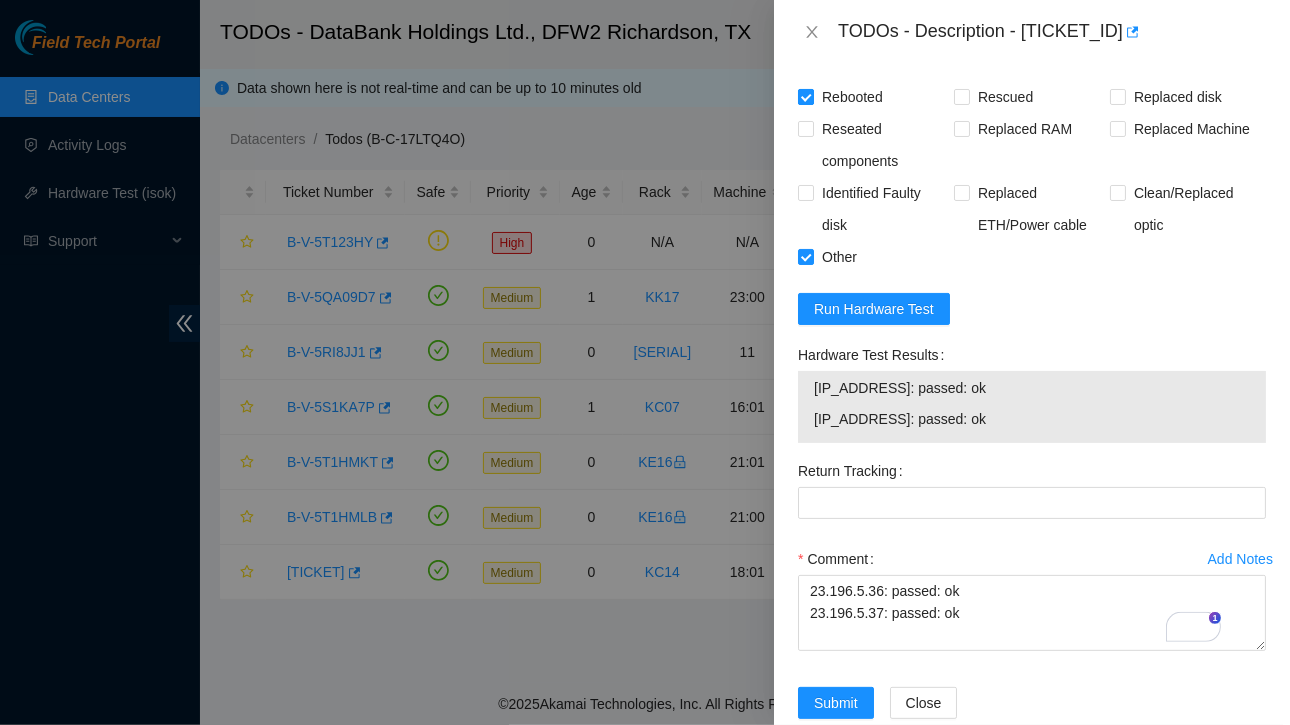 click on "Rebooted" at bounding box center (805, 96) 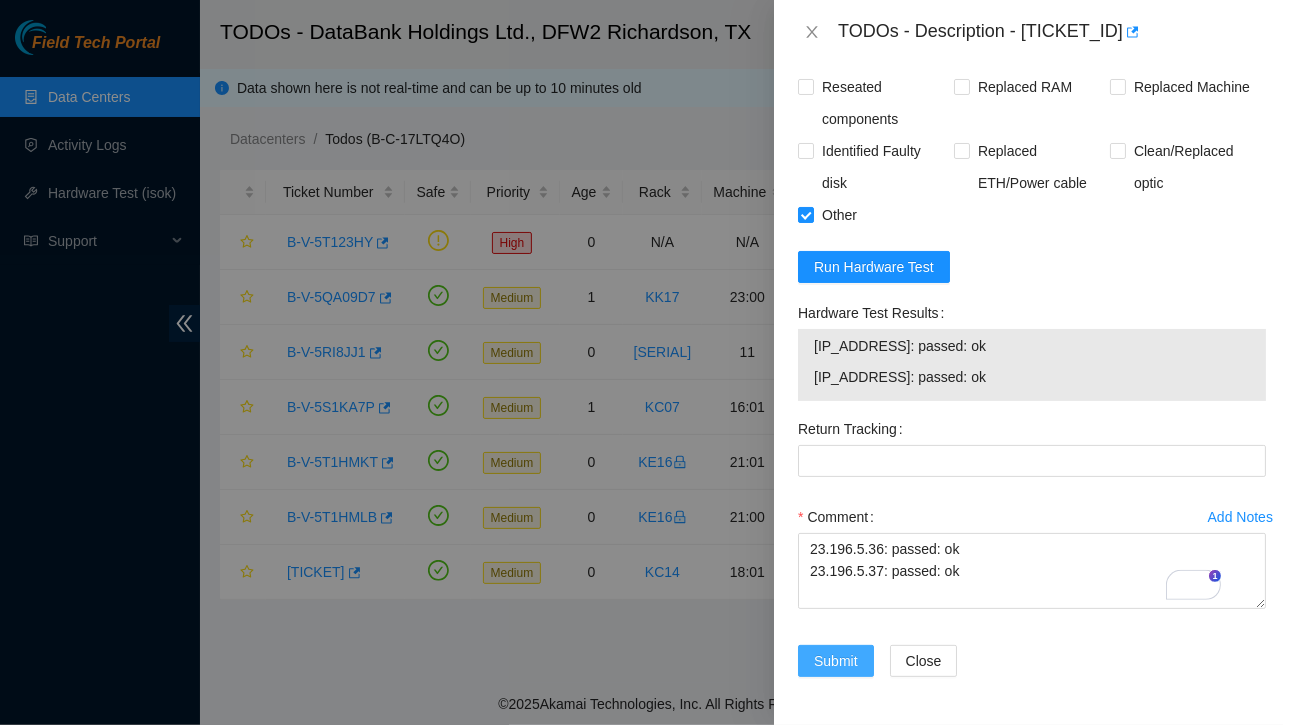 click on "Submit" at bounding box center (836, 661) 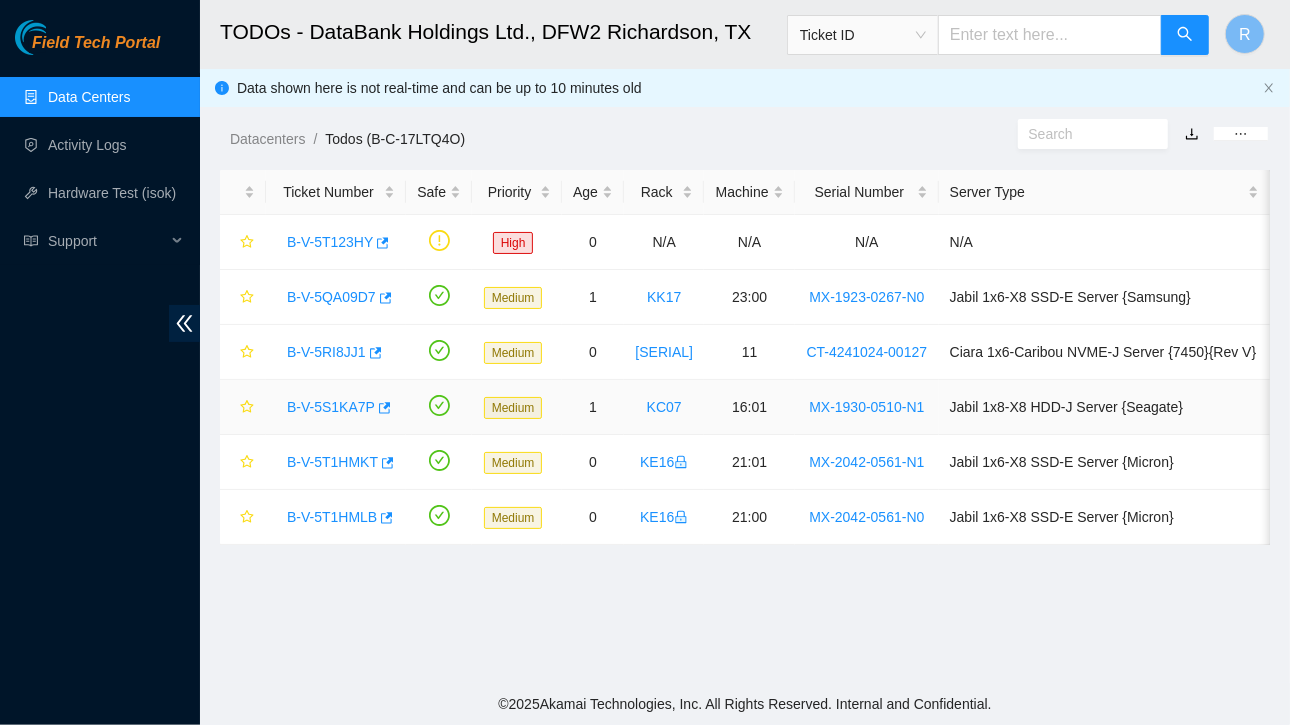 click on "B-V-5S1KA7P" at bounding box center (331, 407) 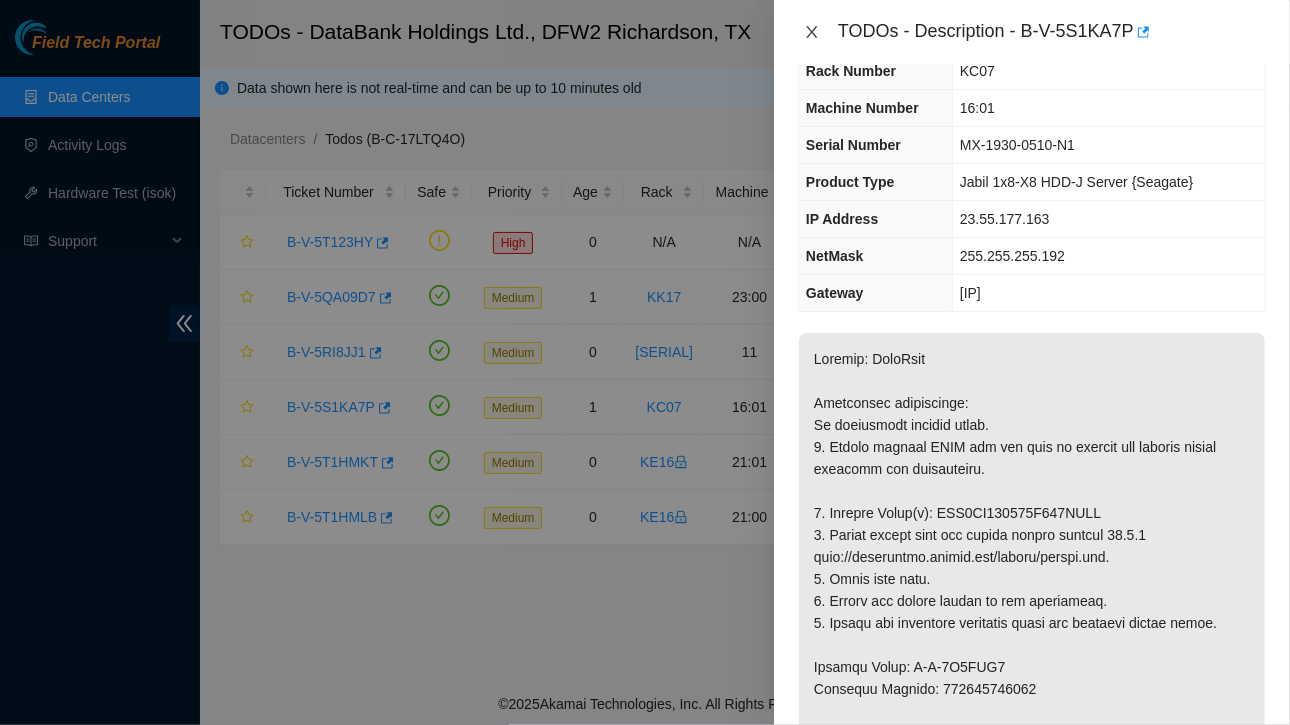 click 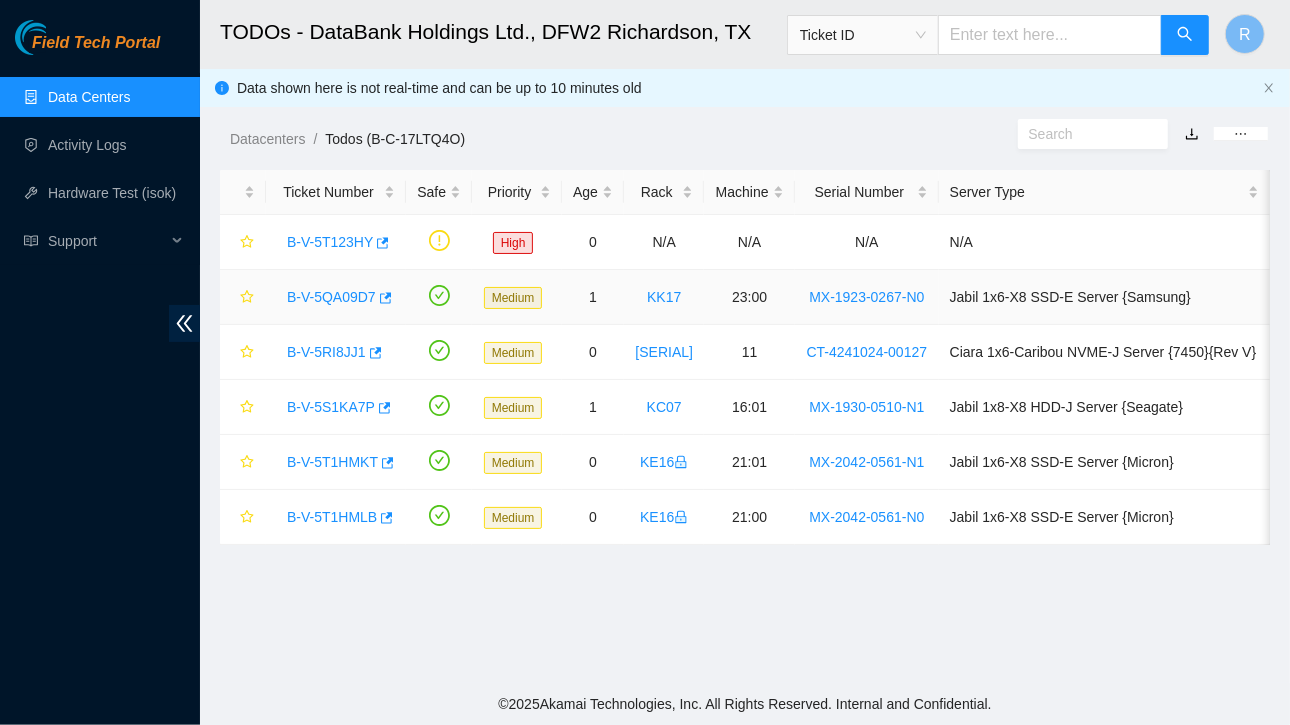 click on "B-V-5QA09D7" at bounding box center (331, 297) 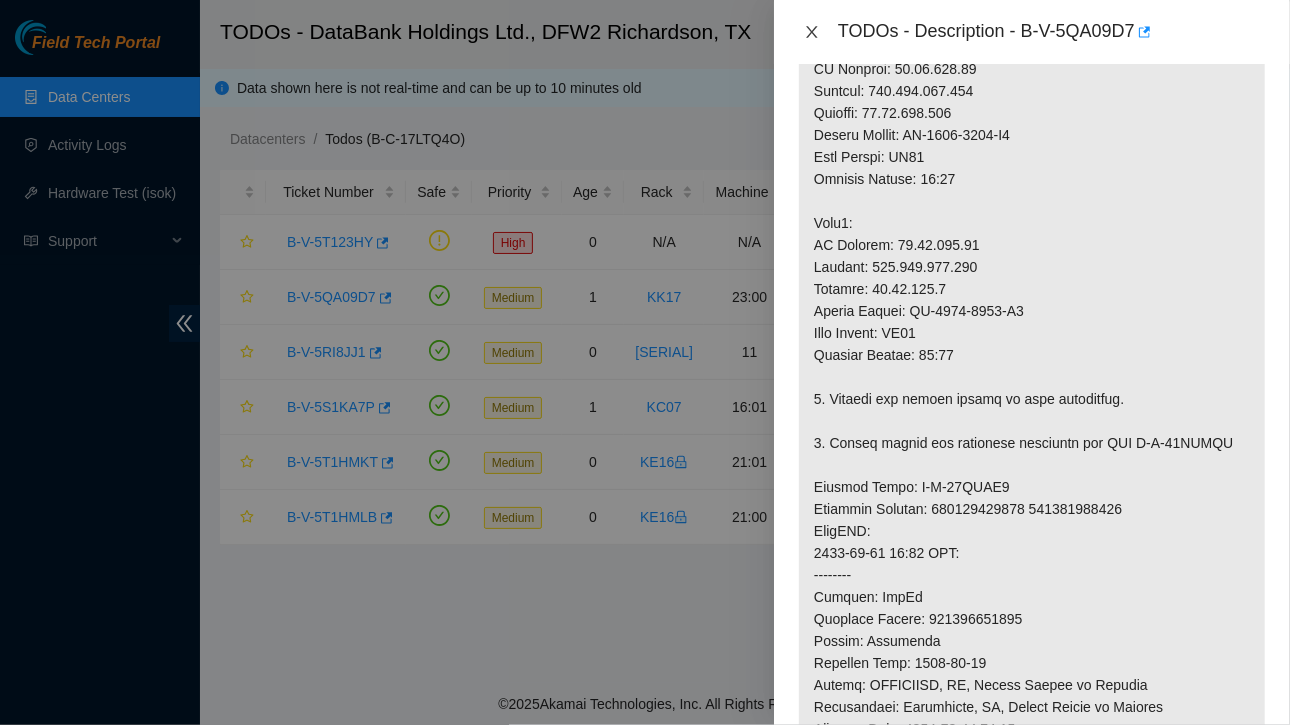 click at bounding box center (812, 32) 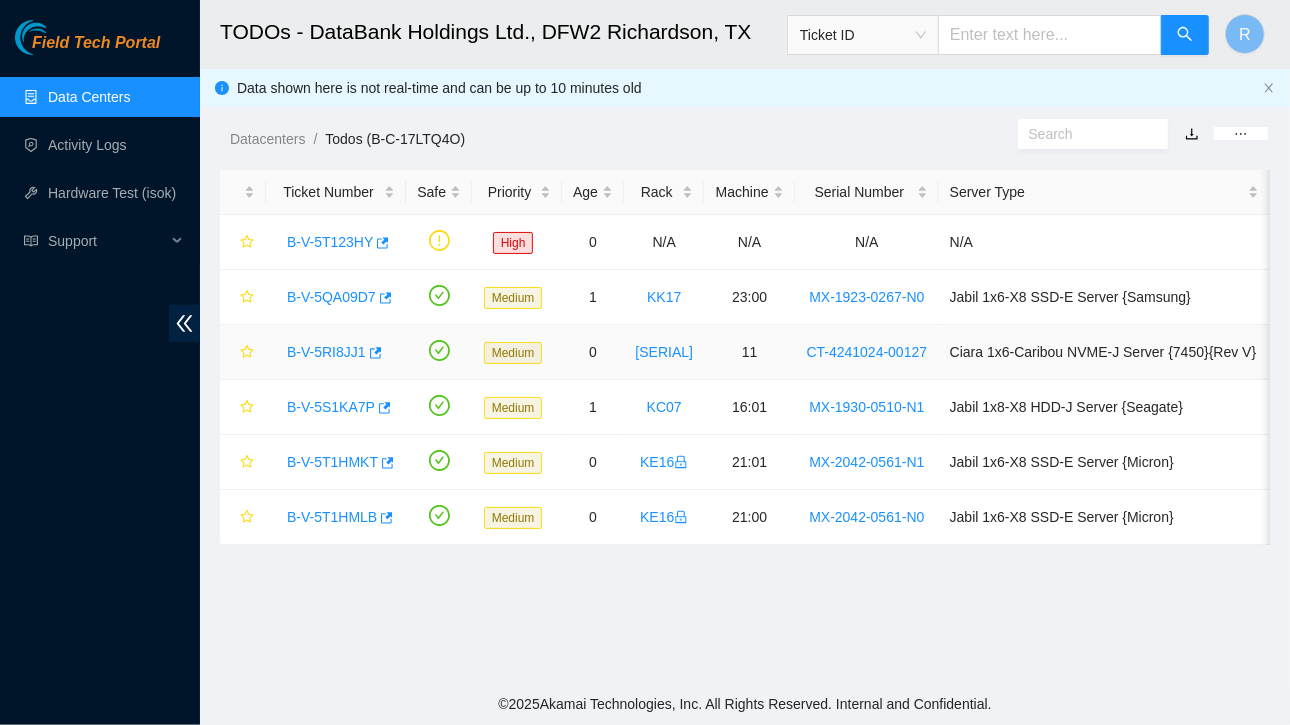 click on "B-V-5RI8JJ1" at bounding box center [326, 352] 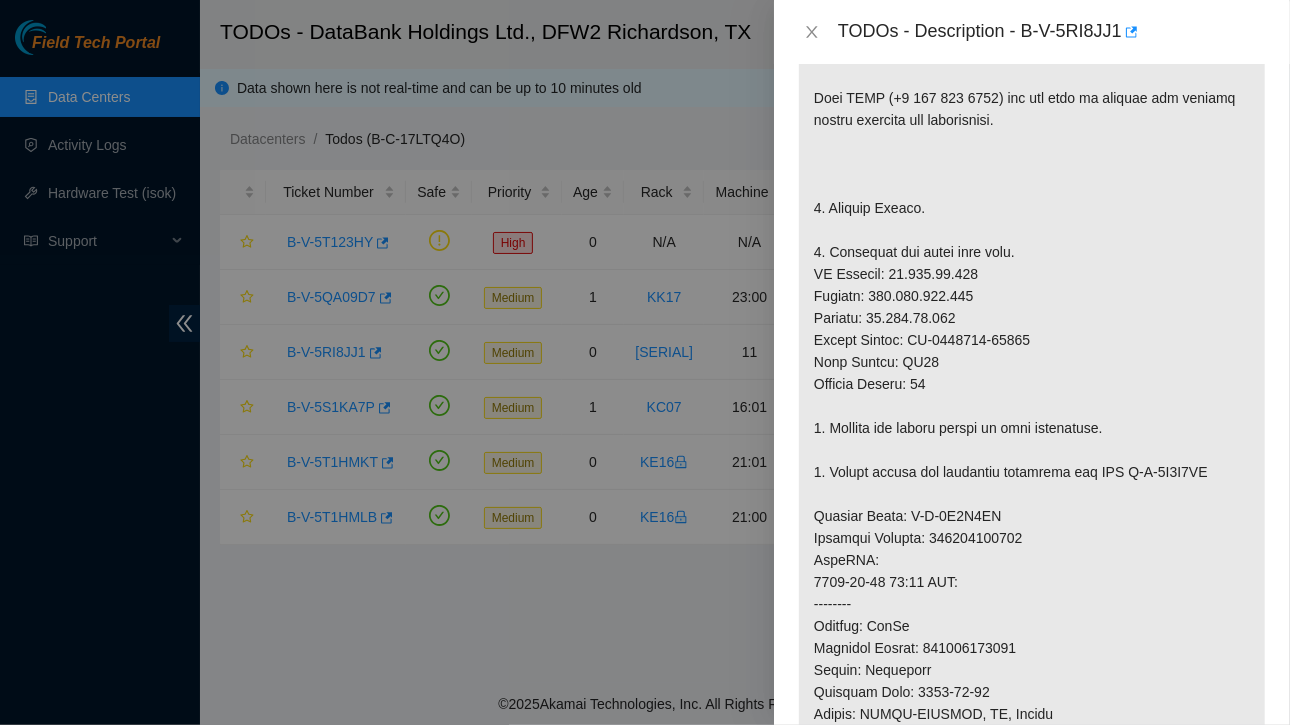 scroll, scrollTop: 421, scrollLeft: 0, axis: vertical 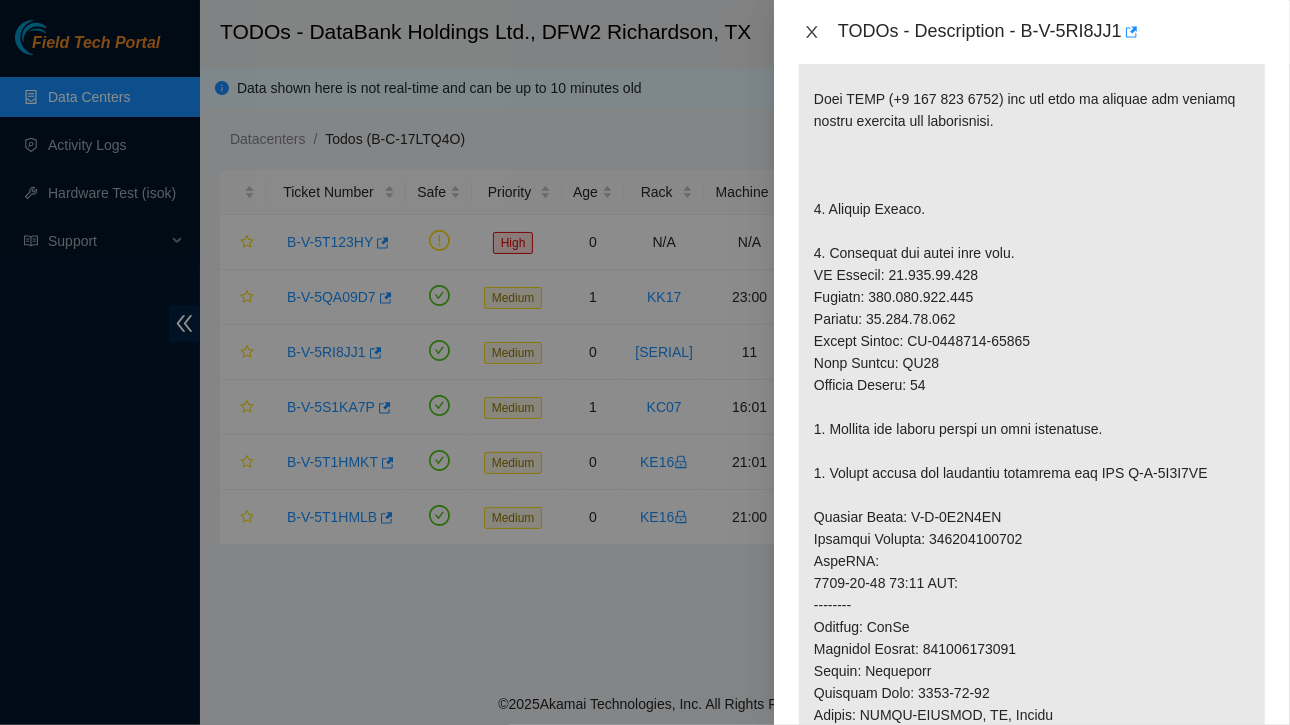 click 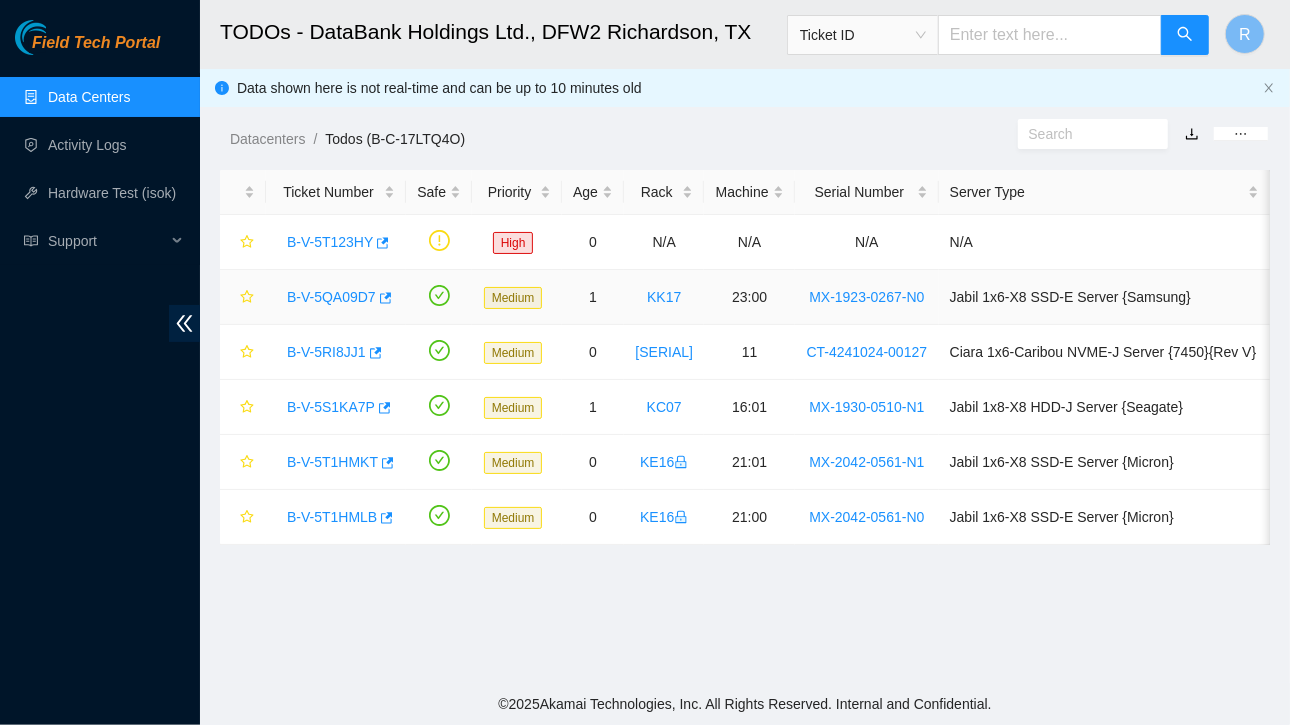 scroll, scrollTop: 450, scrollLeft: 0, axis: vertical 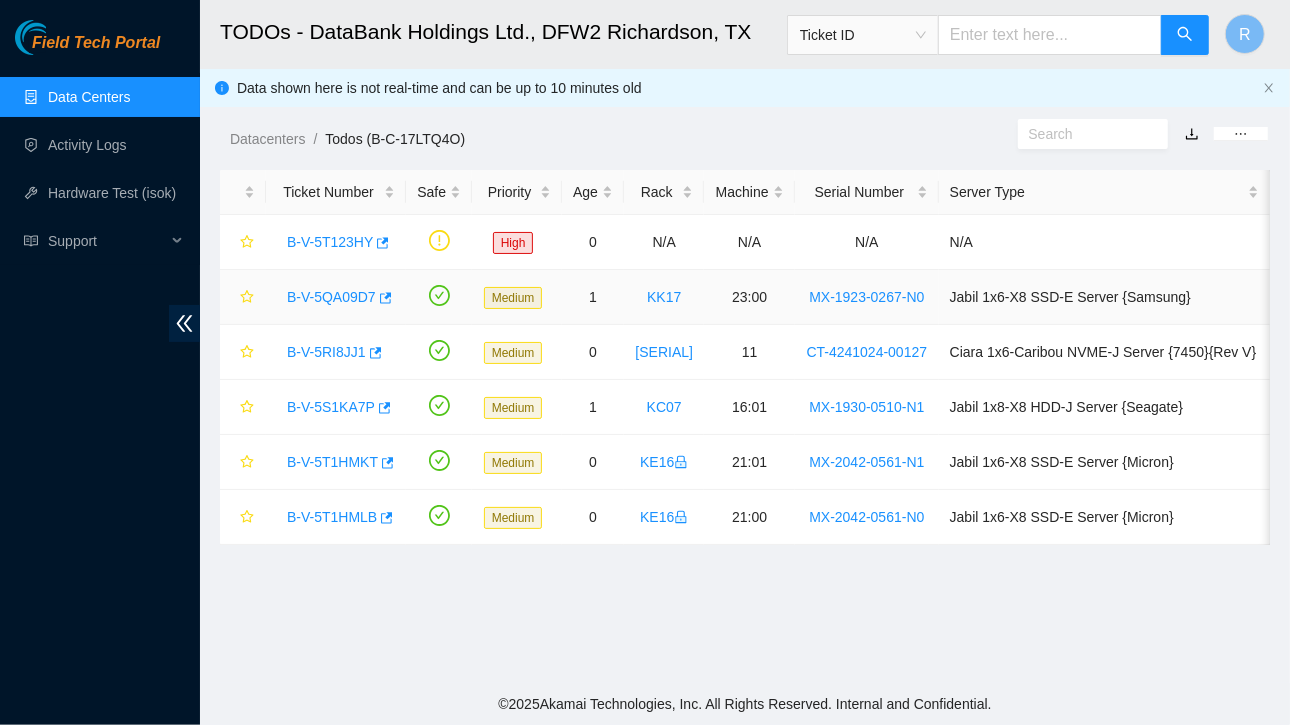click on "B-V-5QA09D7" at bounding box center [331, 297] 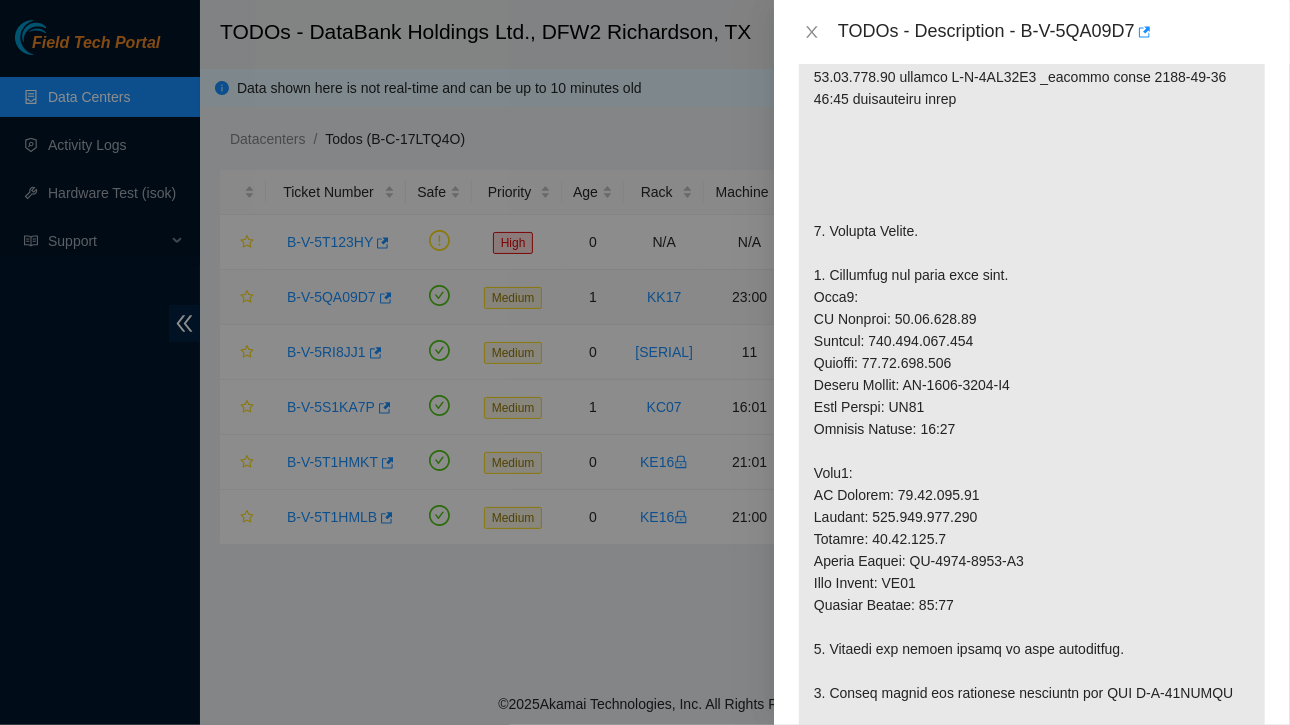 scroll, scrollTop: 384, scrollLeft: 0, axis: vertical 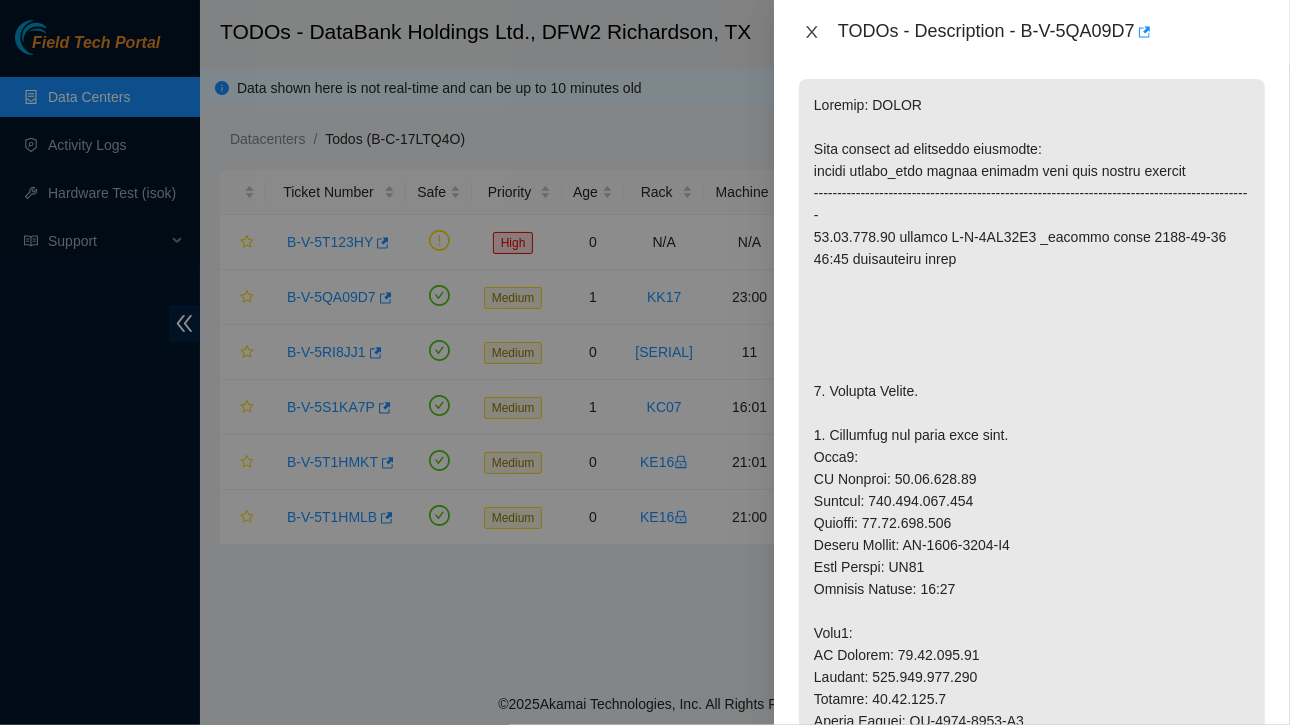 click 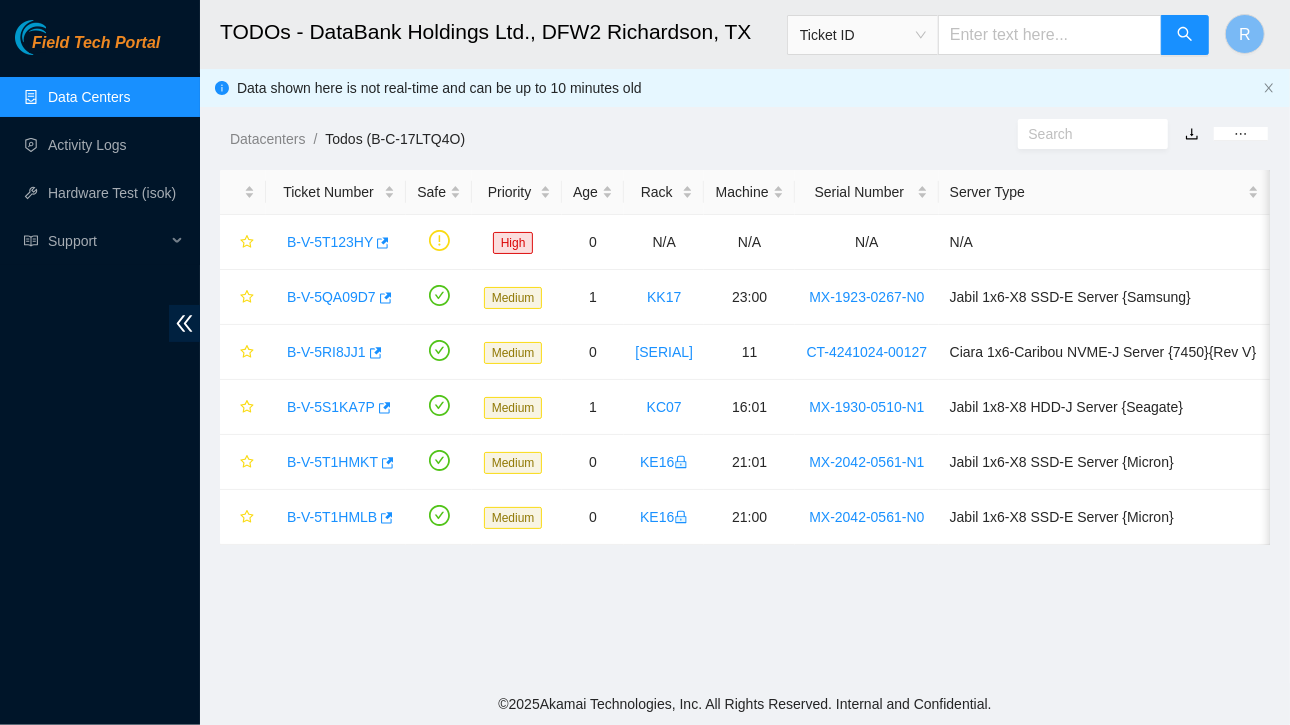 scroll, scrollTop: 356, scrollLeft: 0, axis: vertical 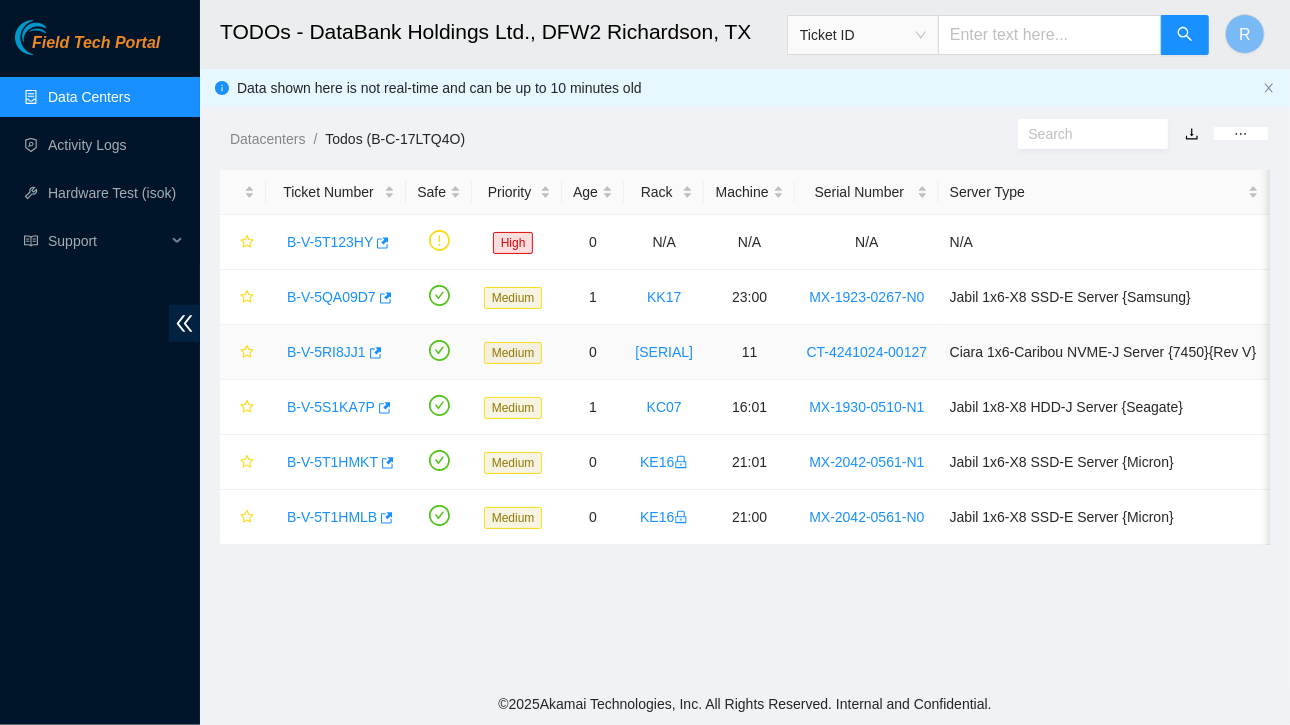 click on "B-V-5RI8JJ1" at bounding box center [326, 352] 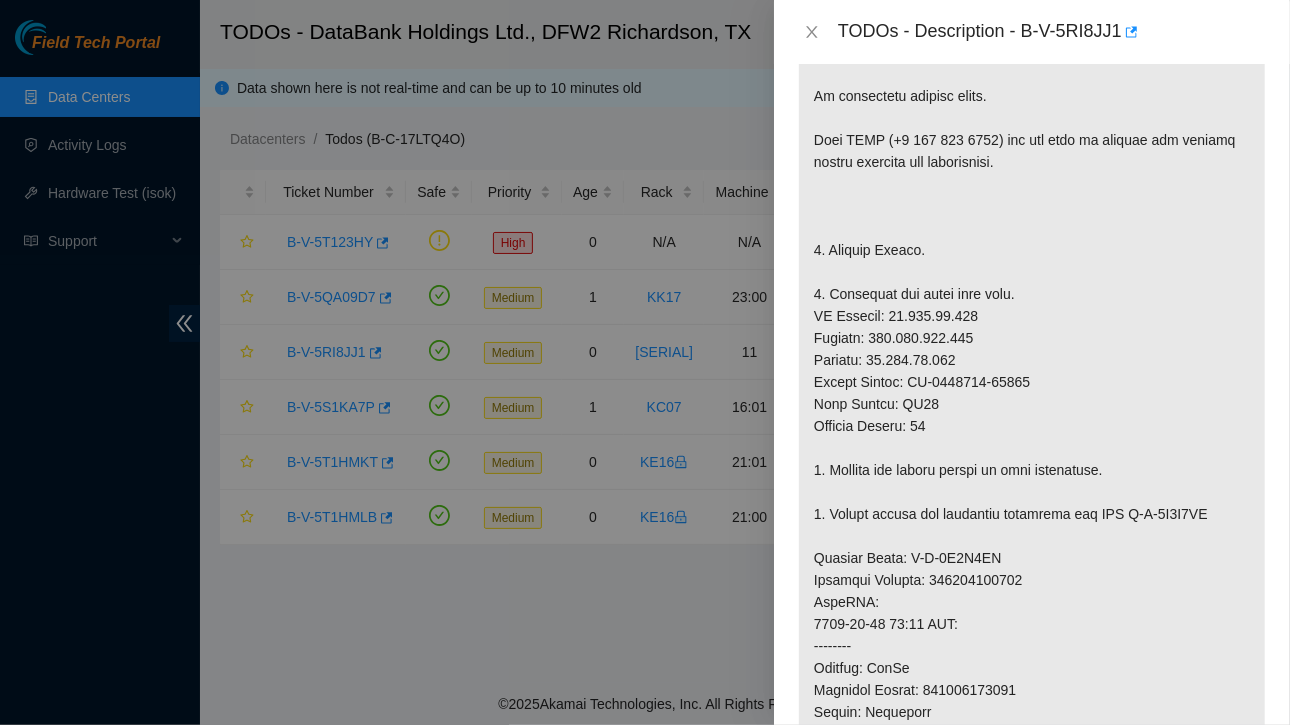 scroll, scrollTop: 0, scrollLeft: 0, axis: both 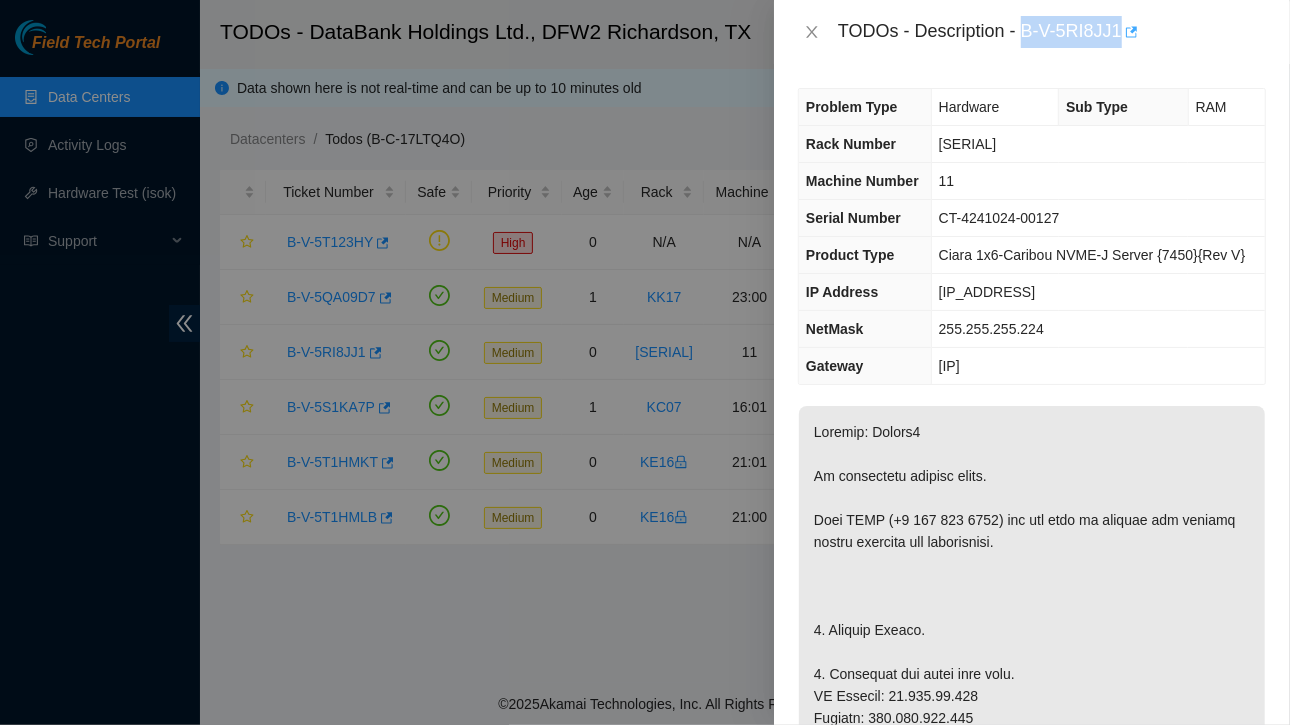 drag, startPoint x: 1022, startPoint y: 30, endPoint x: 1122, endPoint y: 34, distance: 100.07997 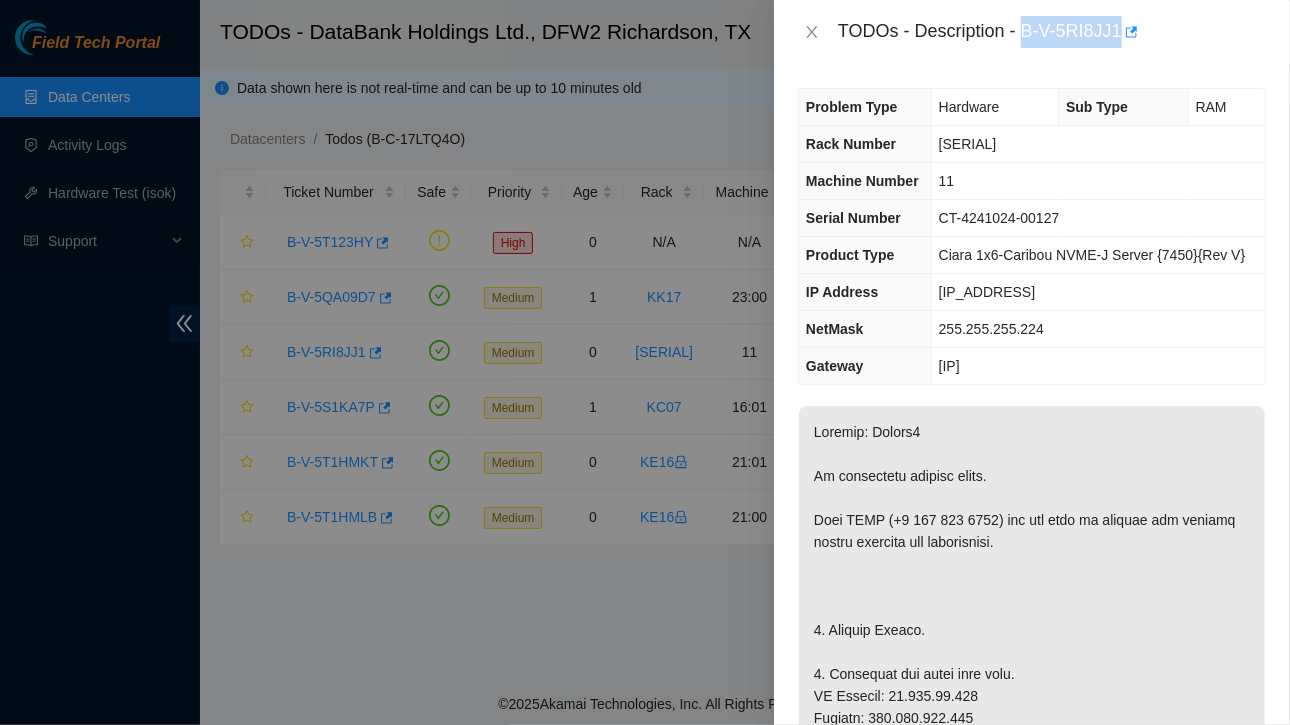 copy on "B-V-5RI8JJ1" 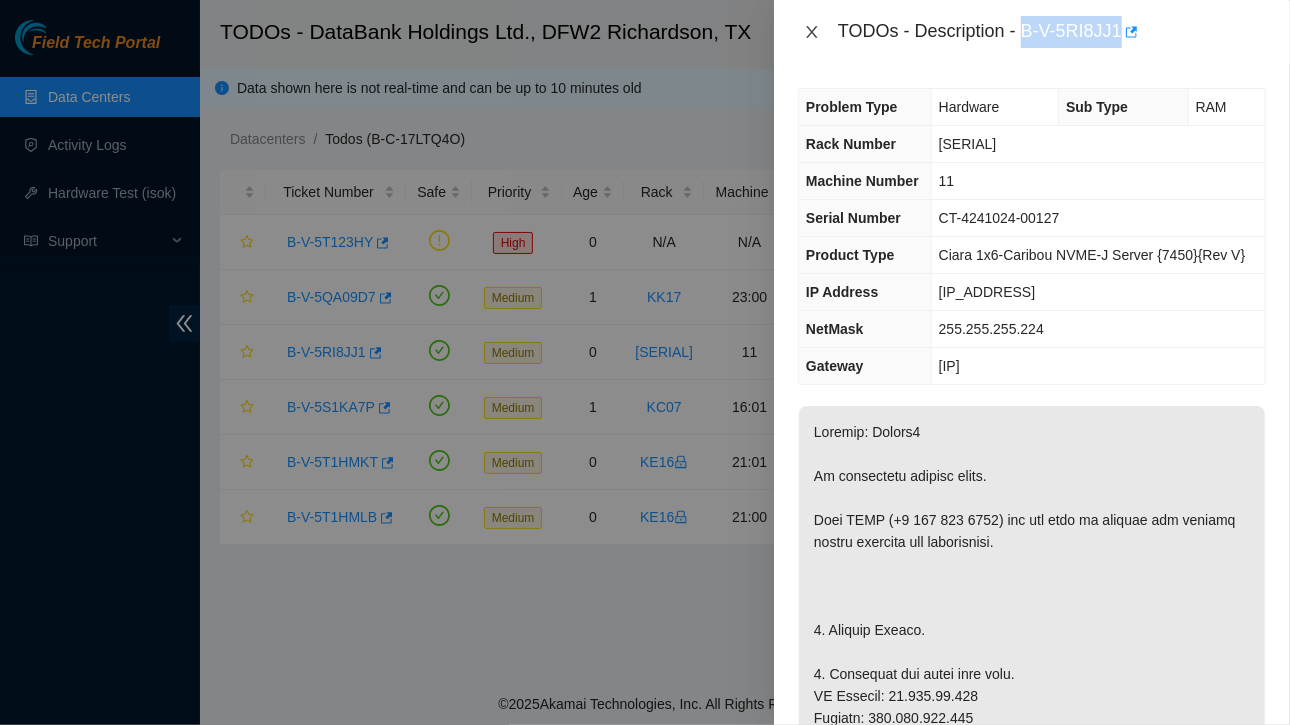 click 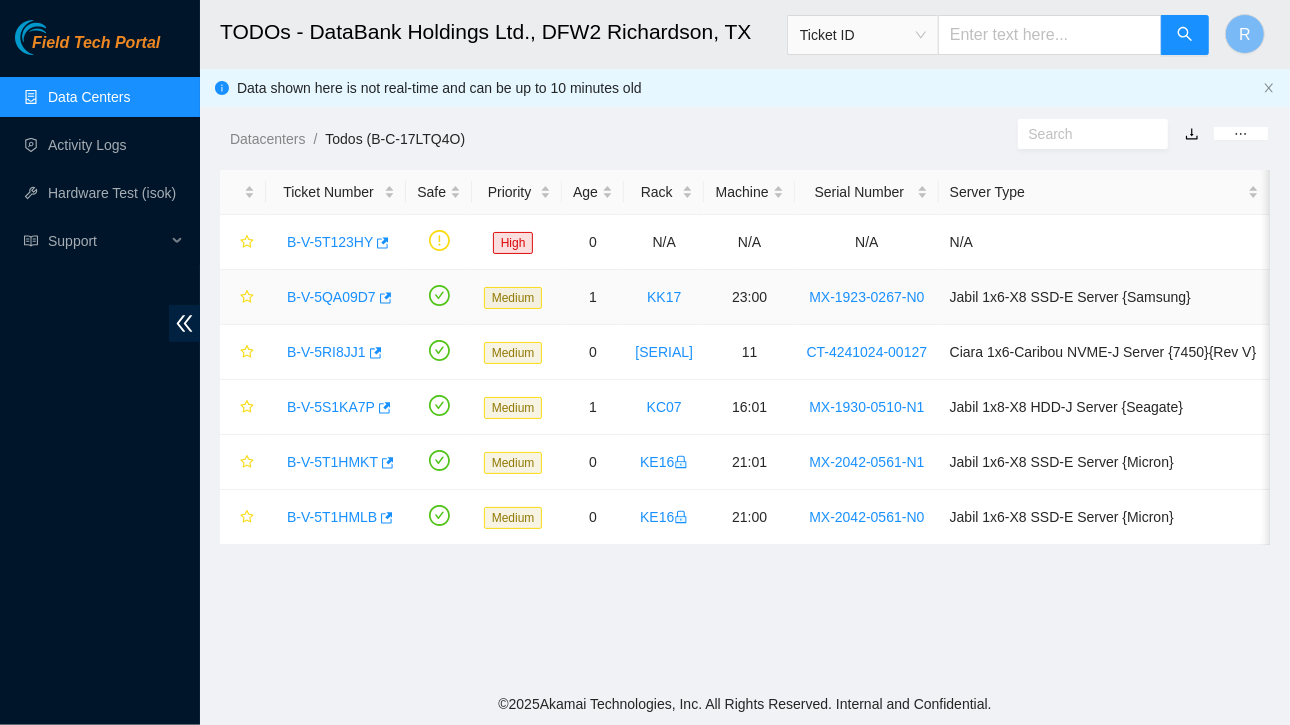 click on "B-V-5QA09D7" at bounding box center [331, 297] 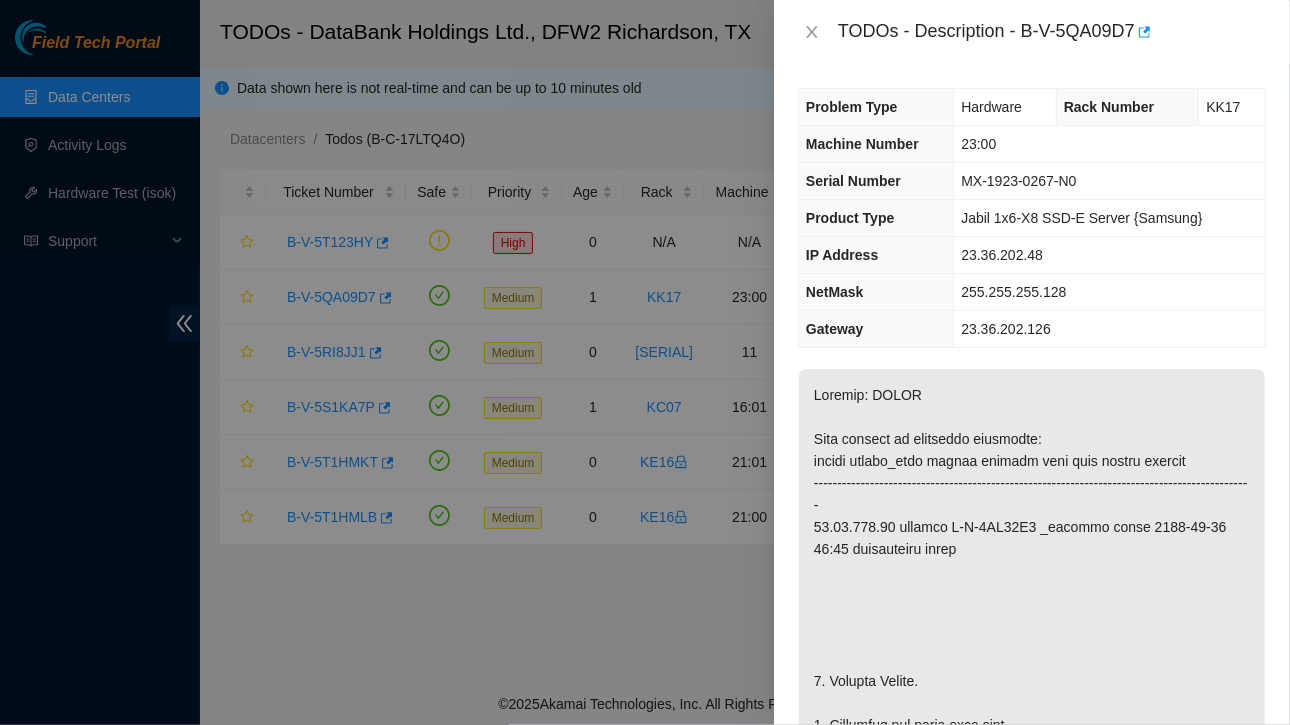 click on "Rack Number" at bounding box center (1127, 107) 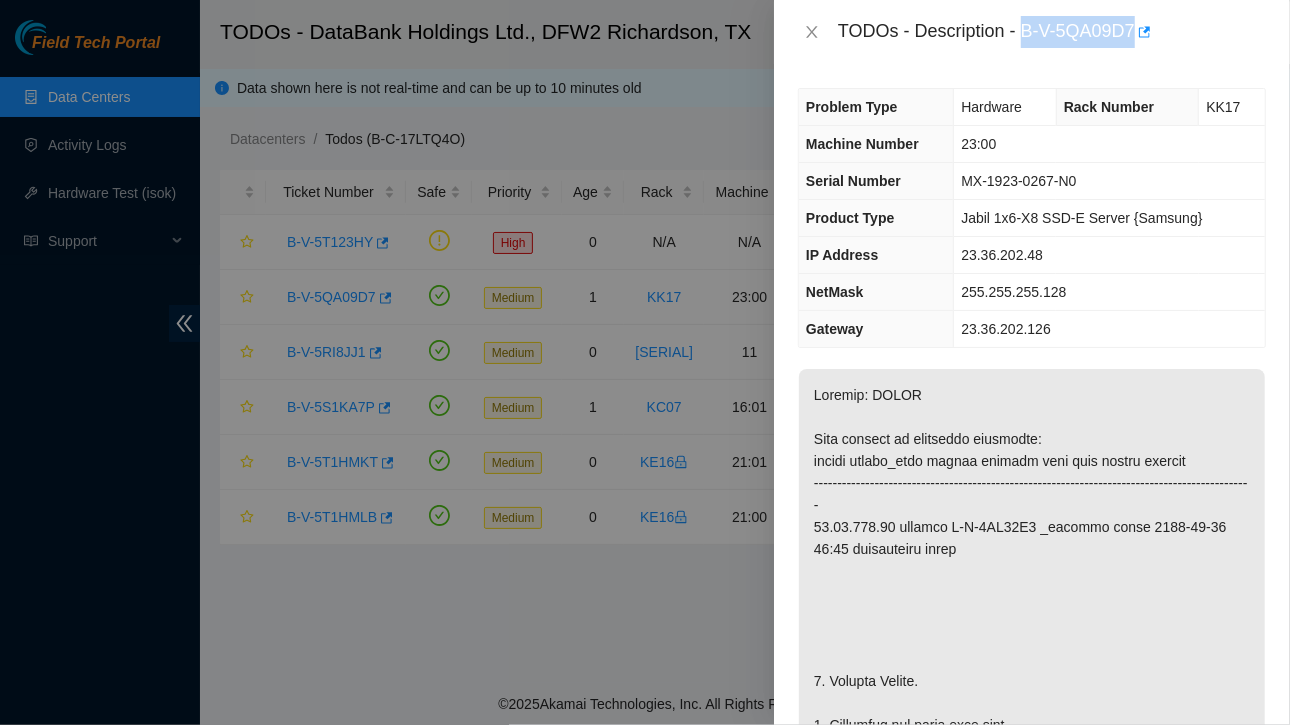 drag, startPoint x: 1028, startPoint y: 31, endPoint x: 1135, endPoint y: 37, distance: 107.16809 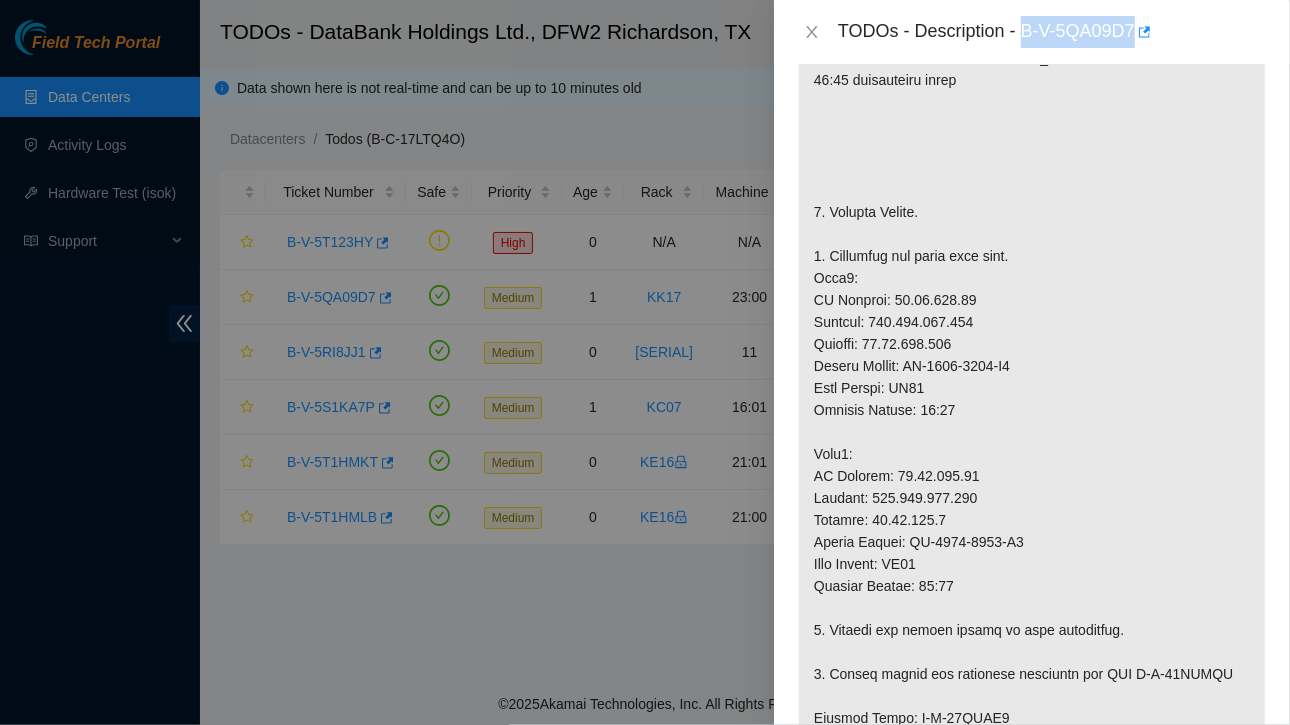 scroll, scrollTop: 470, scrollLeft: 0, axis: vertical 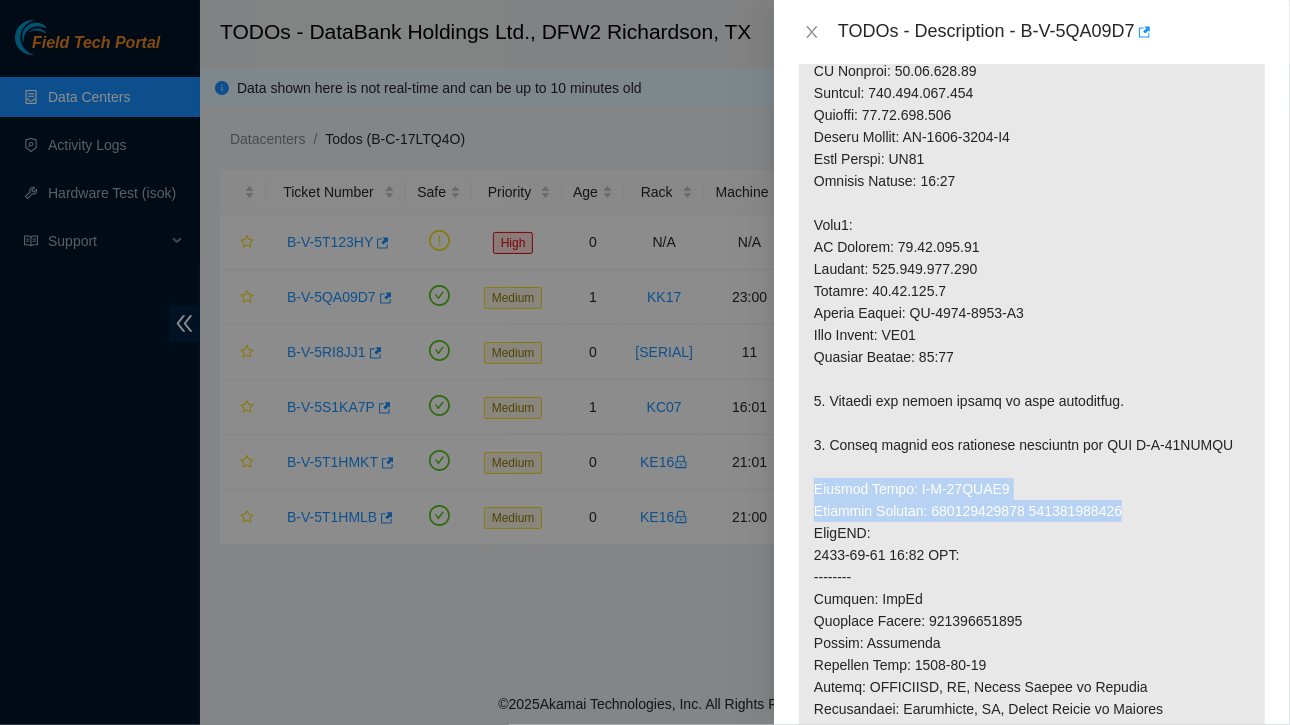 drag, startPoint x: 817, startPoint y: 485, endPoint x: 1140, endPoint y: 501, distance: 323.39606 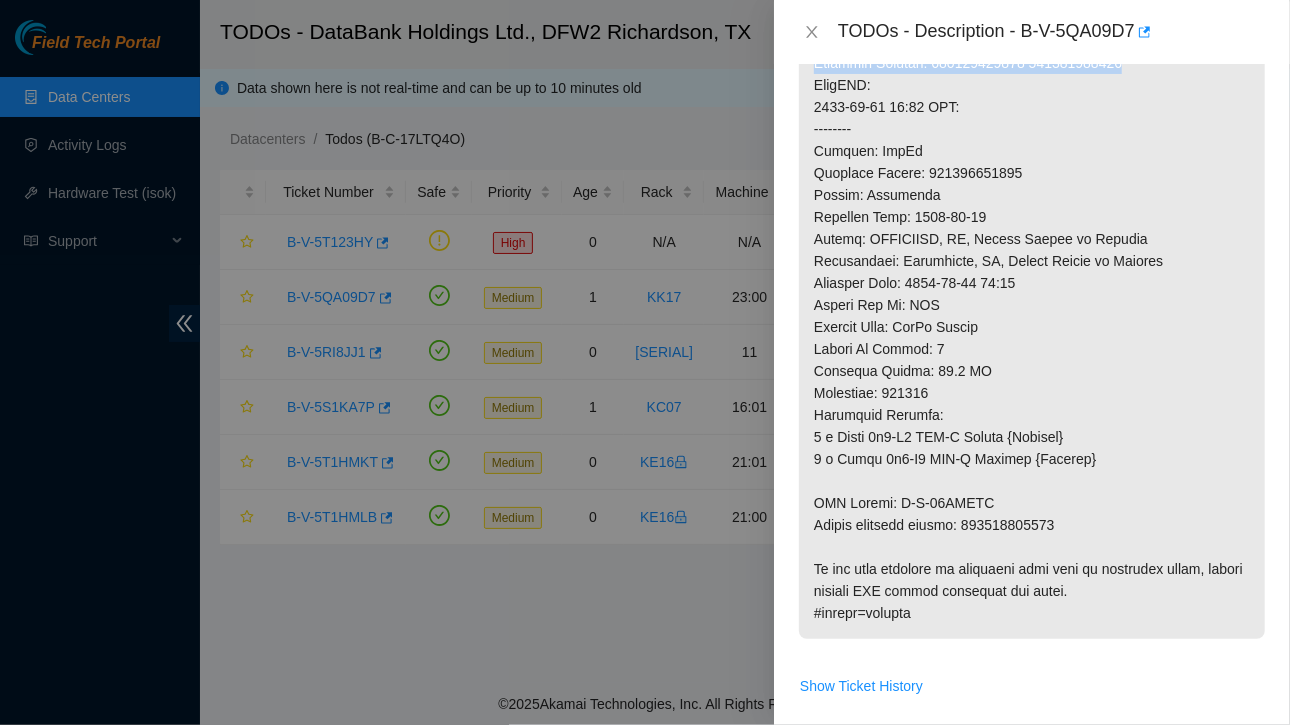 scroll, scrollTop: 1148, scrollLeft: 0, axis: vertical 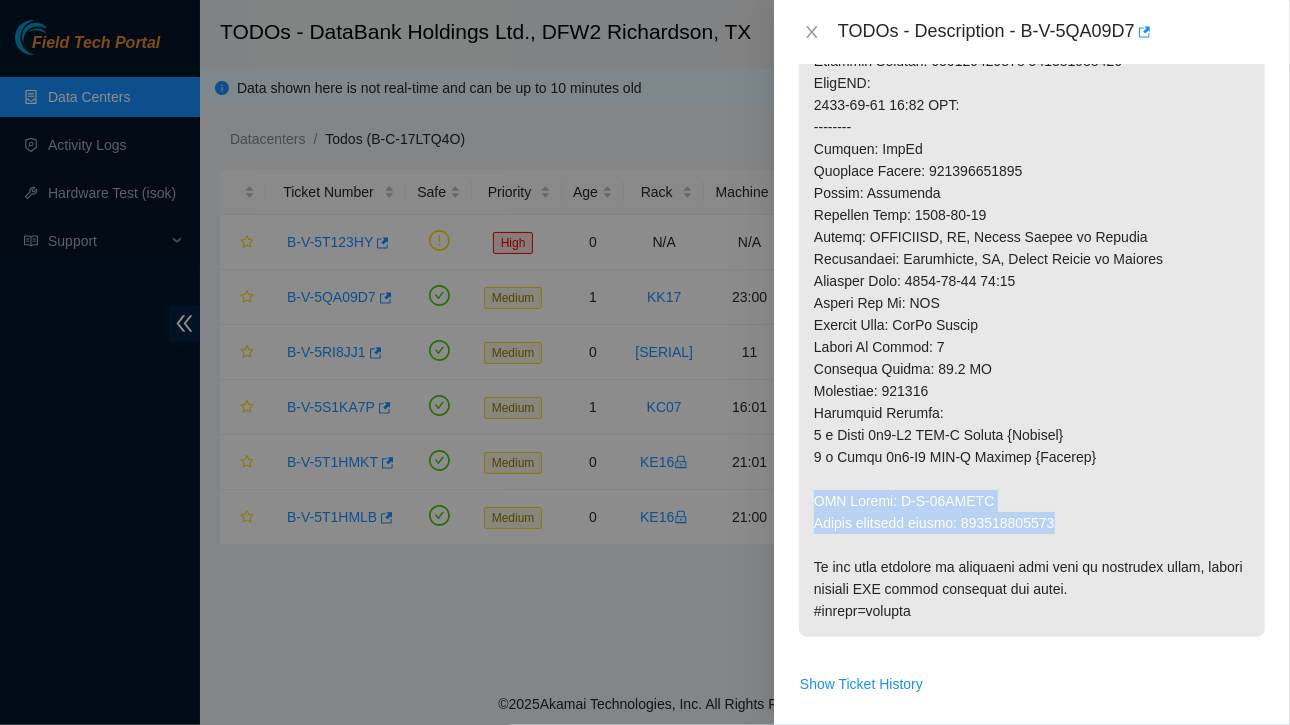 drag, startPoint x: 816, startPoint y: 497, endPoint x: 1074, endPoint y: 521, distance: 259.11386 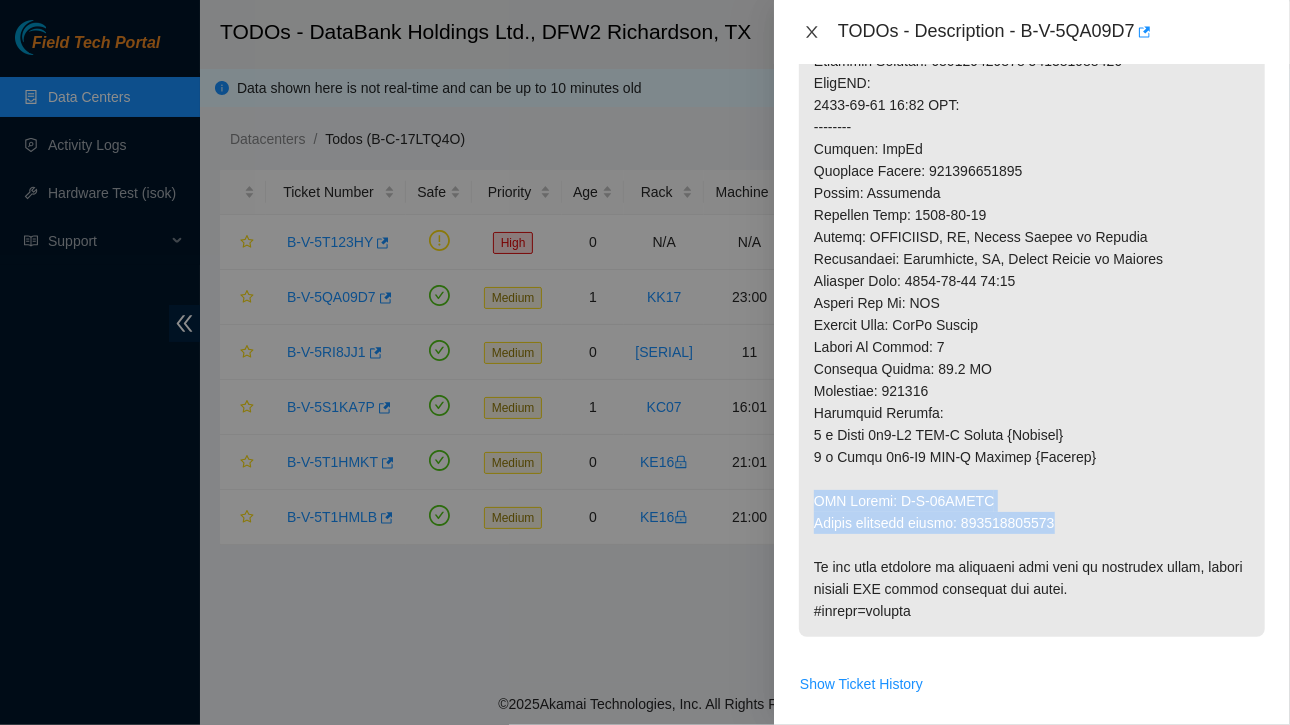 click 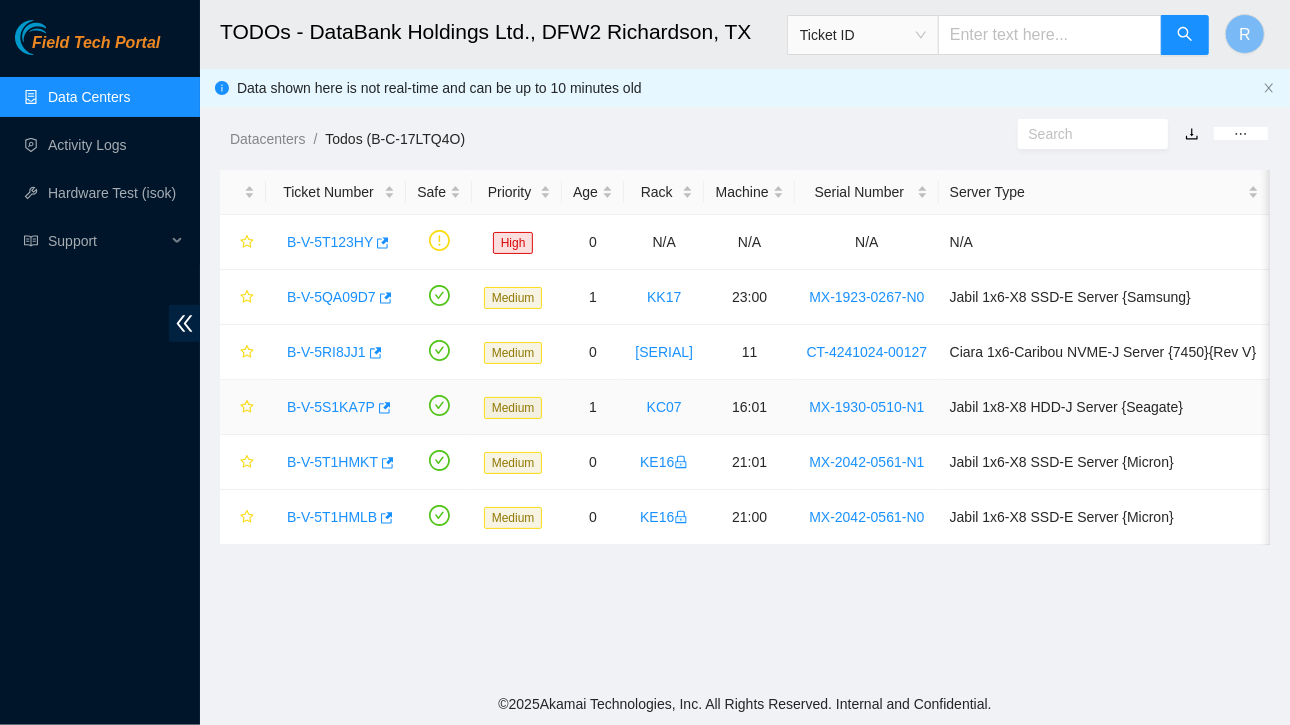 scroll, scrollTop: 590, scrollLeft: 0, axis: vertical 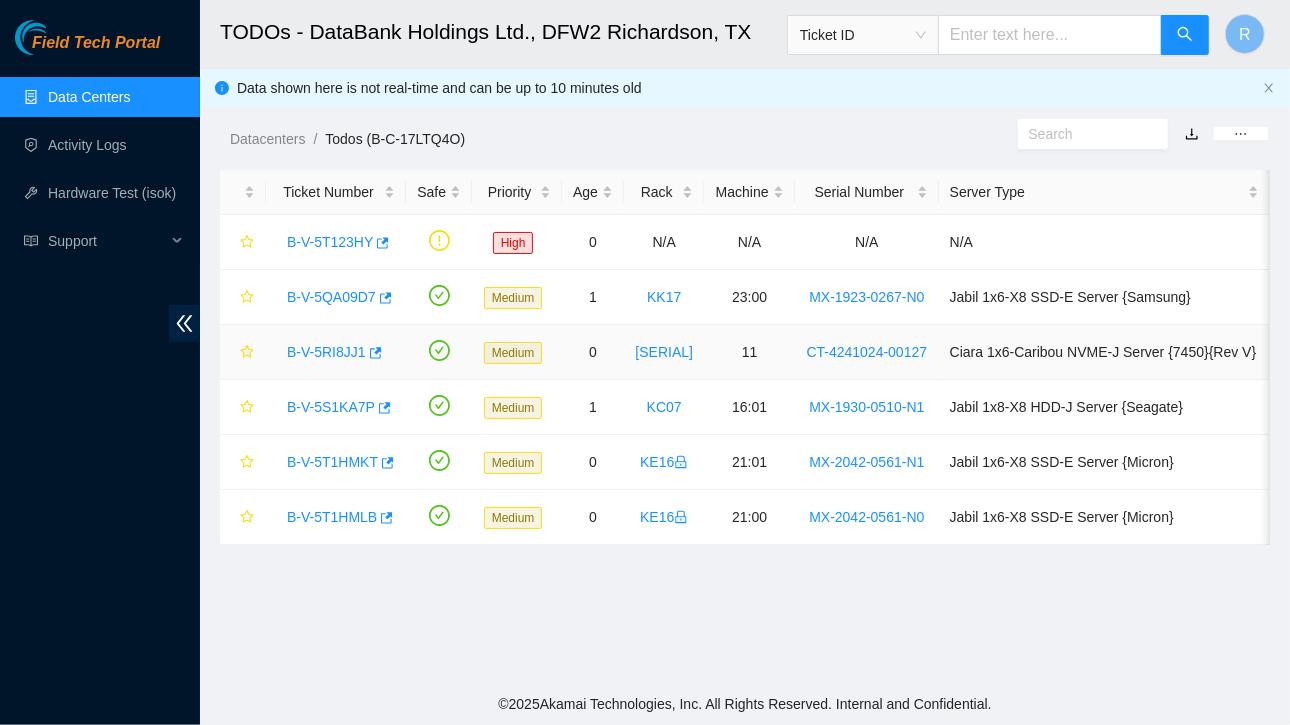click on "B-V-5RI8JJ1" at bounding box center (326, 352) 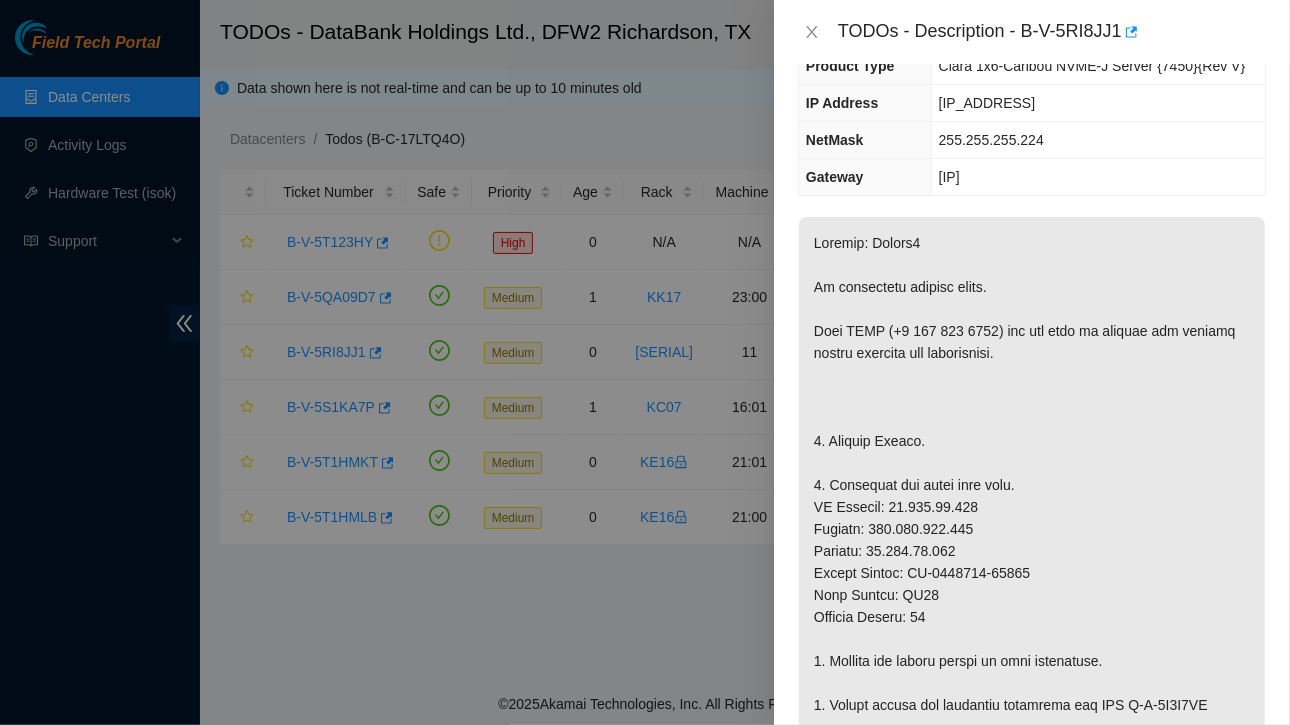 scroll, scrollTop: 0, scrollLeft: 0, axis: both 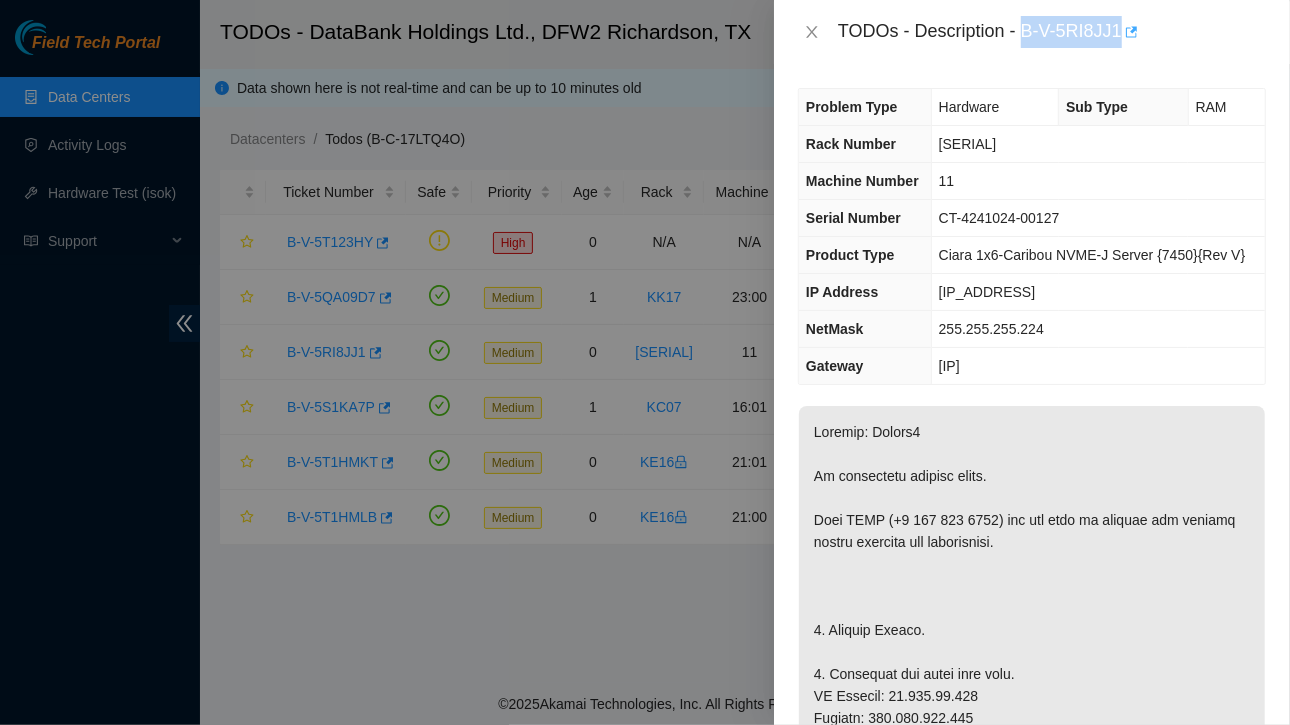 drag, startPoint x: 1024, startPoint y: 29, endPoint x: 1120, endPoint y: 29, distance: 96 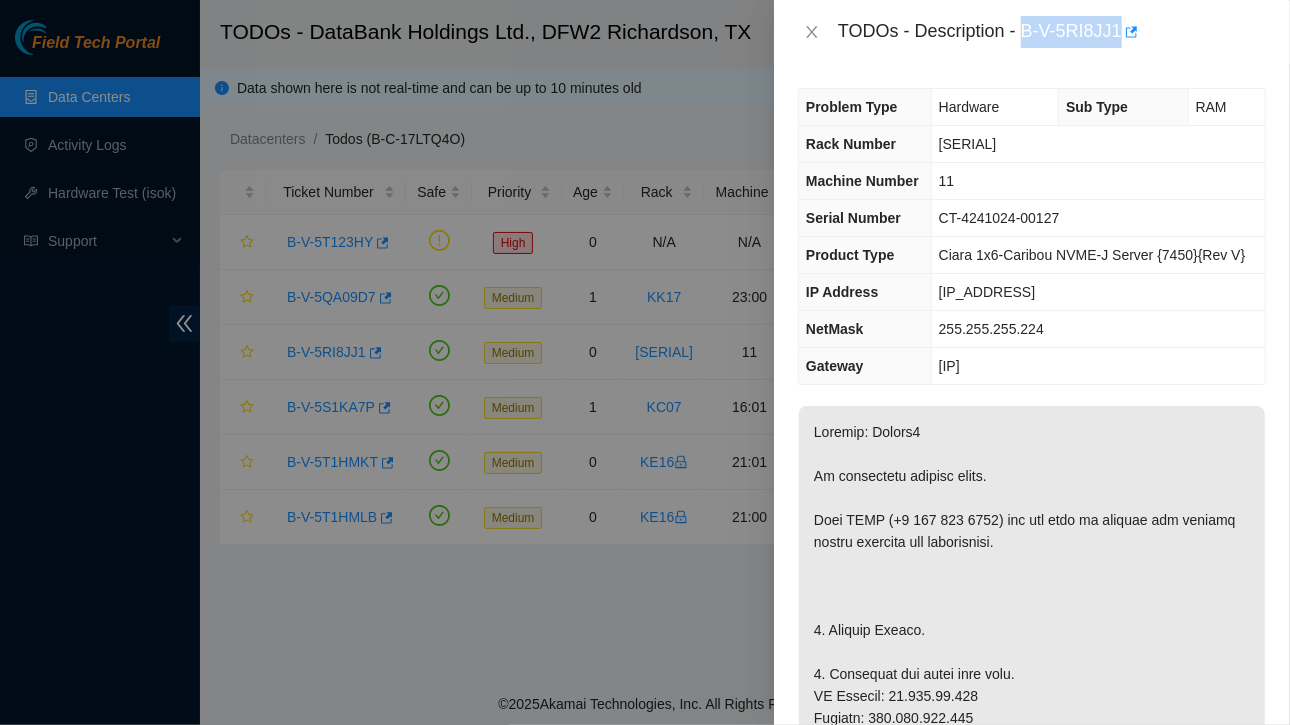 scroll, scrollTop: 286, scrollLeft: 0, axis: vertical 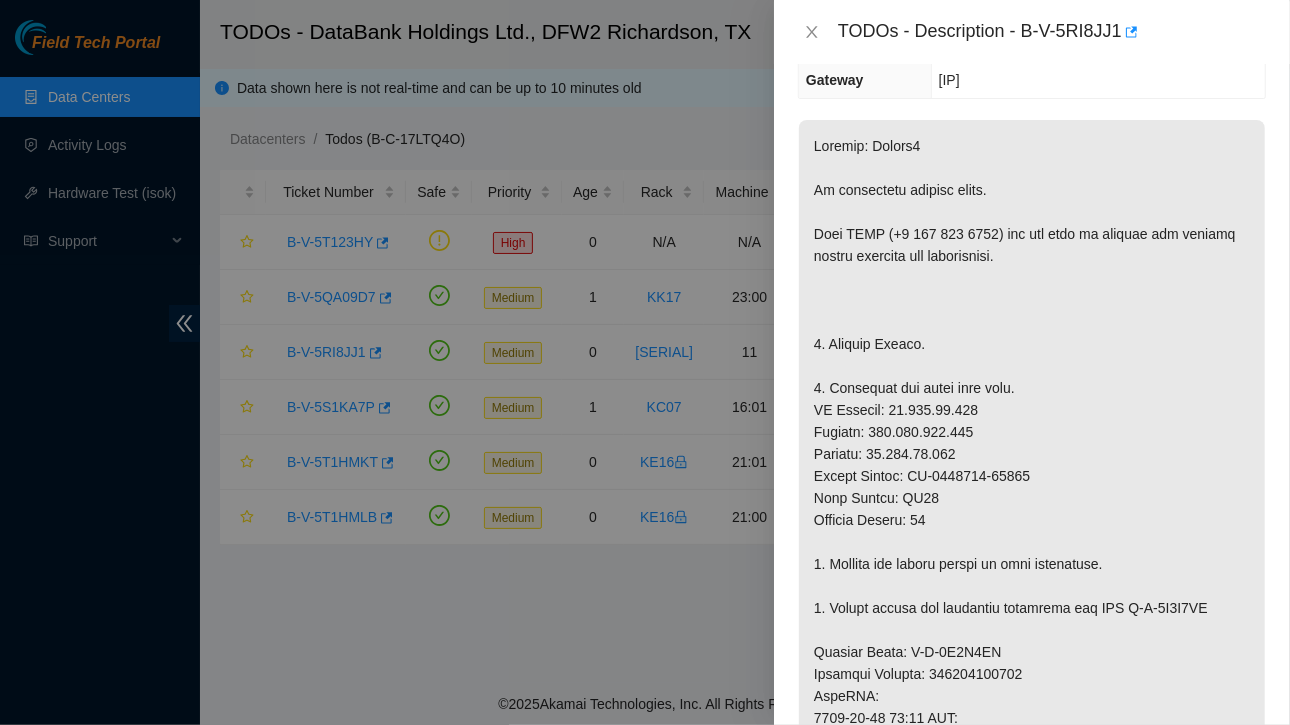 click at bounding box center (1032, 674) 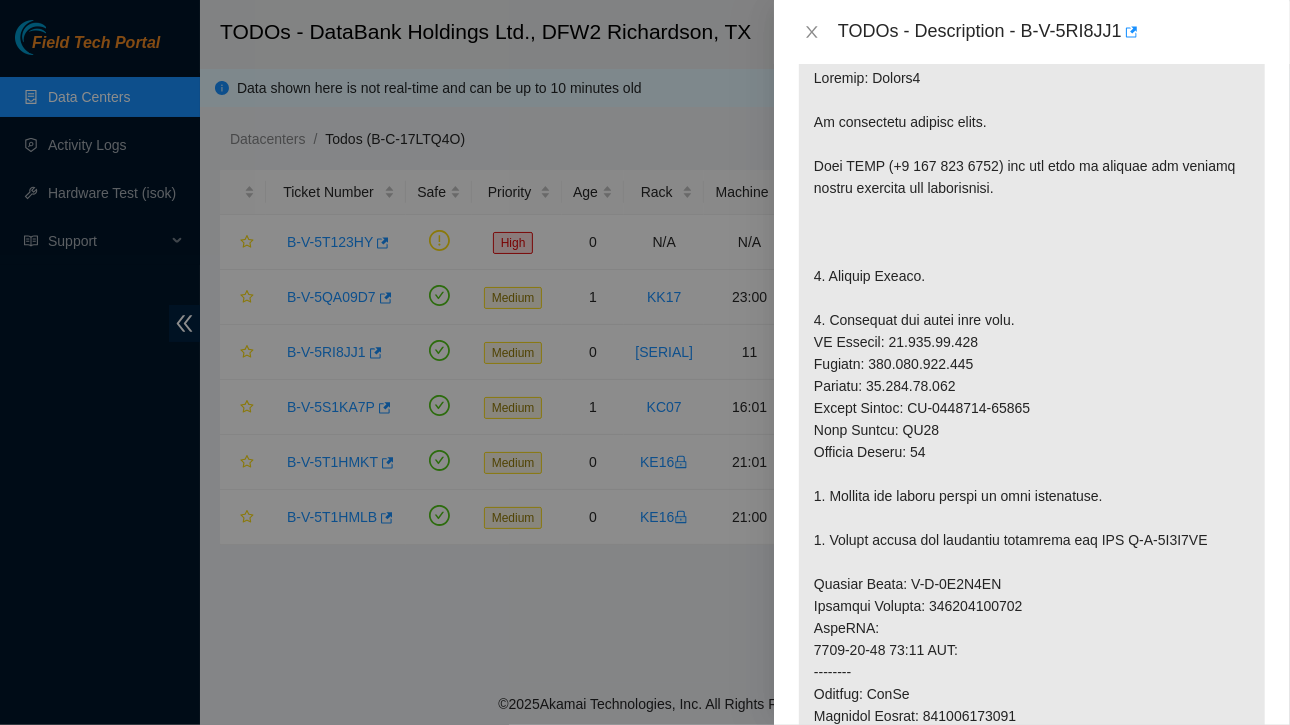 scroll, scrollTop: 534, scrollLeft: 0, axis: vertical 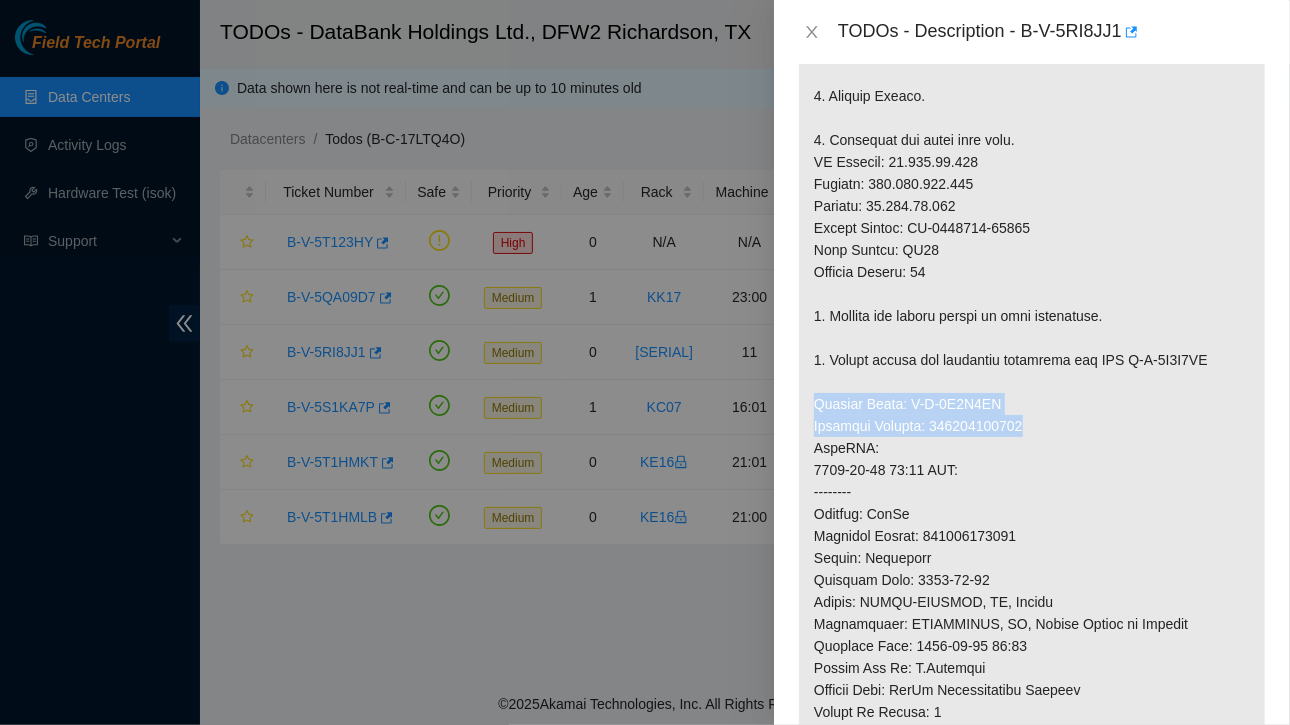 drag, startPoint x: 813, startPoint y: 400, endPoint x: 977, endPoint y: 410, distance: 164.3046 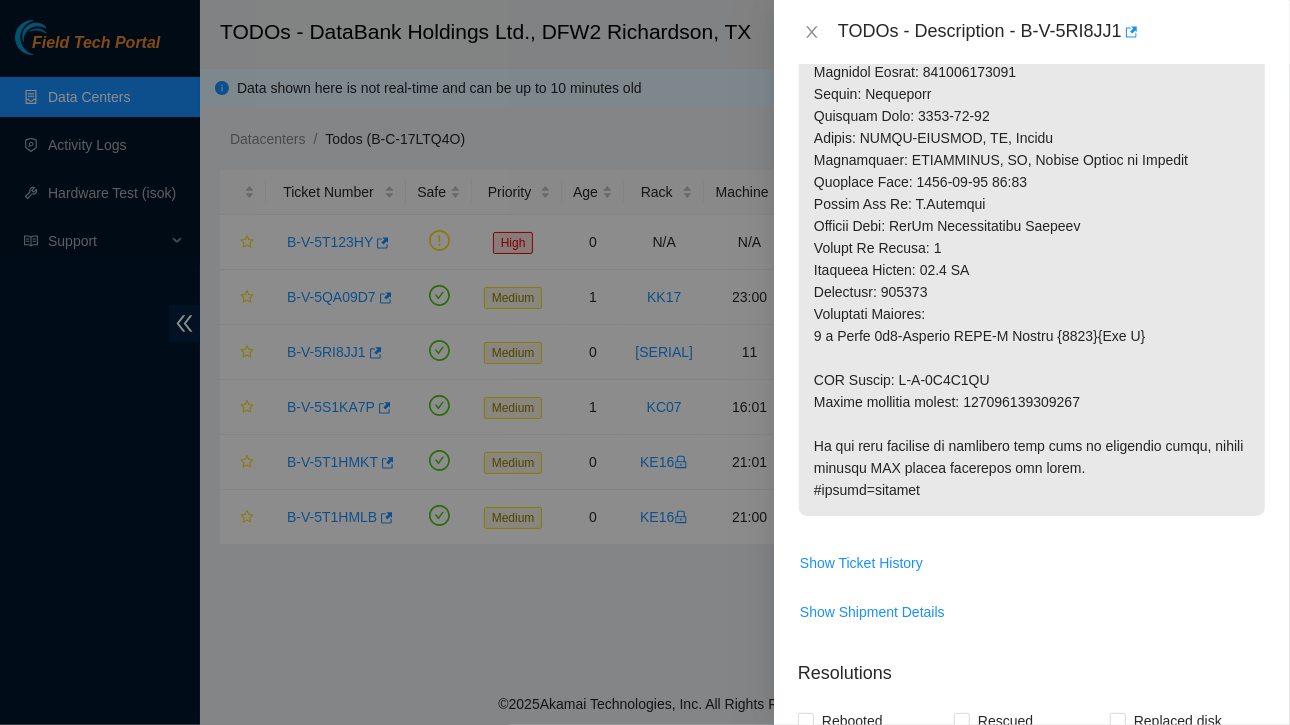 scroll, scrollTop: 998, scrollLeft: 0, axis: vertical 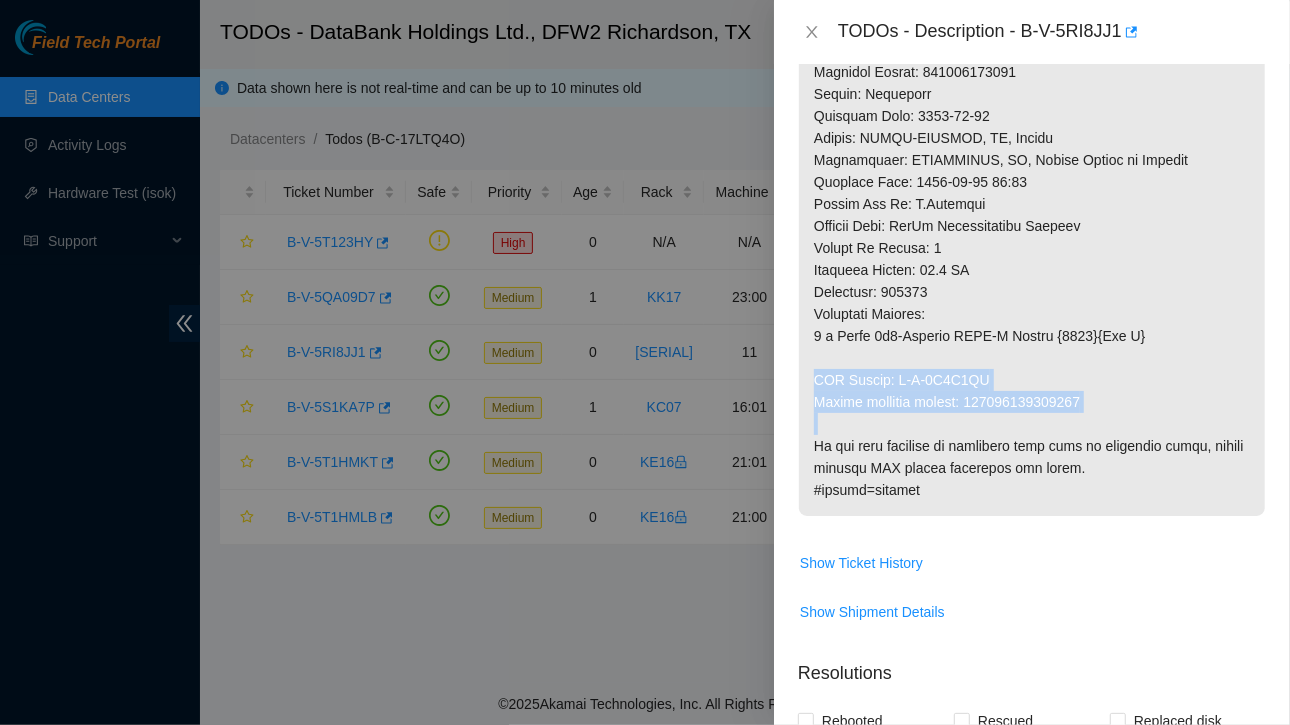 drag, startPoint x: 814, startPoint y: 377, endPoint x: 1095, endPoint y: 415, distance: 283.55774 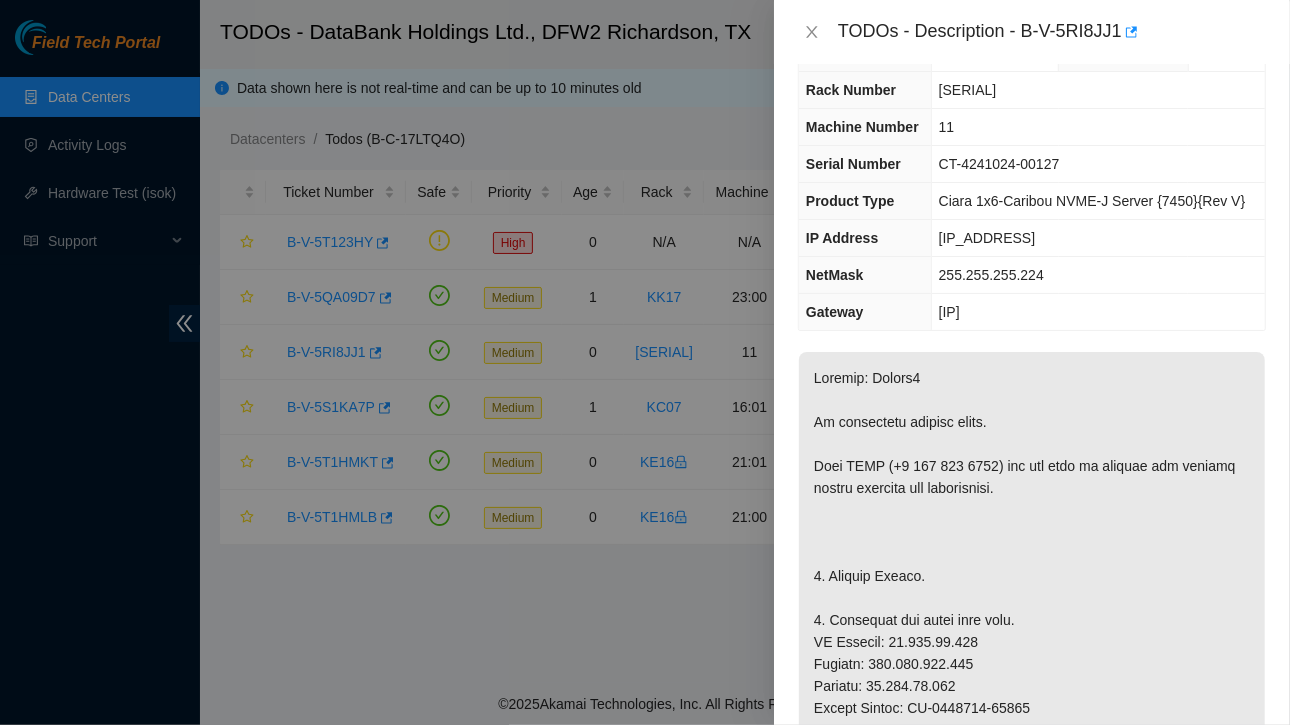 scroll, scrollTop: 0, scrollLeft: 0, axis: both 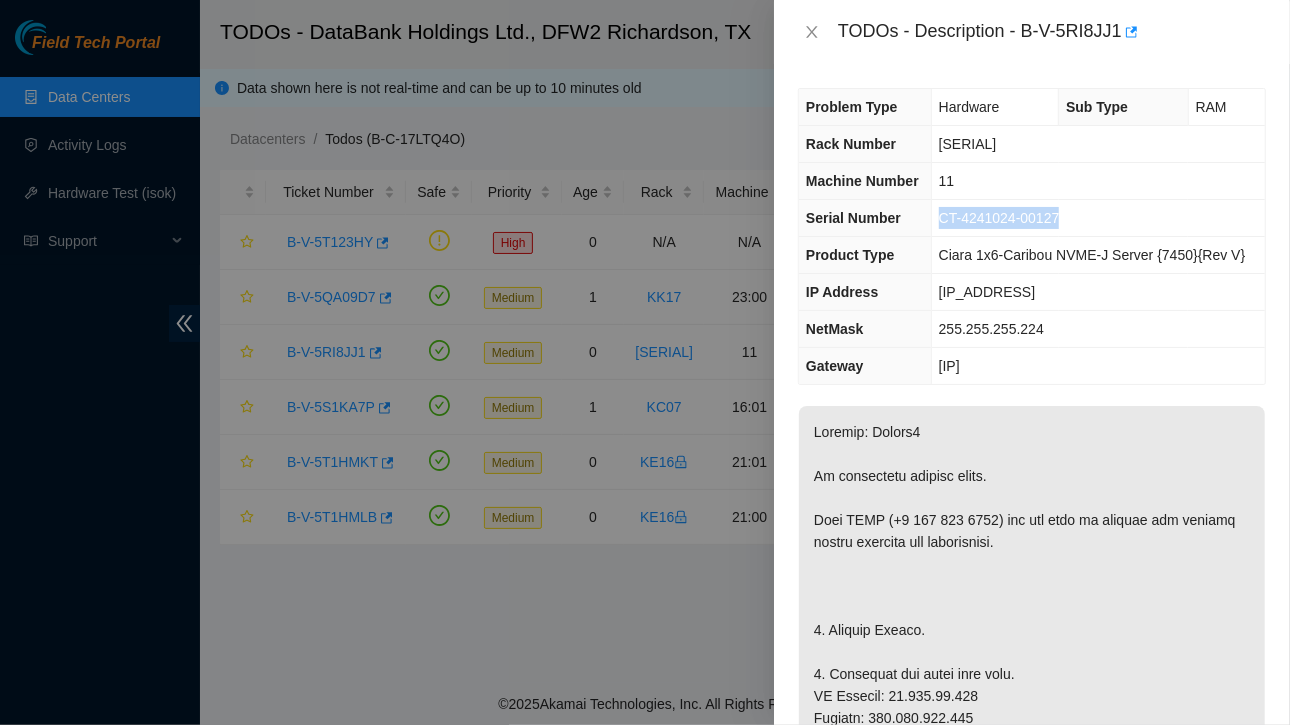 drag, startPoint x: 939, startPoint y: 214, endPoint x: 1061, endPoint y: 215, distance: 122.0041 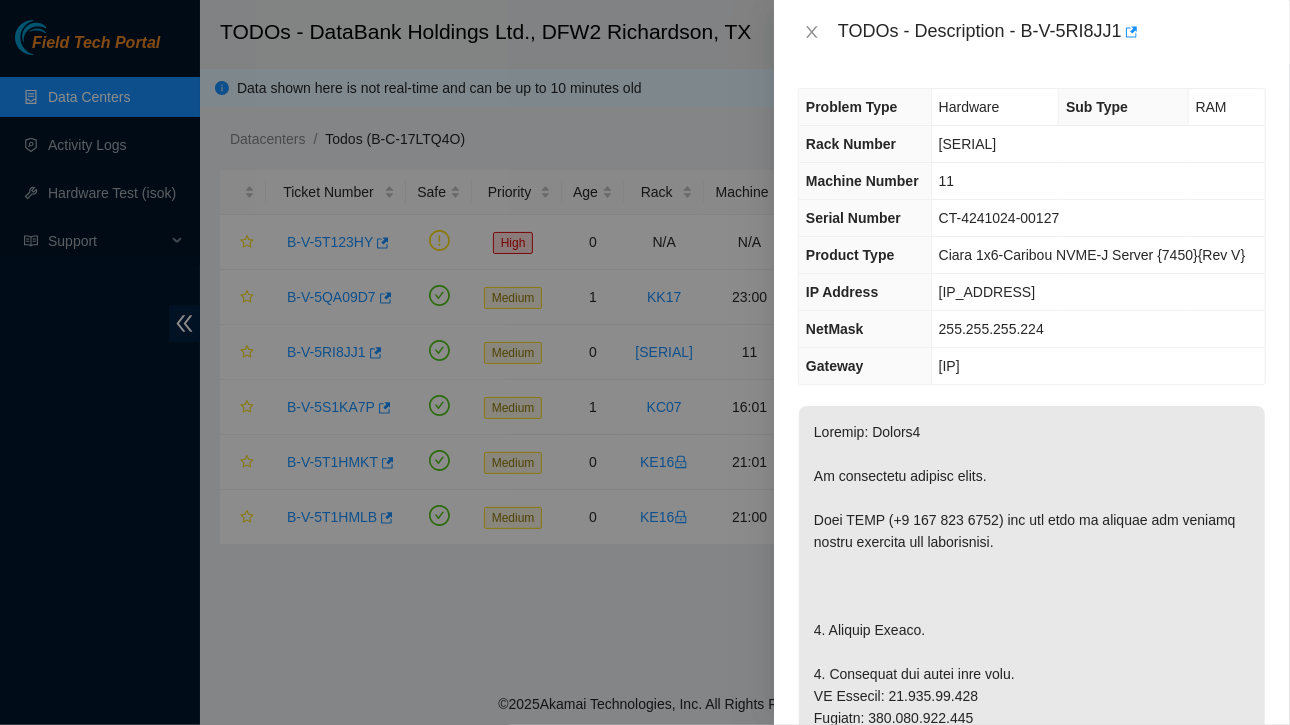 drag, startPoint x: 1024, startPoint y: 439, endPoint x: 1116, endPoint y: 598, distance: 183.69812 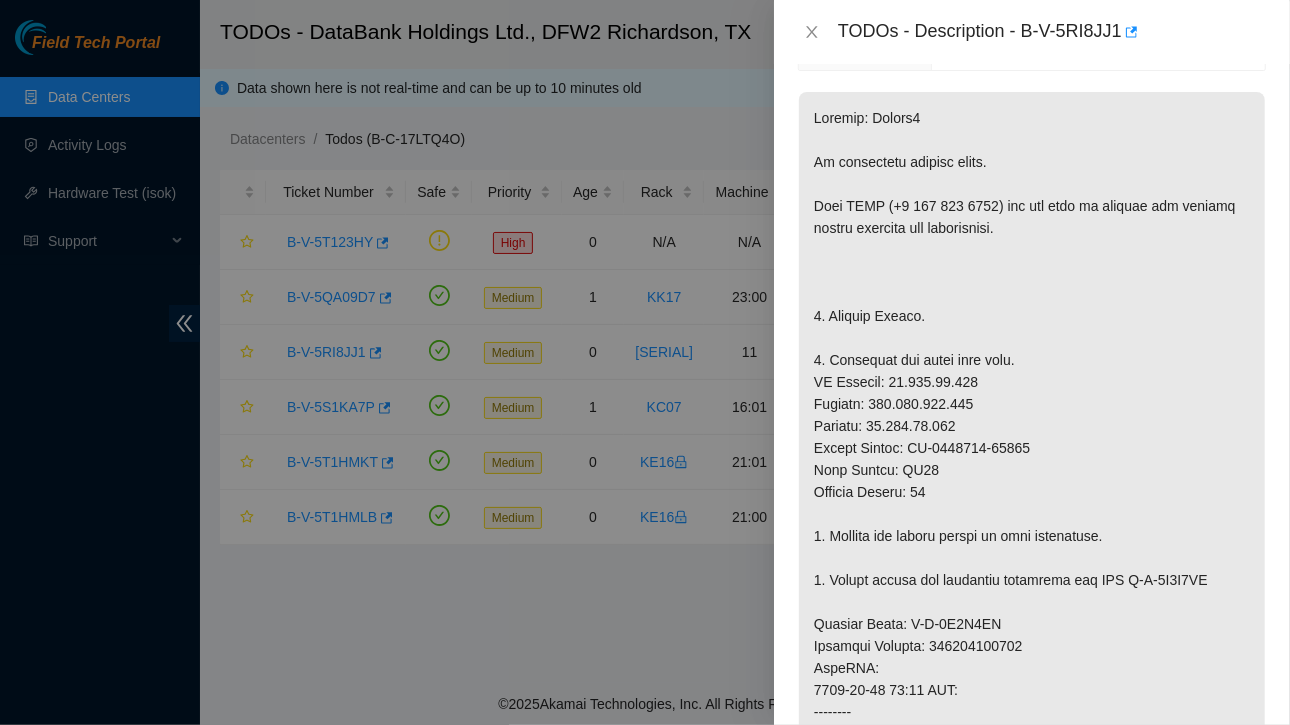 scroll, scrollTop: 314, scrollLeft: 0, axis: vertical 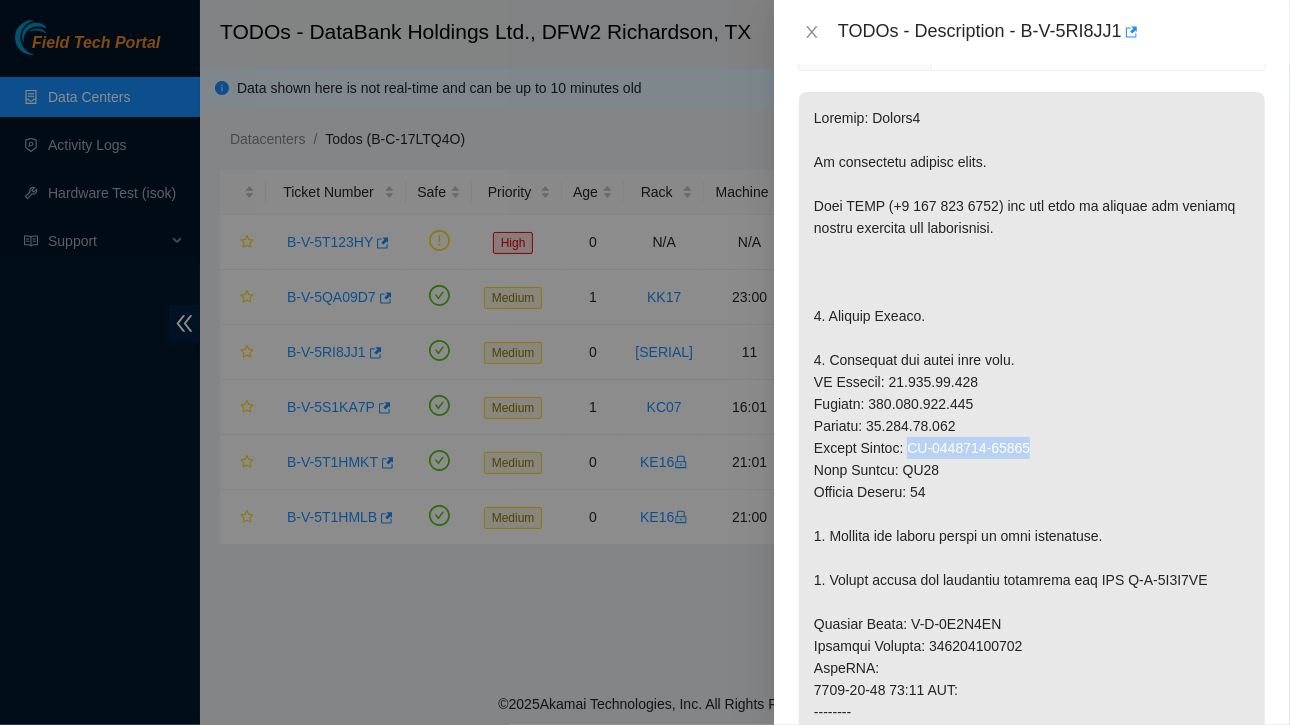 drag, startPoint x: 910, startPoint y: 447, endPoint x: 1036, endPoint y: 442, distance: 126.09917 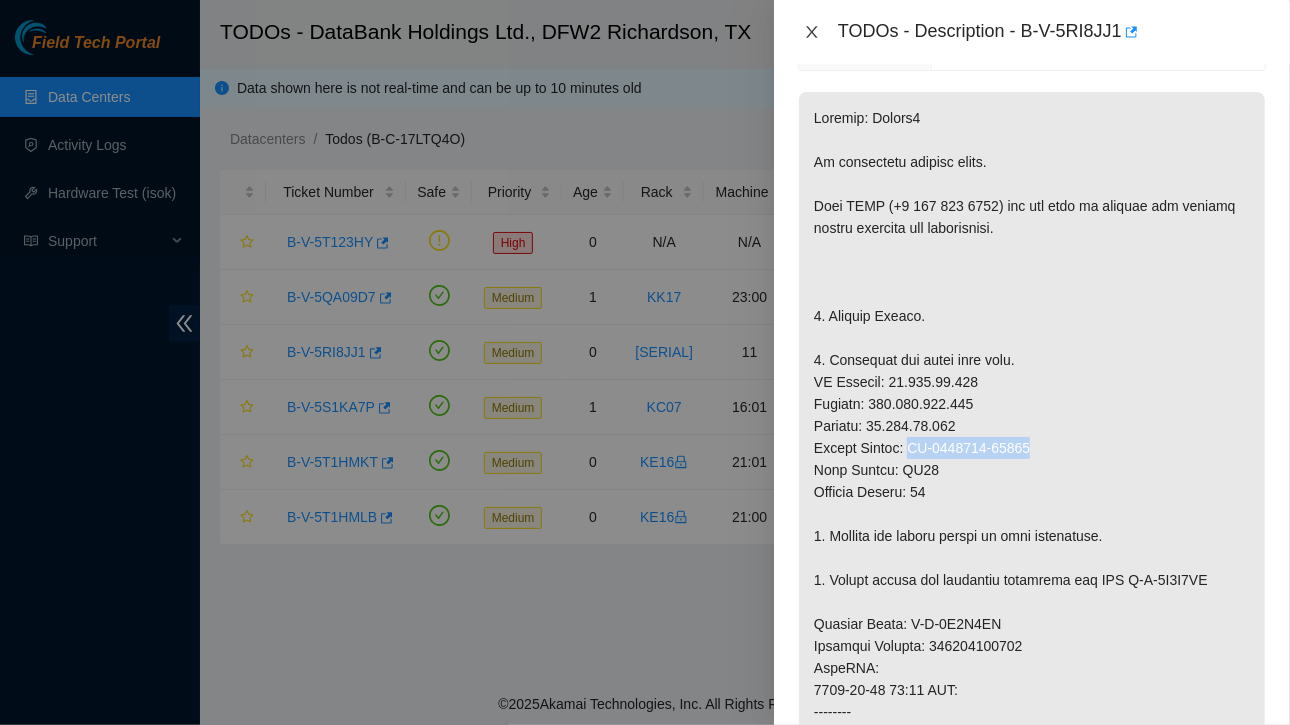 click 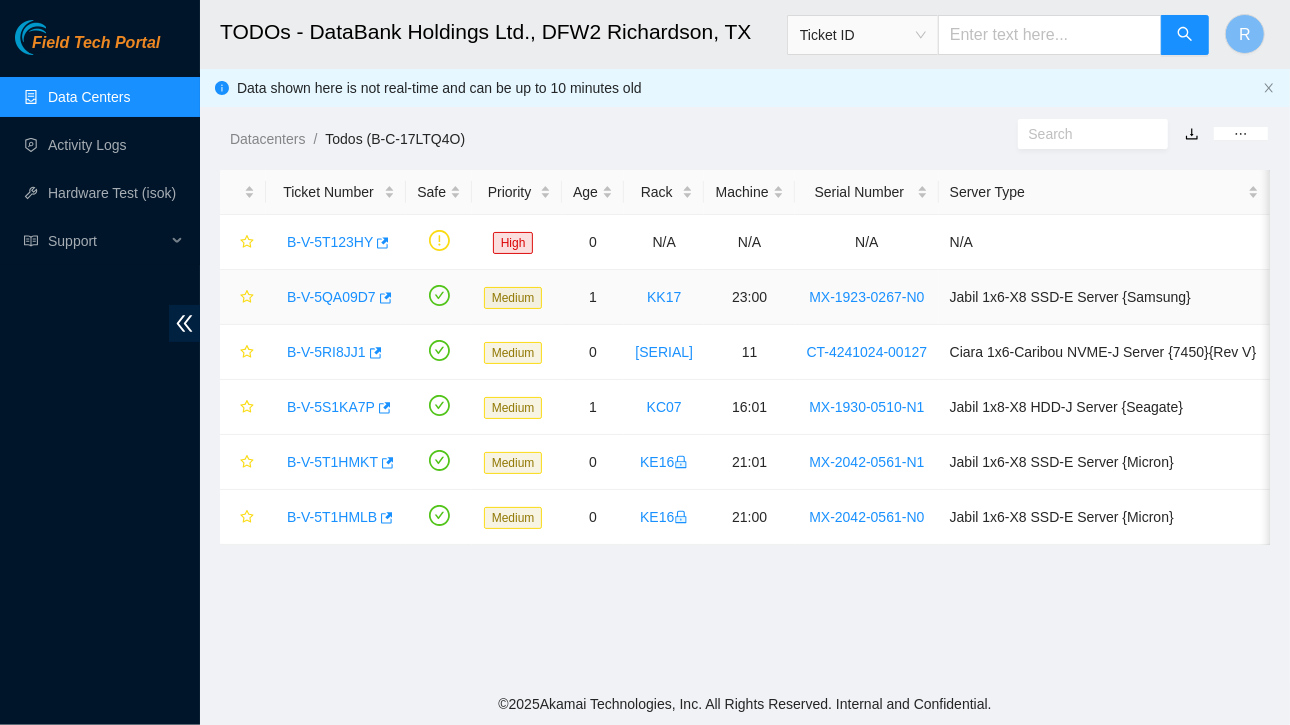 click on "B-V-5QA09D7" at bounding box center (331, 297) 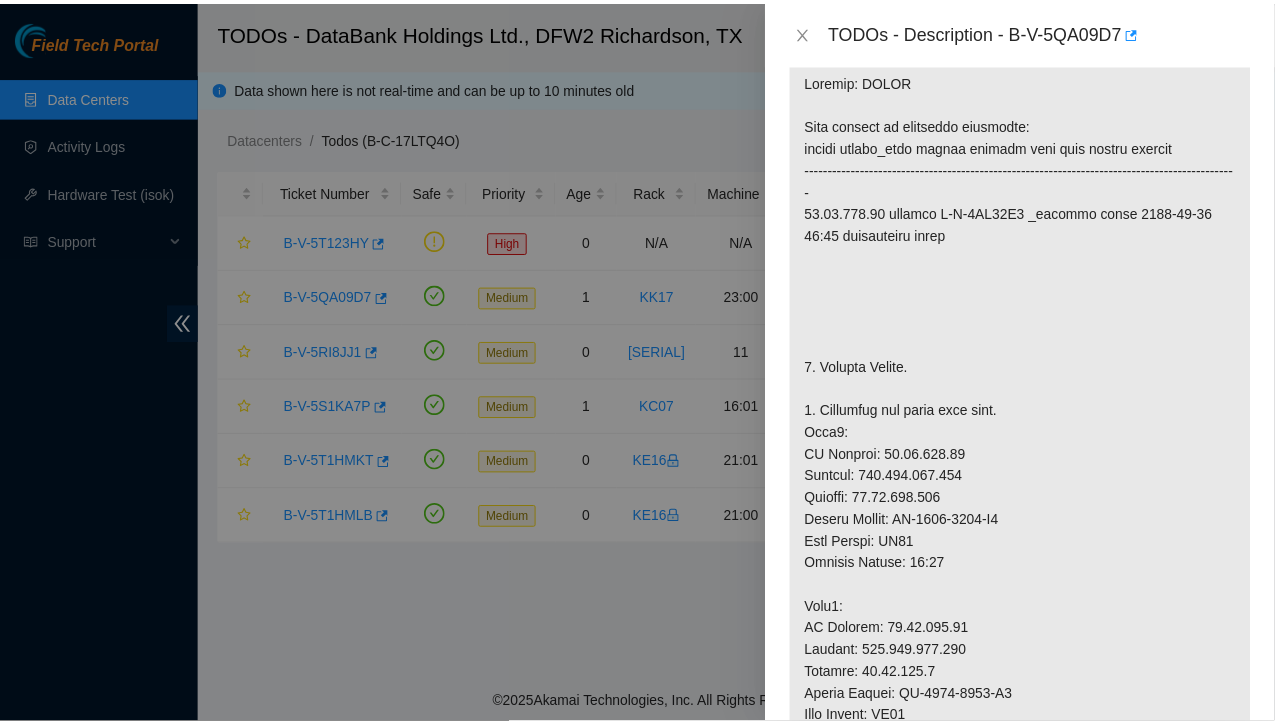 scroll, scrollTop: 0, scrollLeft: 0, axis: both 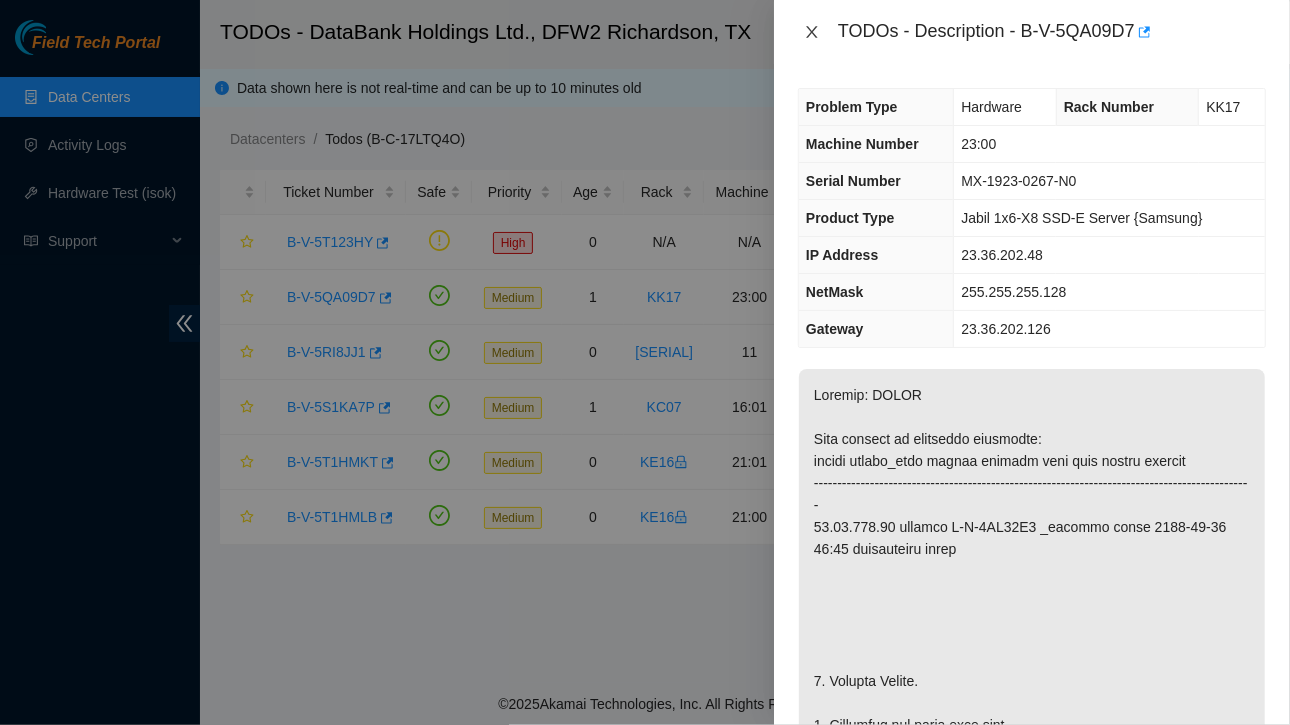 click at bounding box center [812, 32] 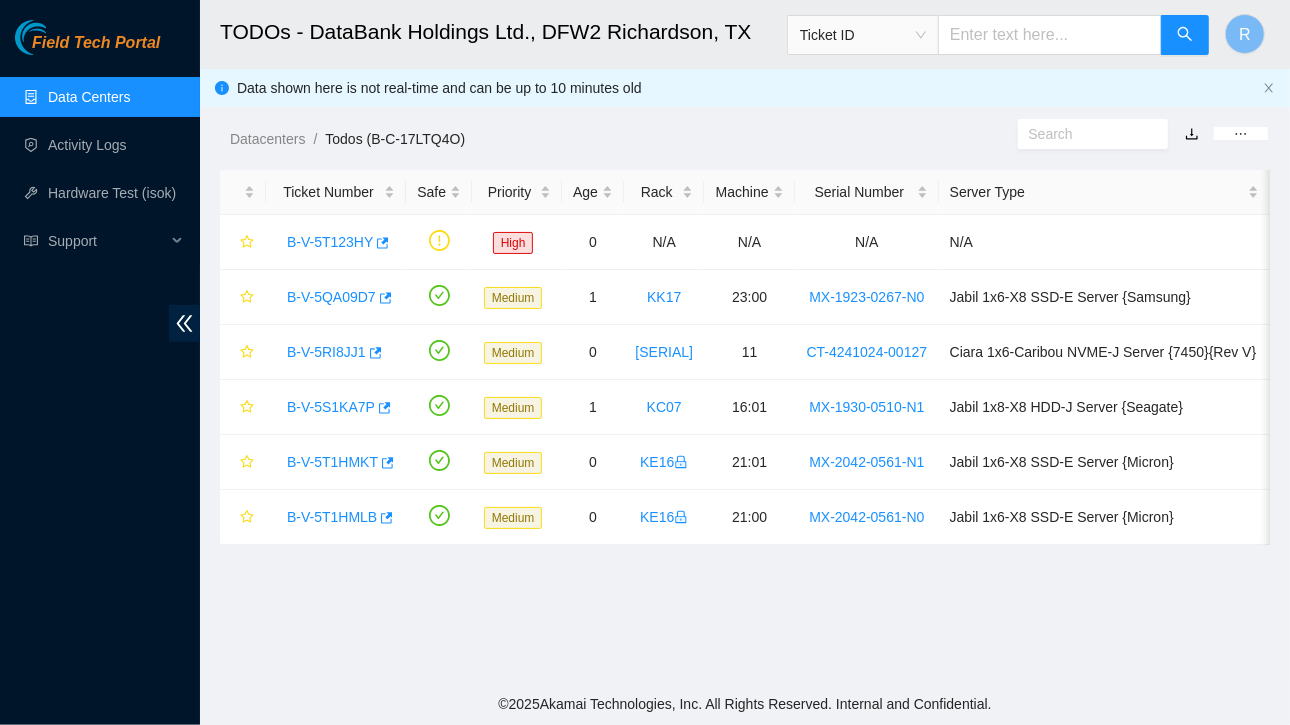 click on "Data Centers" at bounding box center [89, 97] 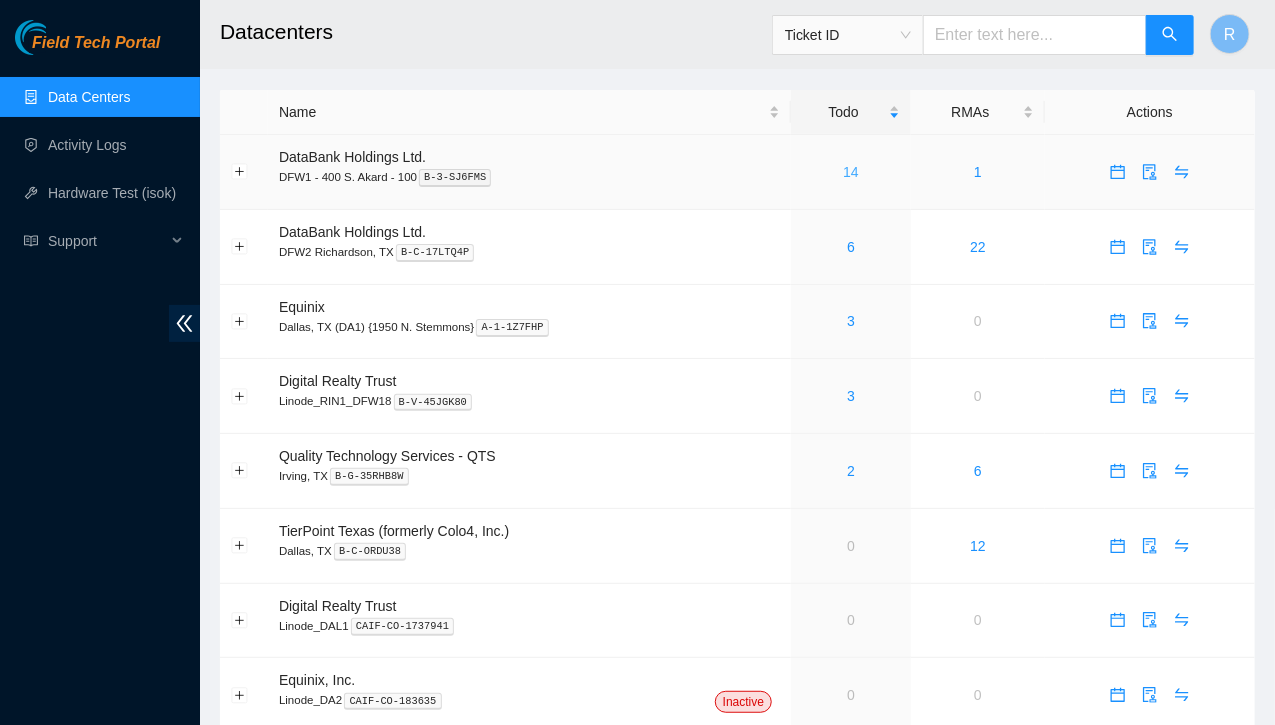 click on "14" at bounding box center (851, 172) 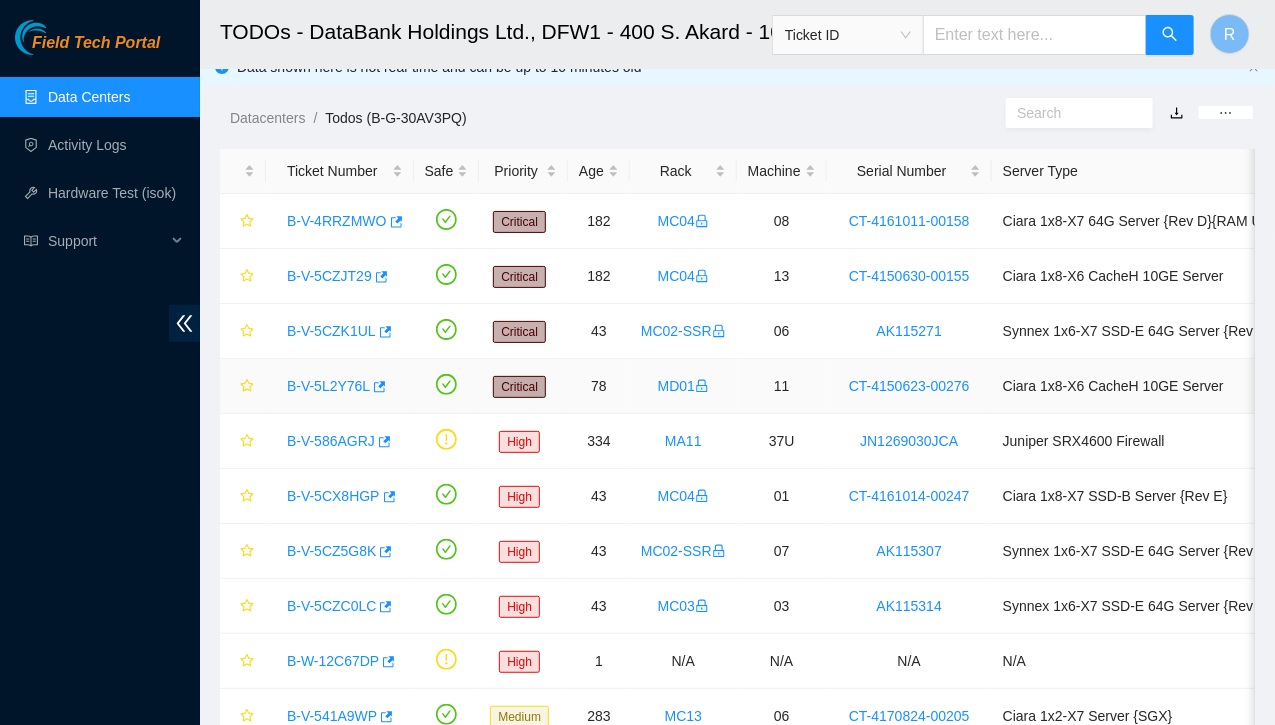 scroll, scrollTop: 22, scrollLeft: 0, axis: vertical 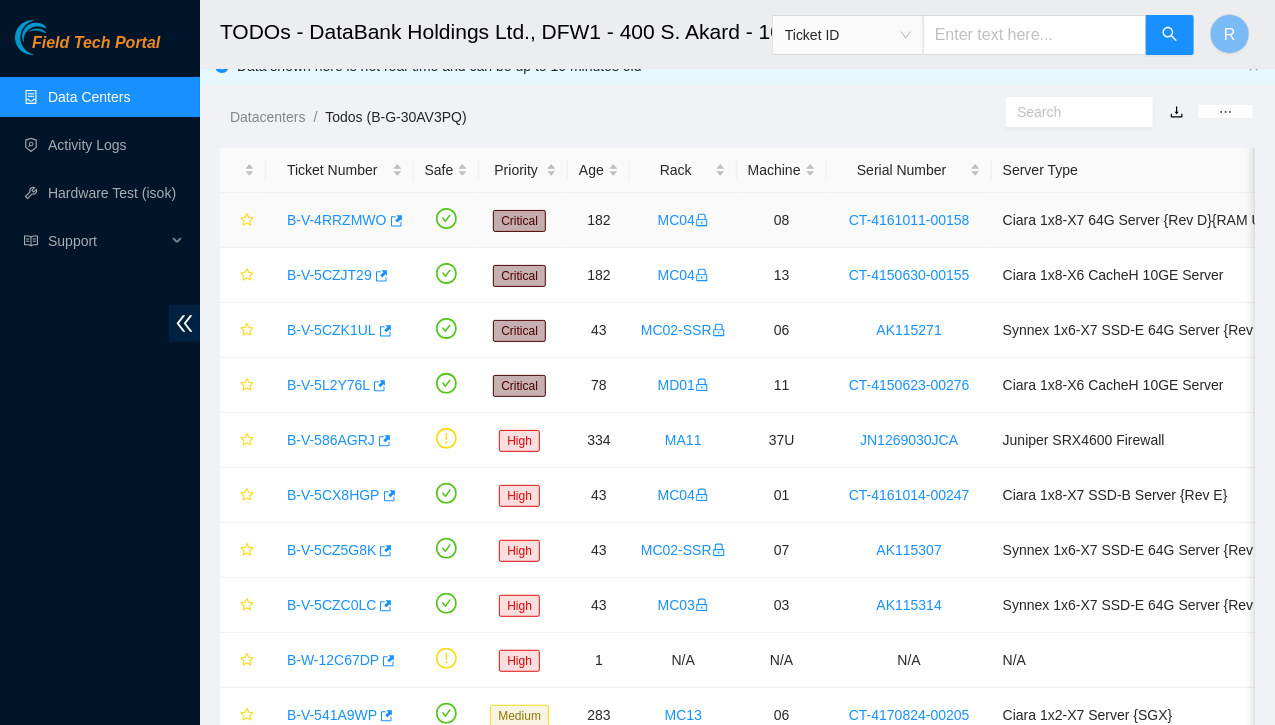 click on "B-V-4RRZMWO" at bounding box center (337, 220) 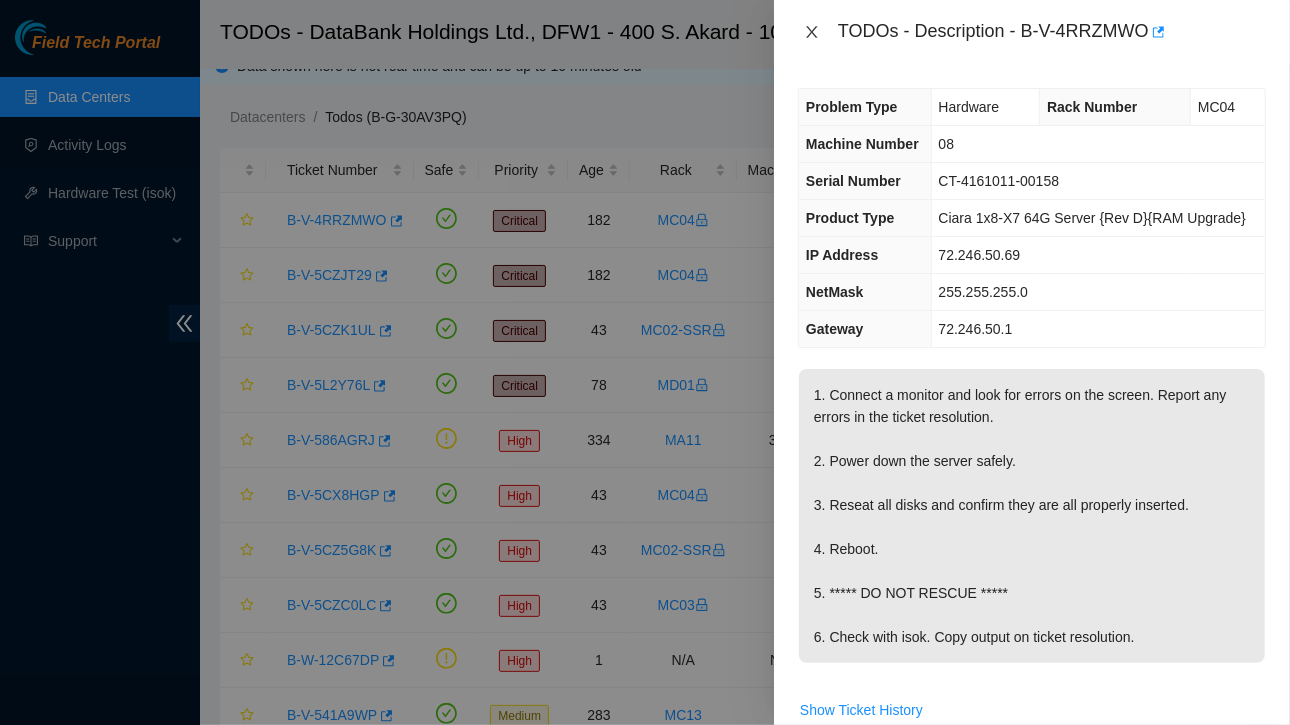 click 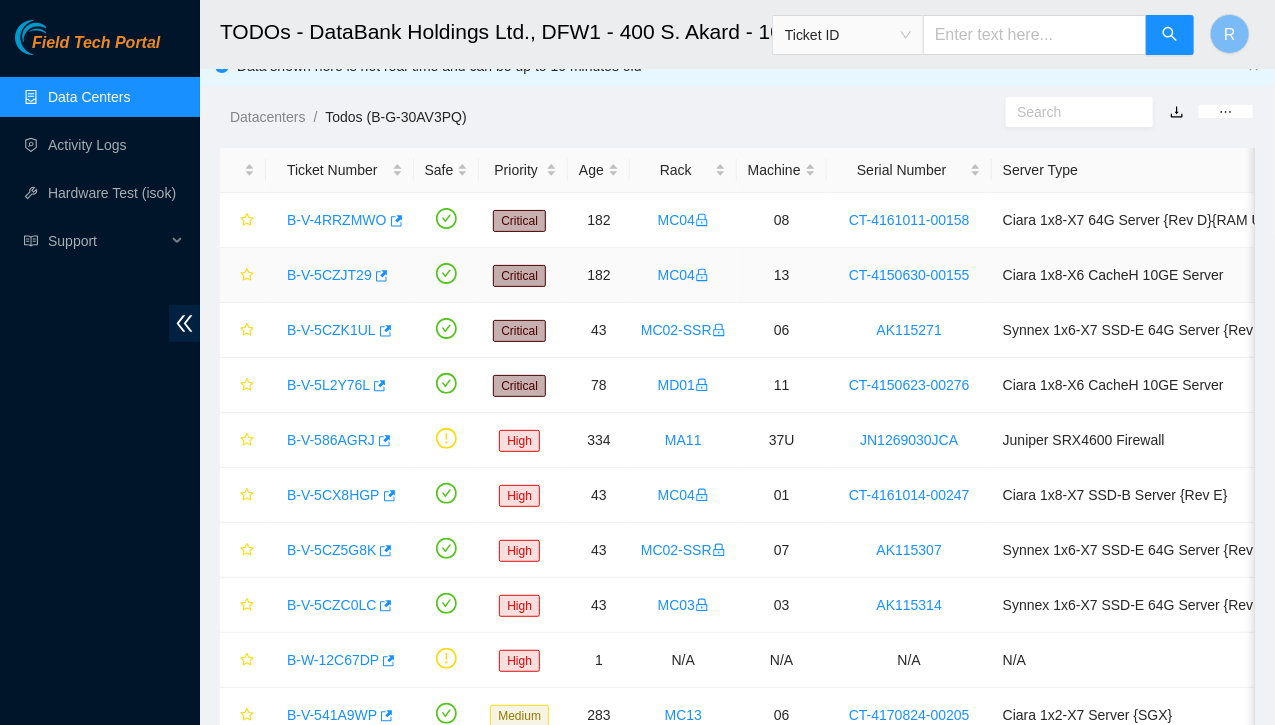 click on "B-V-5CZJT29" at bounding box center [329, 275] 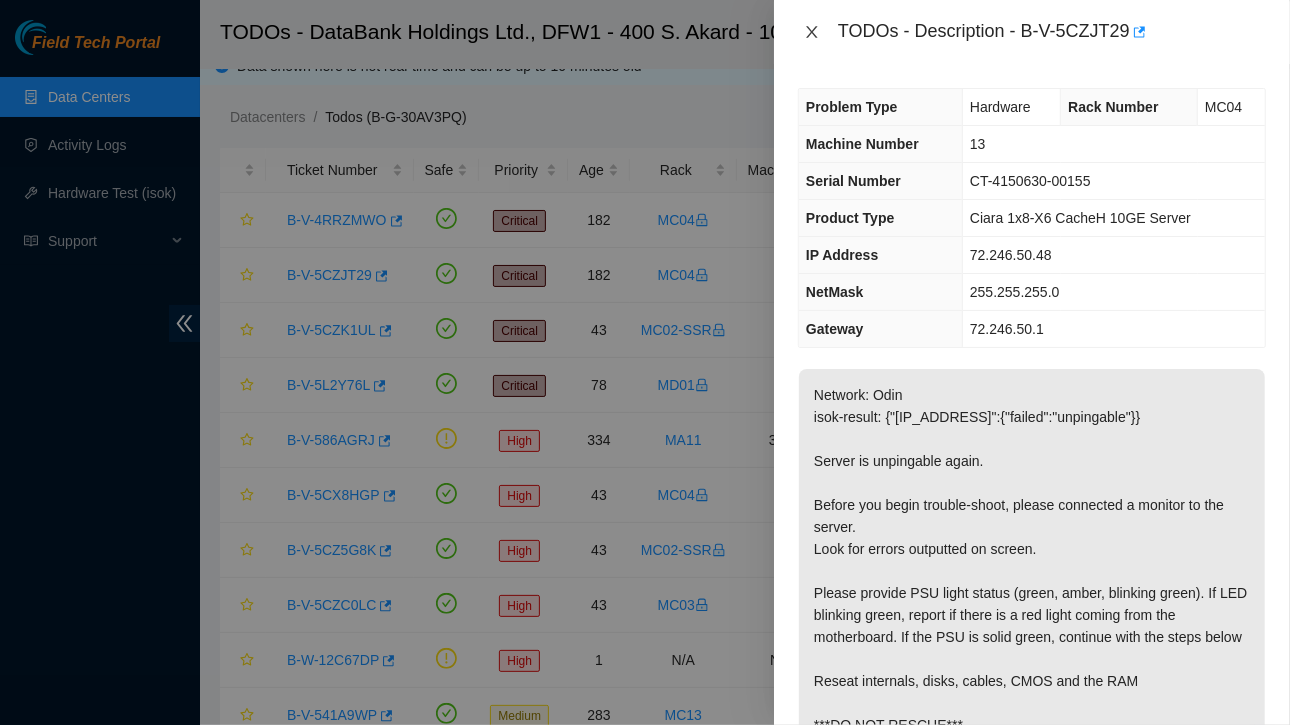 click 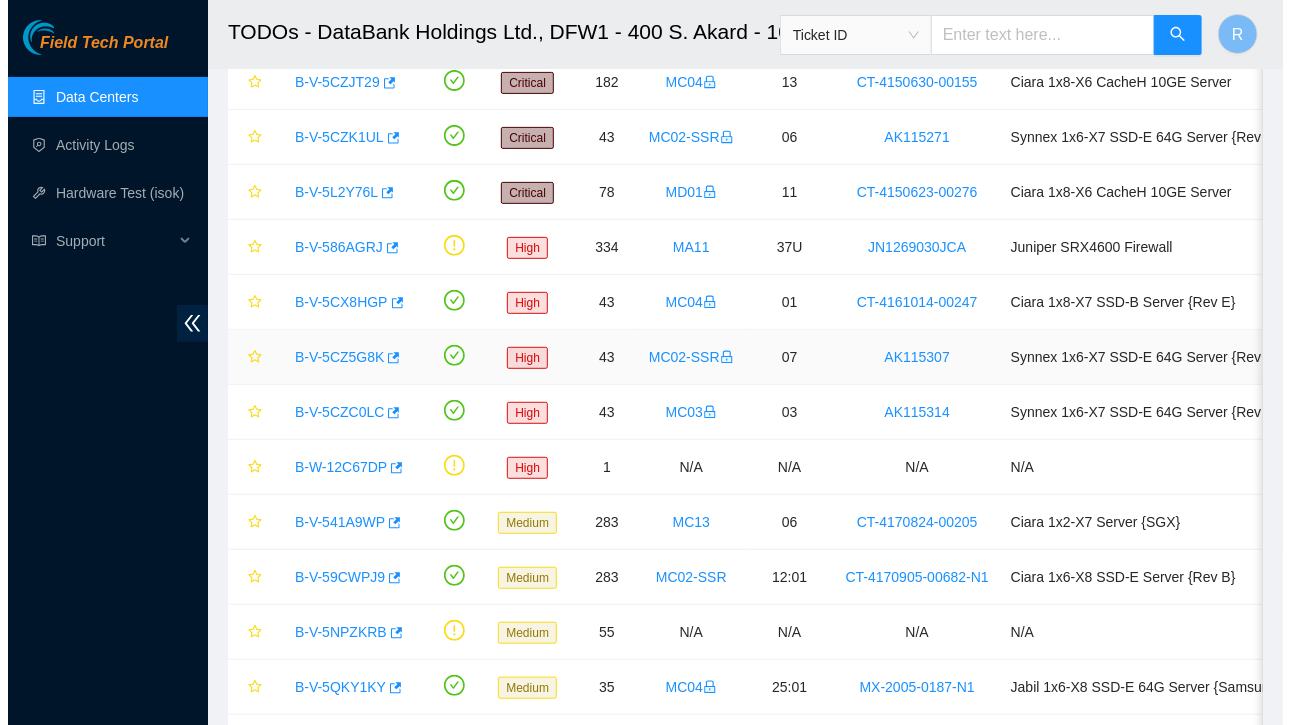 scroll, scrollTop: 330, scrollLeft: 0, axis: vertical 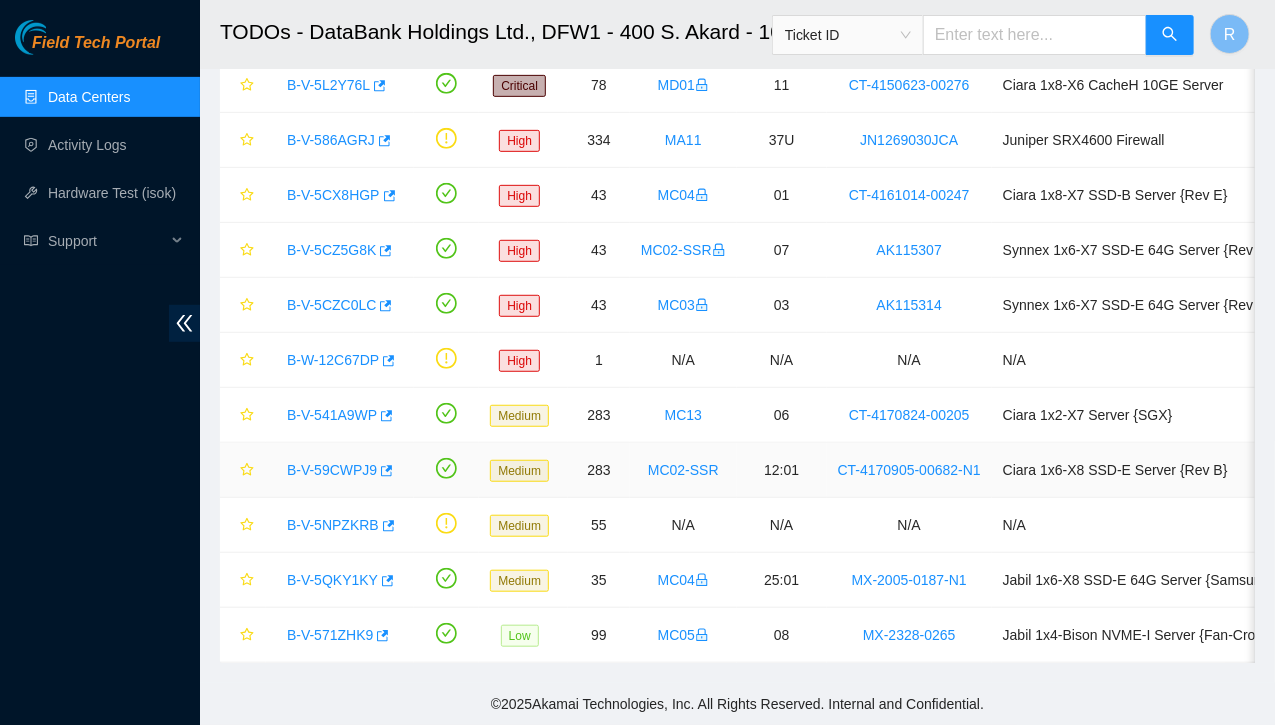 click on "B-V-59CWPJ9" at bounding box center (332, 470) 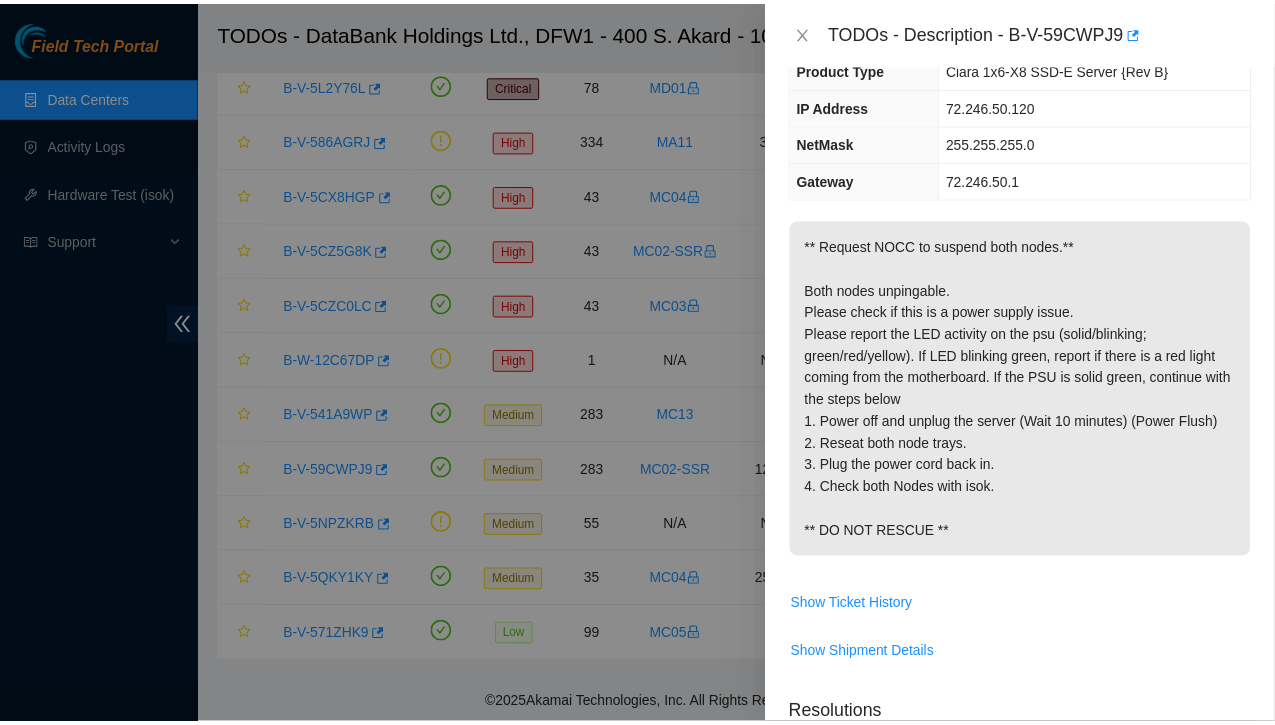 scroll, scrollTop: 172, scrollLeft: 0, axis: vertical 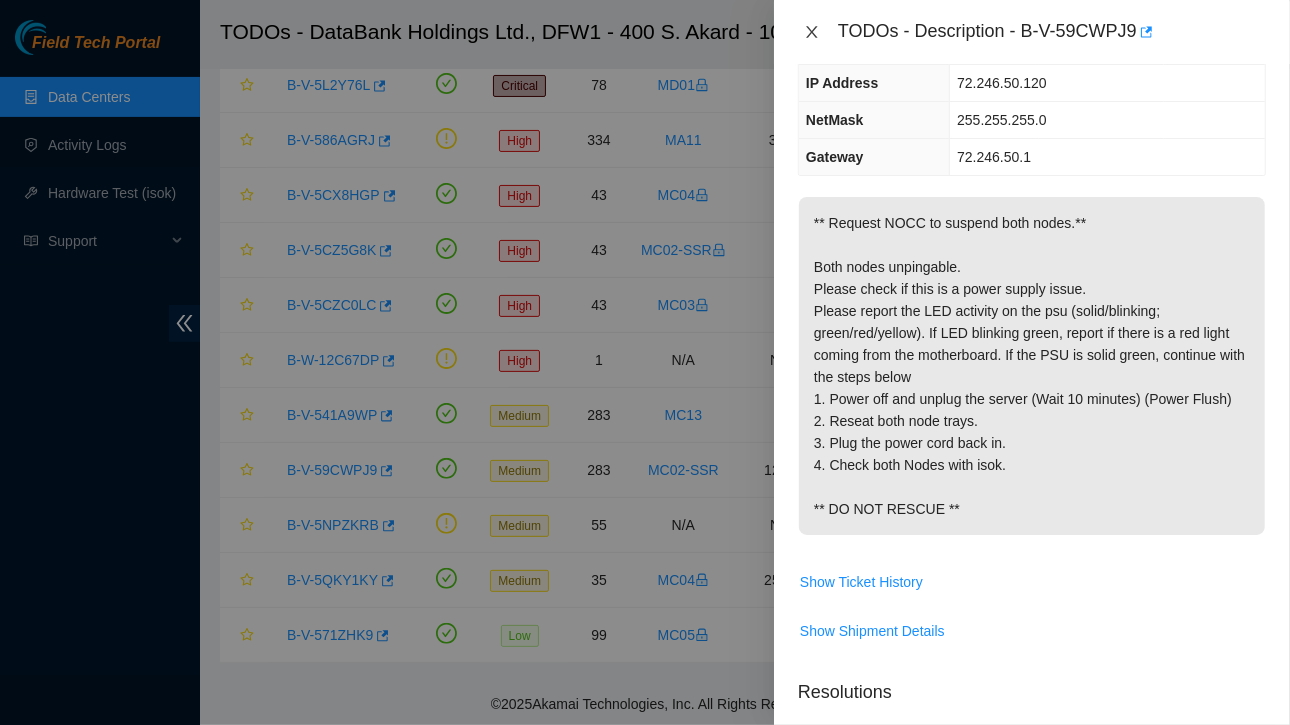 click 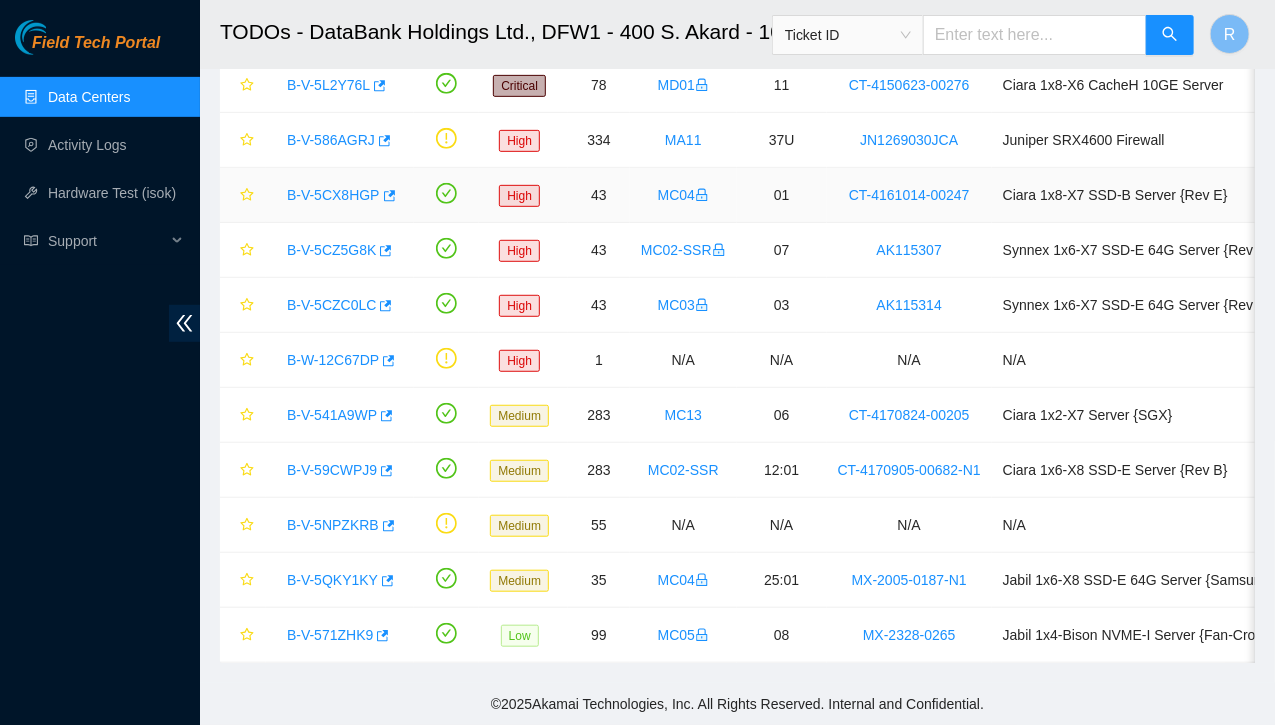 scroll, scrollTop: 238, scrollLeft: 0, axis: vertical 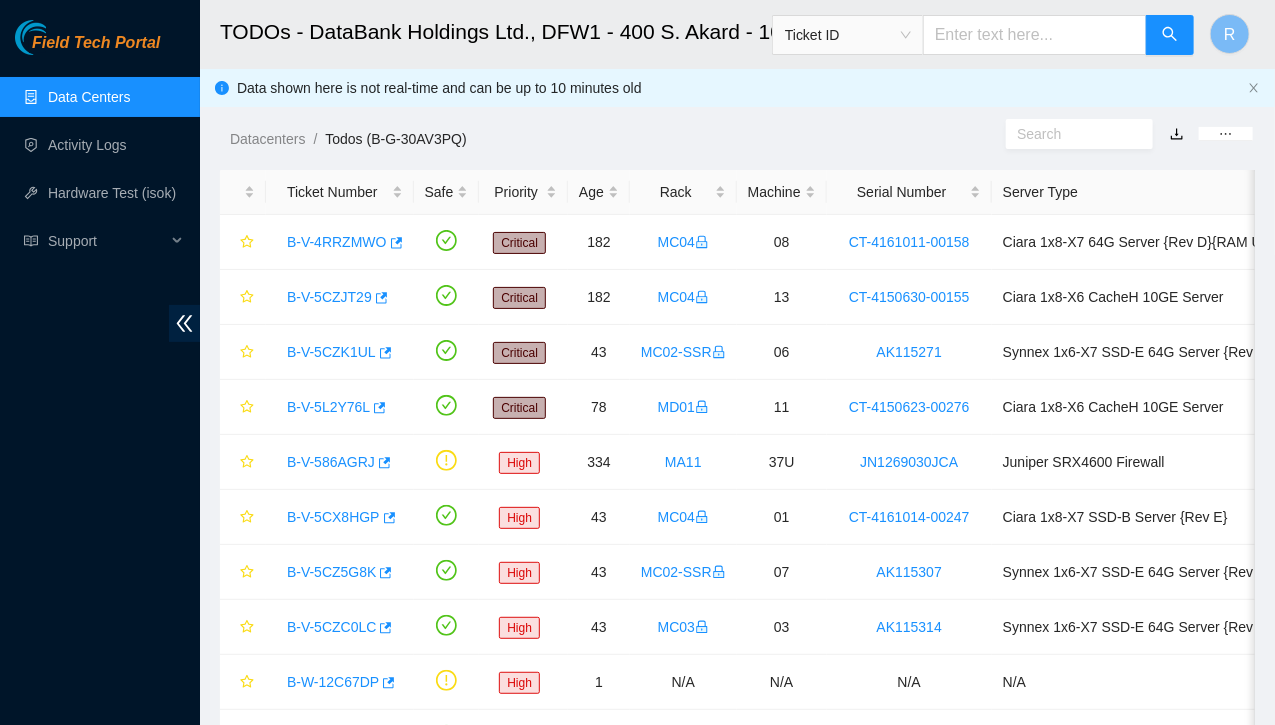 click on "Data Centers" at bounding box center [89, 97] 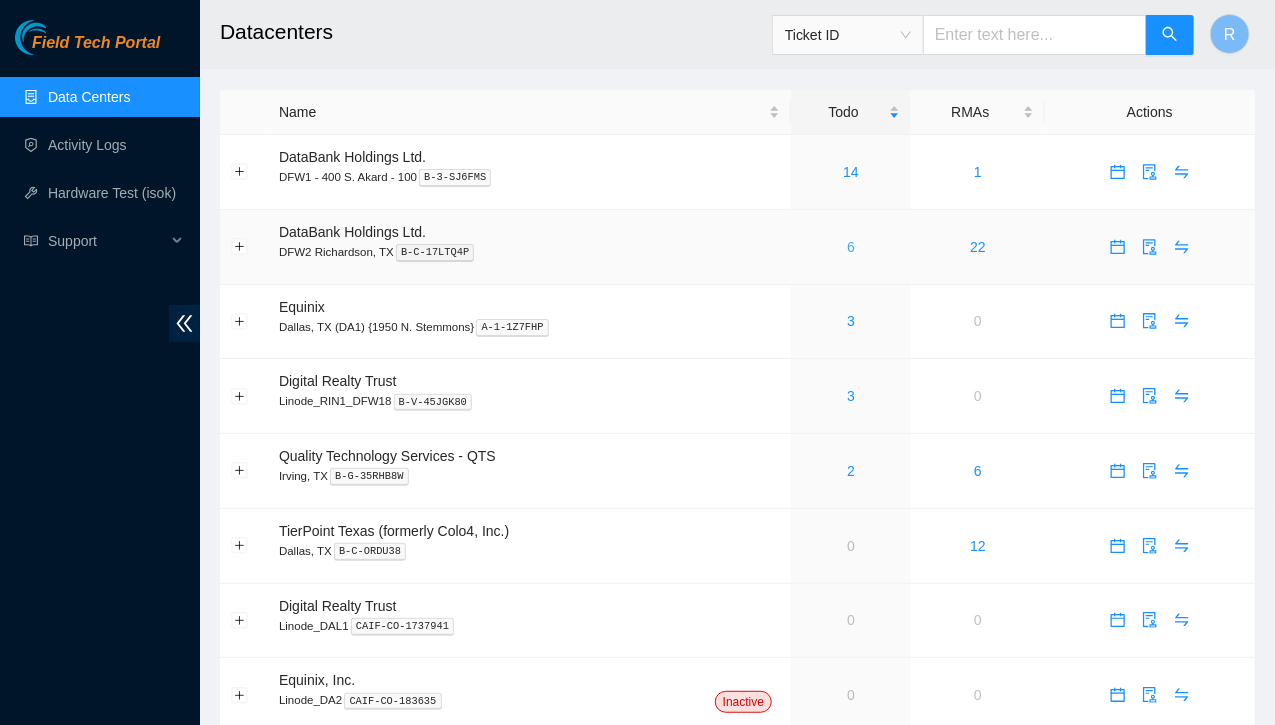click on "6" at bounding box center (851, 247) 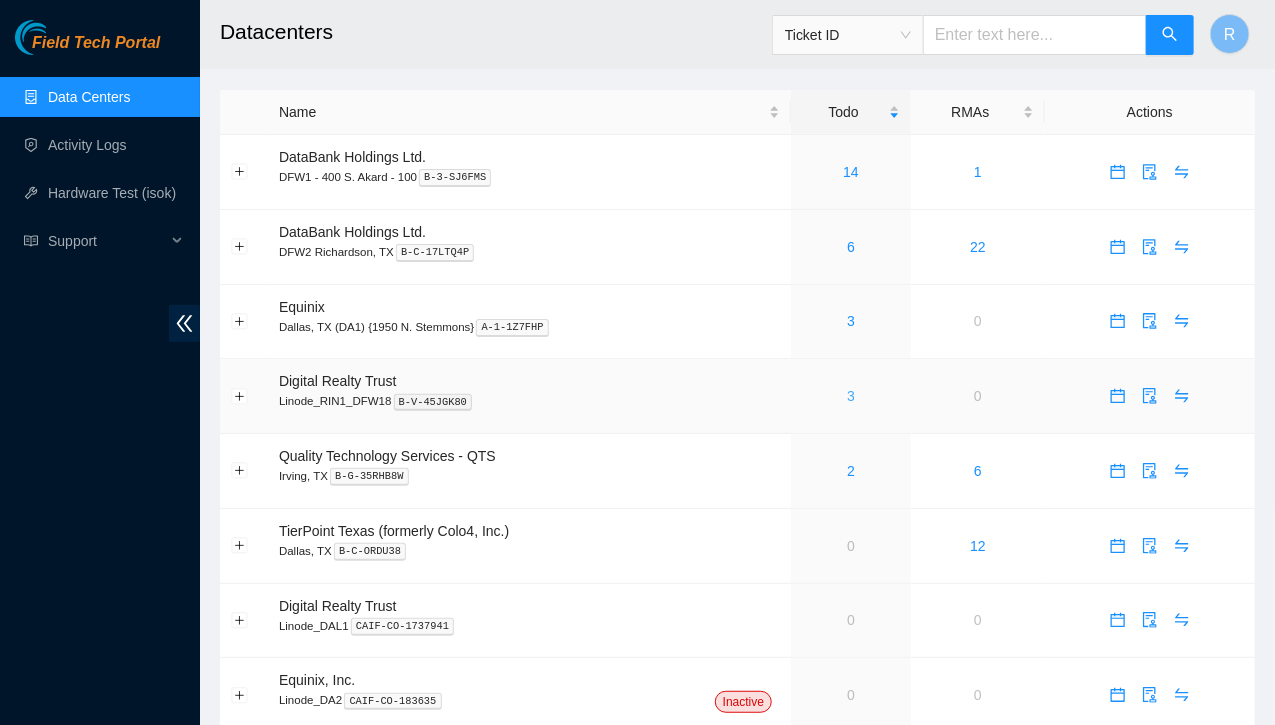 click on "3" at bounding box center [851, 396] 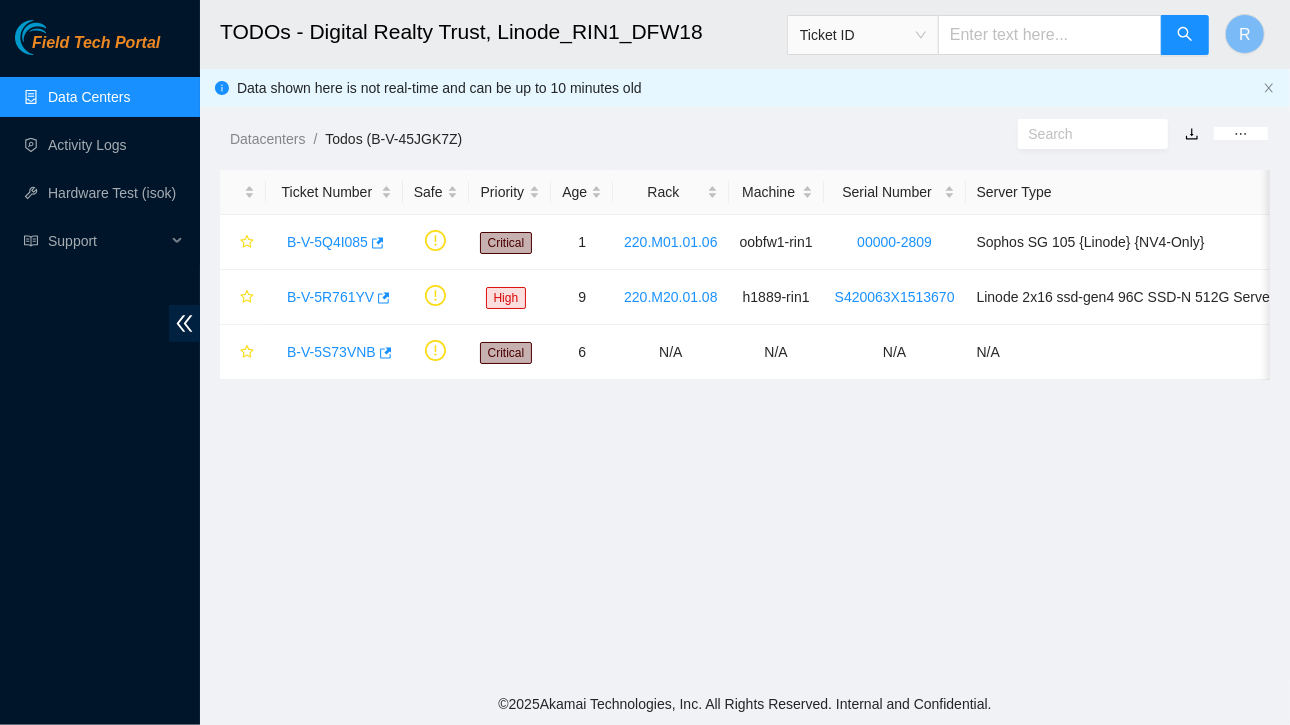 click on "Data Centers" at bounding box center (89, 97) 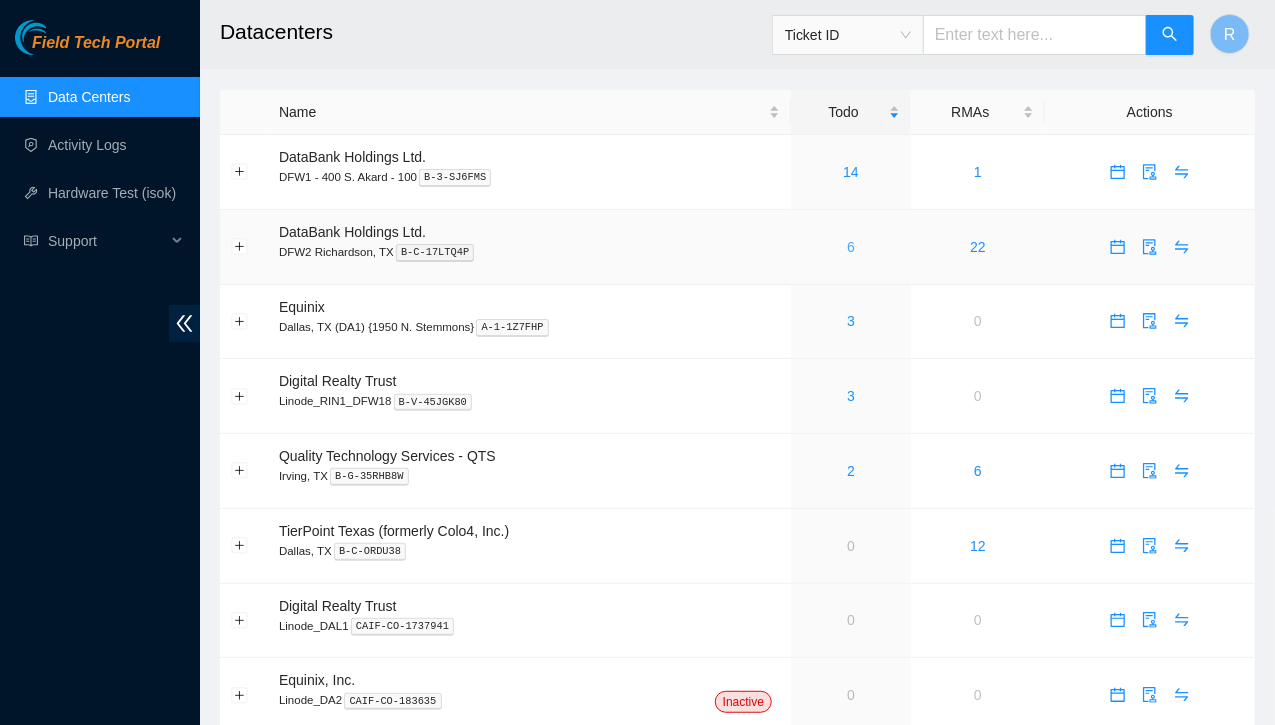 click on "6" at bounding box center (851, 247) 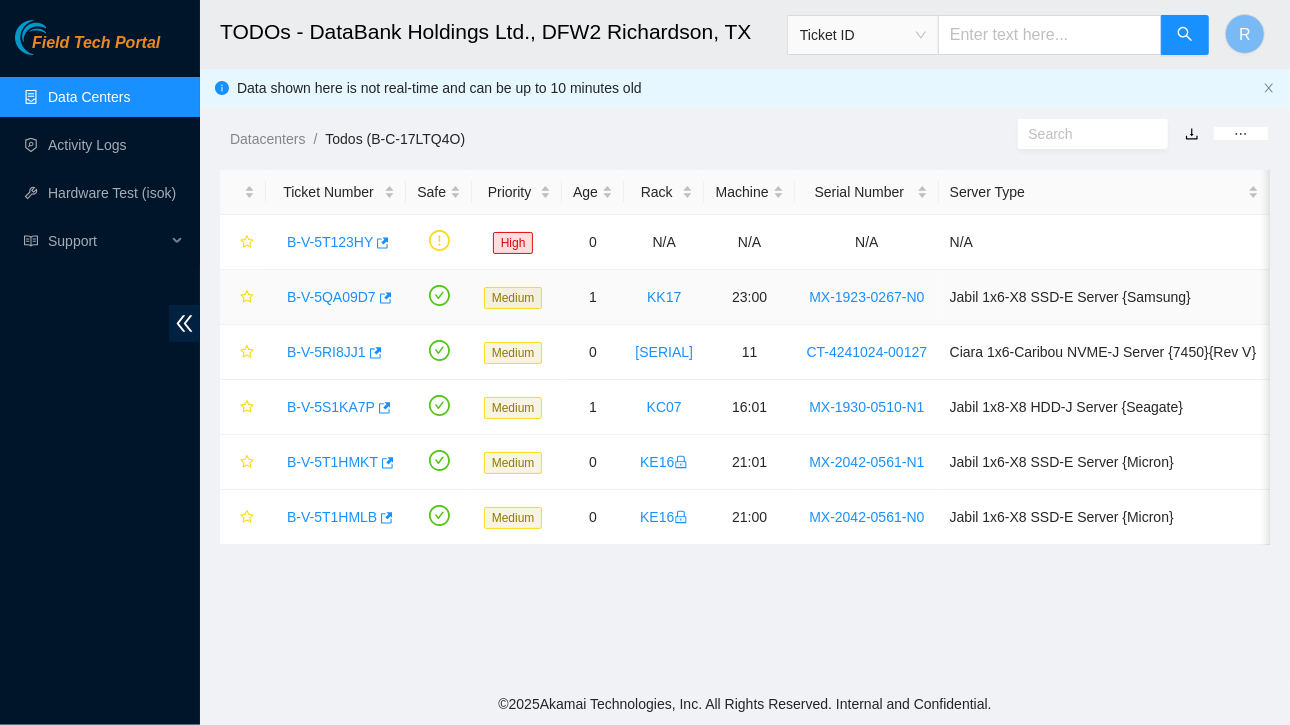 click on "B-V-5QA09D7" at bounding box center (331, 297) 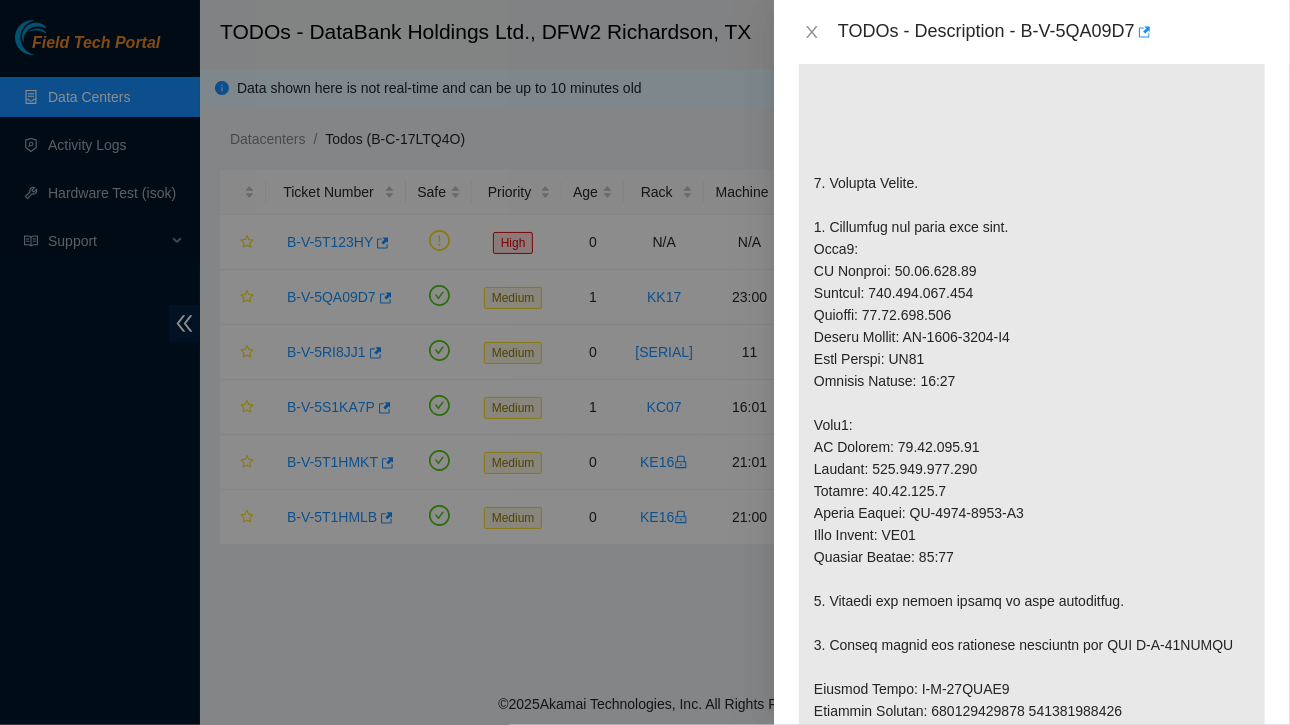 scroll, scrollTop: 538, scrollLeft: 0, axis: vertical 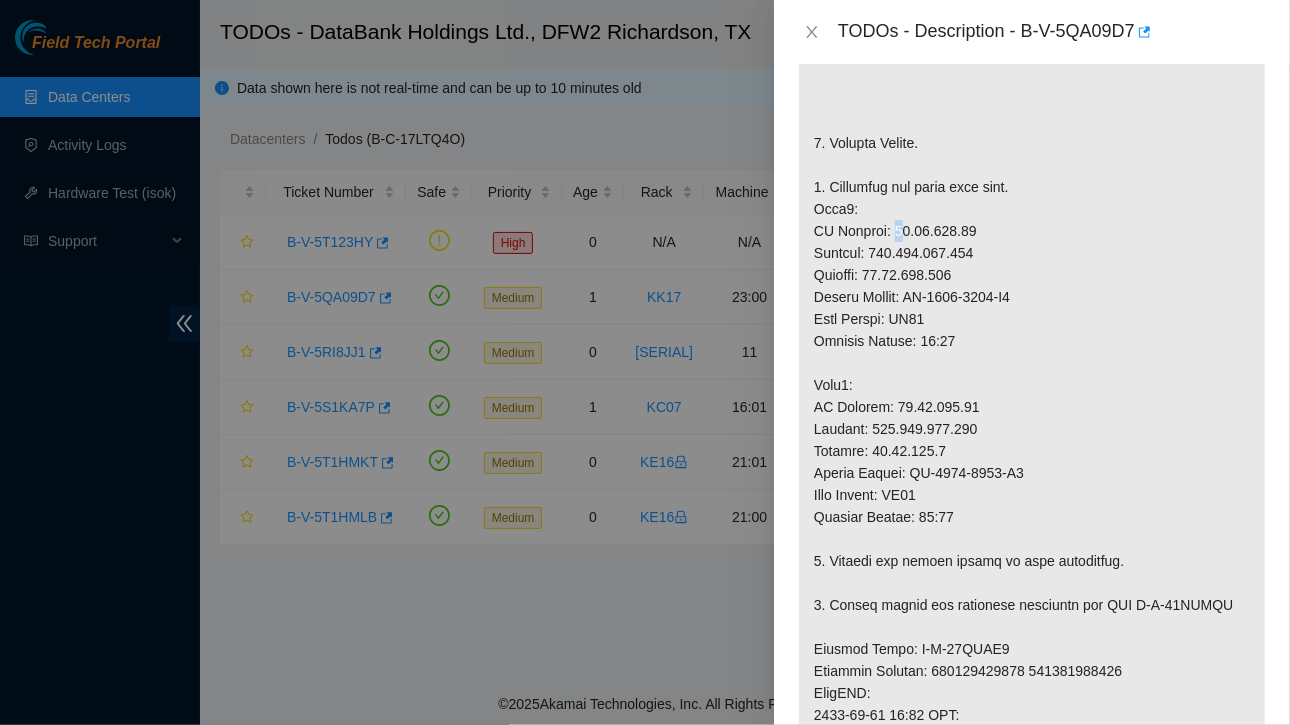 click at bounding box center (1032, 539) 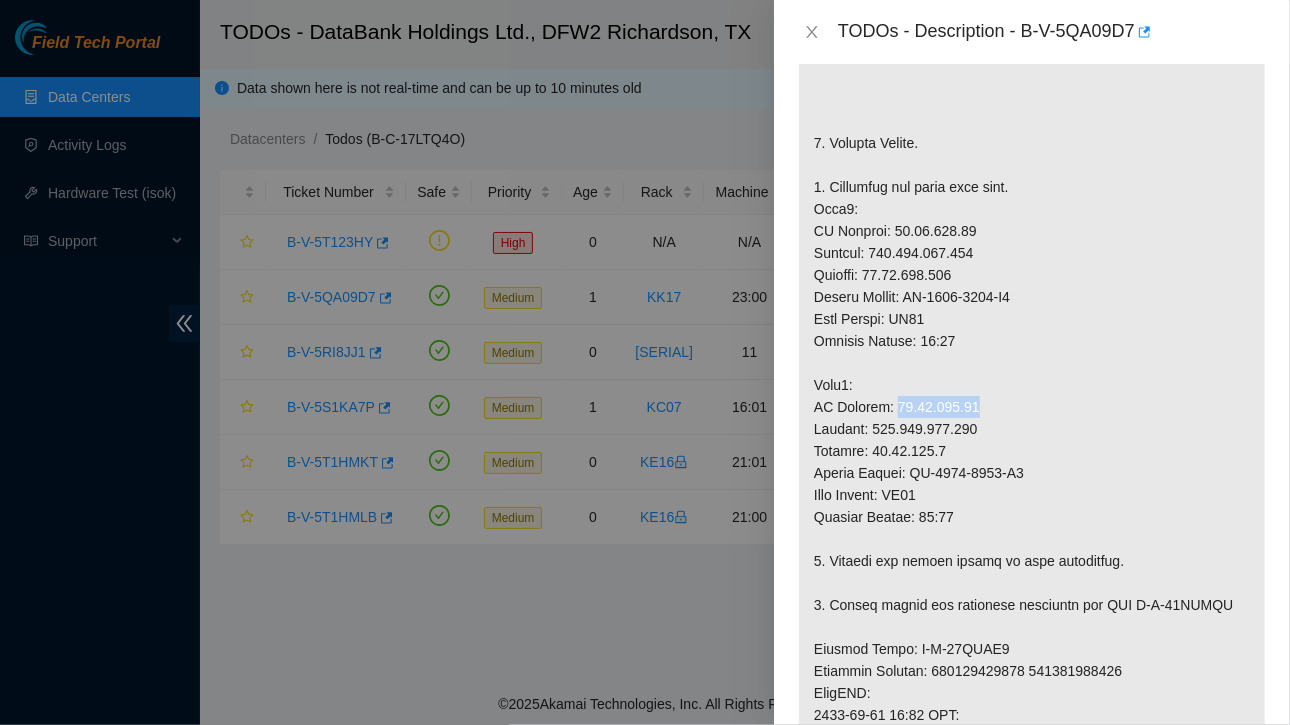 drag, startPoint x: 888, startPoint y: 409, endPoint x: 969, endPoint y: 407, distance: 81.02469 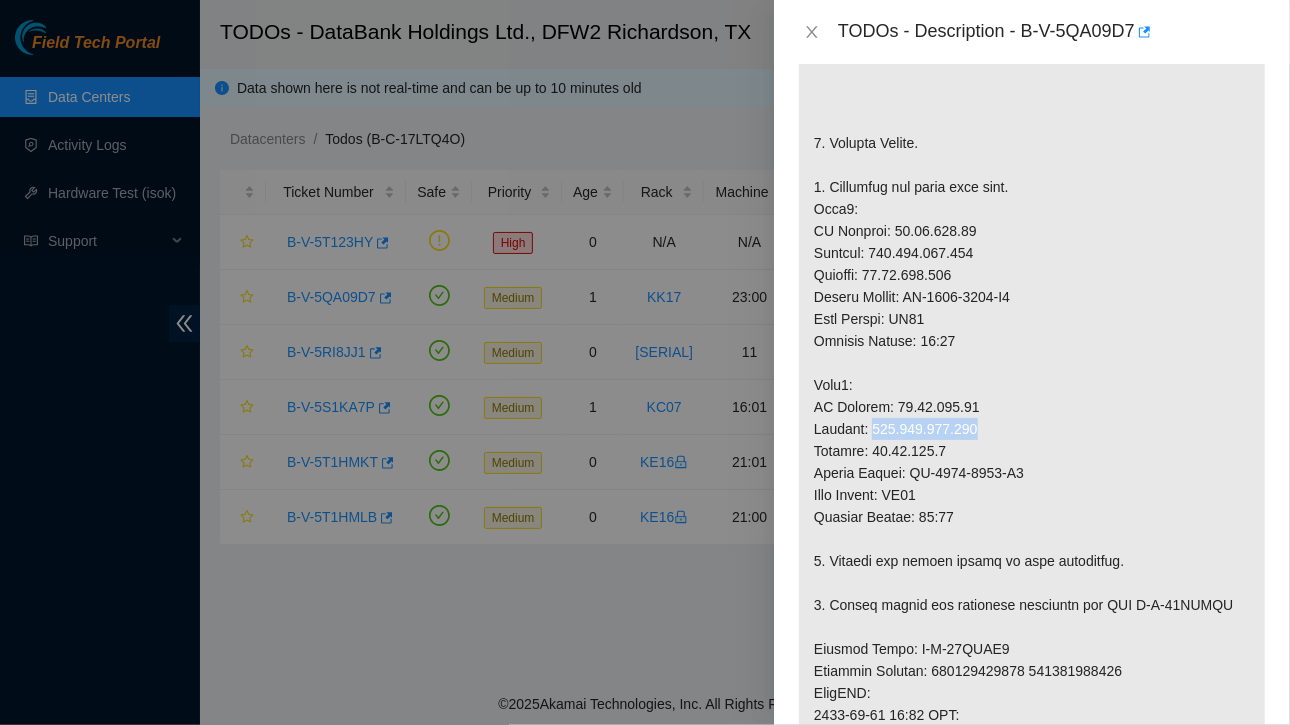 drag, startPoint x: 877, startPoint y: 425, endPoint x: 960, endPoint y: 427, distance: 83.02409 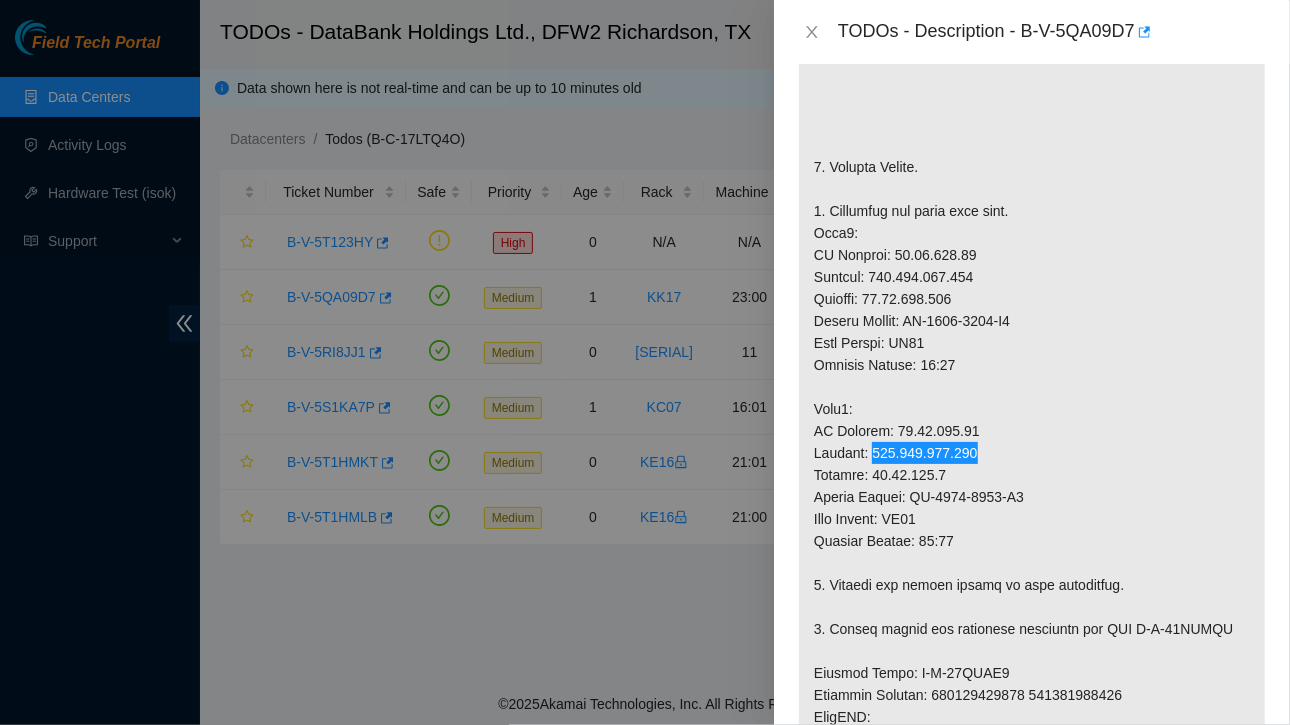 scroll, scrollTop: 529, scrollLeft: 0, axis: vertical 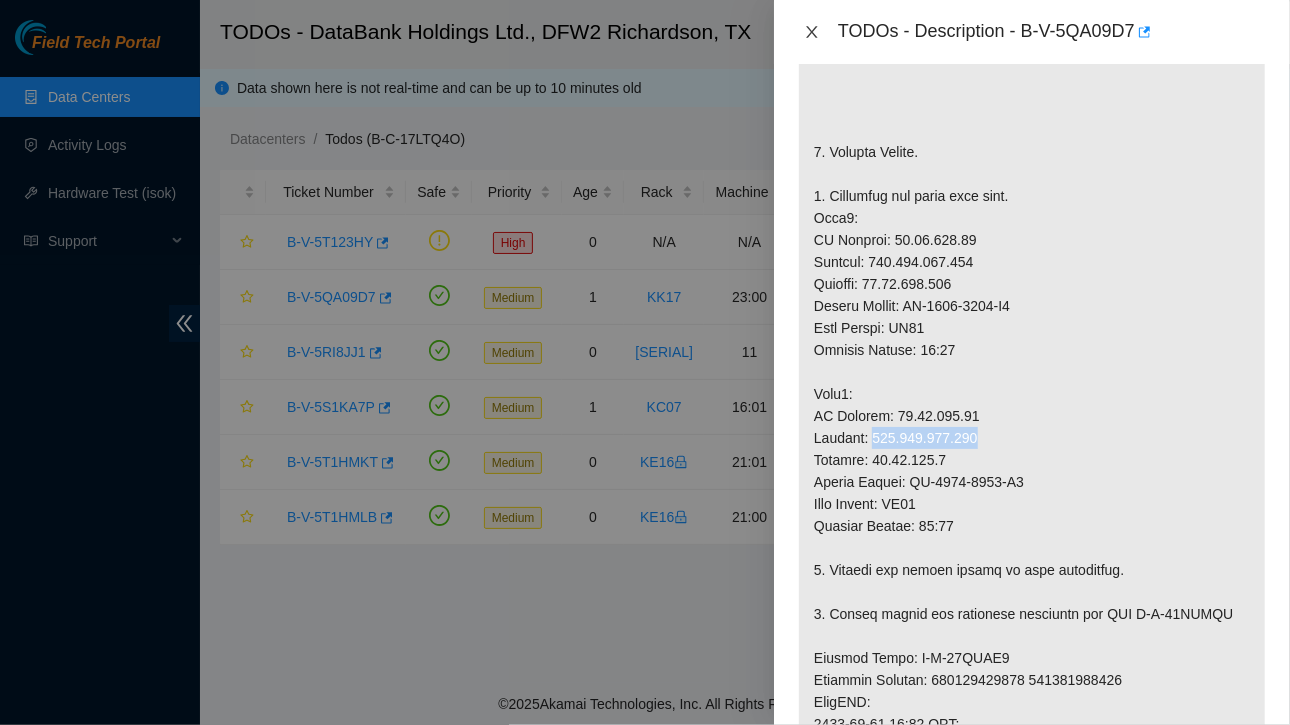 click 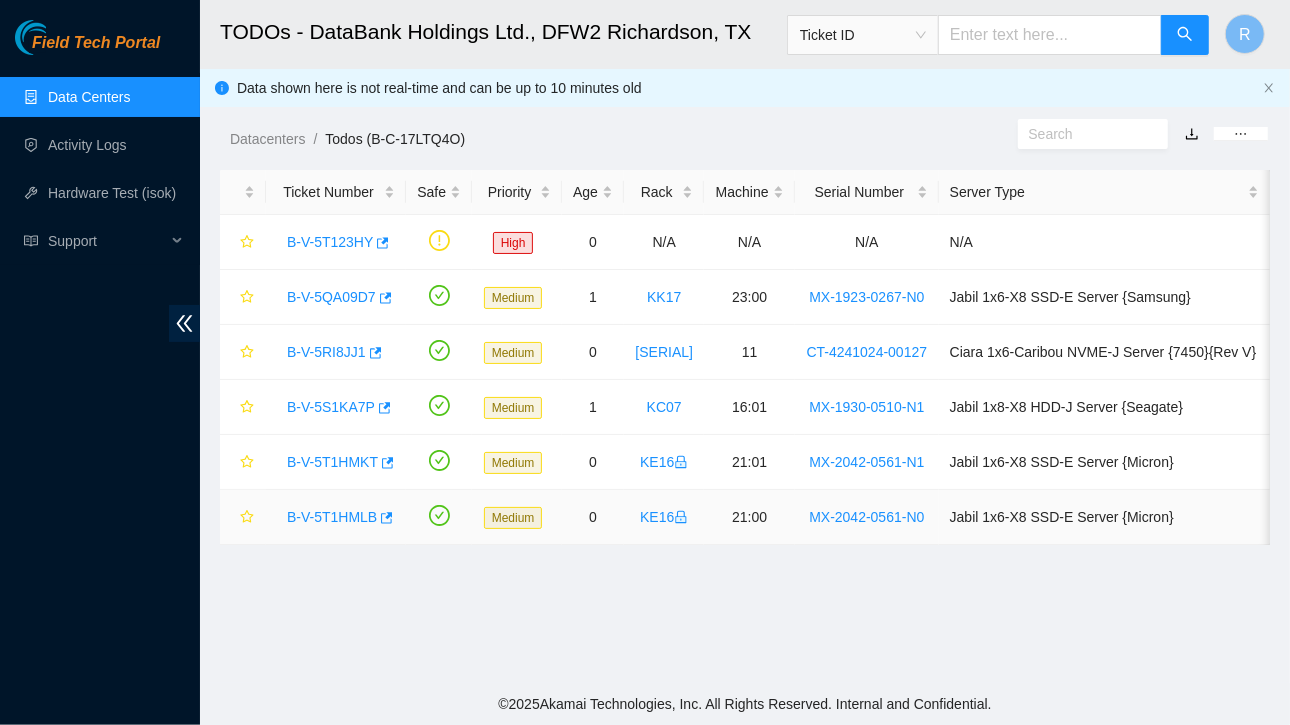 scroll, scrollTop: 590, scrollLeft: 0, axis: vertical 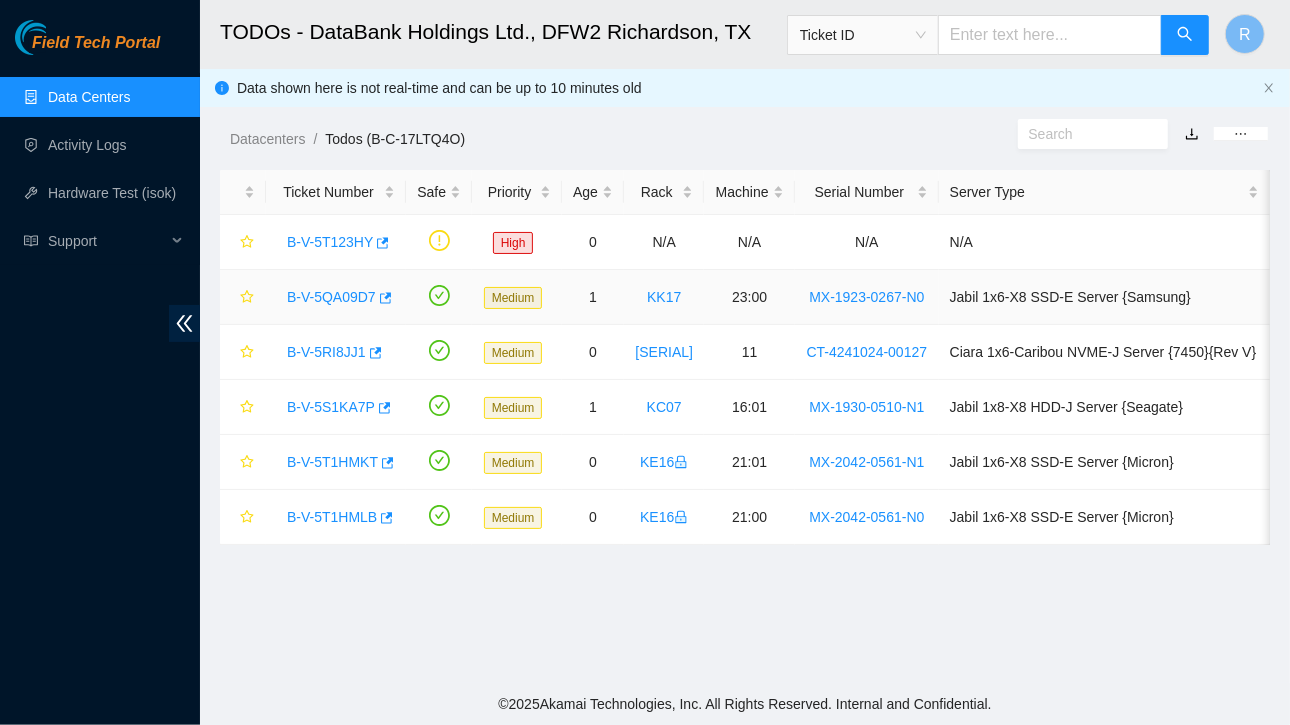 click on "B-V-5QA09D7" at bounding box center (331, 297) 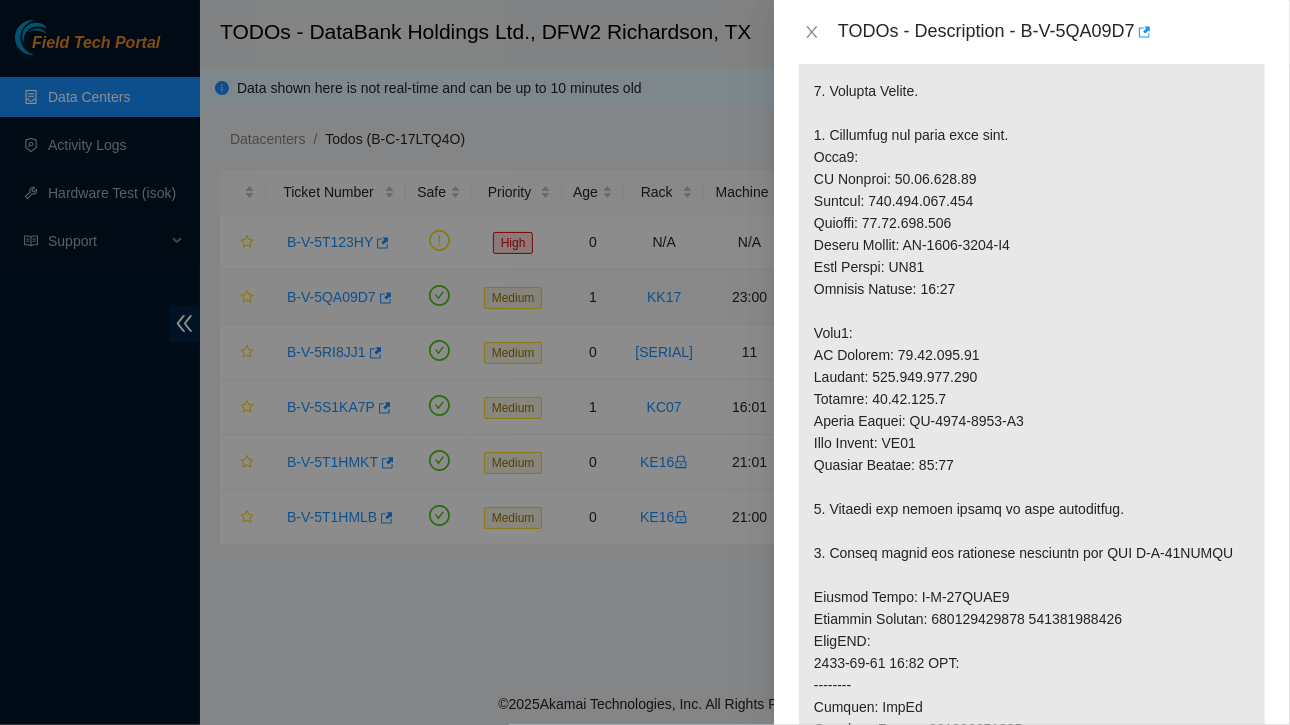 scroll, scrollTop: 529, scrollLeft: 0, axis: vertical 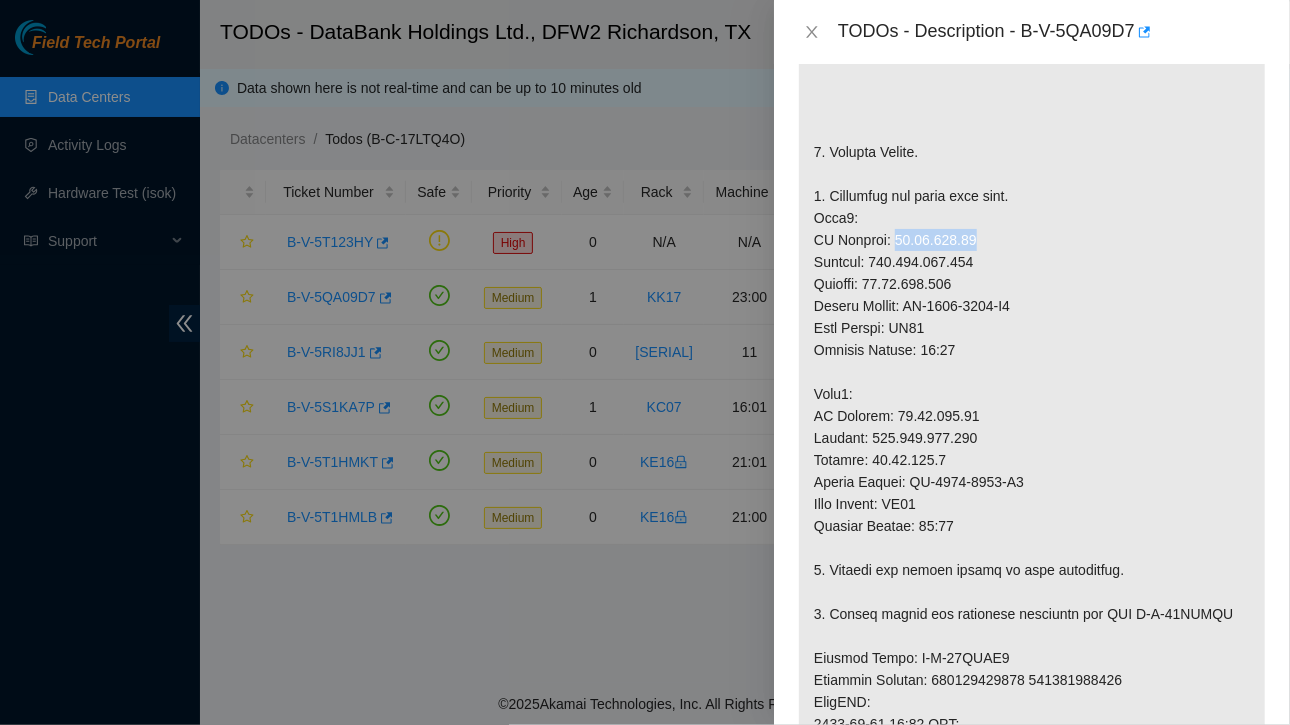 drag, startPoint x: 886, startPoint y: 239, endPoint x: 968, endPoint y: 238, distance: 82.006096 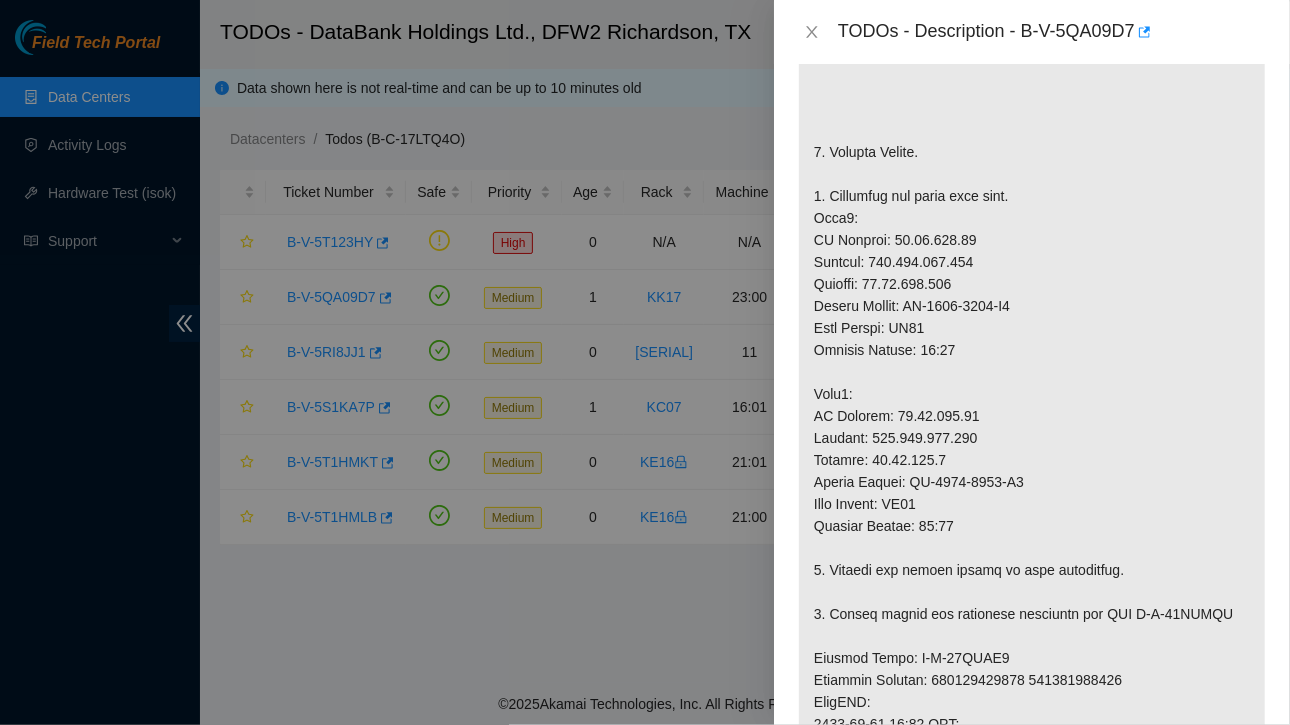 drag, startPoint x: 874, startPoint y: 259, endPoint x: 1013, endPoint y: 242, distance: 140.0357 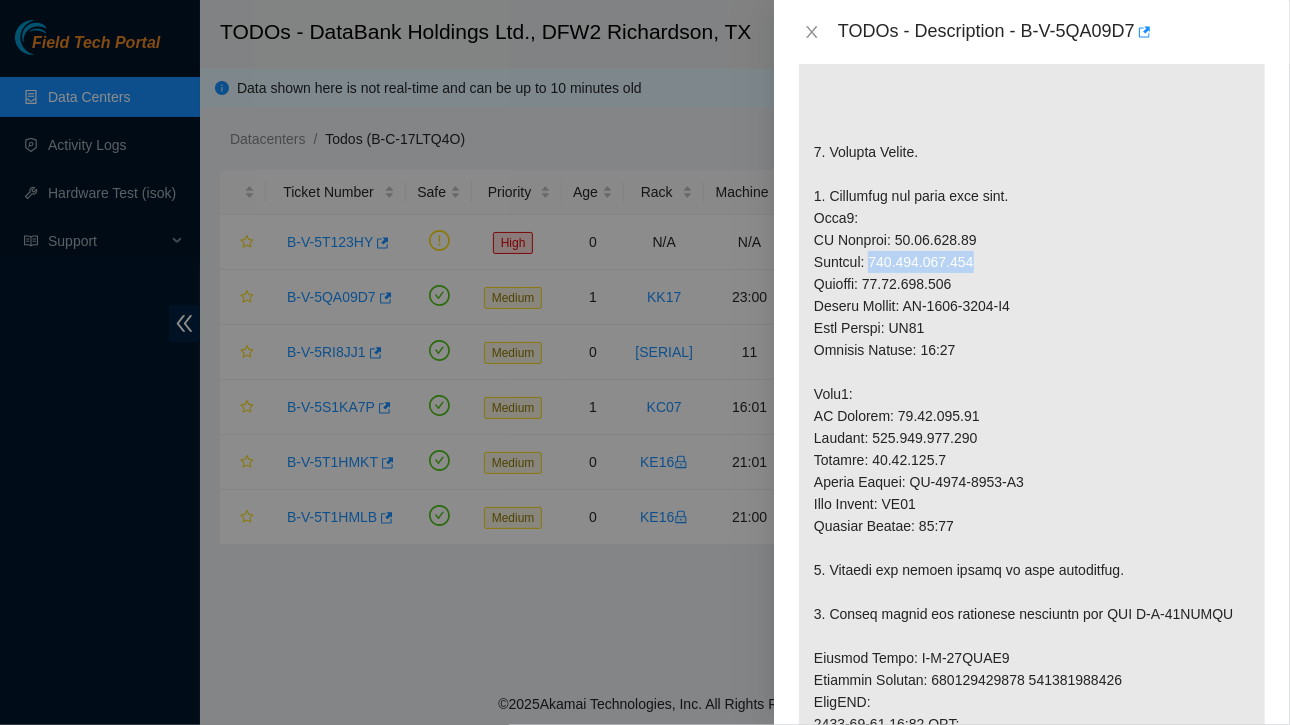 drag, startPoint x: 877, startPoint y: 258, endPoint x: 982, endPoint y: 259, distance: 105.00476 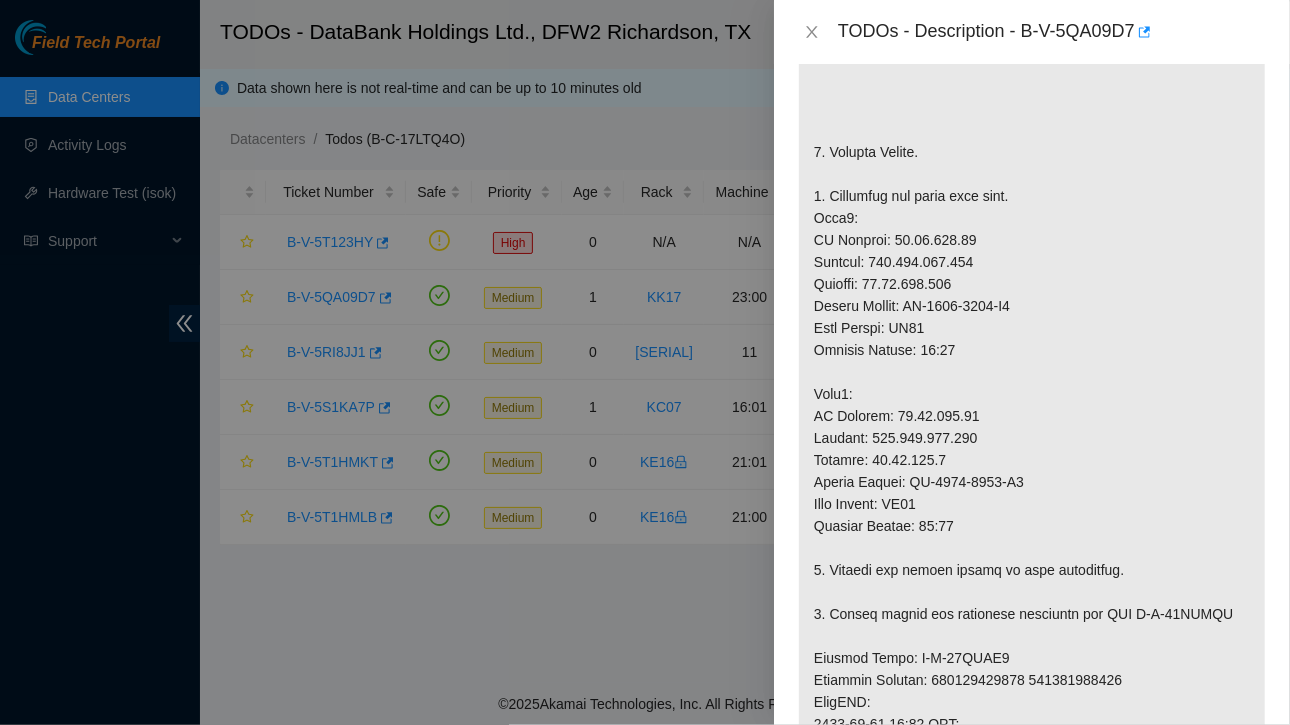 click at bounding box center [1032, 548] 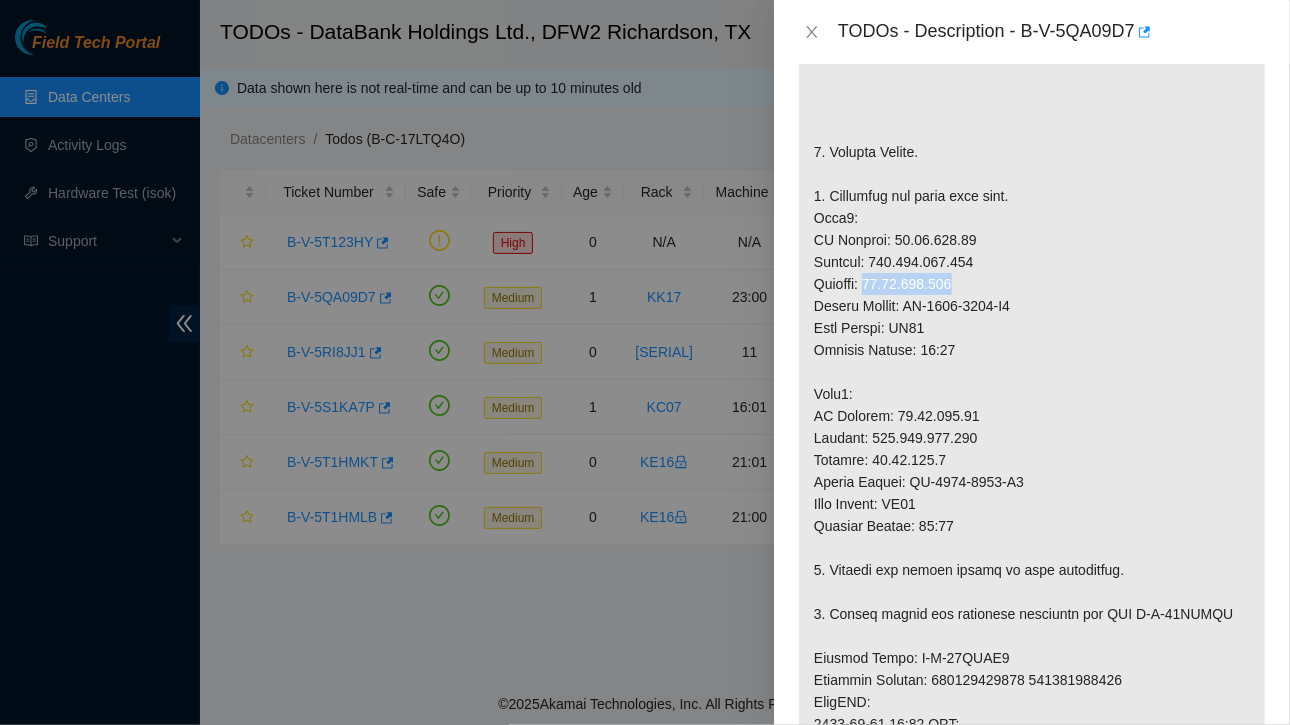 drag, startPoint x: 877, startPoint y: 286, endPoint x: 960, endPoint y: 284, distance: 83.02409 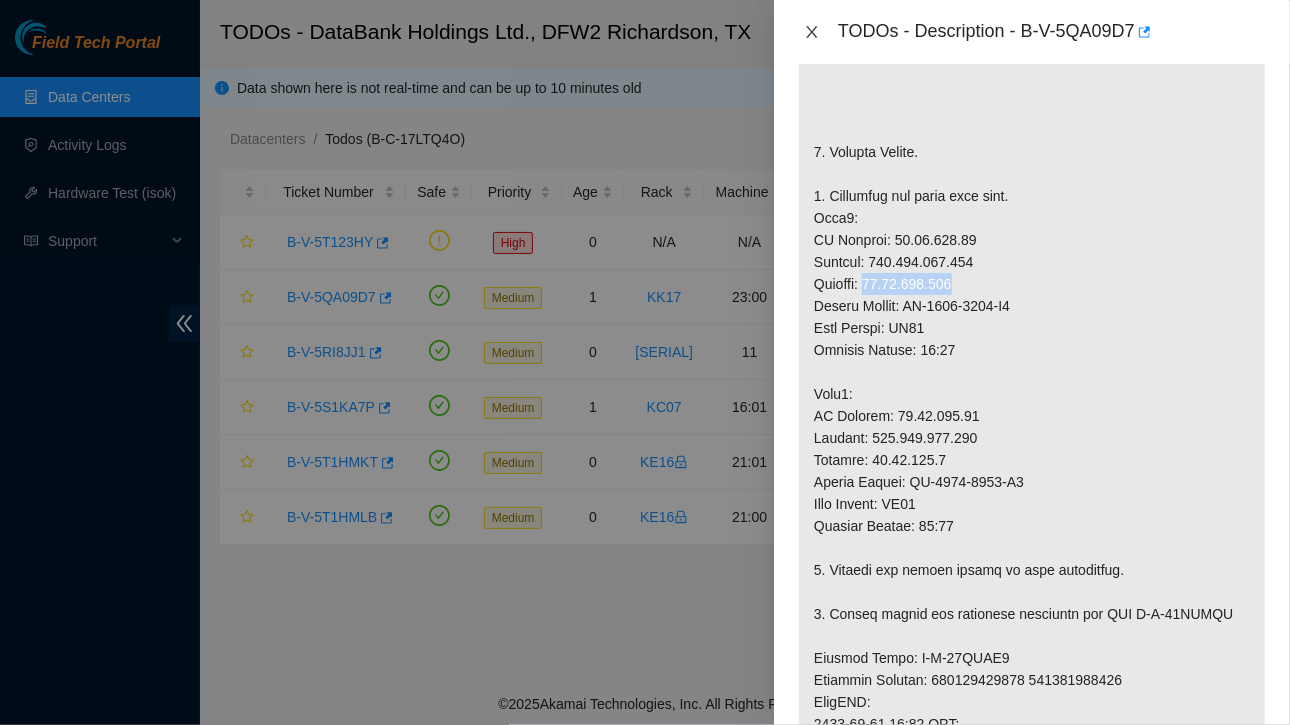click 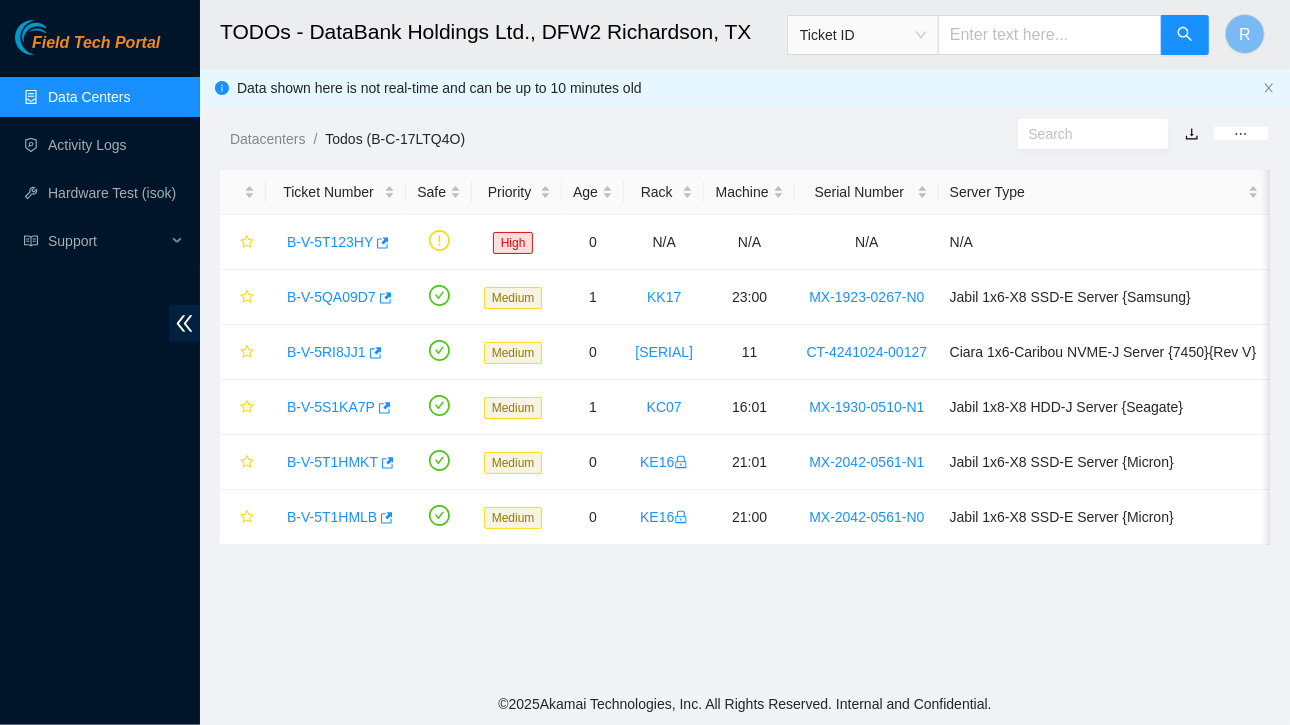 scroll, scrollTop: 590, scrollLeft: 0, axis: vertical 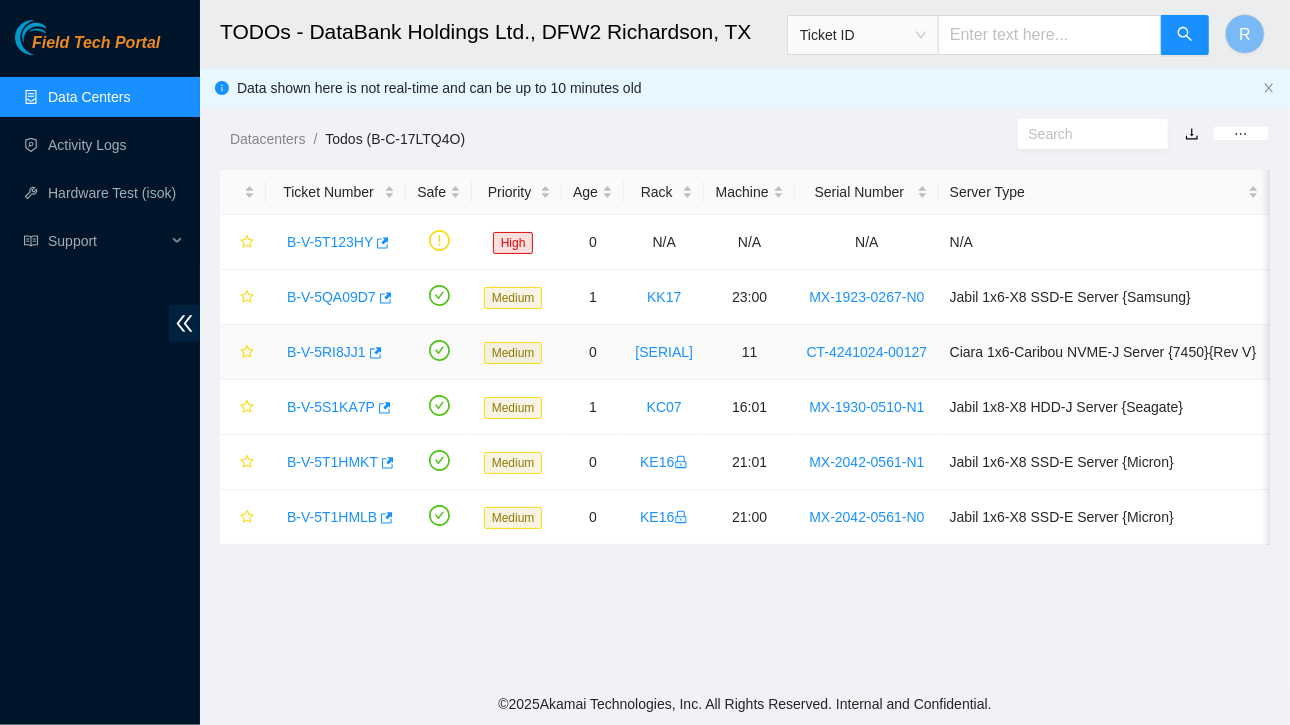 click on "B-V-5RI8JJ1" at bounding box center (326, 352) 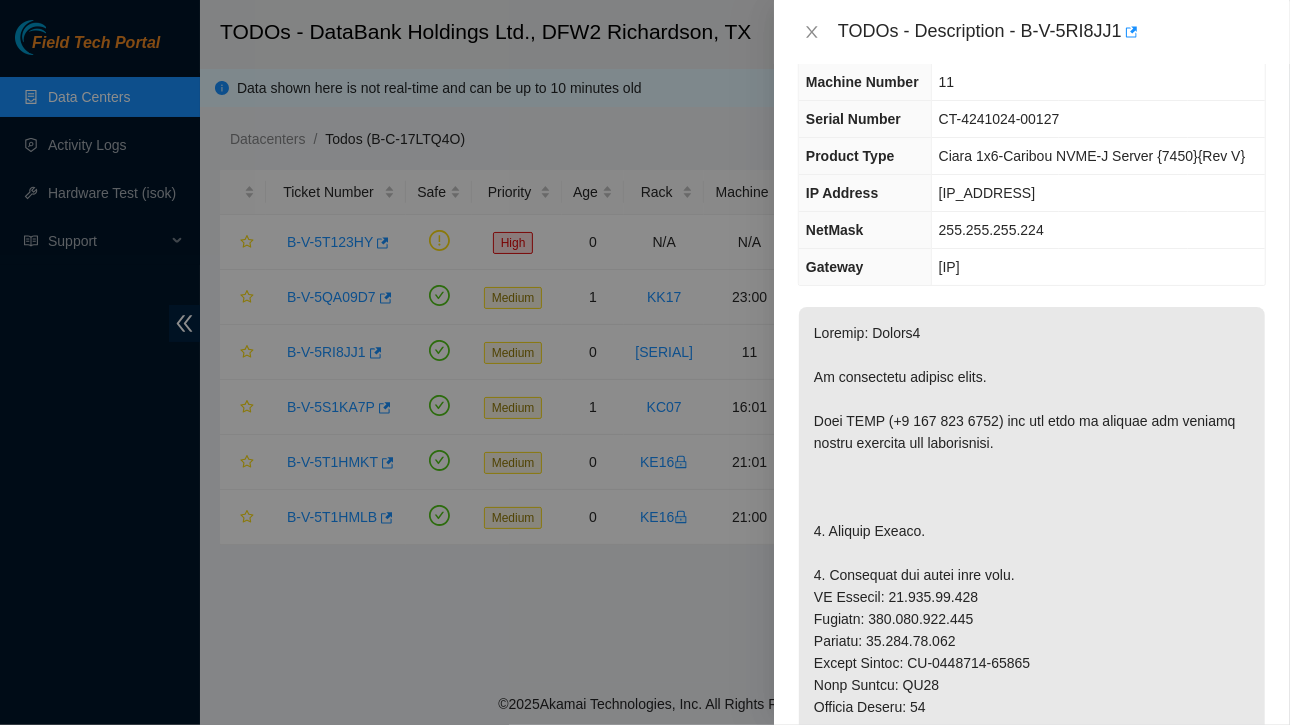 scroll, scrollTop: 35, scrollLeft: 0, axis: vertical 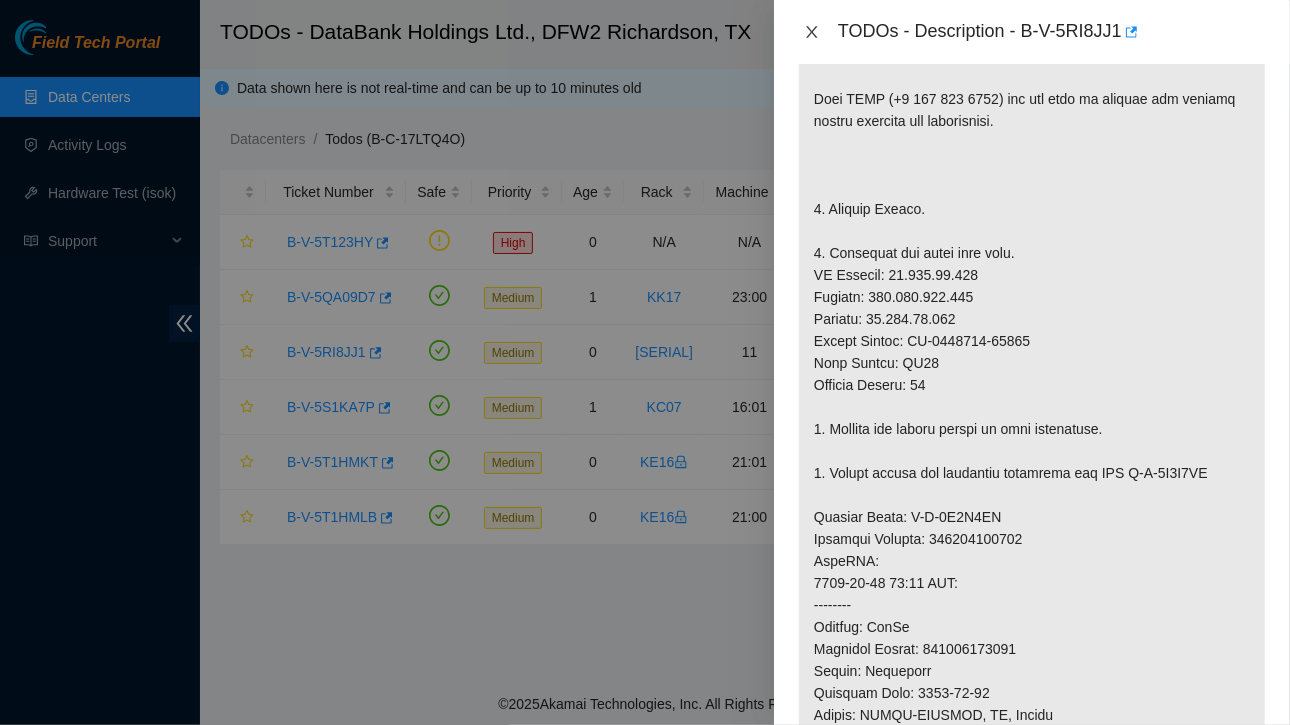 click 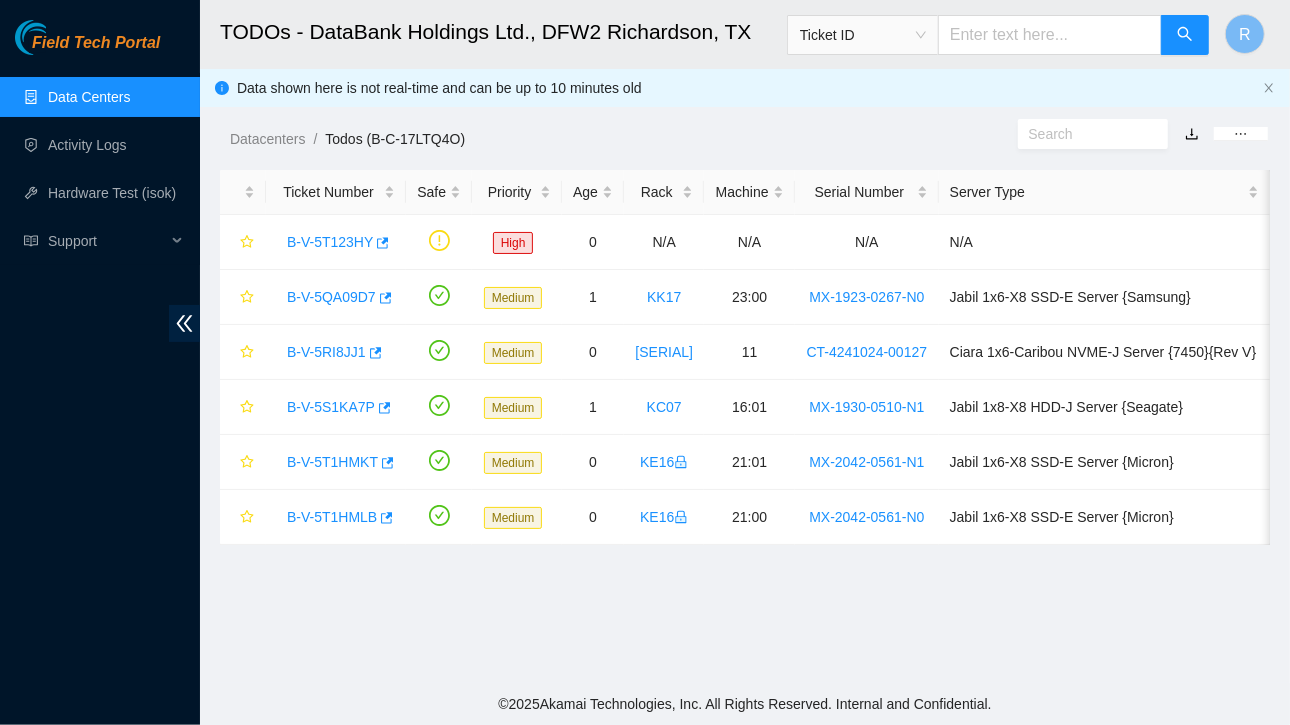 scroll, scrollTop: 450, scrollLeft: 0, axis: vertical 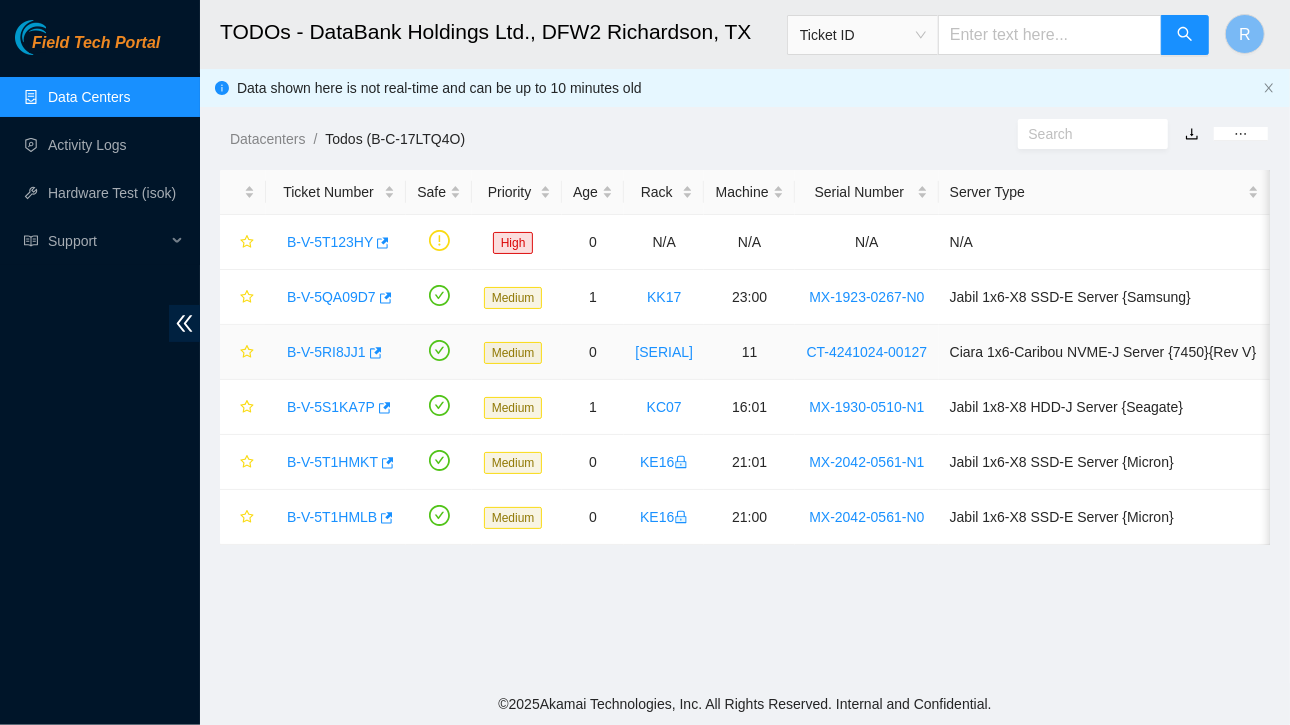 click on "B-V-5RI8JJ1" at bounding box center (326, 352) 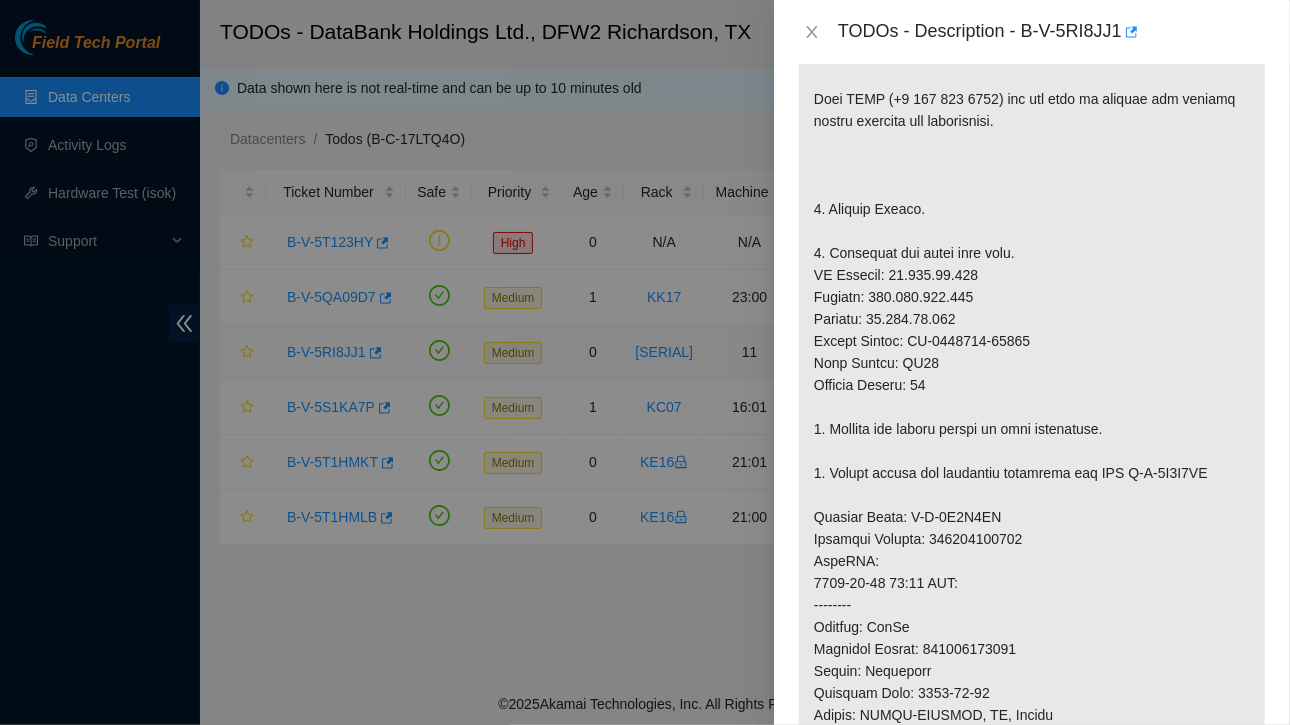 click at bounding box center (645, 362) 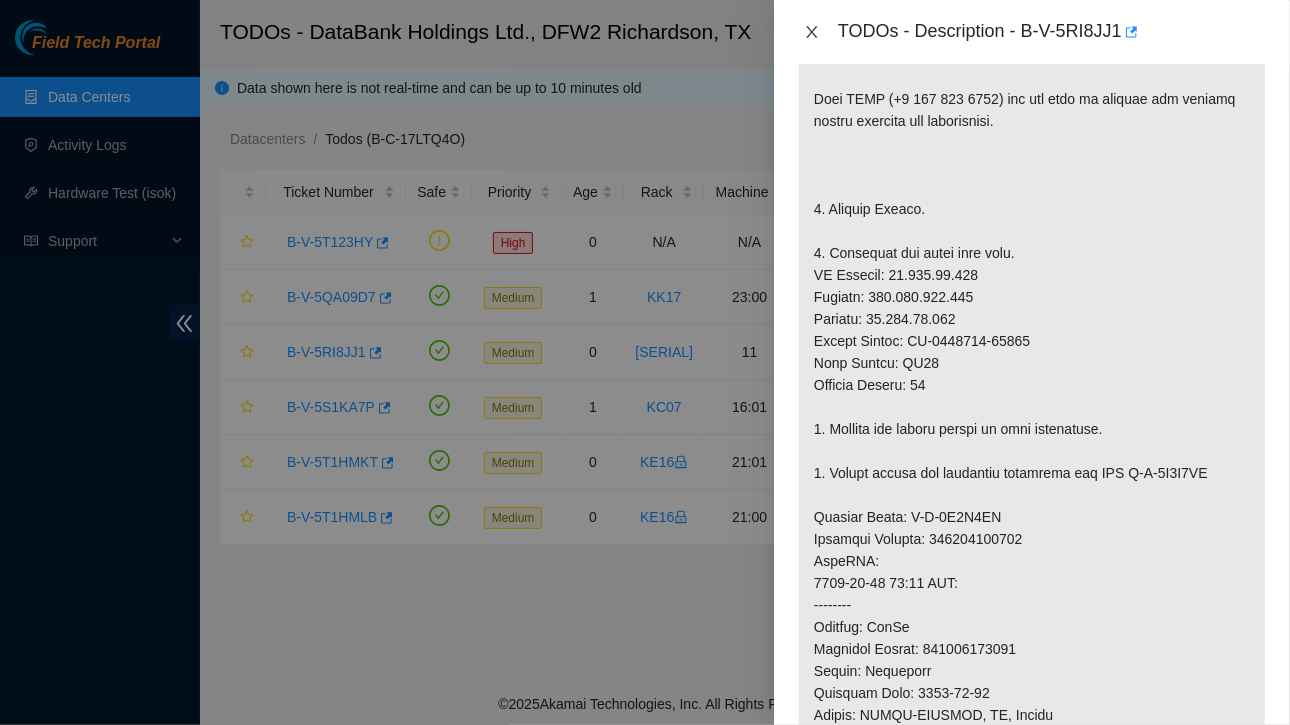 click 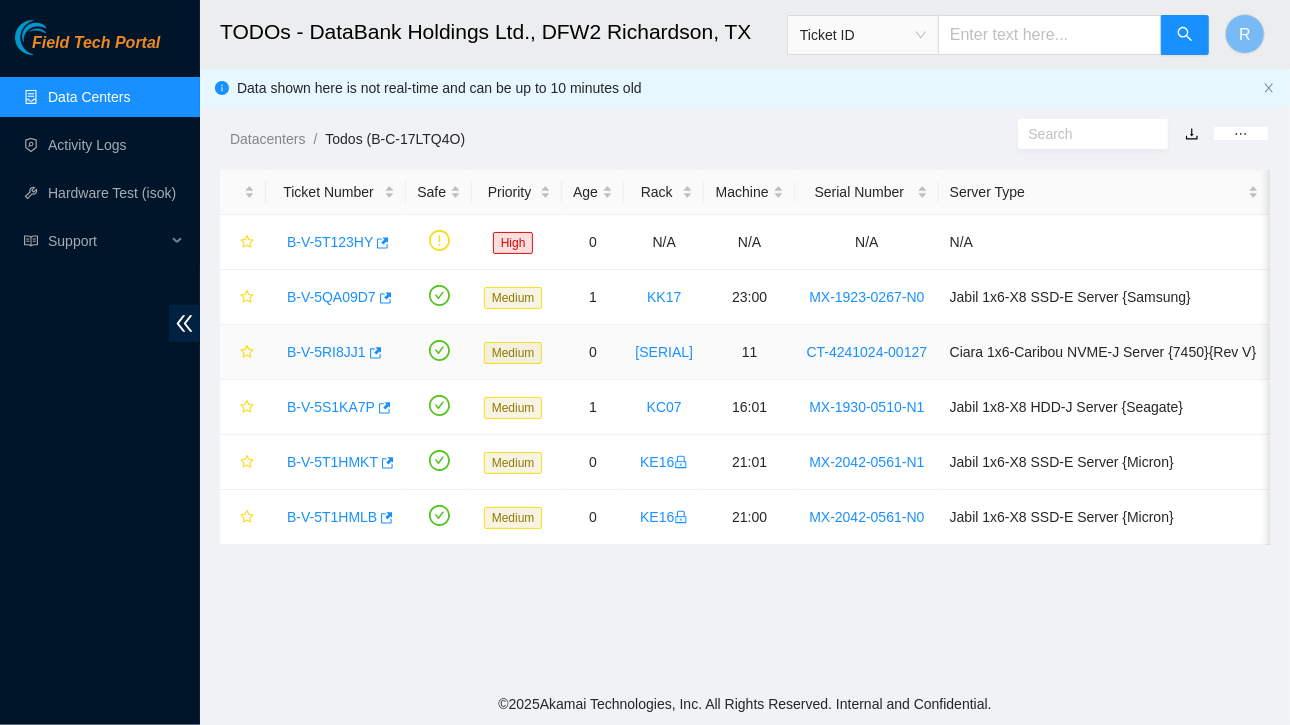 scroll, scrollTop: 450, scrollLeft: 0, axis: vertical 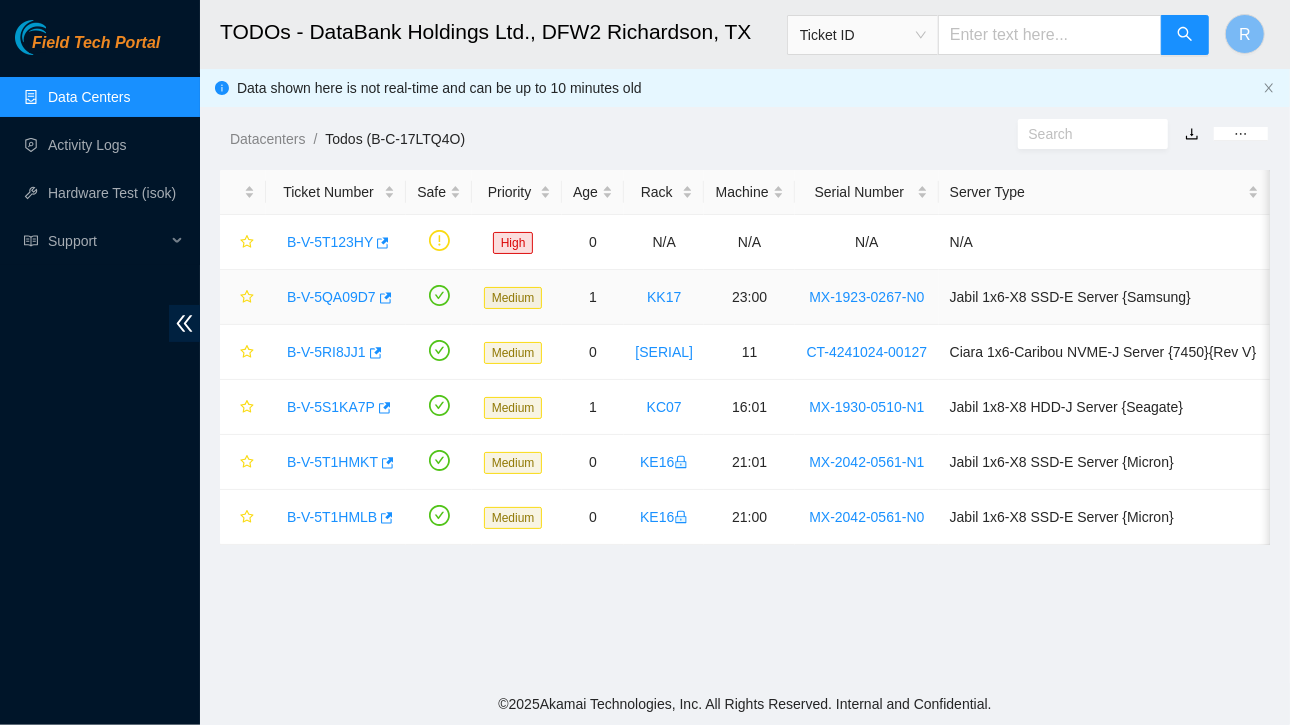 click on "B-V-5QA09D7" at bounding box center [331, 297] 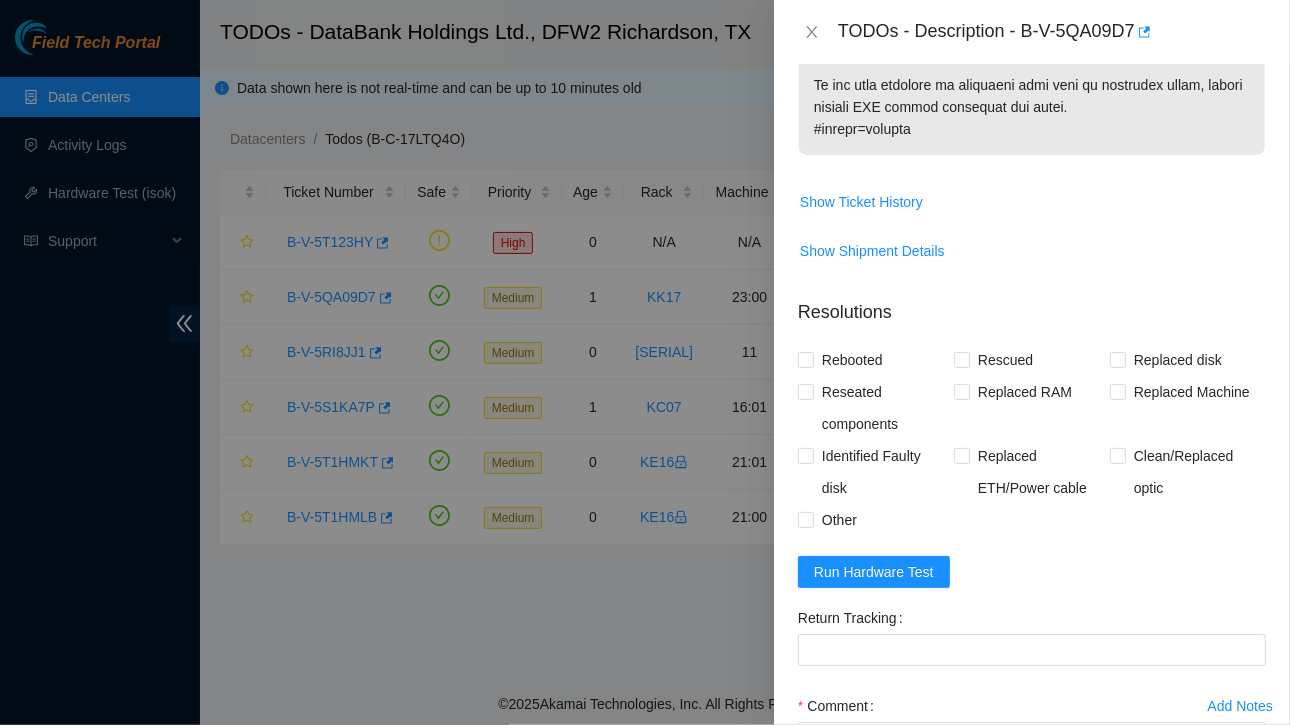 scroll, scrollTop: 1837, scrollLeft: 0, axis: vertical 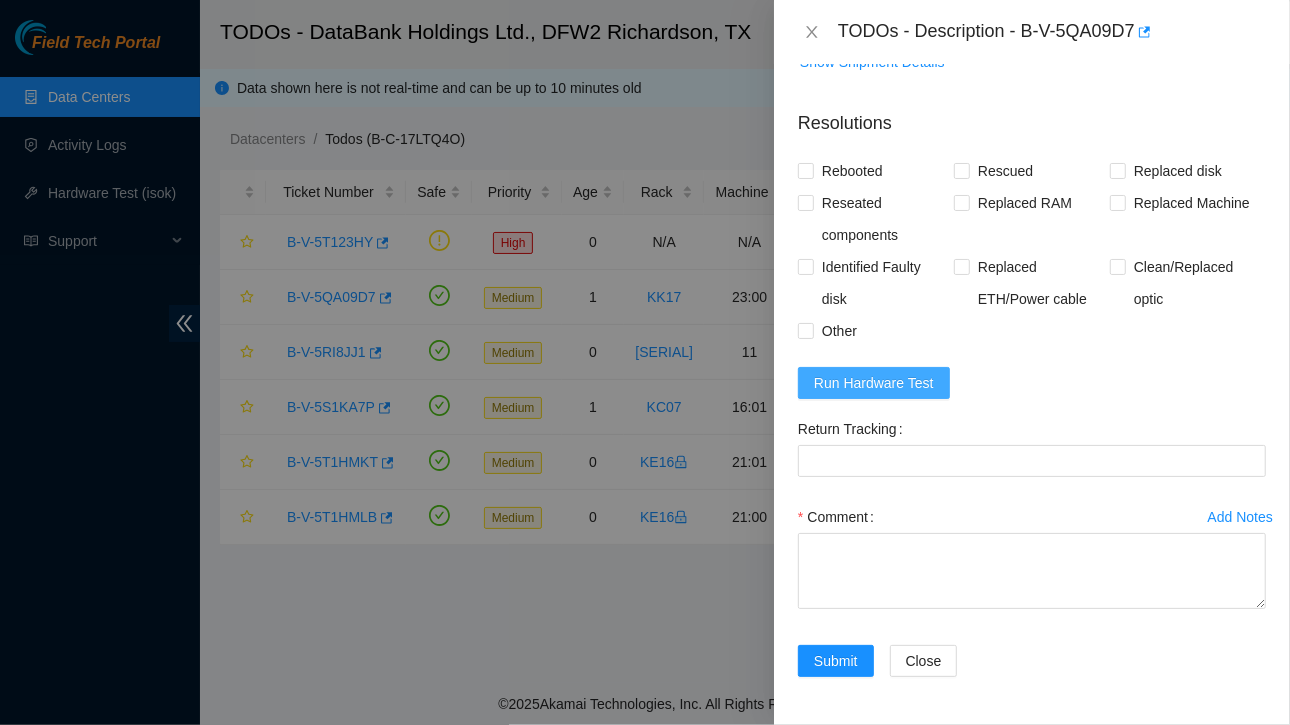 click on "Run Hardware Test" at bounding box center (874, 383) 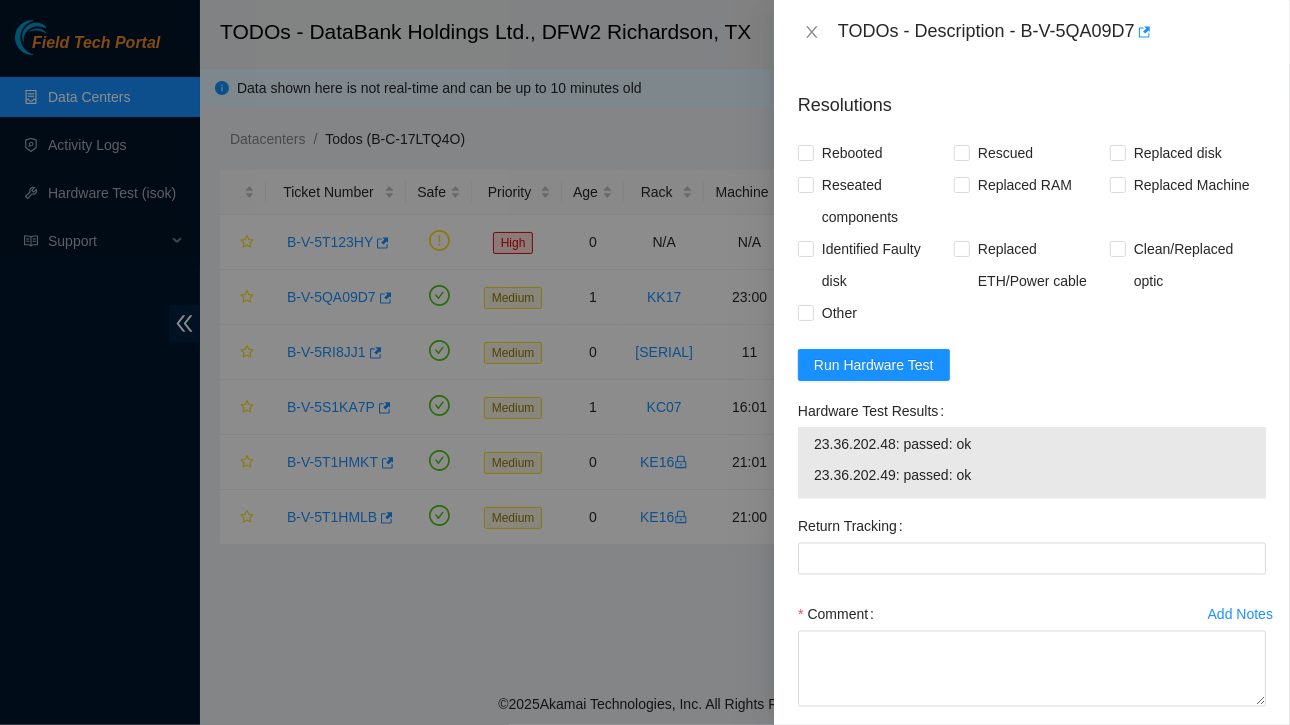scroll, scrollTop: 1953, scrollLeft: 0, axis: vertical 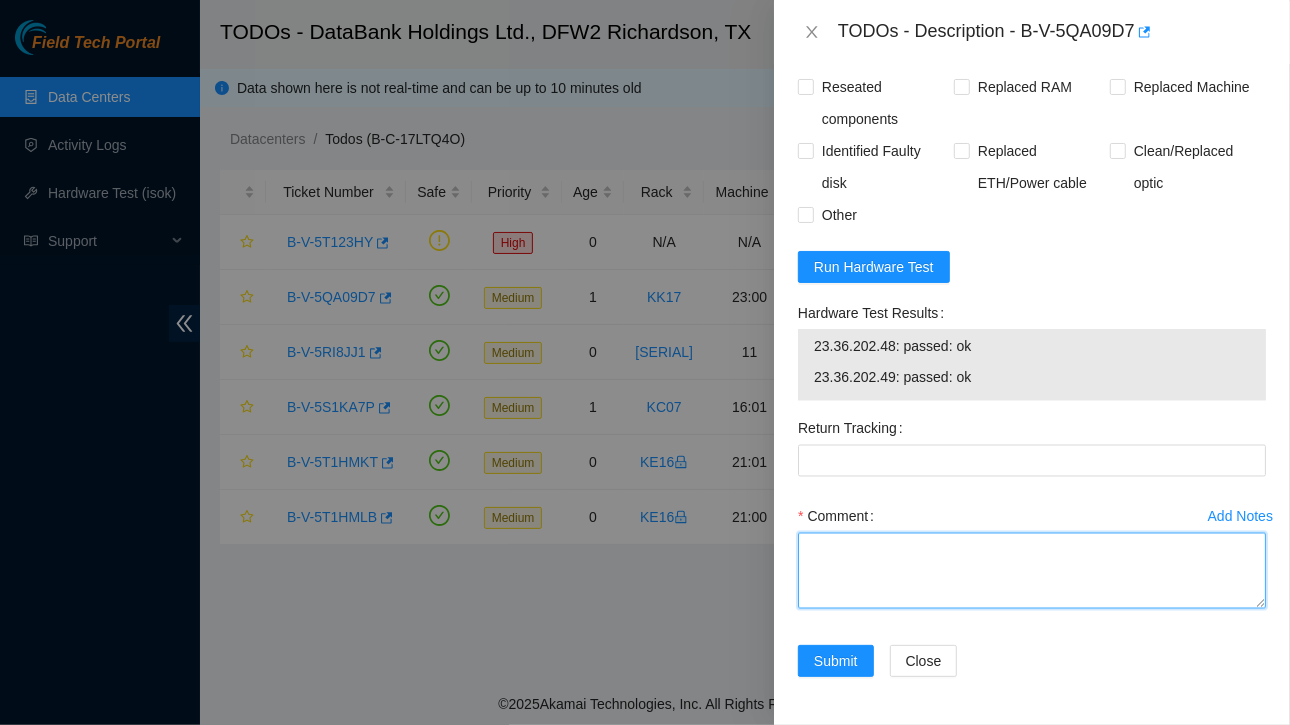 click on "Comment" at bounding box center [1032, 571] 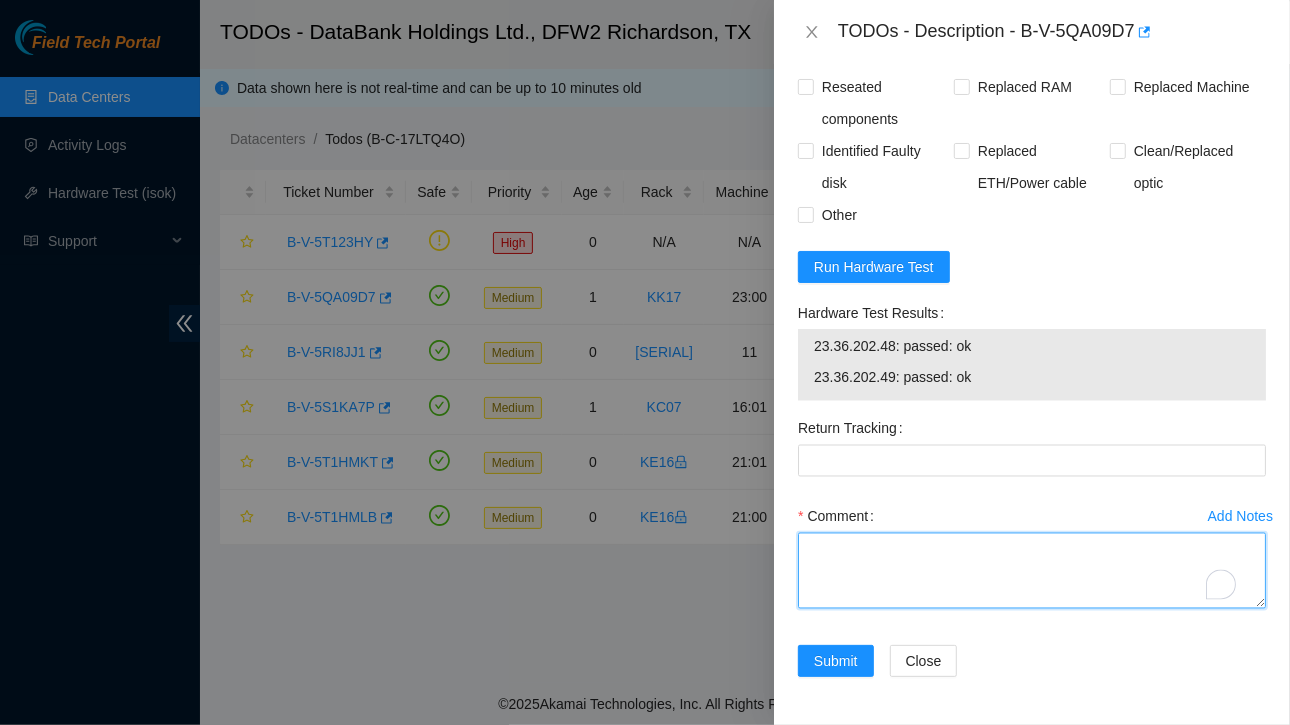 paste on "Ticket:B-V-5QA09D7
Service Order: B-W-12AWID2
Tracking Numbers: [TRACKING_NUMBER]
Serial of New server :[SERIAL]
Serial of Bad server :[SERIAL]
RMA Return: B-W-12AWIDC
Return tracking number: [TRACKING_NUMBER]" 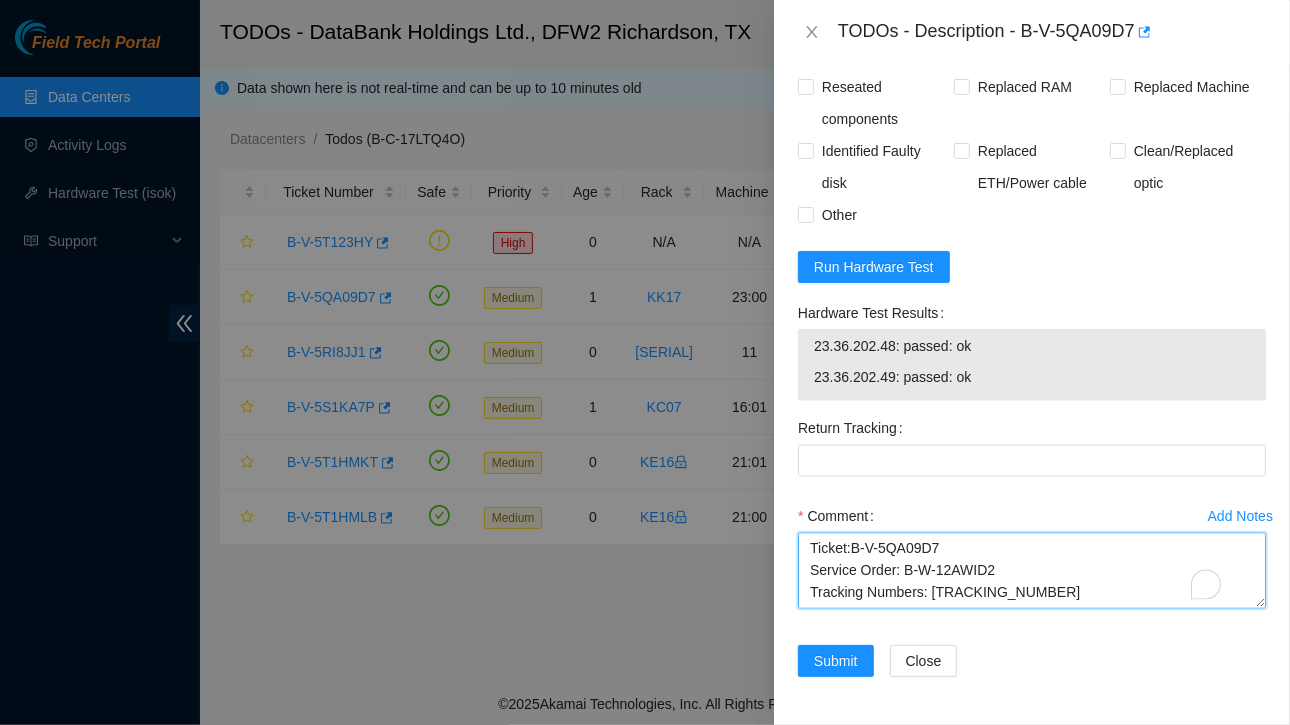 scroll, scrollTop: 104, scrollLeft: 0, axis: vertical 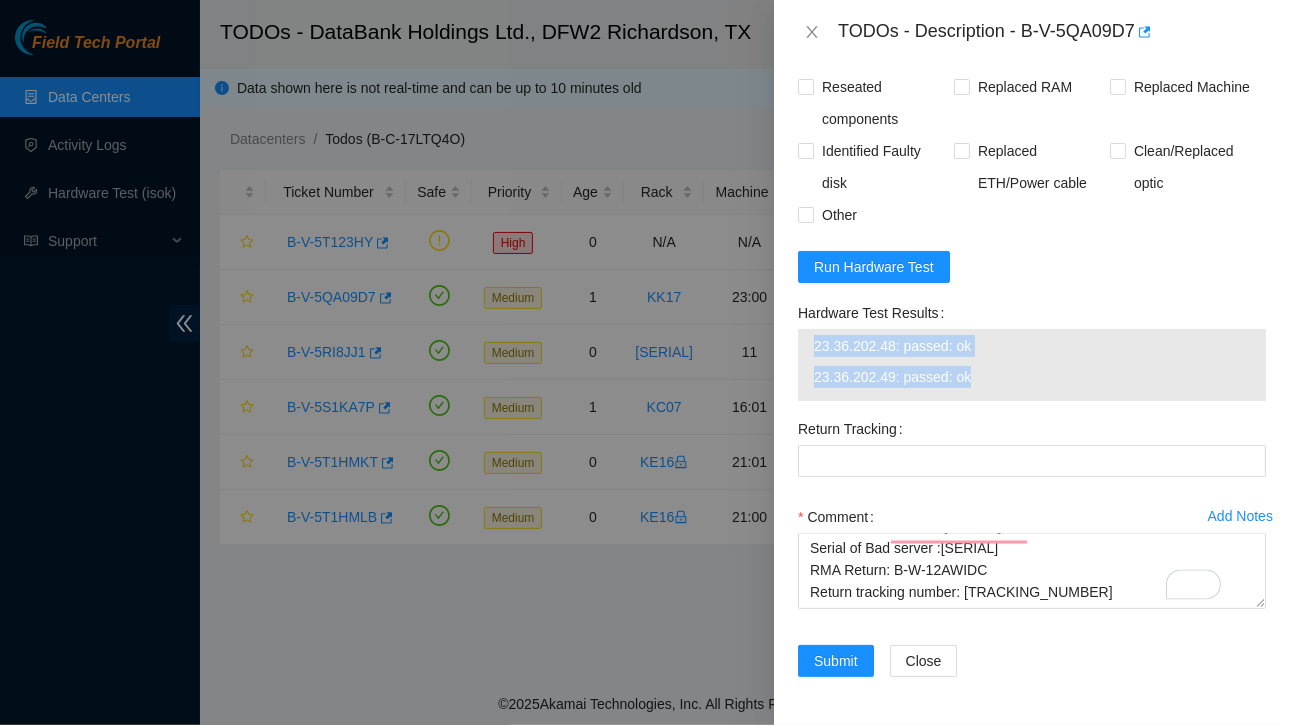 drag, startPoint x: 813, startPoint y: 342, endPoint x: 1000, endPoint y: 378, distance: 190.43372 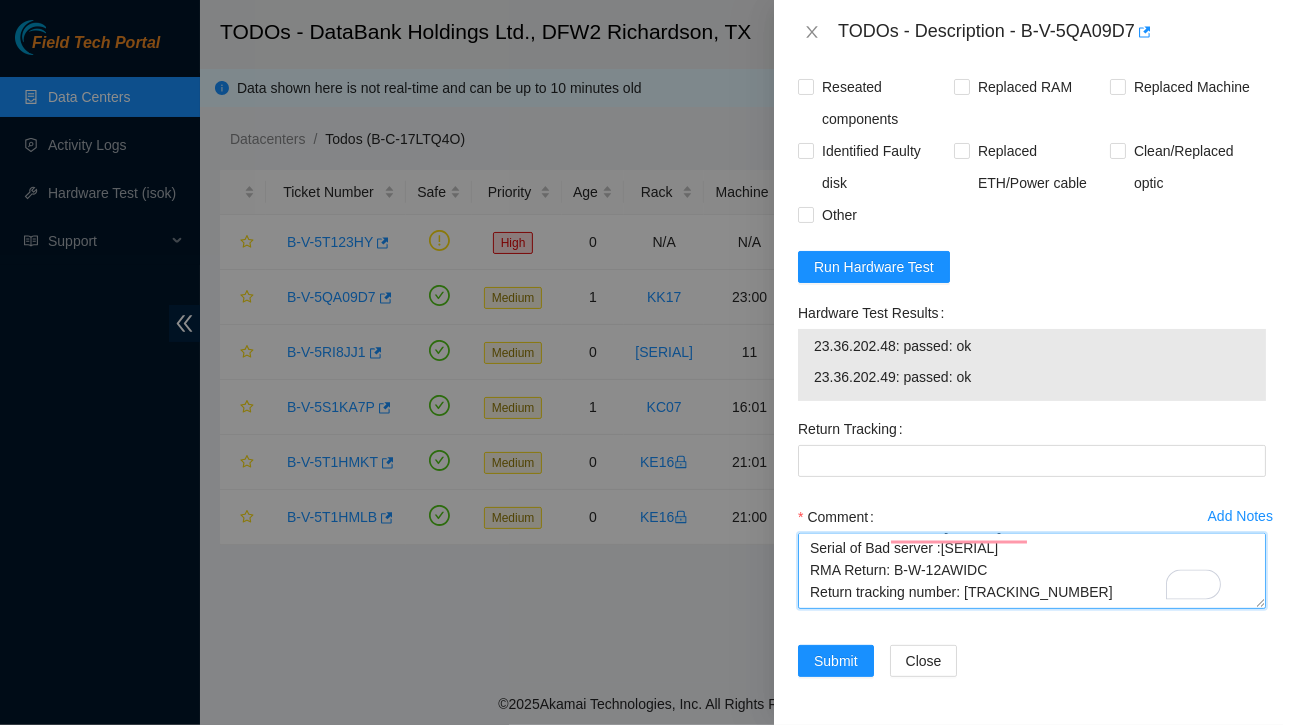 click on "Ticket:B-V-5QA09D7
Service Order: B-W-12AWID2
Tracking Numbers: [TRACKING_NUMBER]
Serial of New server :[SERIAL]
Serial of Bad server :[SERIAL]
RMA Return: B-W-12AWIDC
Return tracking number: [TRACKING_NUMBER]" at bounding box center [1032, 571] 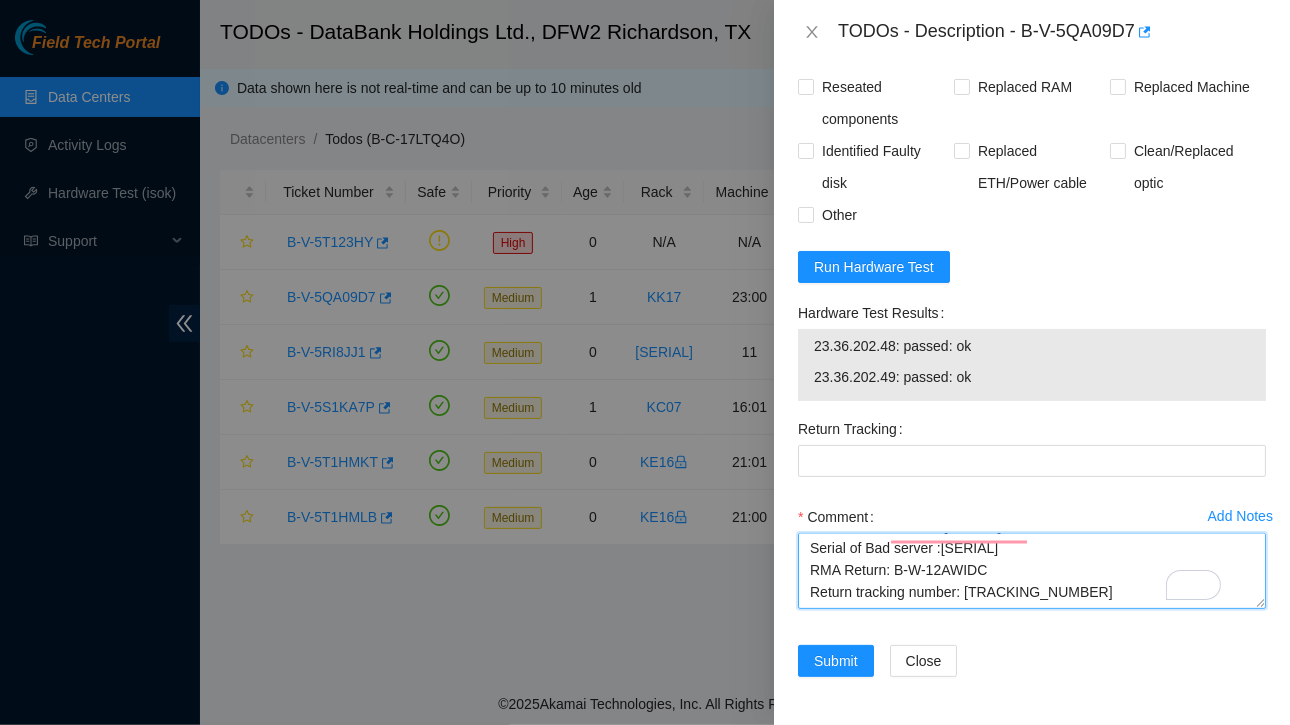 paste on "[IP]: passed: ok
[IP]: passed: ok" 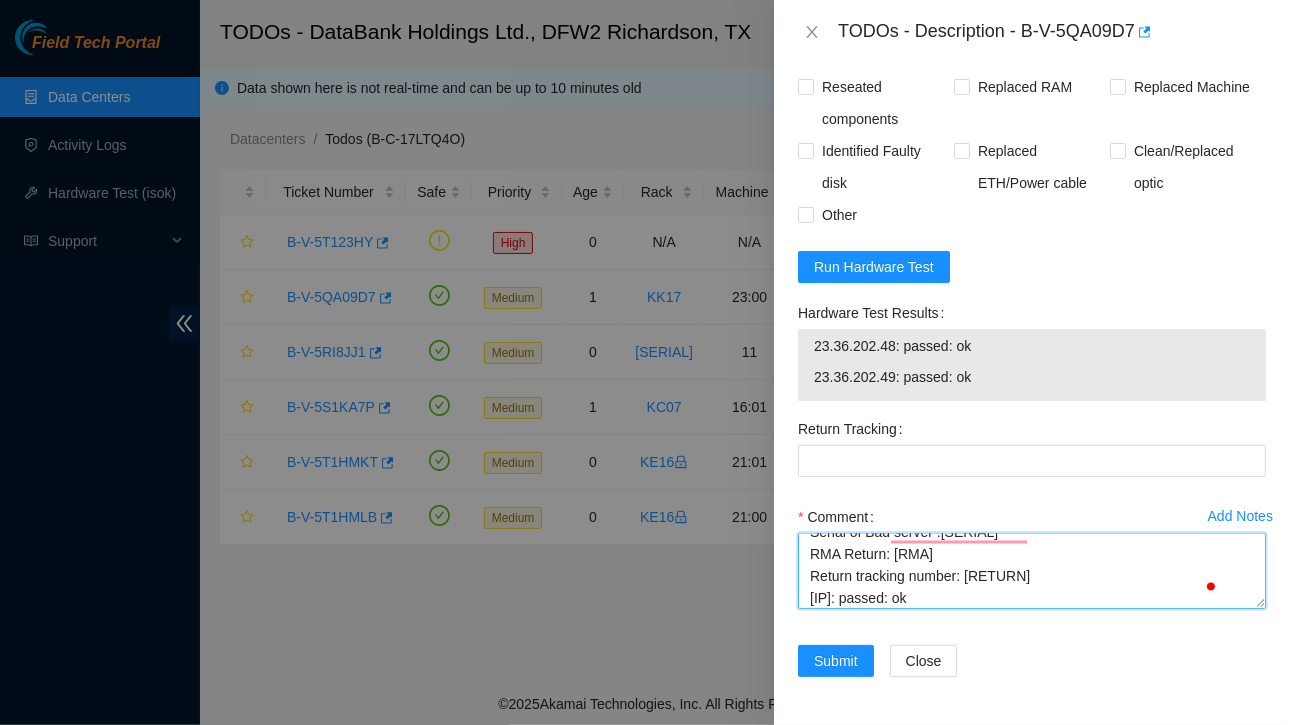 scroll, scrollTop: 126, scrollLeft: 0, axis: vertical 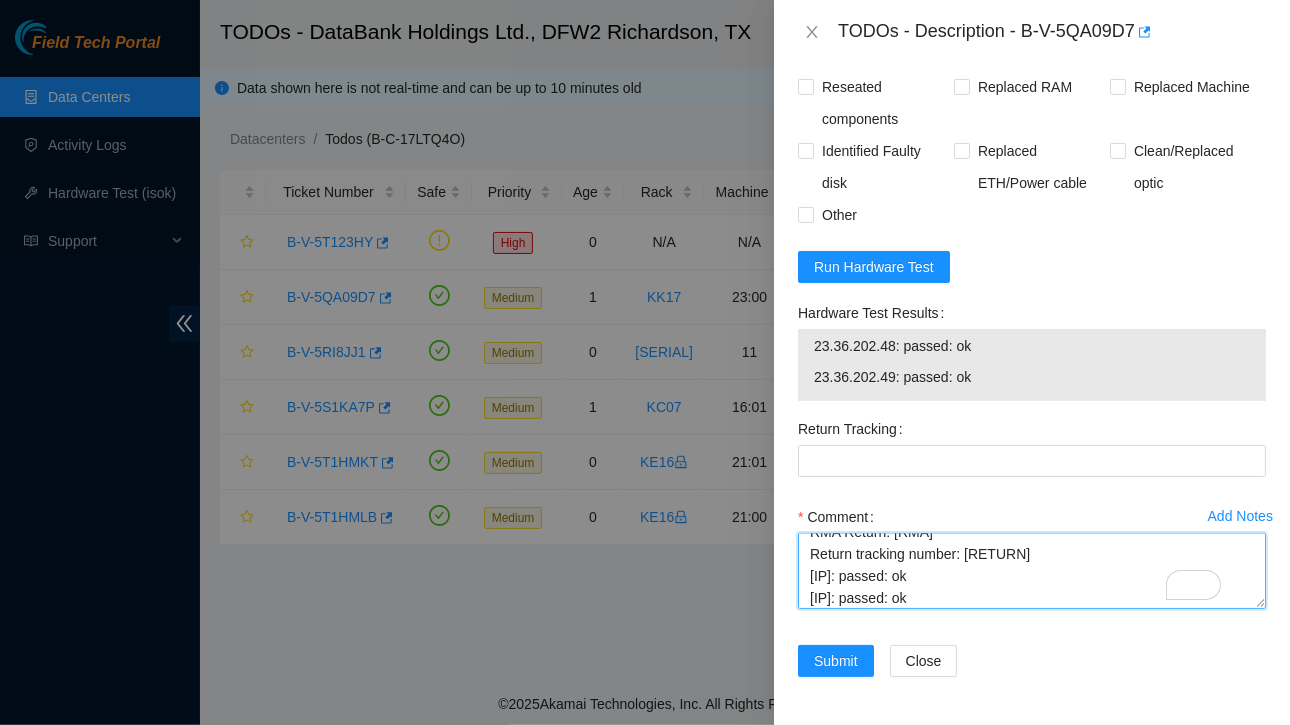 drag, startPoint x: 960, startPoint y: 555, endPoint x: 1058, endPoint y: 567, distance: 98.731964 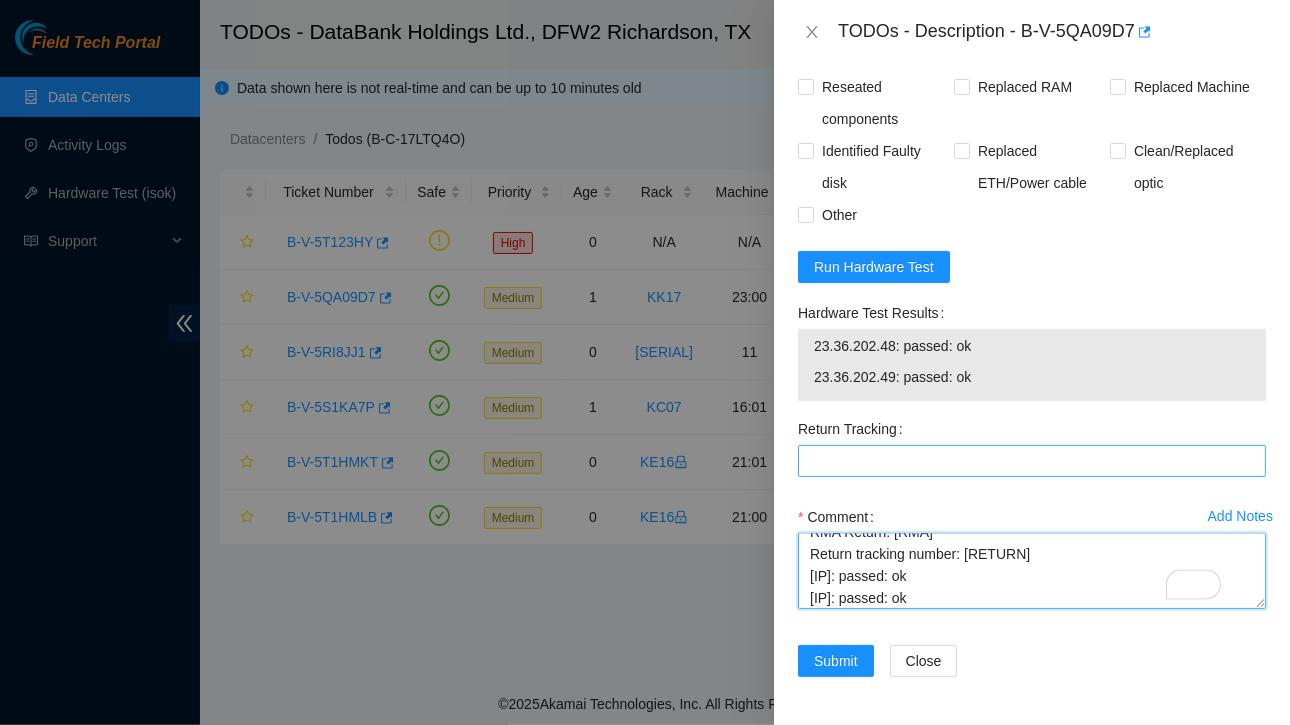 type on "Ticket:[TICKET]
Service Order: [ORDER]
Tracking Numbers: [TRACKING]
Serial of New server :[SERIAL]
Serial of Bad server :[SERIAL]
RMA Return: [RMA]
Return tracking number: [RETURN]
[IP]: passed: ok
[IP]: passed: ok" 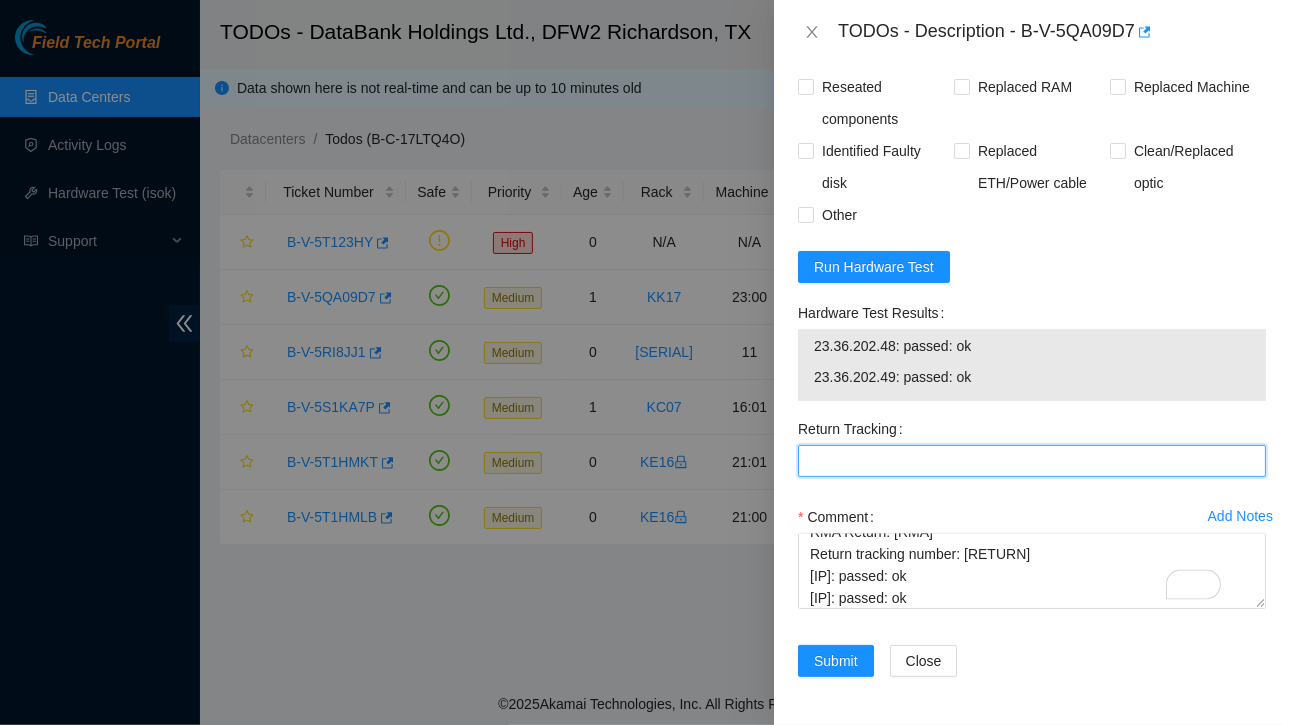 click on "Return Tracking" at bounding box center (1032, 461) 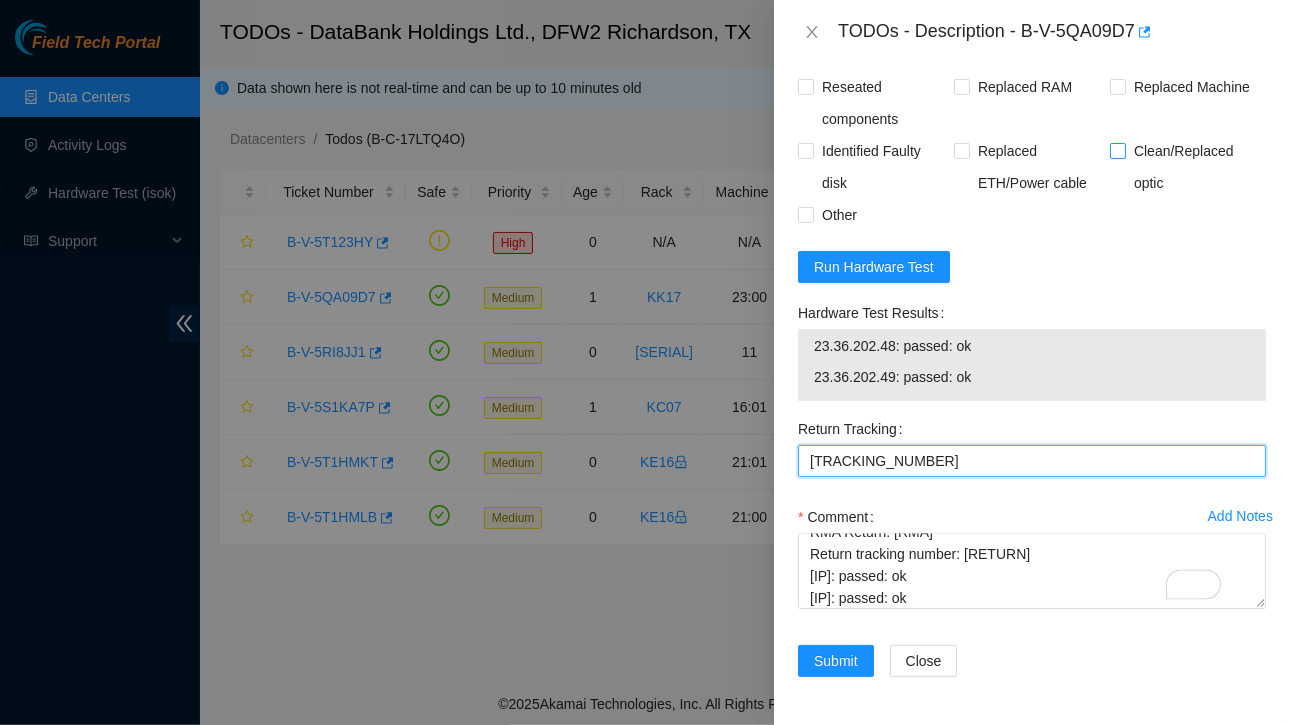 scroll, scrollTop: 1743, scrollLeft: 0, axis: vertical 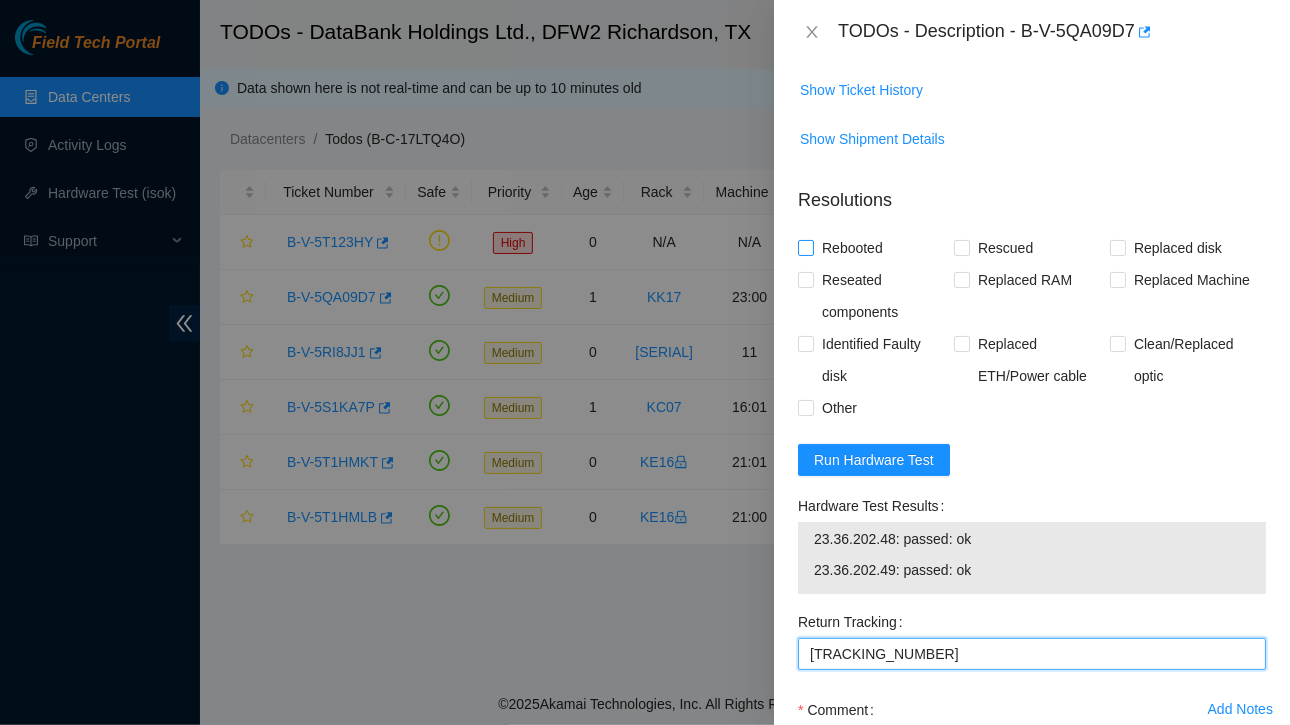 type on "[TRACKING_NUMBER]" 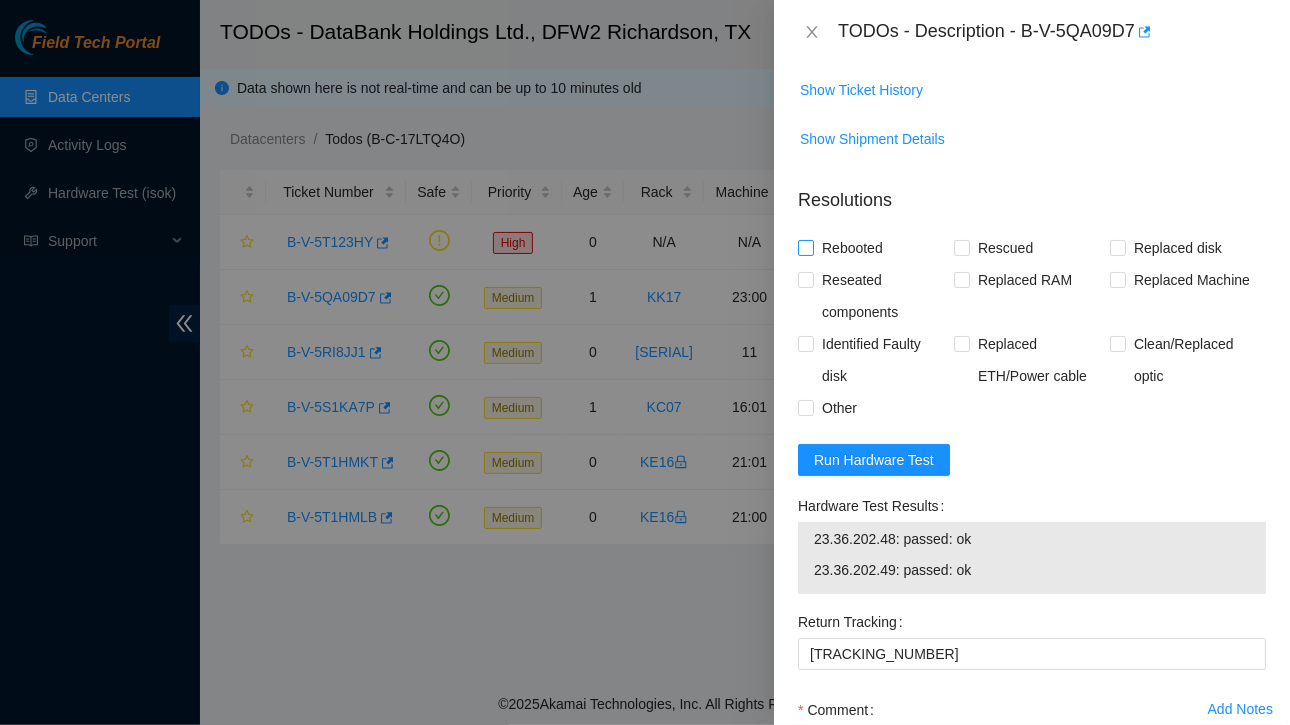 click on "Rebooted" at bounding box center (805, 247) 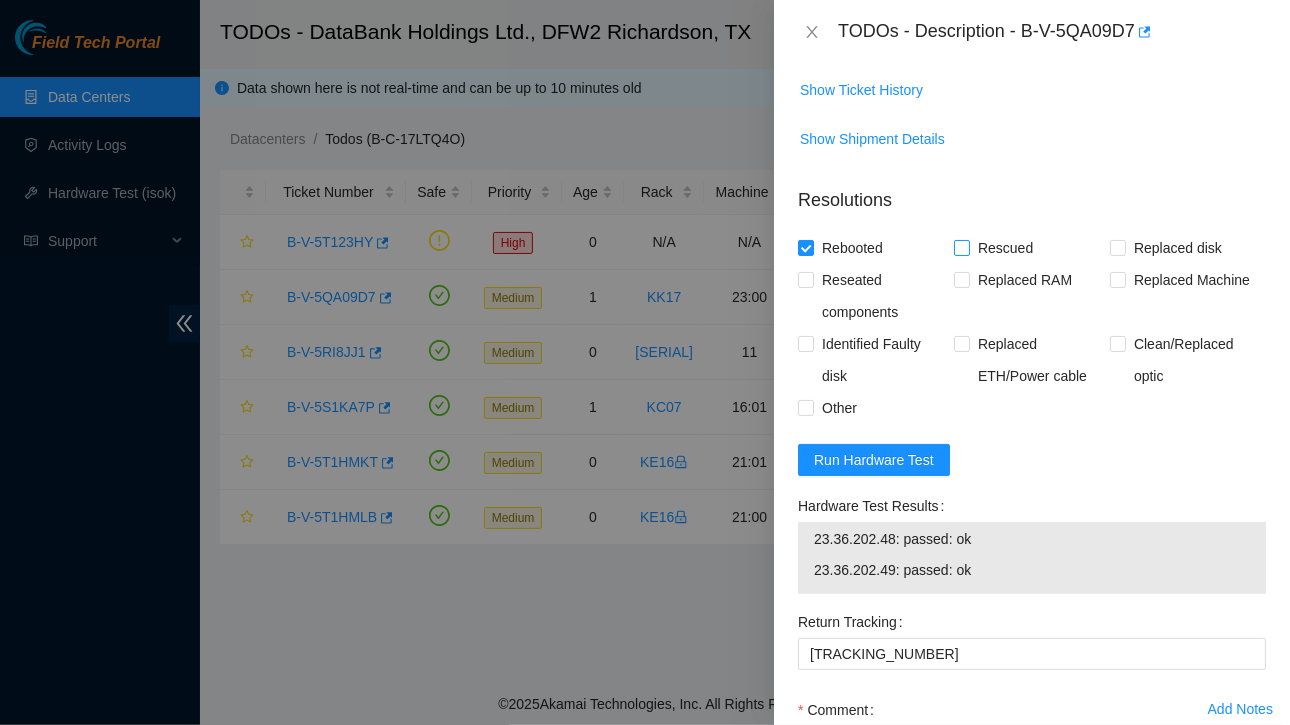 click on "Rescued" at bounding box center [961, 247] 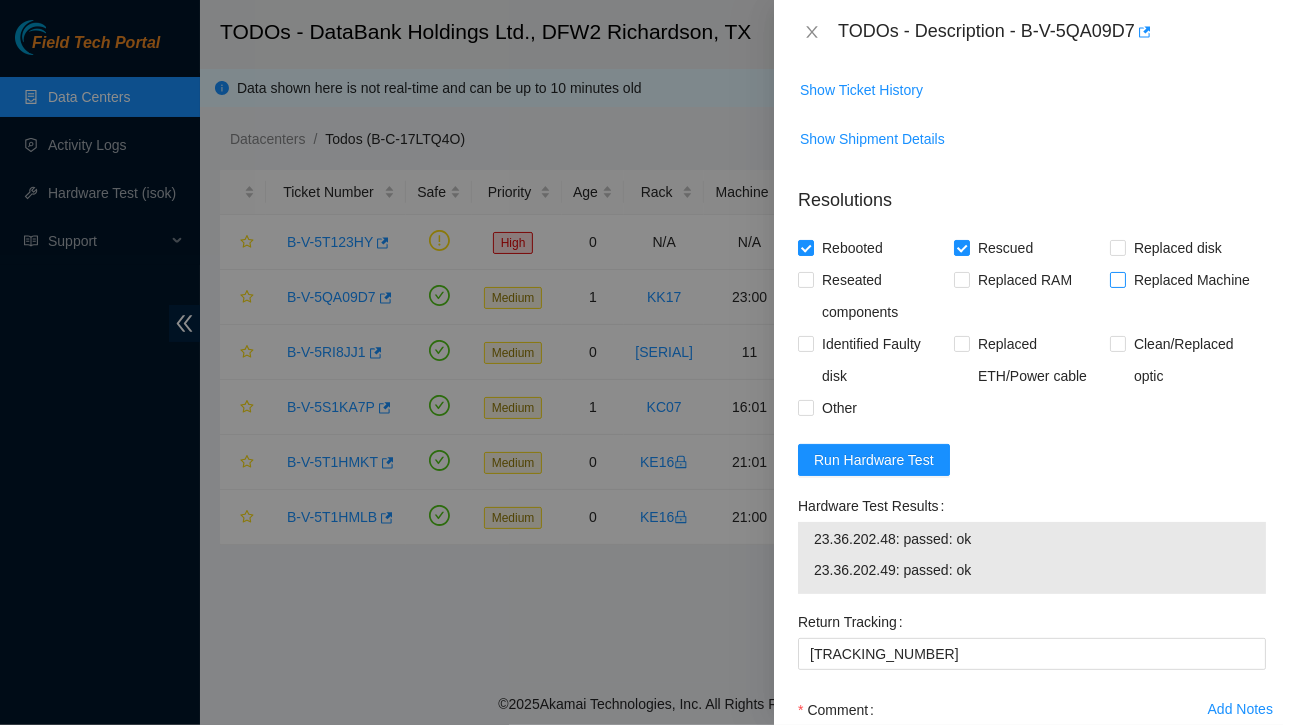 click on "Replaced Machine" at bounding box center (1117, 279) 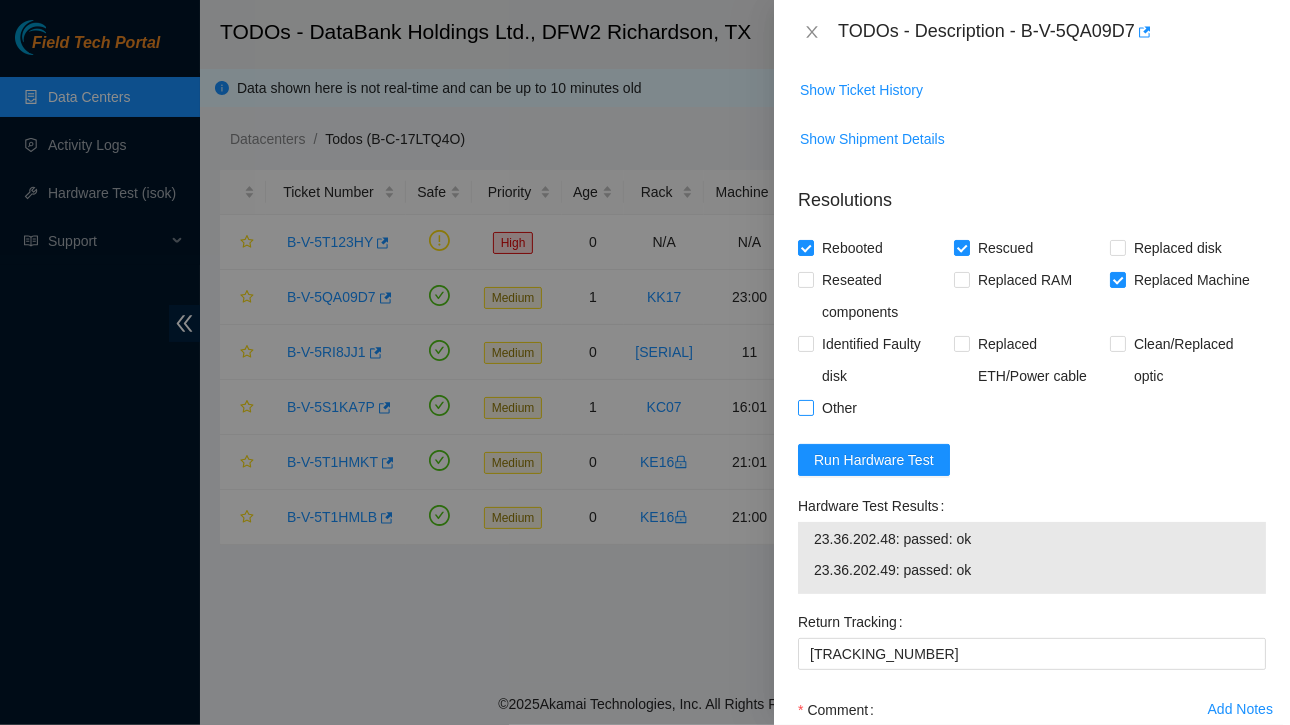 click on "Other" at bounding box center [805, 407] 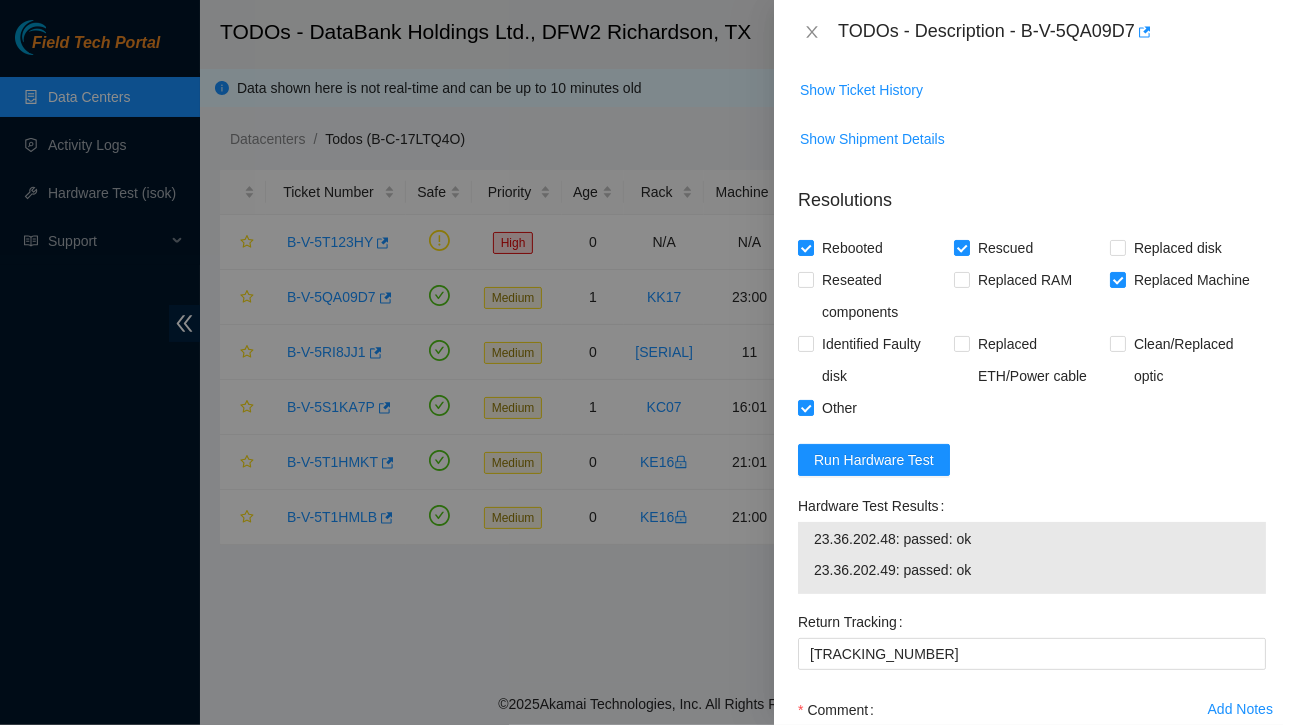 scroll, scrollTop: 1968, scrollLeft: 0, axis: vertical 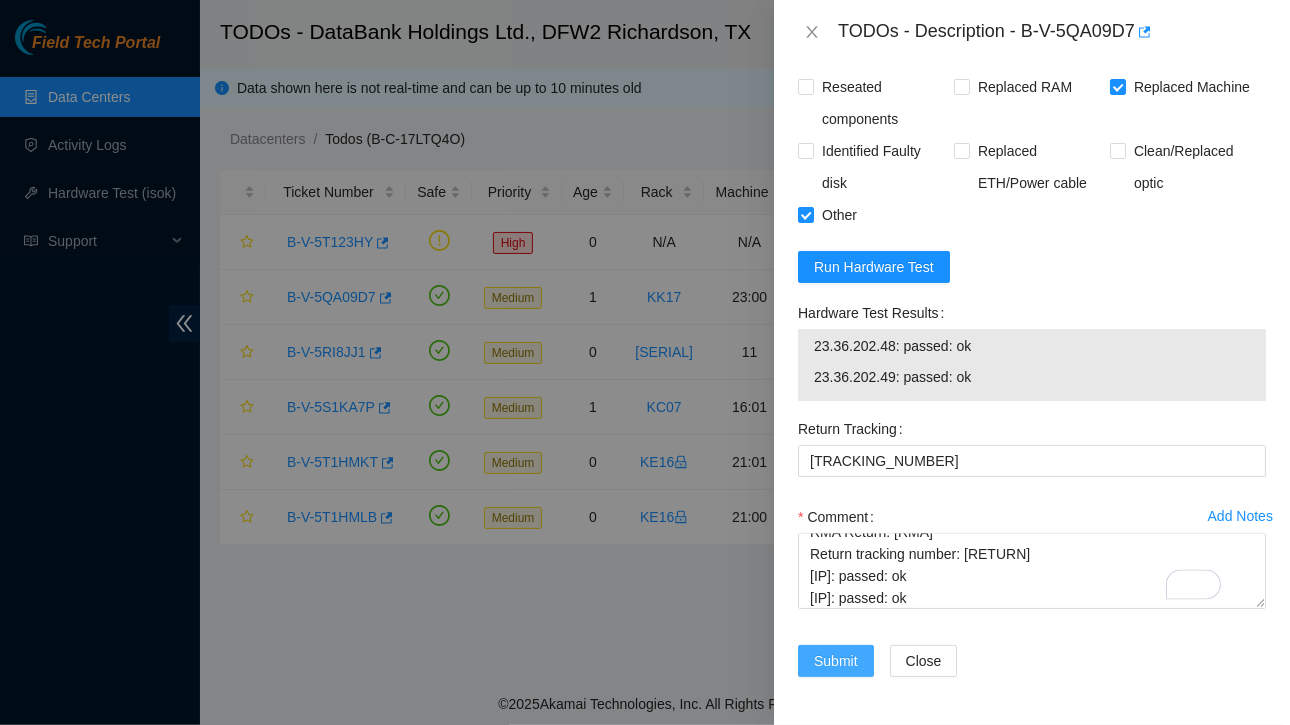 click on "Submit" at bounding box center [836, 661] 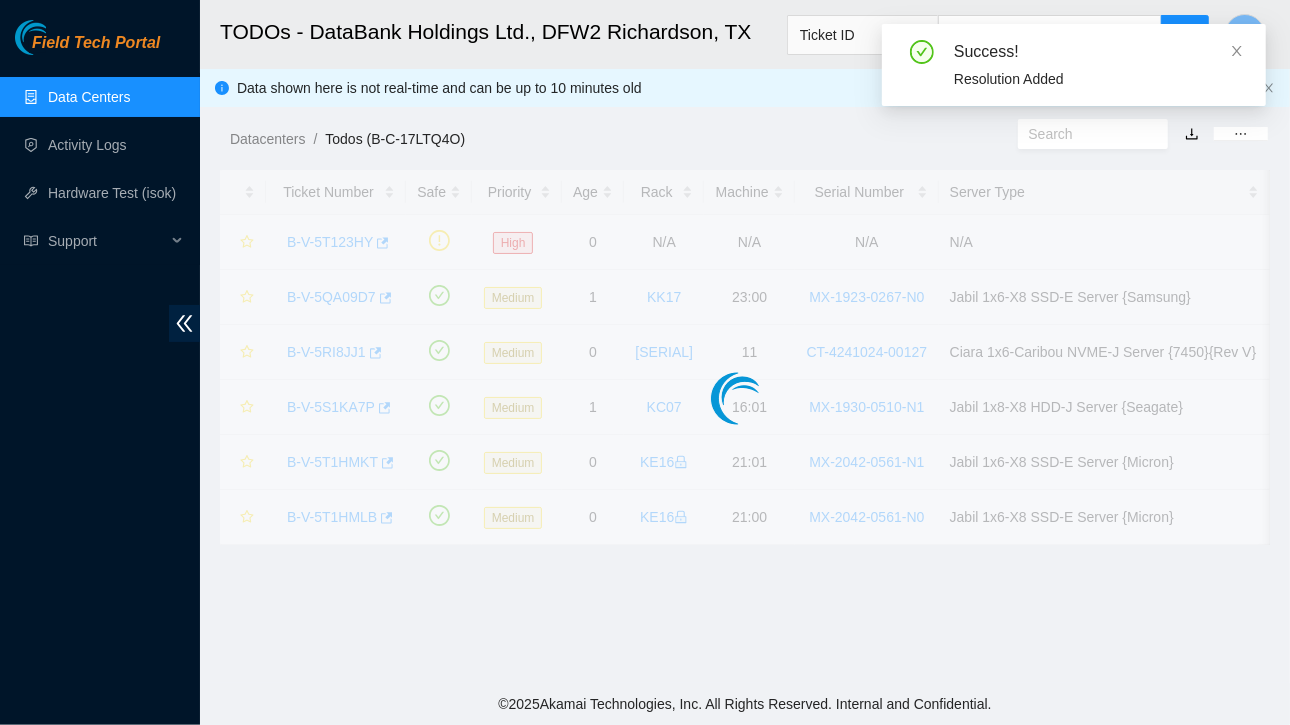 scroll, scrollTop: 532, scrollLeft: 0, axis: vertical 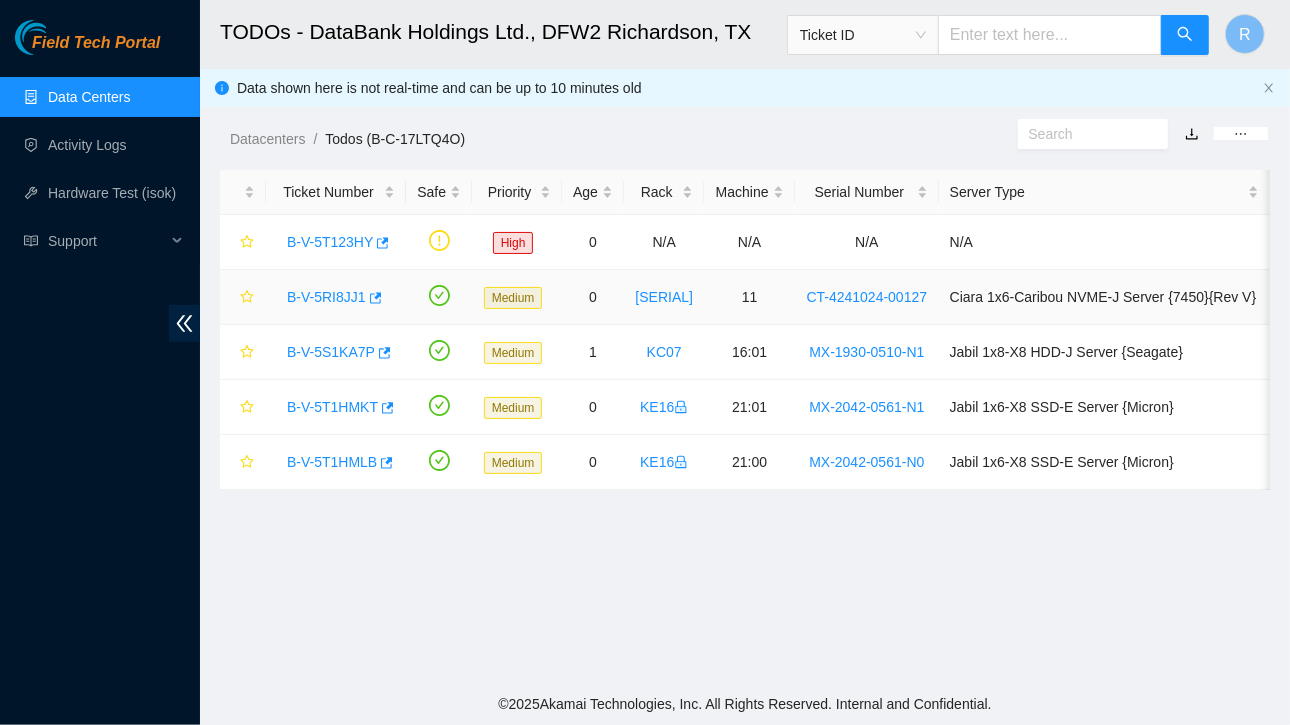click on "B-V-5RI8JJ1" at bounding box center [326, 297] 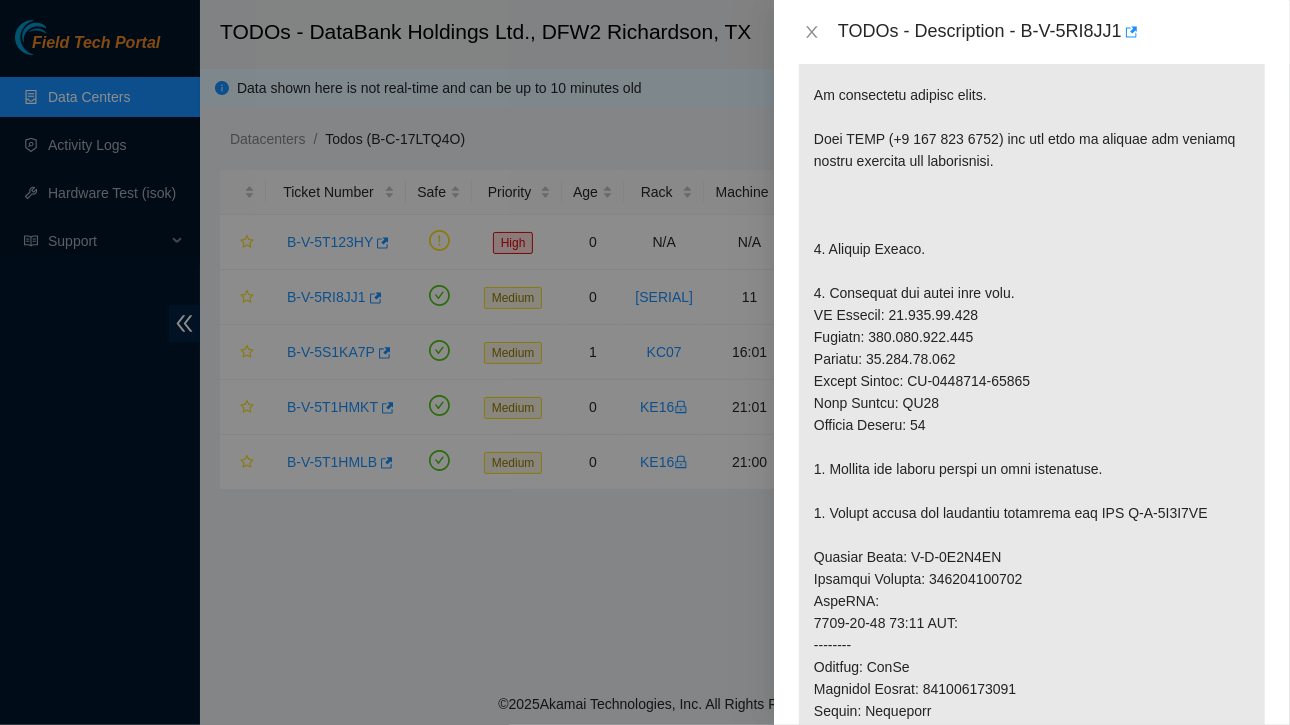 scroll, scrollTop: 374, scrollLeft: 0, axis: vertical 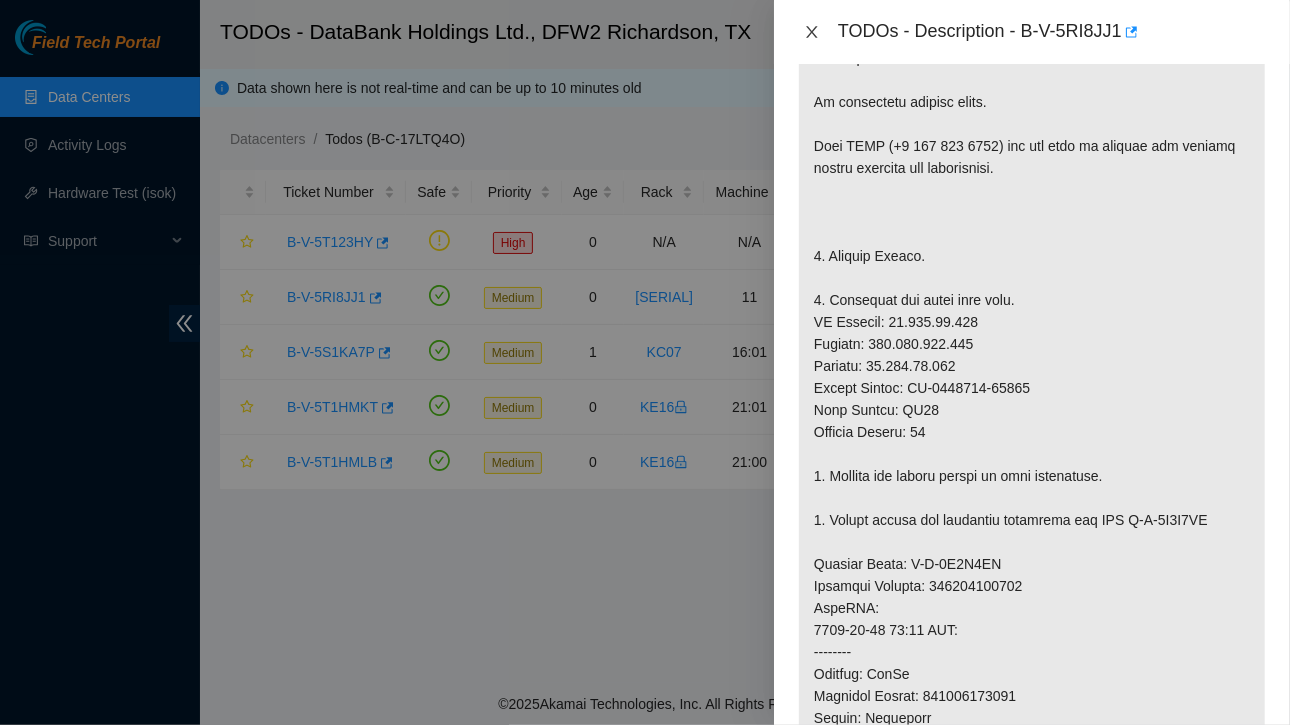 click 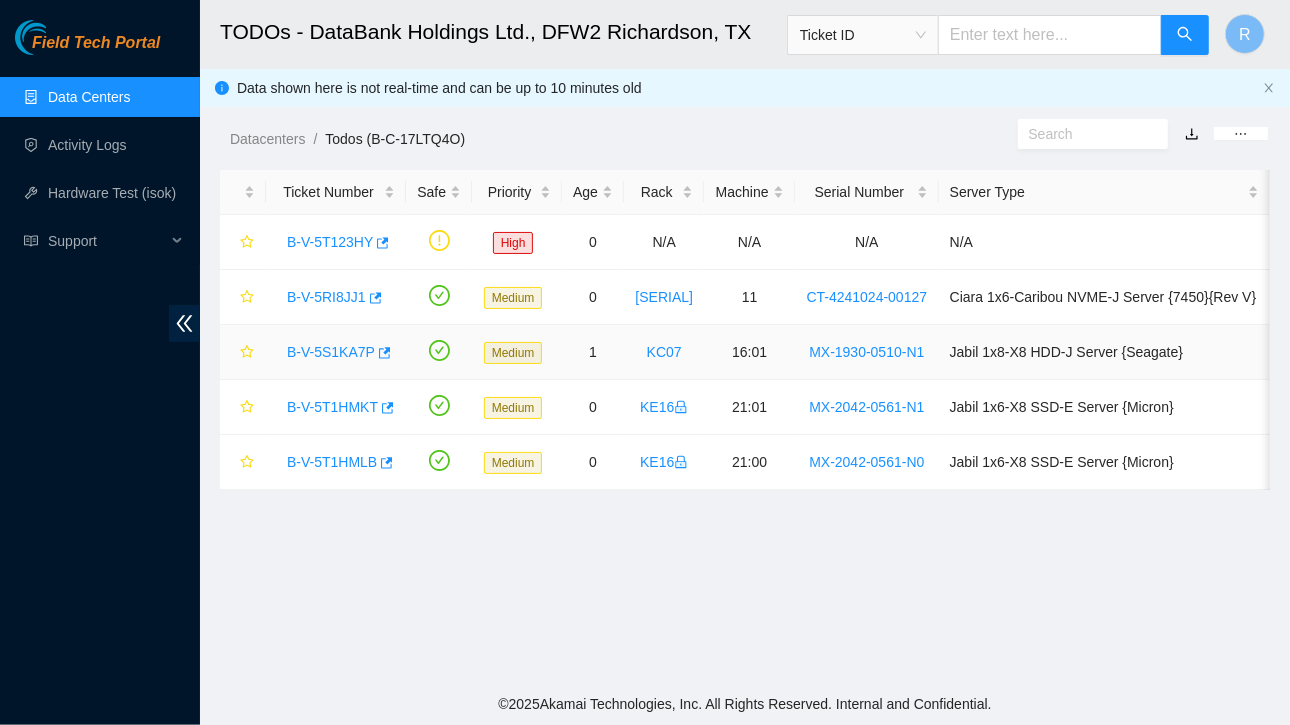 scroll, scrollTop: 404, scrollLeft: 0, axis: vertical 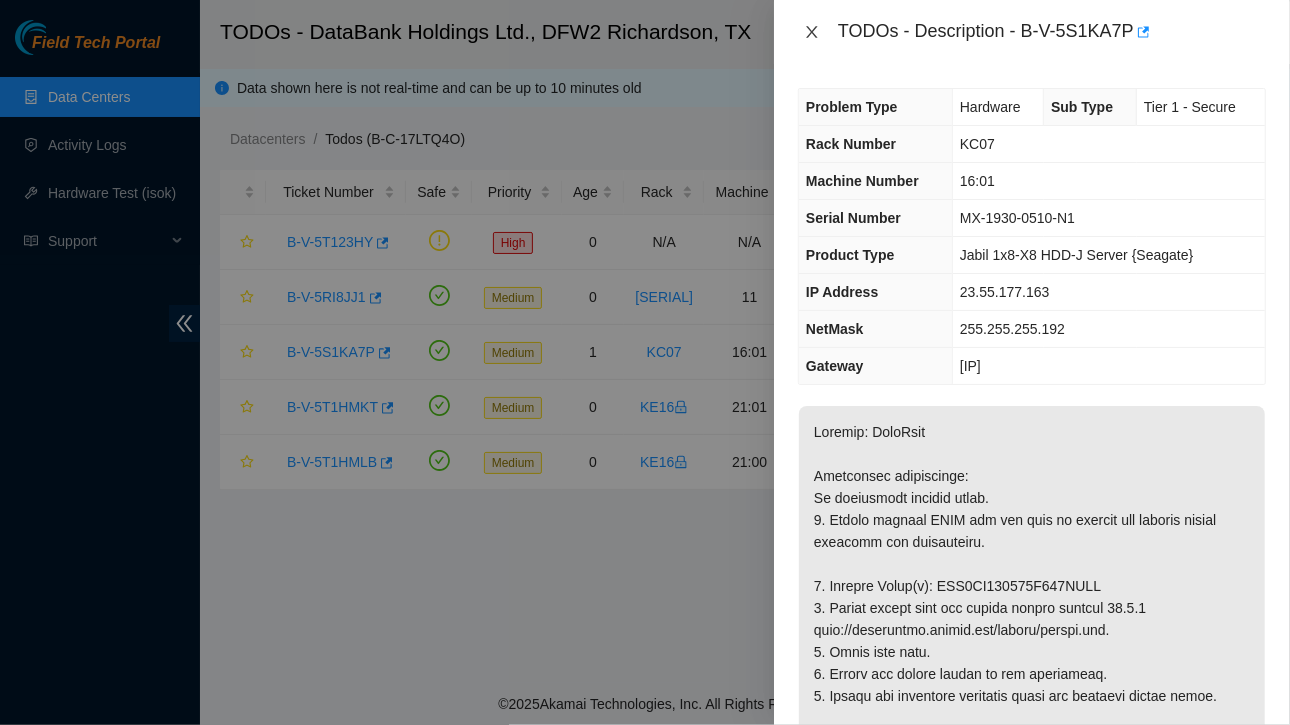click 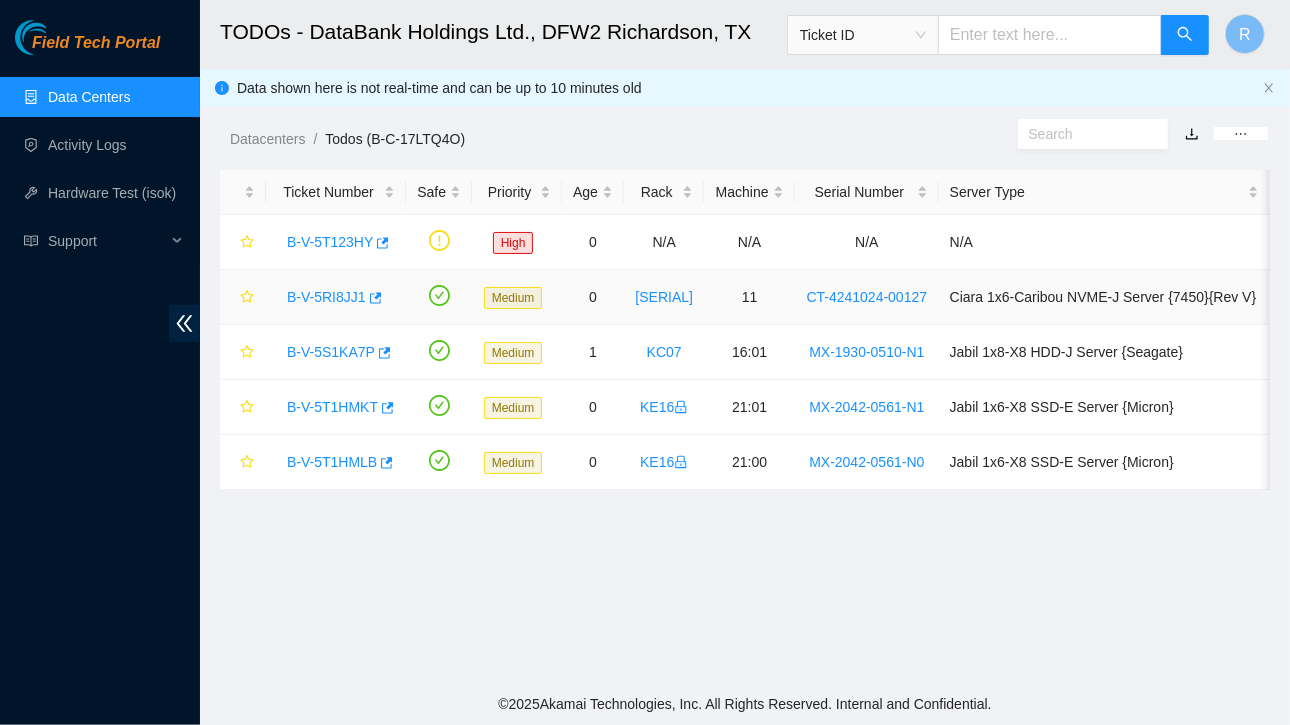click on "B-V-5RI8JJ1" at bounding box center (326, 297) 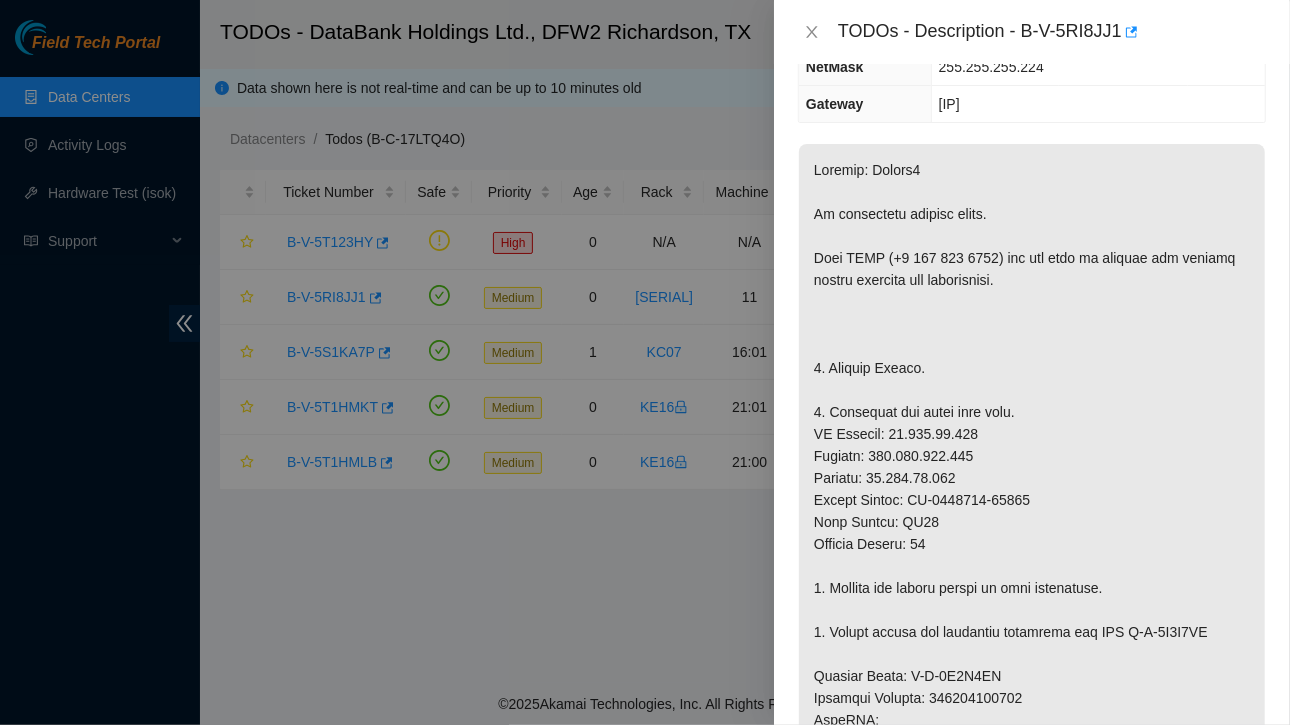 scroll, scrollTop: 270, scrollLeft: 0, axis: vertical 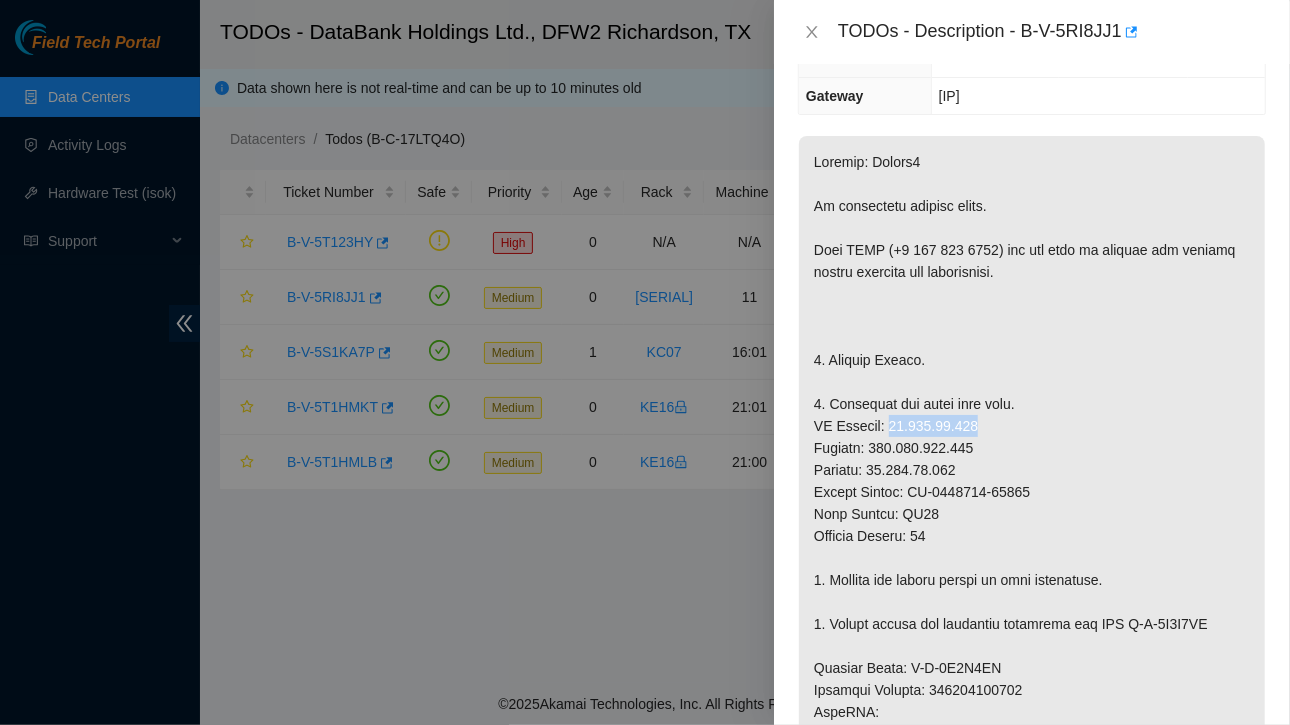 drag, startPoint x: 885, startPoint y: 422, endPoint x: 975, endPoint y: 422, distance: 90 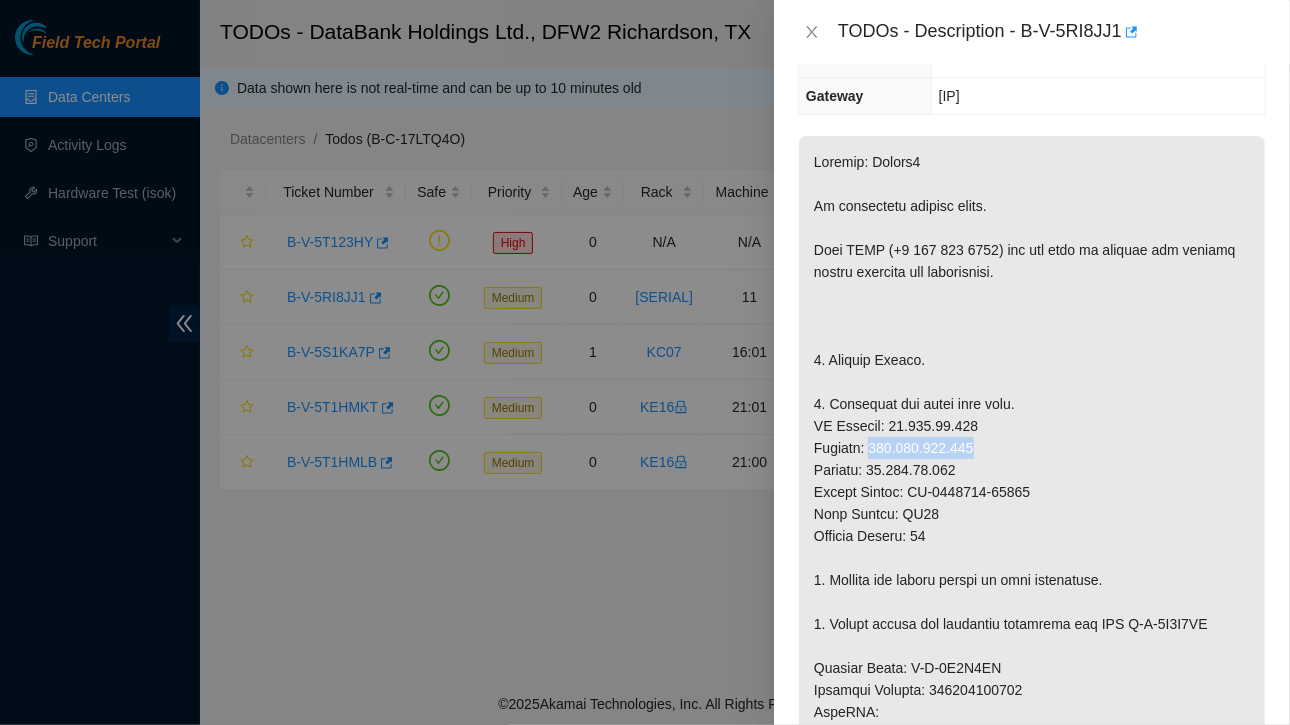 drag, startPoint x: 877, startPoint y: 449, endPoint x: 959, endPoint y: 443, distance: 82.219215 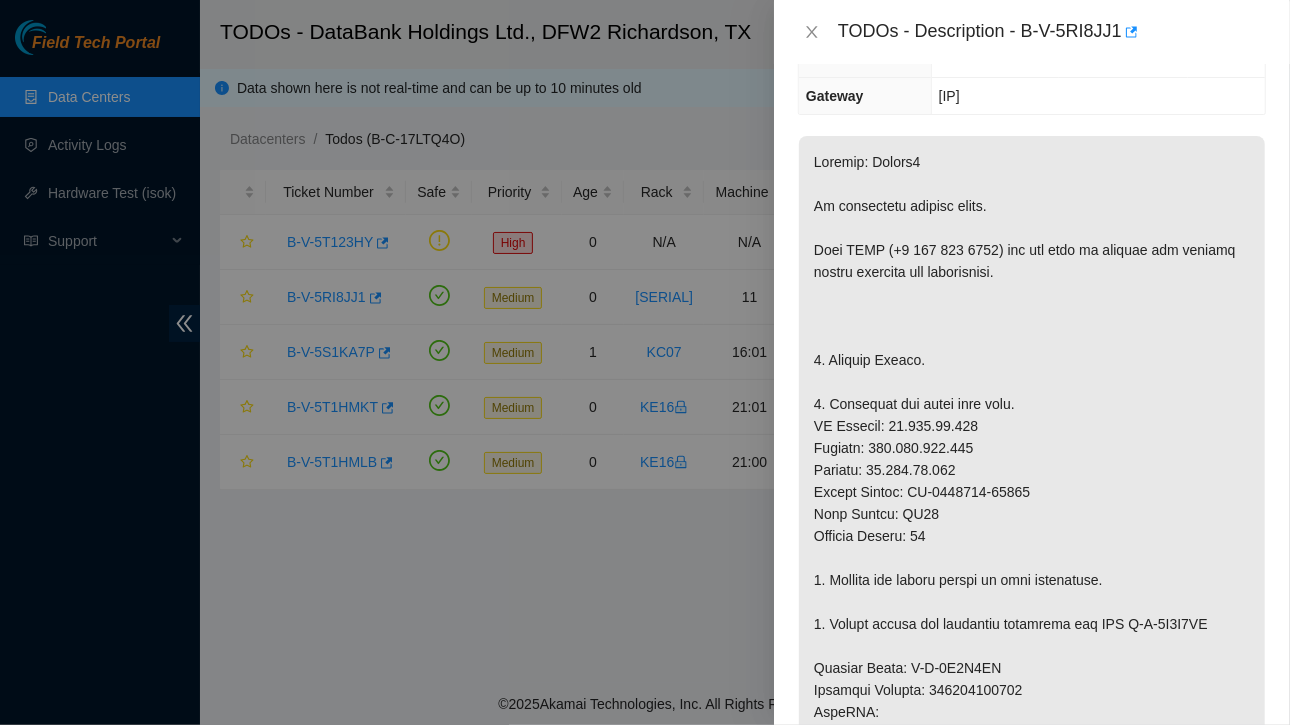 click at bounding box center [1032, 690] 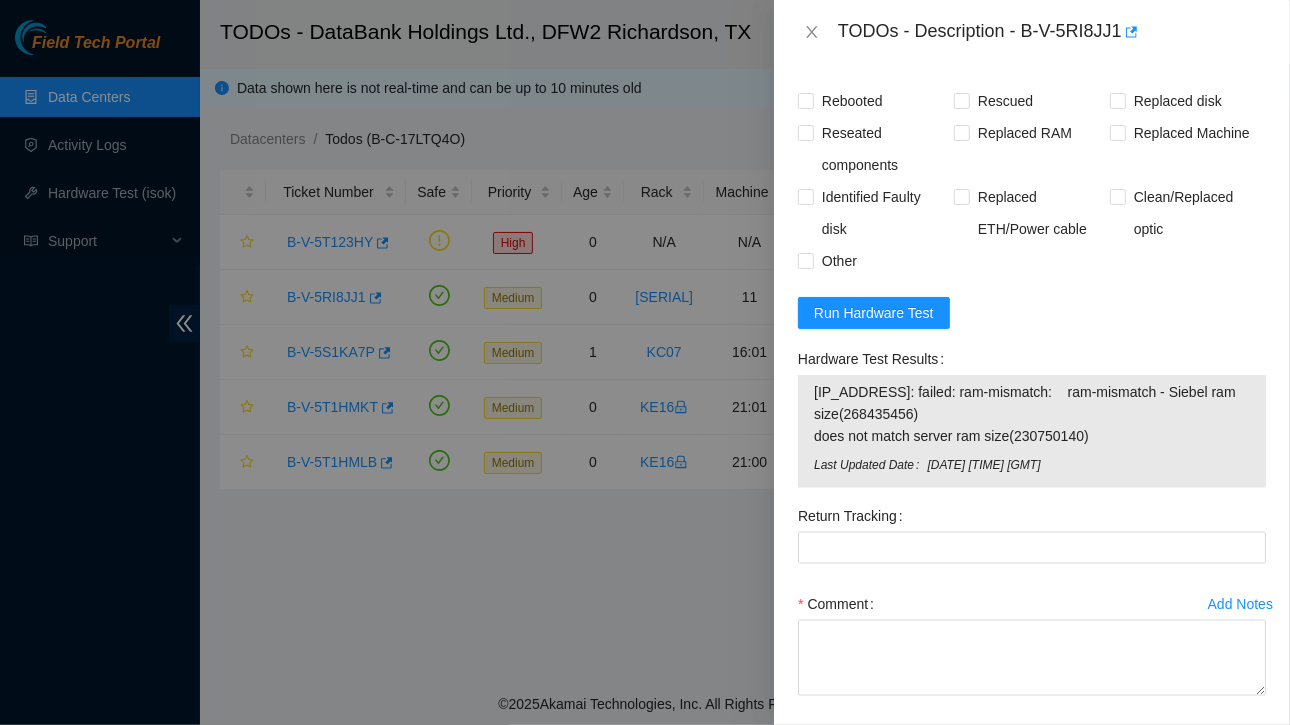scroll, scrollTop: 1722, scrollLeft: 0, axis: vertical 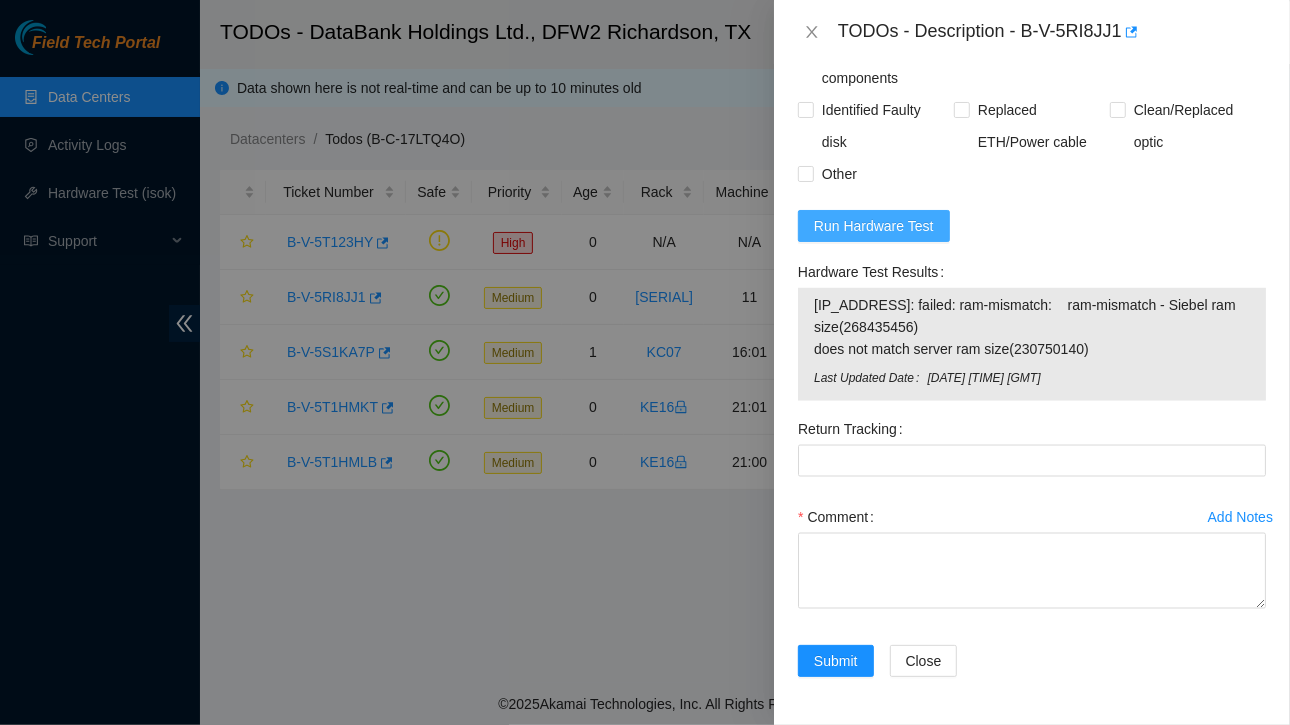 click on "Run Hardware Test" at bounding box center (874, 226) 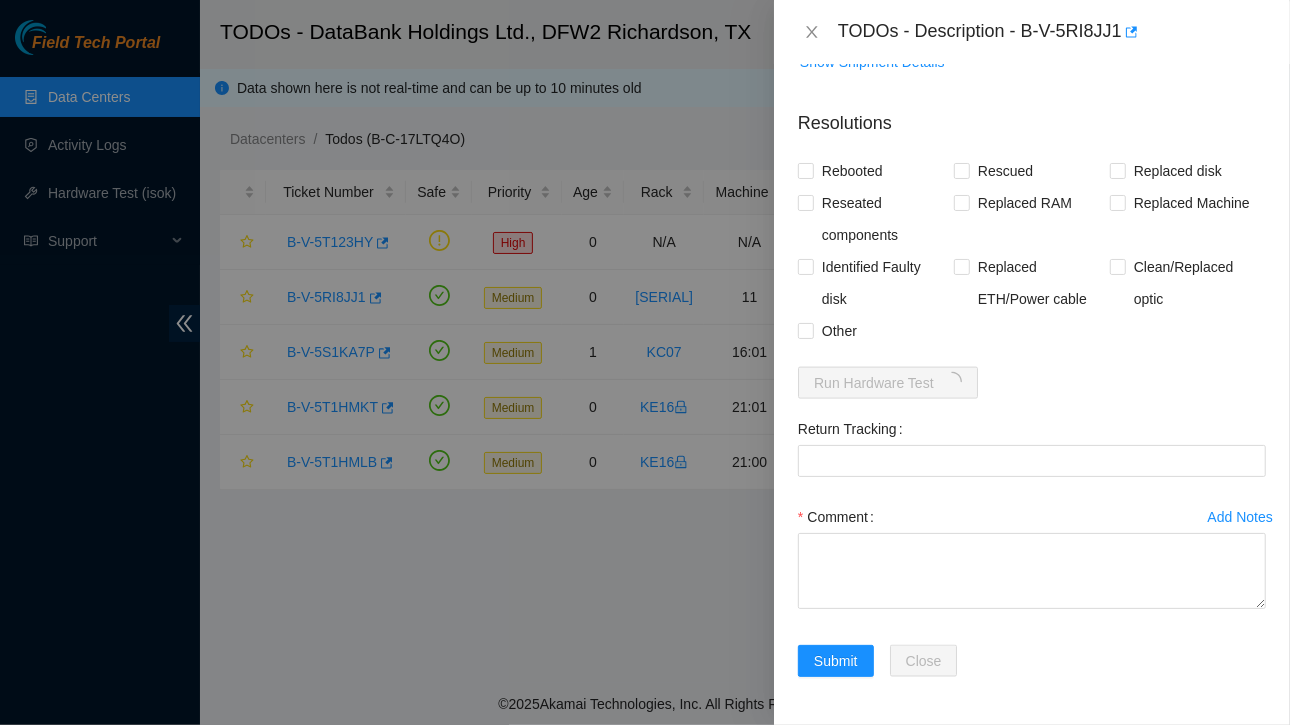 scroll, scrollTop: 1565, scrollLeft: 0, axis: vertical 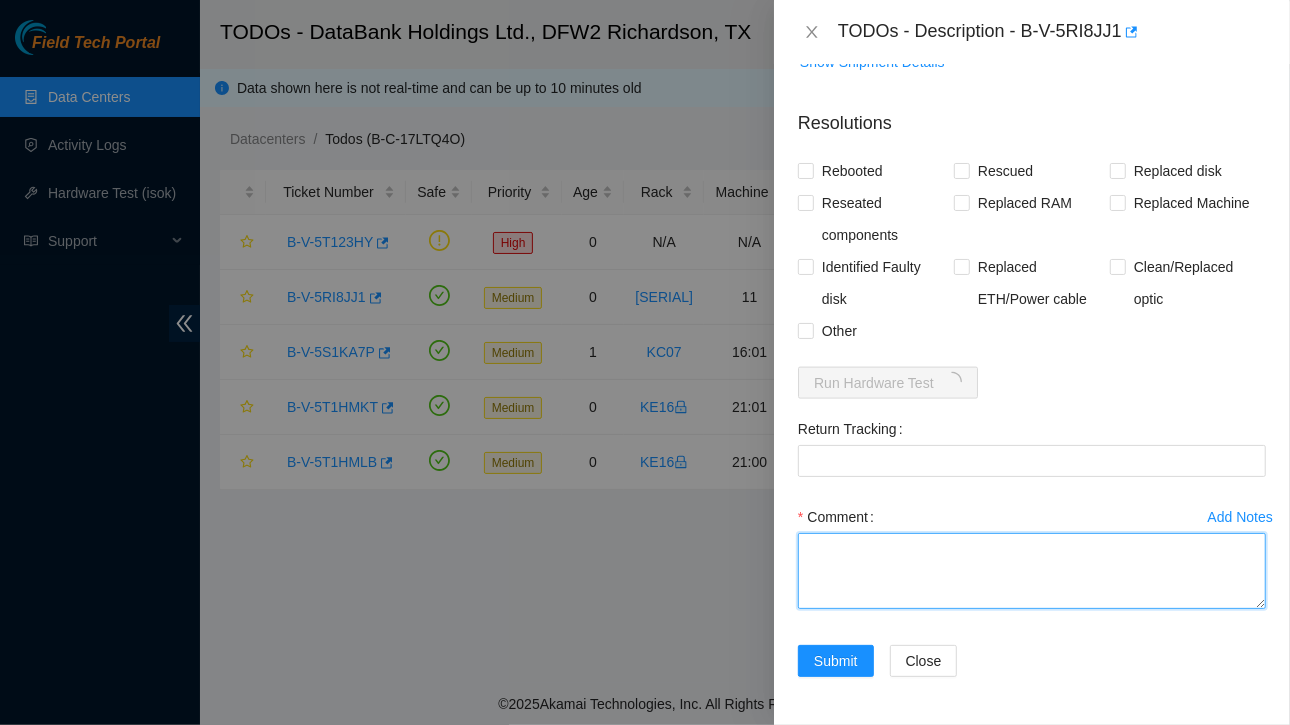 click on "Comment" at bounding box center (1032, 571) 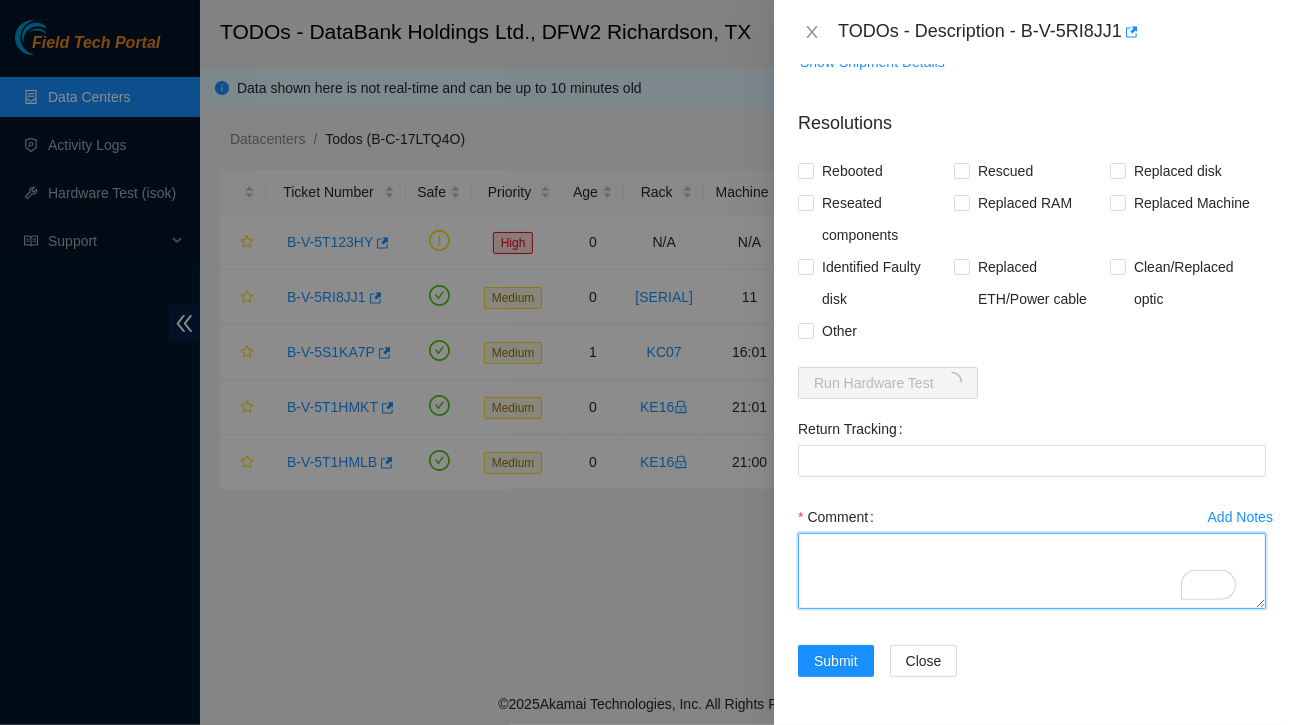 scroll, scrollTop: 1565, scrollLeft: 0, axis: vertical 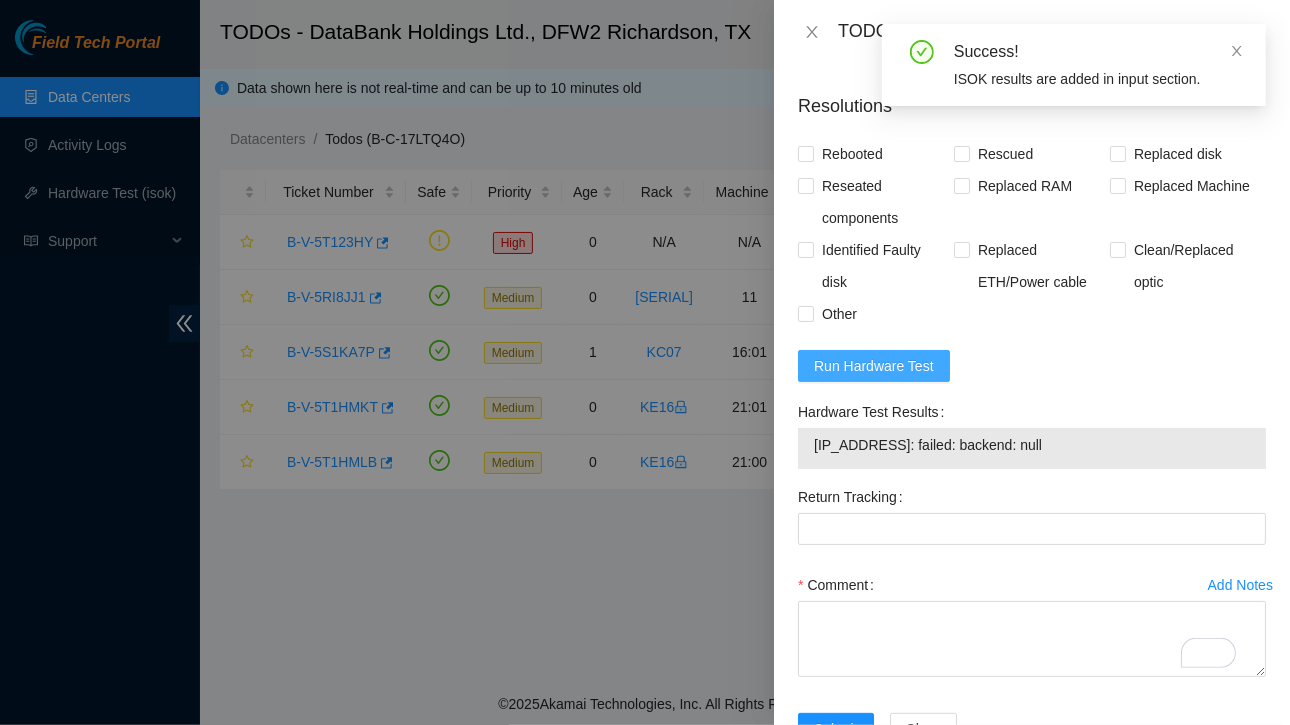 click on "Run Hardware Test" at bounding box center [874, 366] 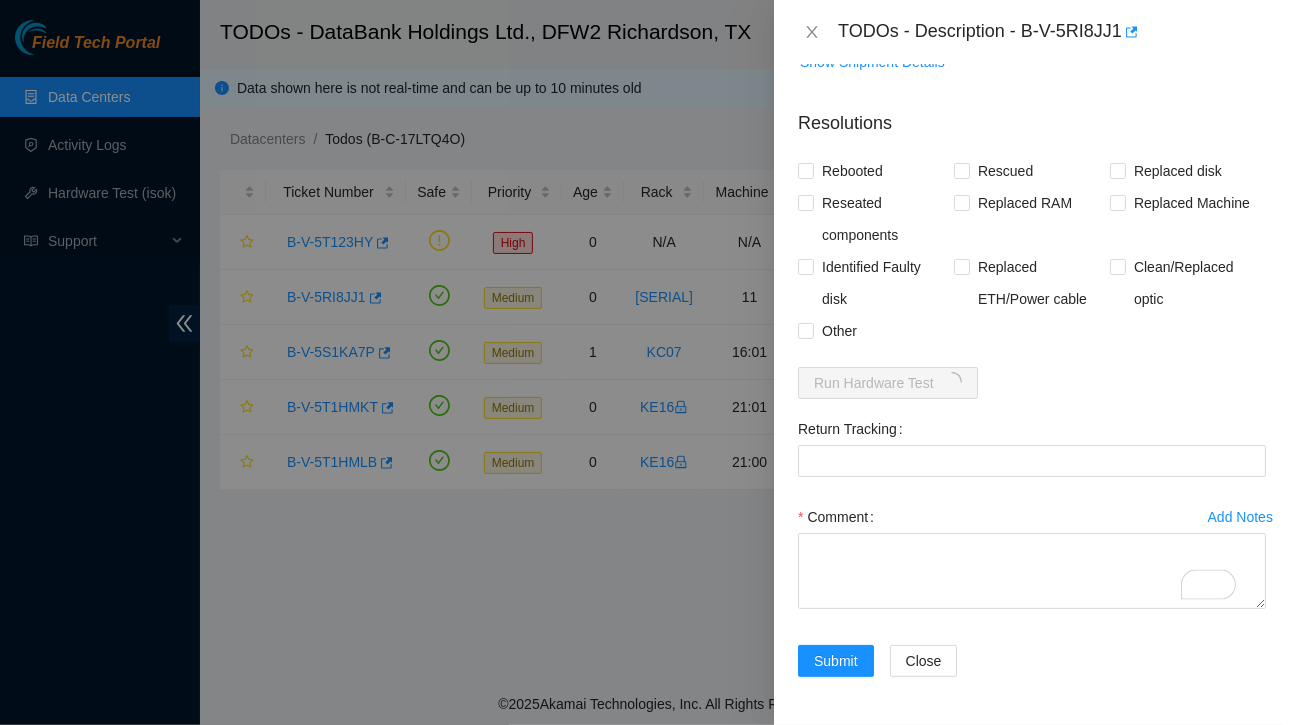 scroll, scrollTop: 992, scrollLeft: 0, axis: vertical 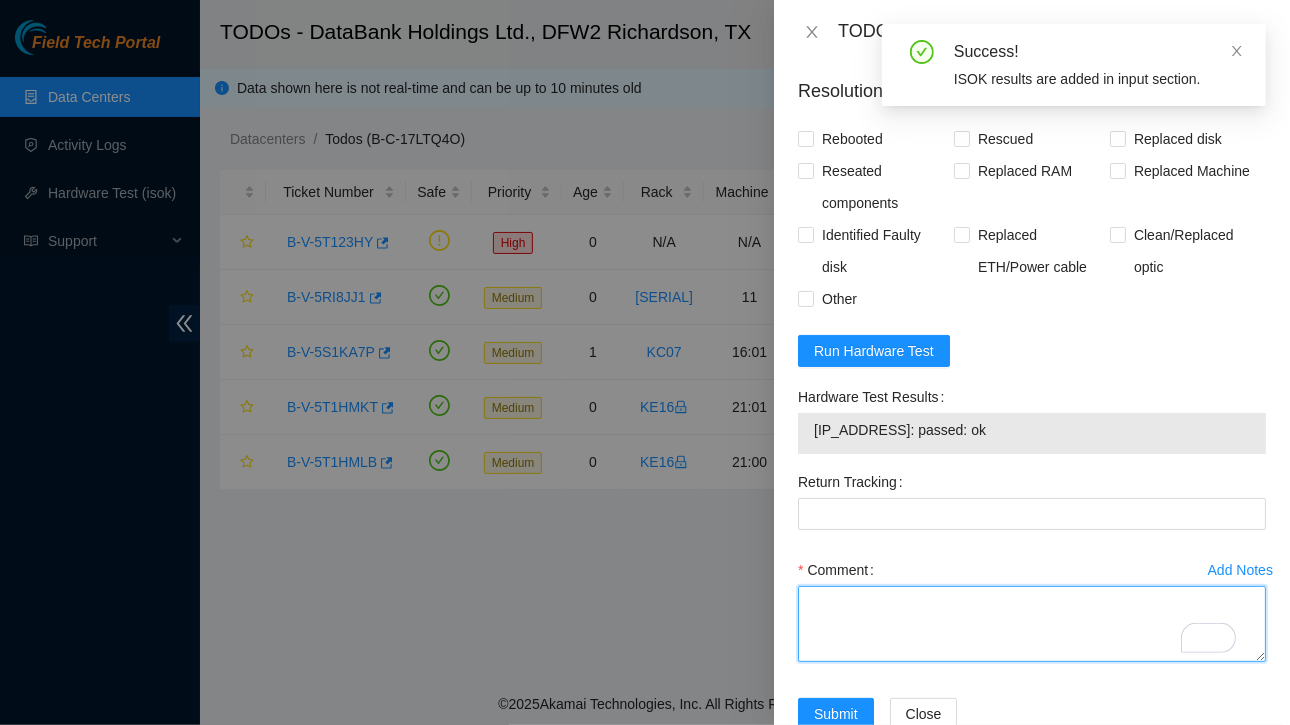 click on "Comment" at bounding box center (1032, 624) 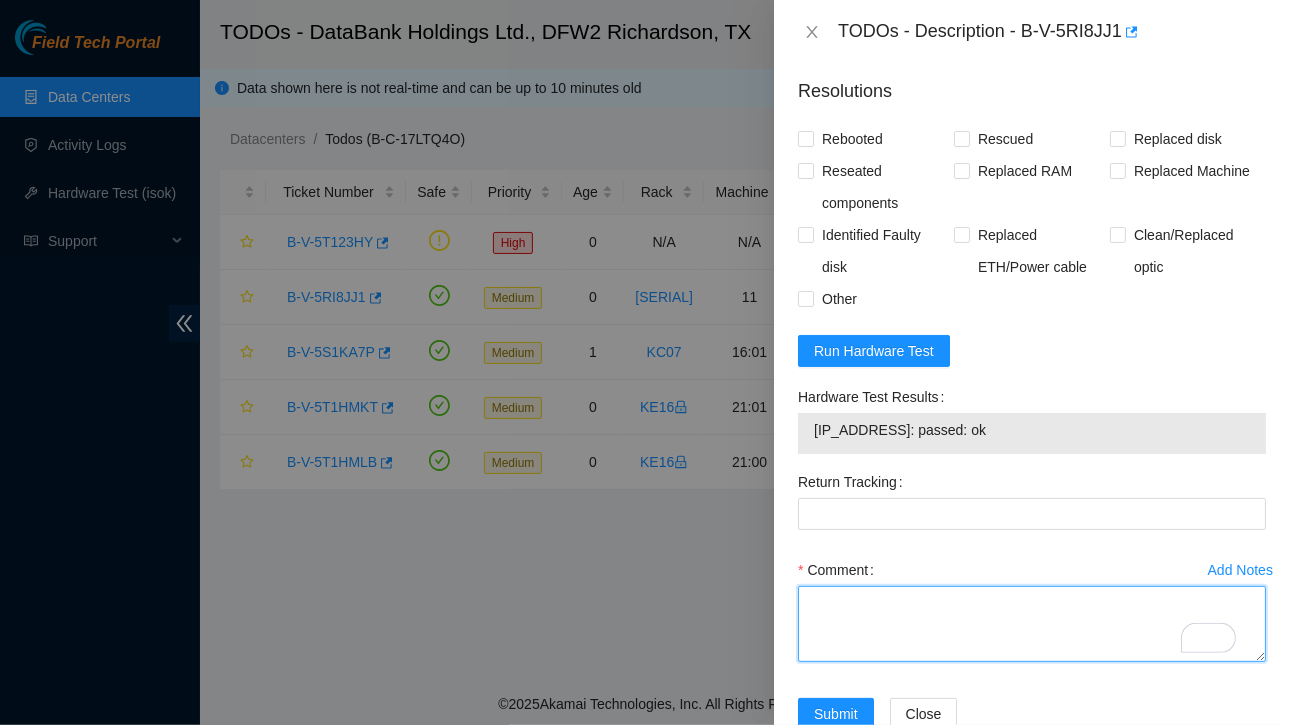 paste on "Ticket:[TICKET]
Service Order: [ORDER]
Tracking Numbers: [TRACKING]
Serial of new server  :[SERIAL]
Serial of bad server :[SERIAL]
RMA Return: [RMA]
Return tracking number: [RETURN]" 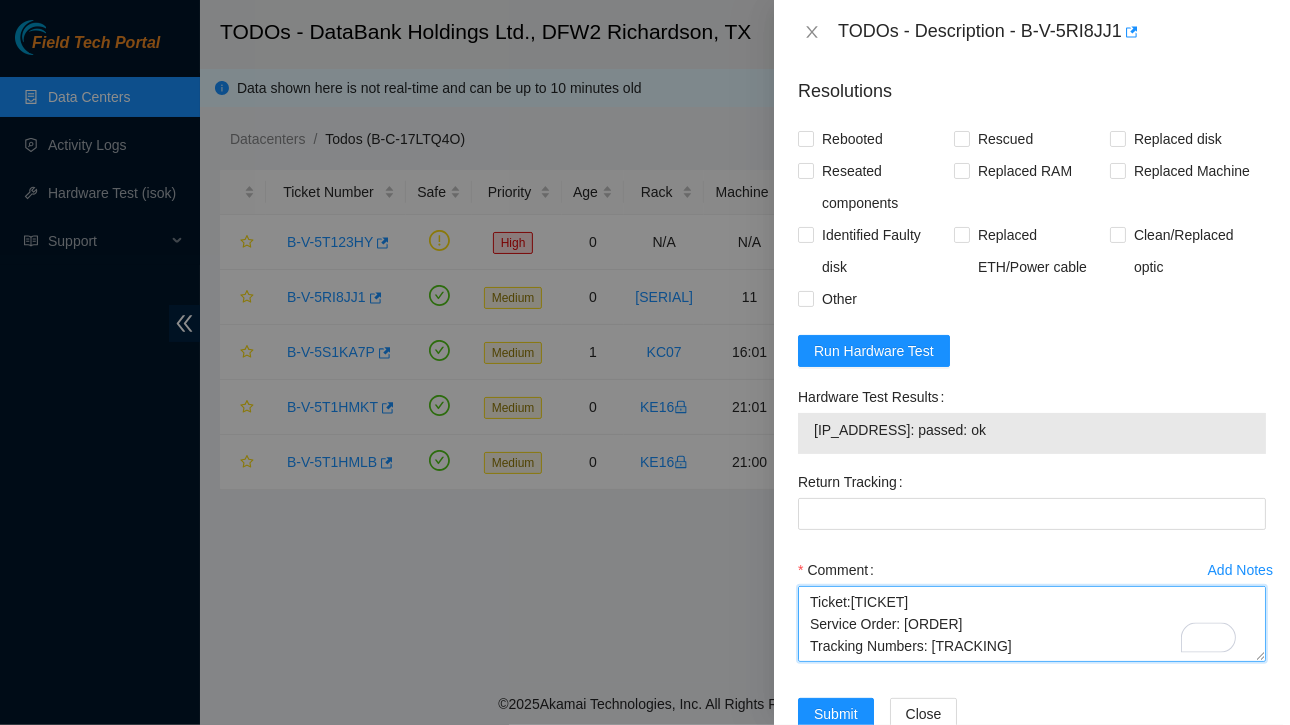 scroll, scrollTop: 148, scrollLeft: 0, axis: vertical 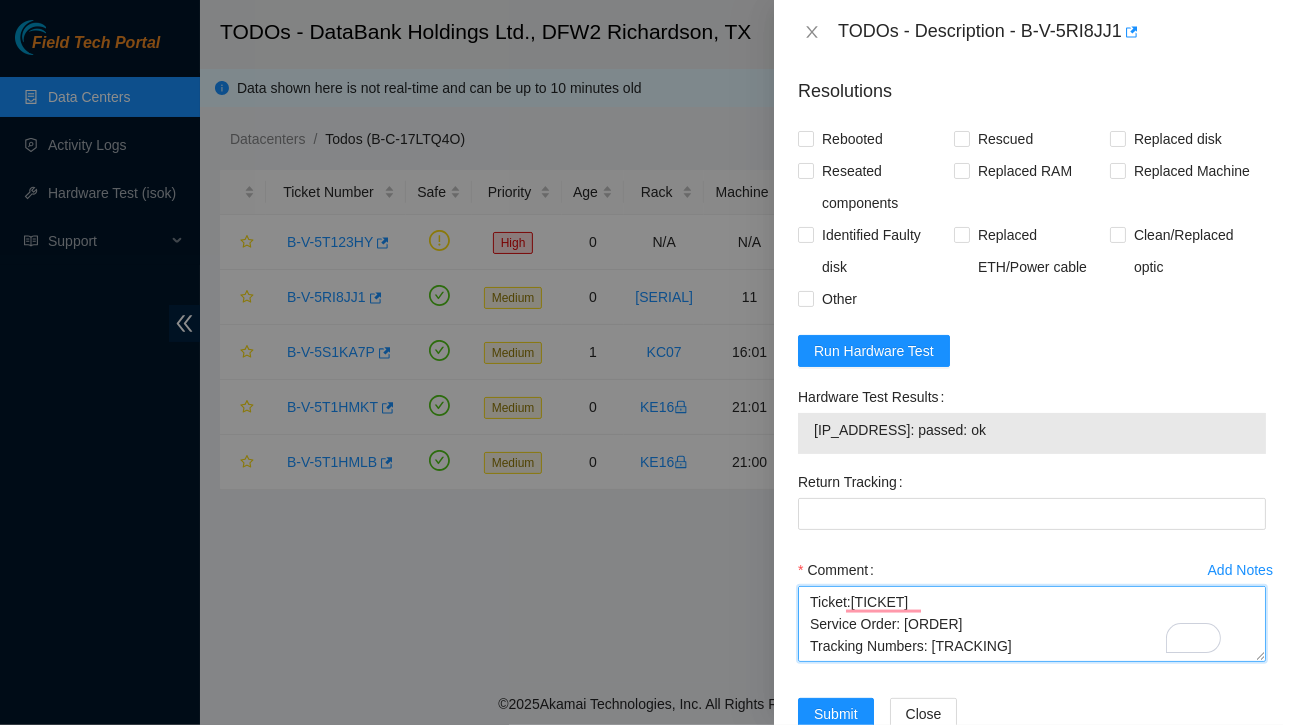 click on "Ticket:[TICKET]
Service Order: [ORDER]
Tracking Numbers: [TRACKING]
Serial of new server  :[SERIAL]
Serial of bad server :[SERIAL]
RMA Return: [RMA]
Return tracking number: [RETURN]" at bounding box center (1032, 624) 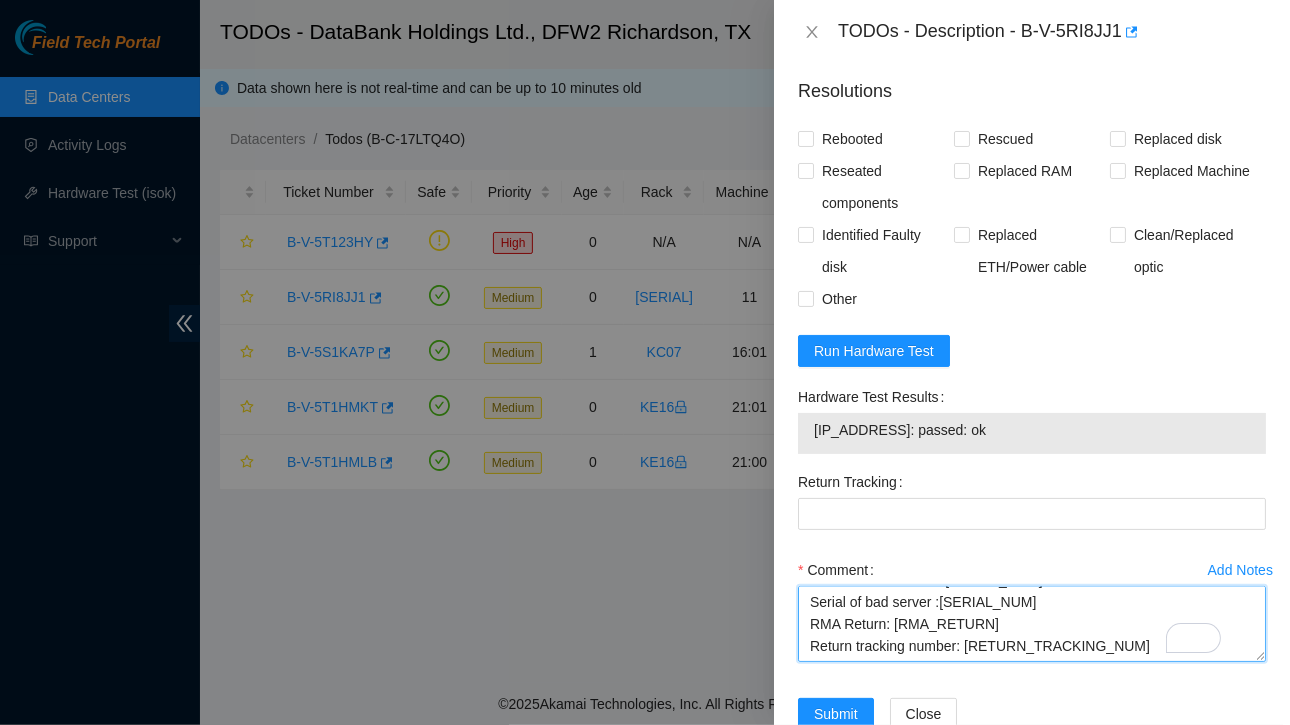 drag, startPoint x: 963, startPoint y: 622, endPoint x: 1087, endPoint y: 623, distance: 124.004036 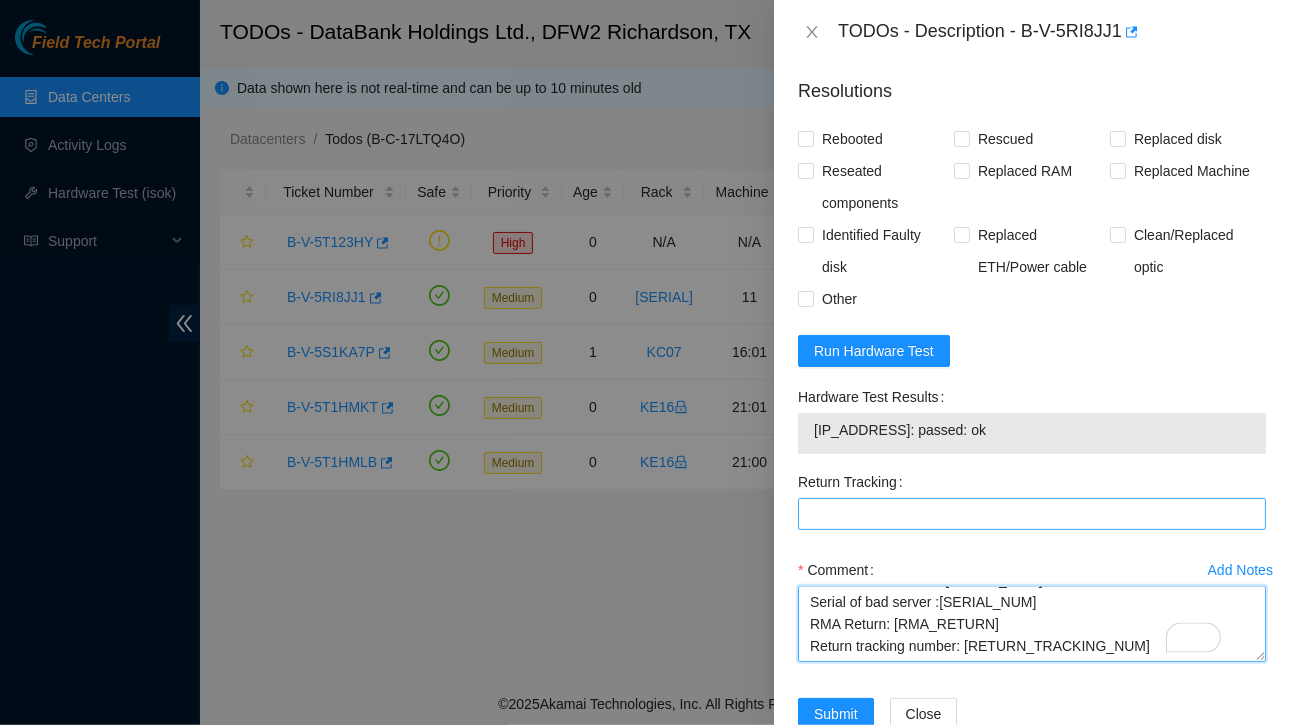 type on "Contacted NOCC got green tp proceed
Ticket:[TICKET_ID]
Service Order: [SERVICE_ORDER]
Tracking Numbers: [TRACKING_NUMBERS]
Serial of new server  :[SERIAL_NUM]
Serial of bad server :[SERIAL_NUM]
RMA Return: [RMA_RETURN]
Return tracking number: [RETURN_TRACKING_NUM]" 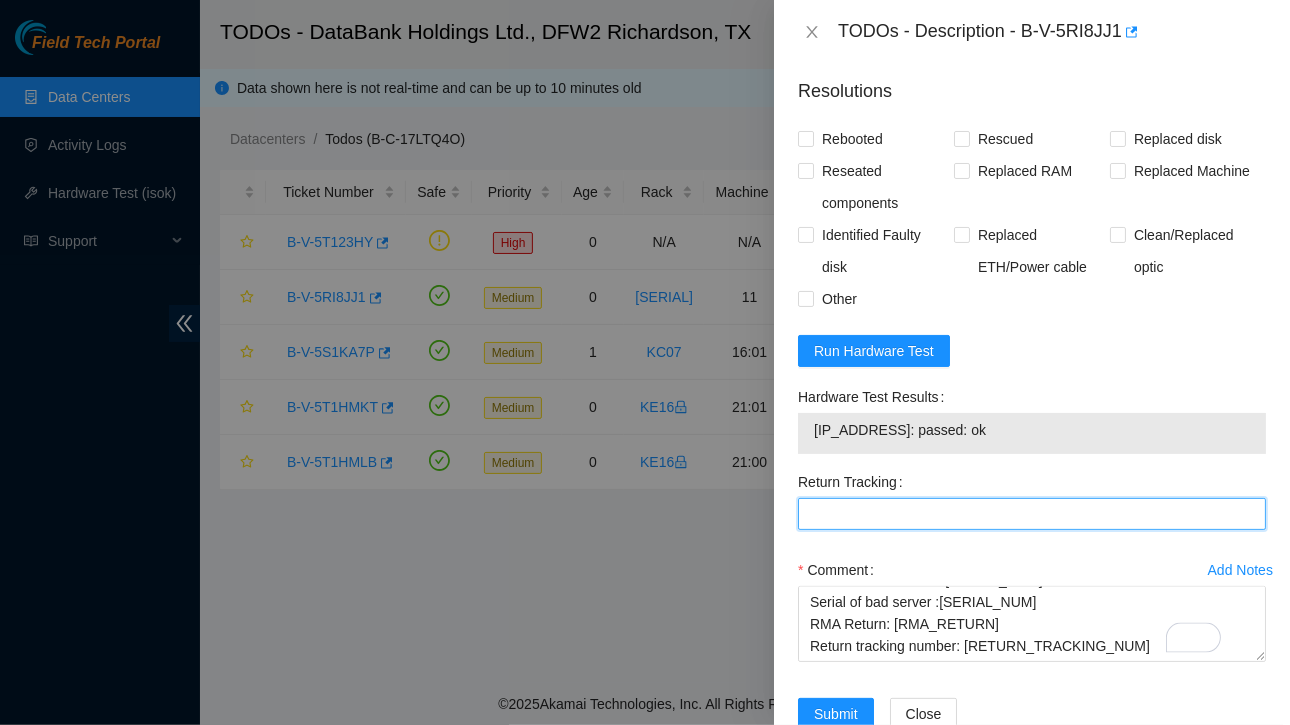 click on "Return Tracking" at bounding box center [1032, 514] 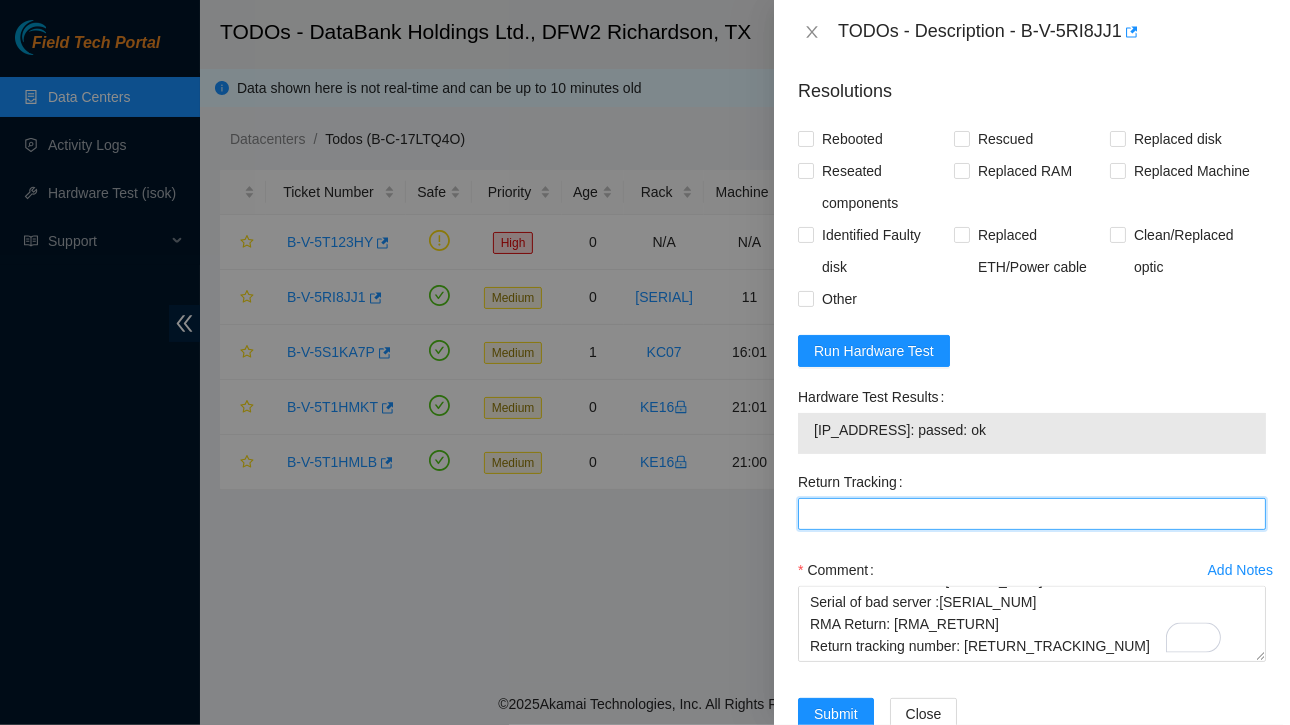 paste on "[TRACKING_NUMBER]" 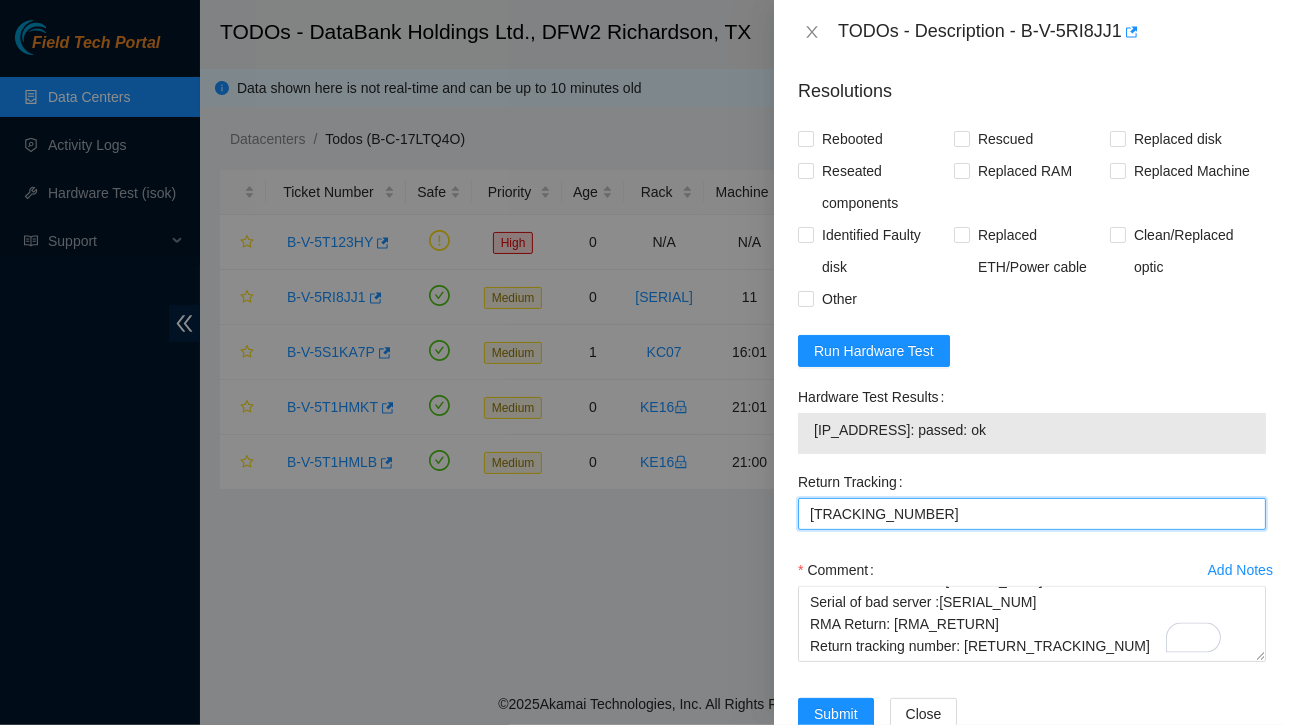 type on "[TRACKING_NUMBER]" 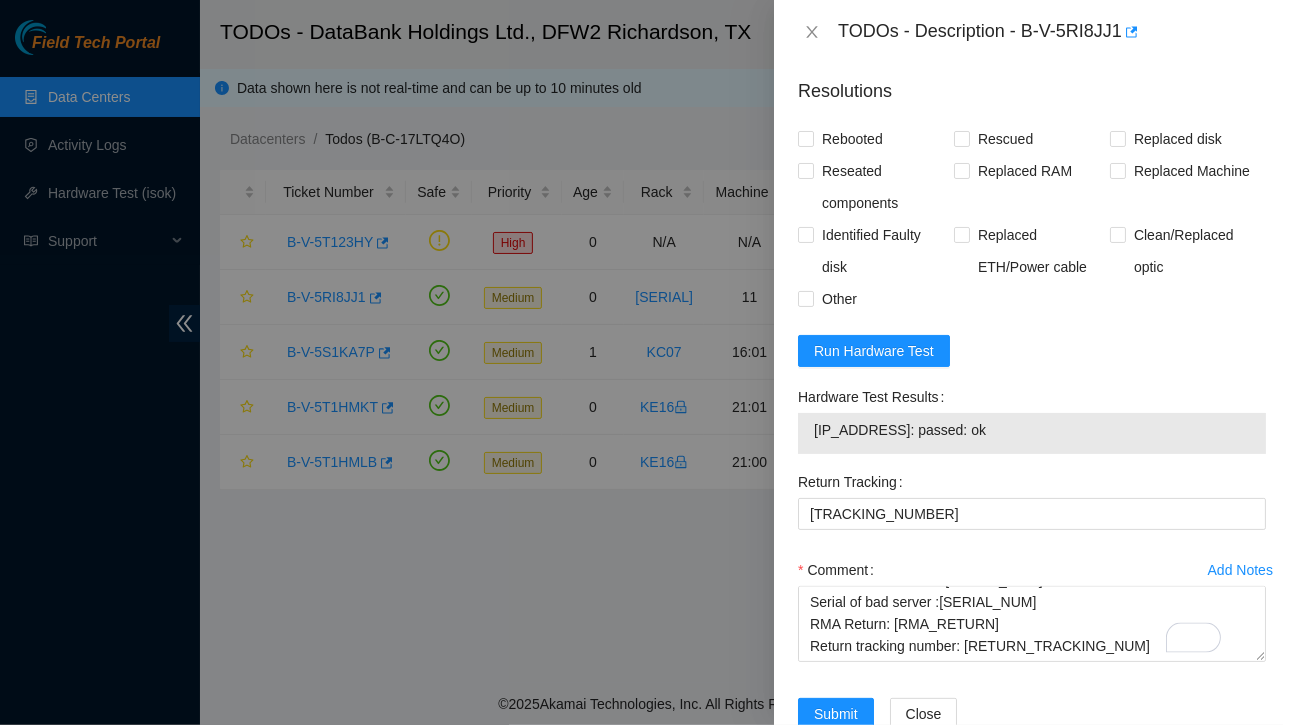 drag, startPoint x: 811, startPoint y: 446, endPoint x: 990, endPoint y: 452, distance: 179.10052 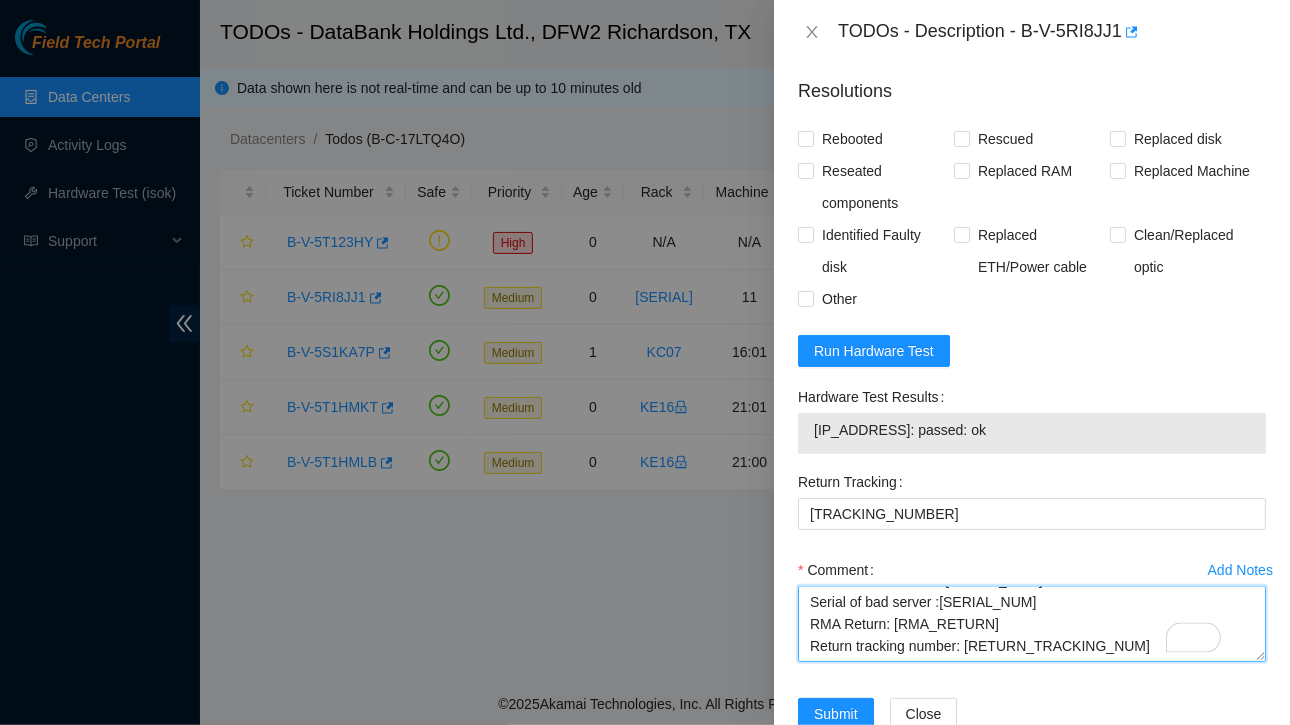 click on "Contacted NOCC got green tp proceed
Ticket:[TICKET_ID]
Service Order: [SERVICE_ORDER]
Tracking Numbers: [TRACKING_NUMBERS]
Serial of new server  :[SERIAL_NUM]
Serial of bad server :[SERIAL_NUM]
RMA Return: [RMA_RETURN]
Return tracking number: [RETURN_TRACKING_NUM]" at bounding box center (1032, 624) 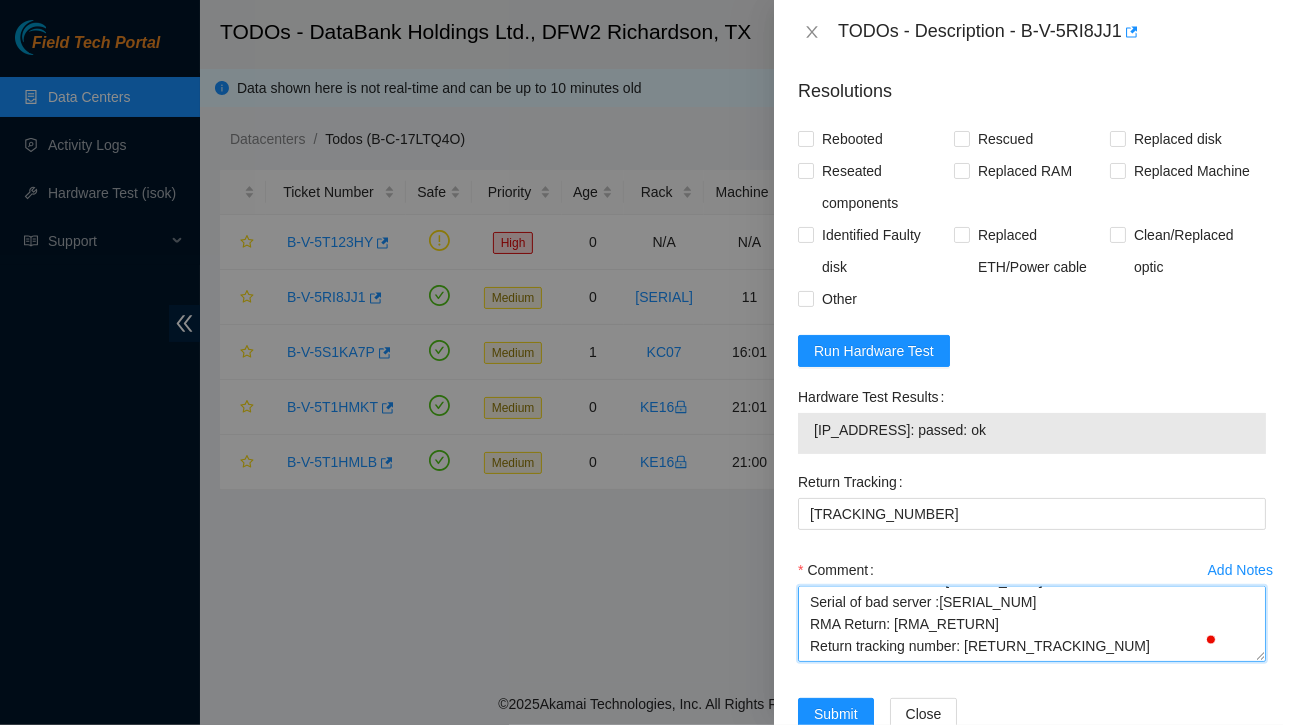 paste on "[IP_ADDRESS]: passed: ok" 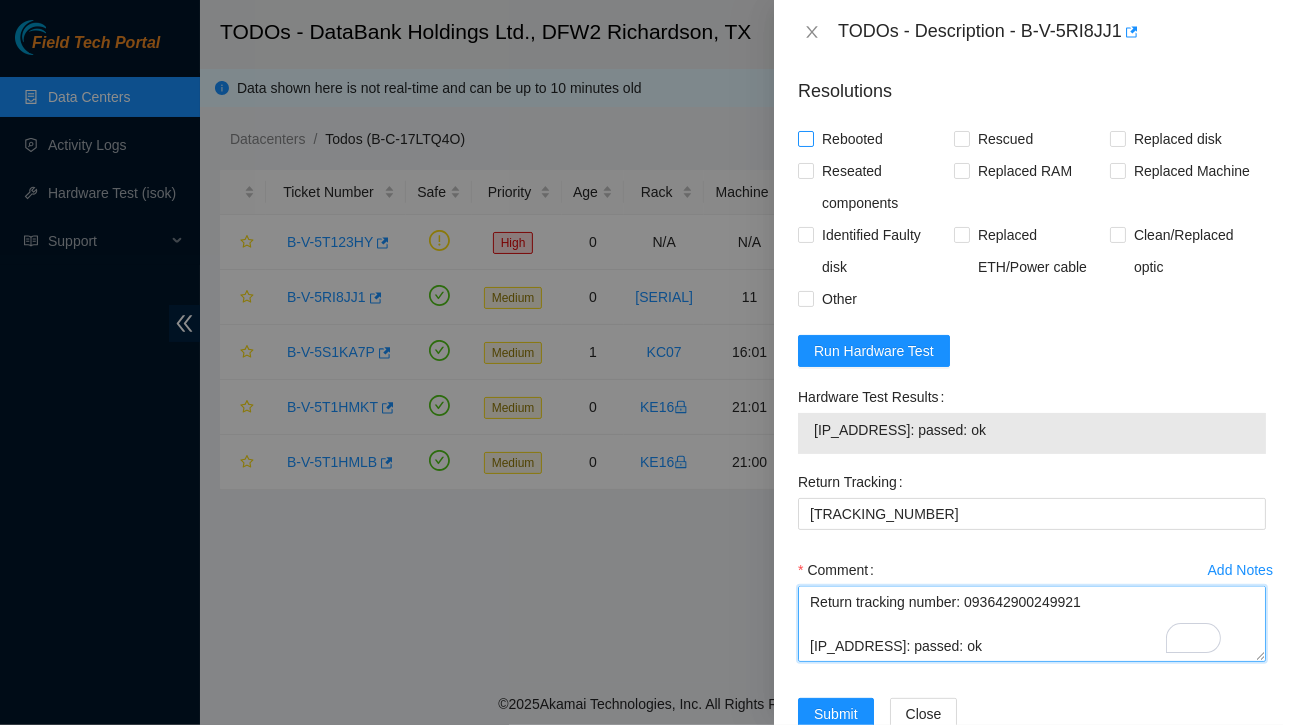 type on "Contacted NOCC got green tp proceed
Ticket:B-V-5RI8JJ1
Service Order: B-V-5S7U6OM
Tracking Numbers: 391727964107
Serial of new server  :CT-4241023-00060
Serial of bad server :CT-4241024-00127
RMA Return: B-V-5S7U6OV
Return tracking number: 093642900249921
[IP_ADDRESS]: passed: ok" 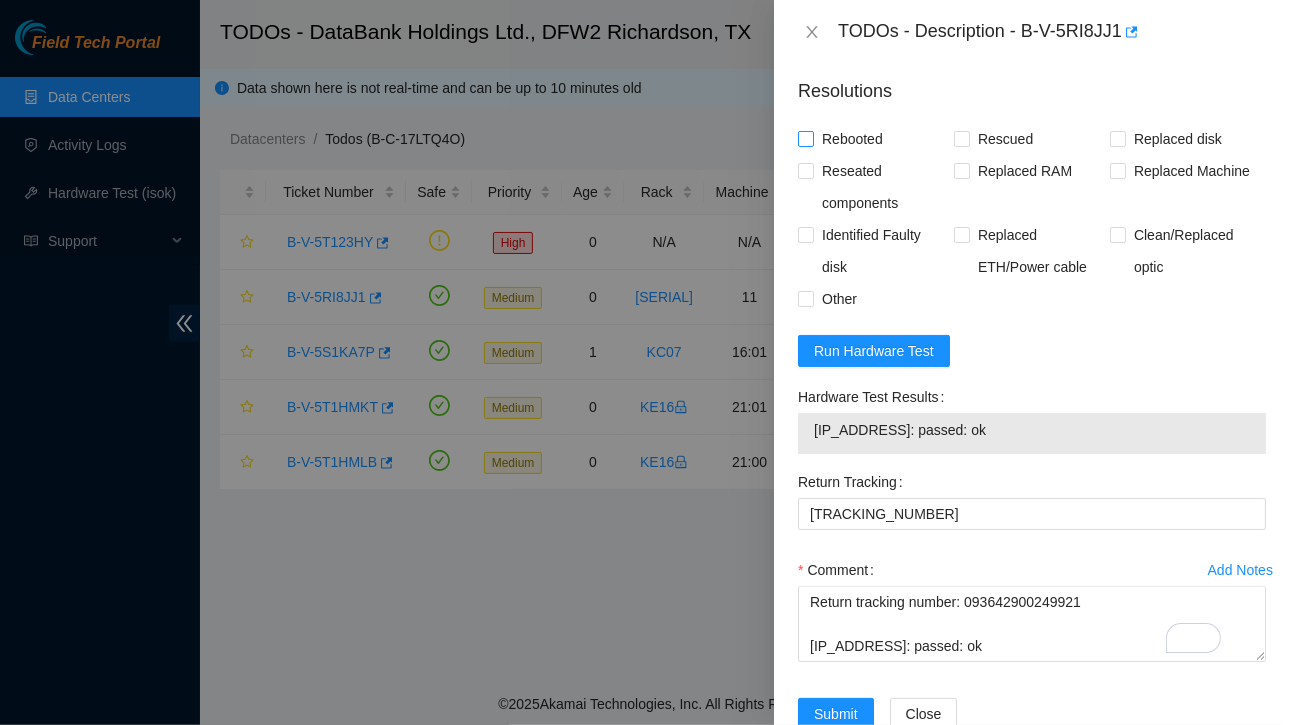 click on "Rebooted" at bounding box center [805, 138] 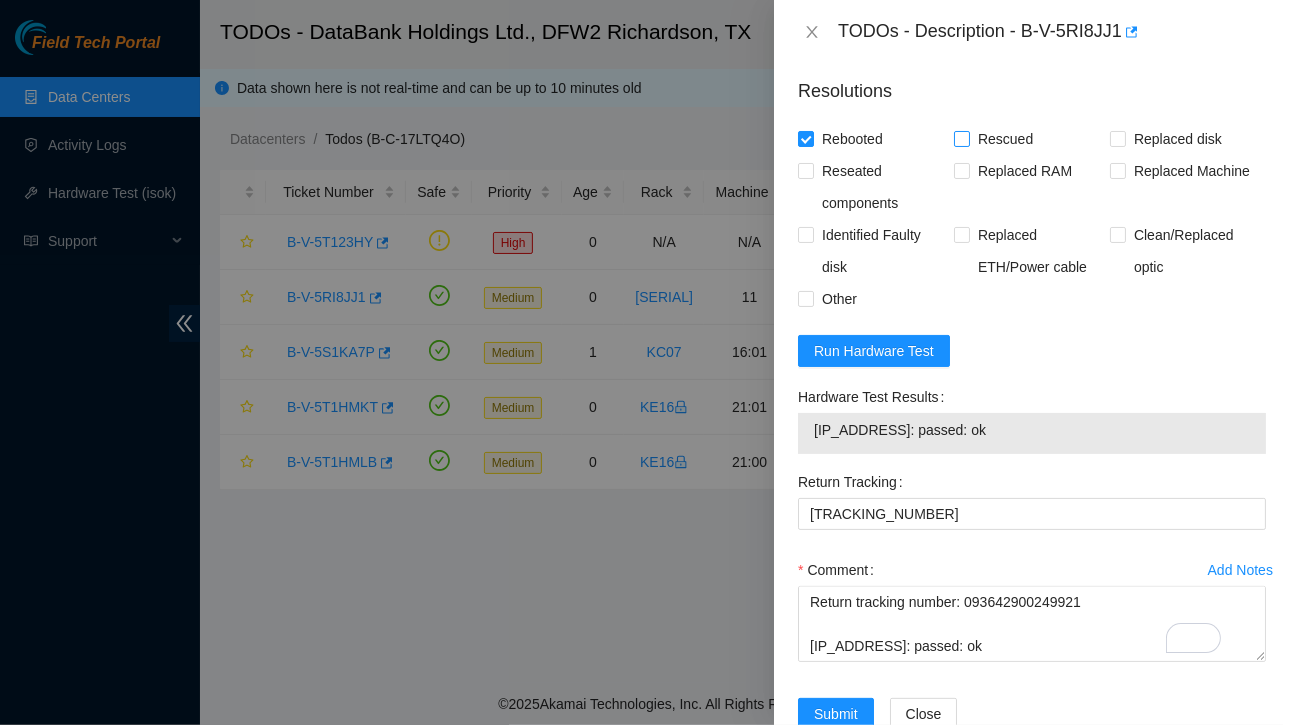 click on "Rescued" at bounding box center (961, 138) 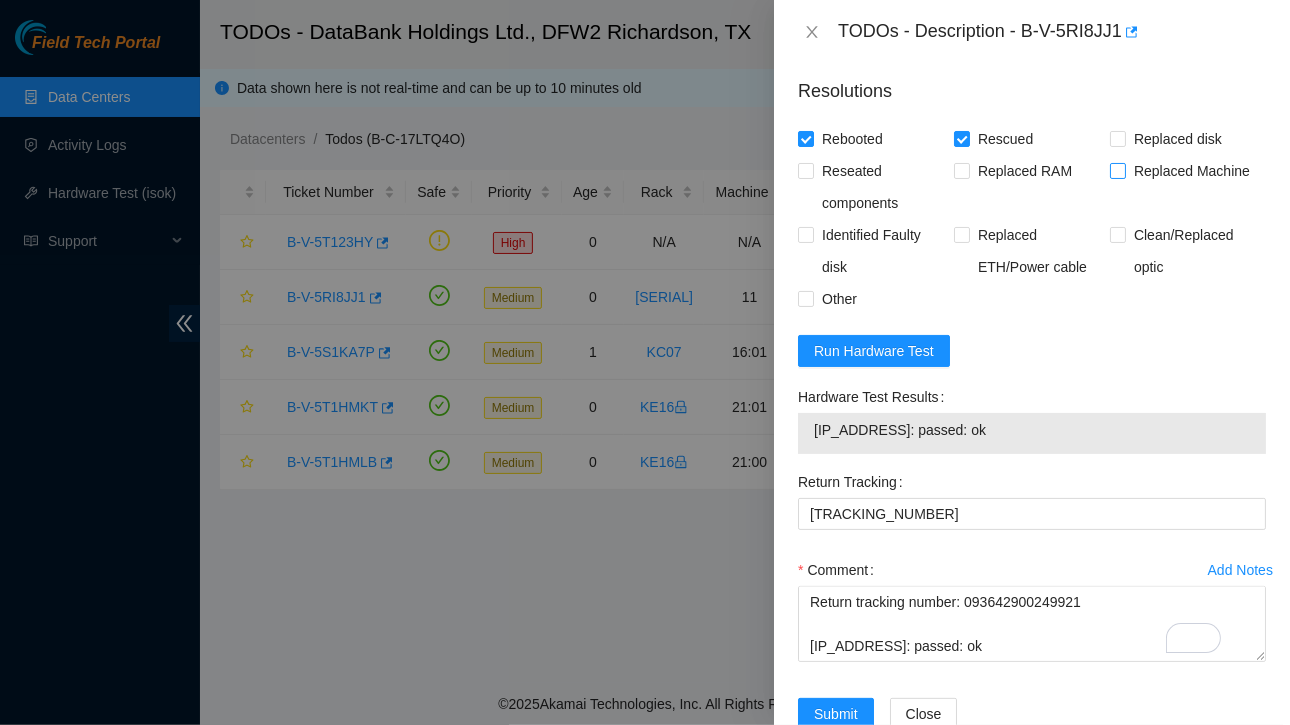 click on "Replaced Machine" at bounding box center (1192, 171) 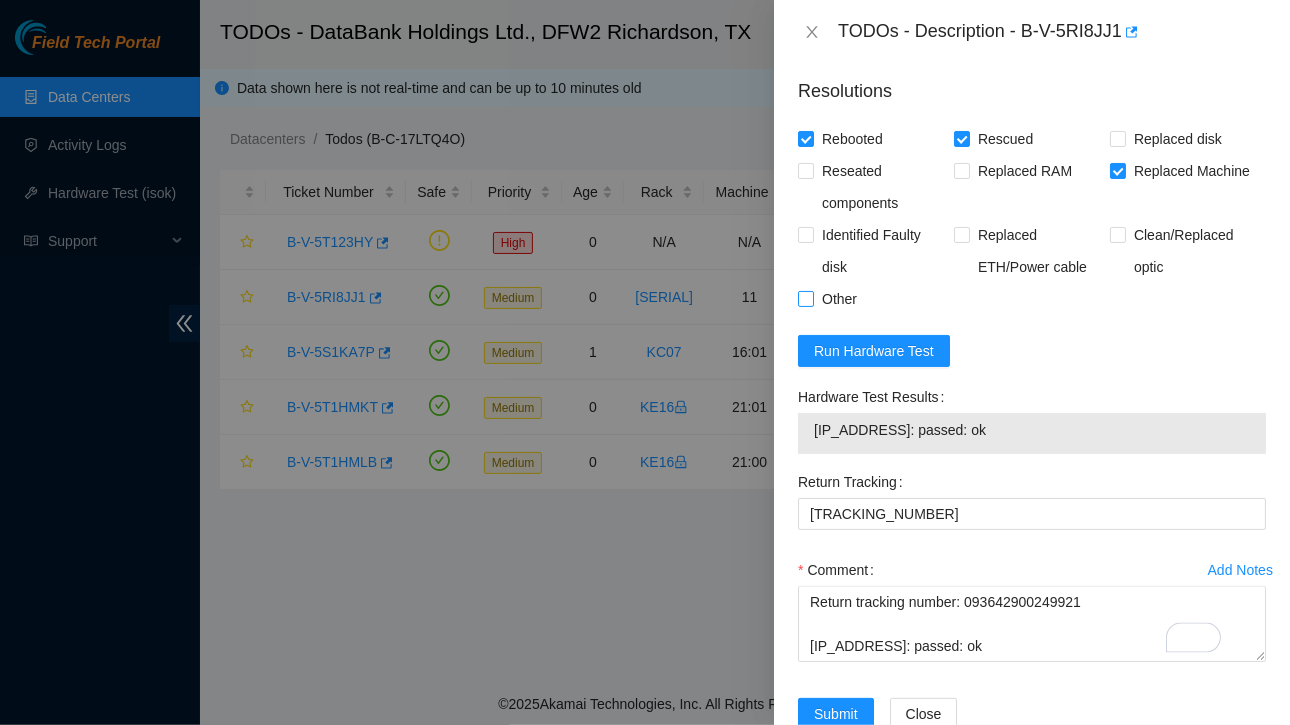 click at bounding box center [806, 299] 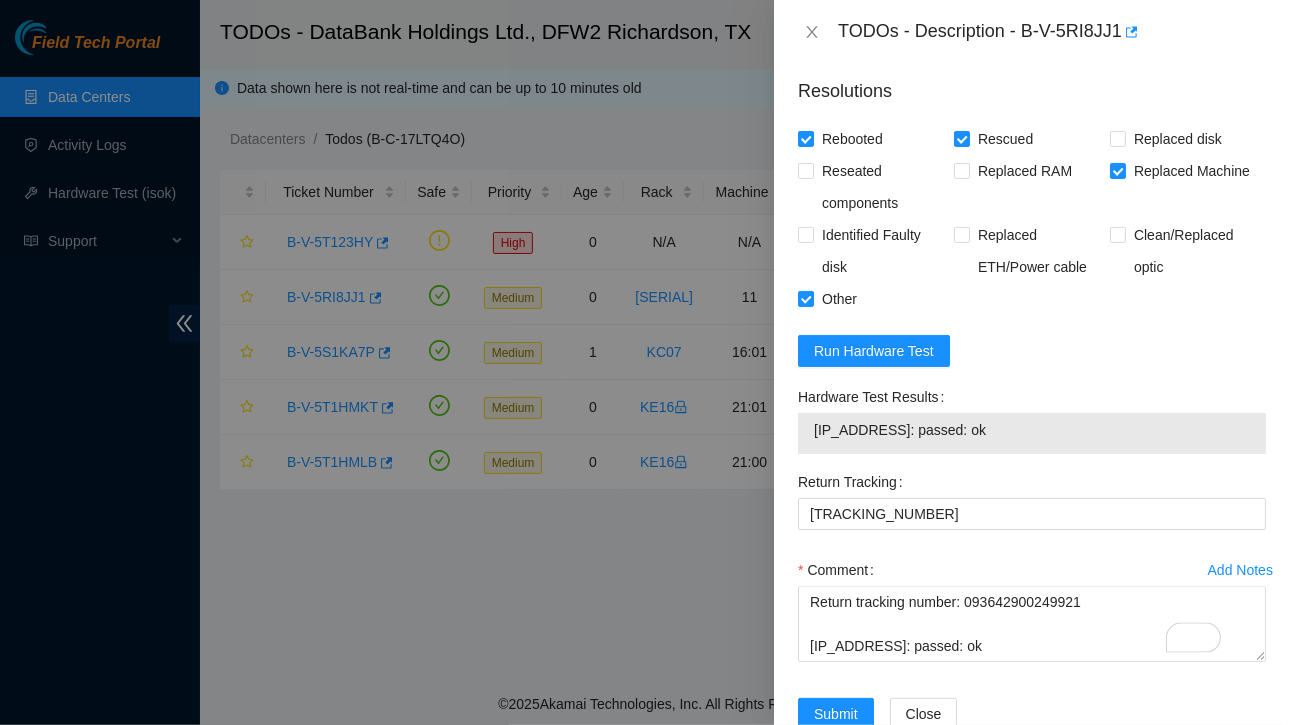 scroll, scrollTop: 1665, scrollLeft: 0, axis: vertical 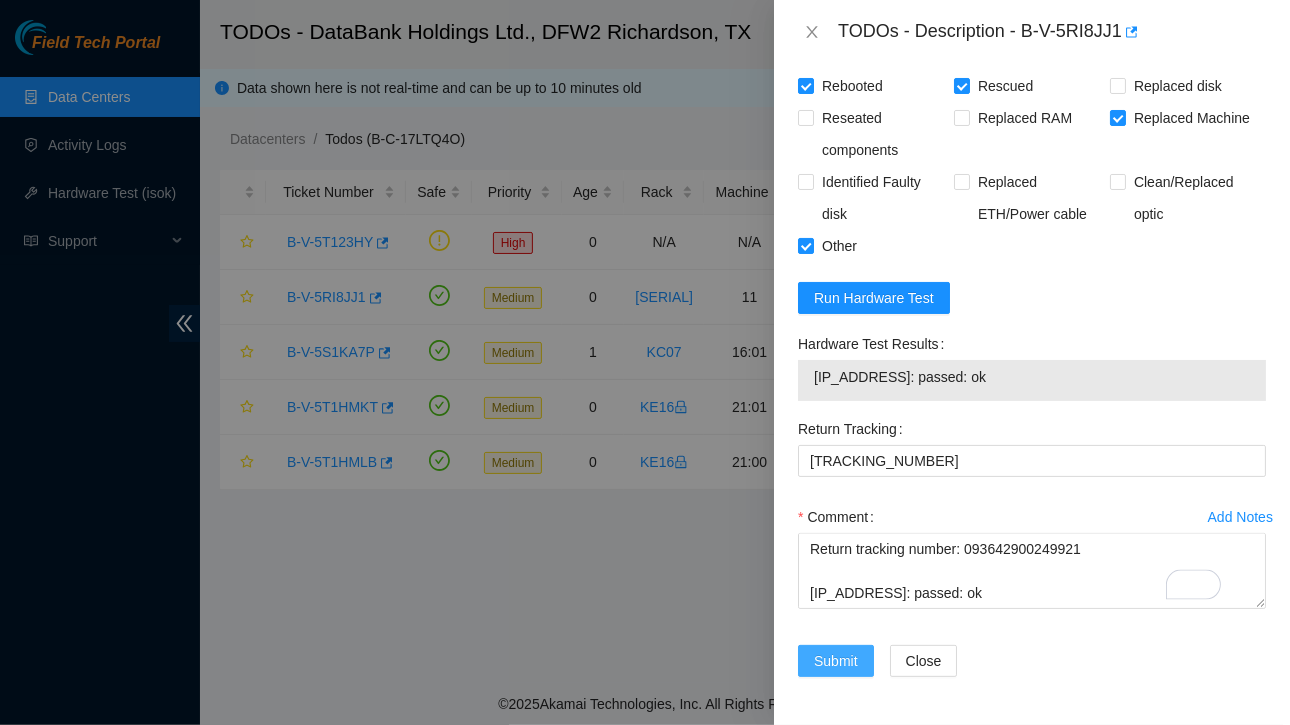 click on "Submit" at bounding box center (836, 661) 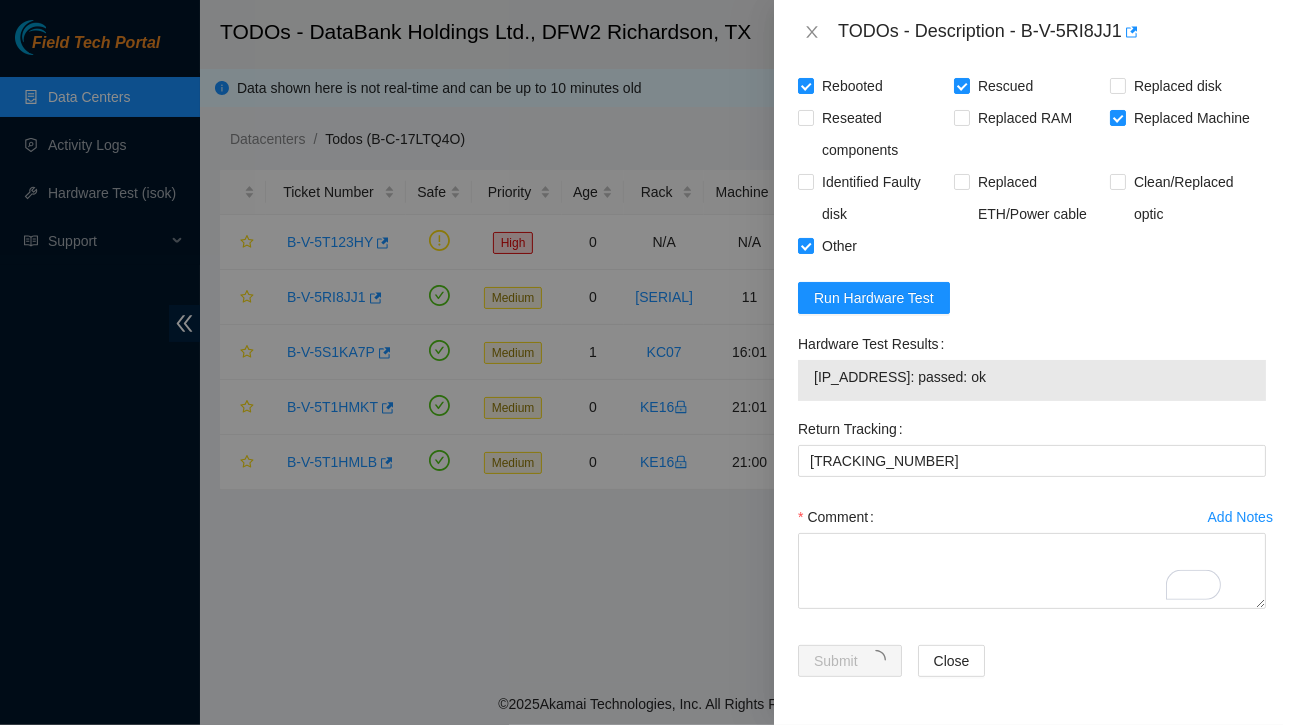 scroll, scrollTop: 0, scrollLeft: 0, axis: both 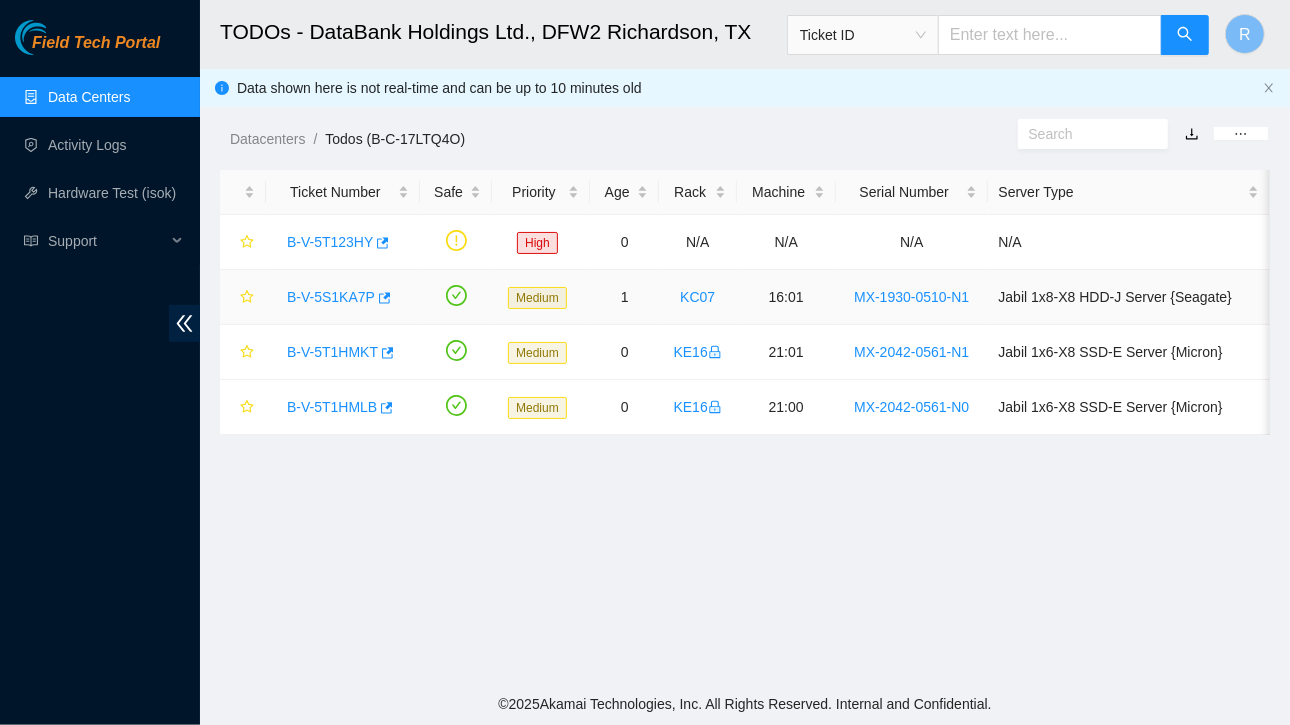 click on "B-V-5S1KA7P" at bounding box center [331, 297] 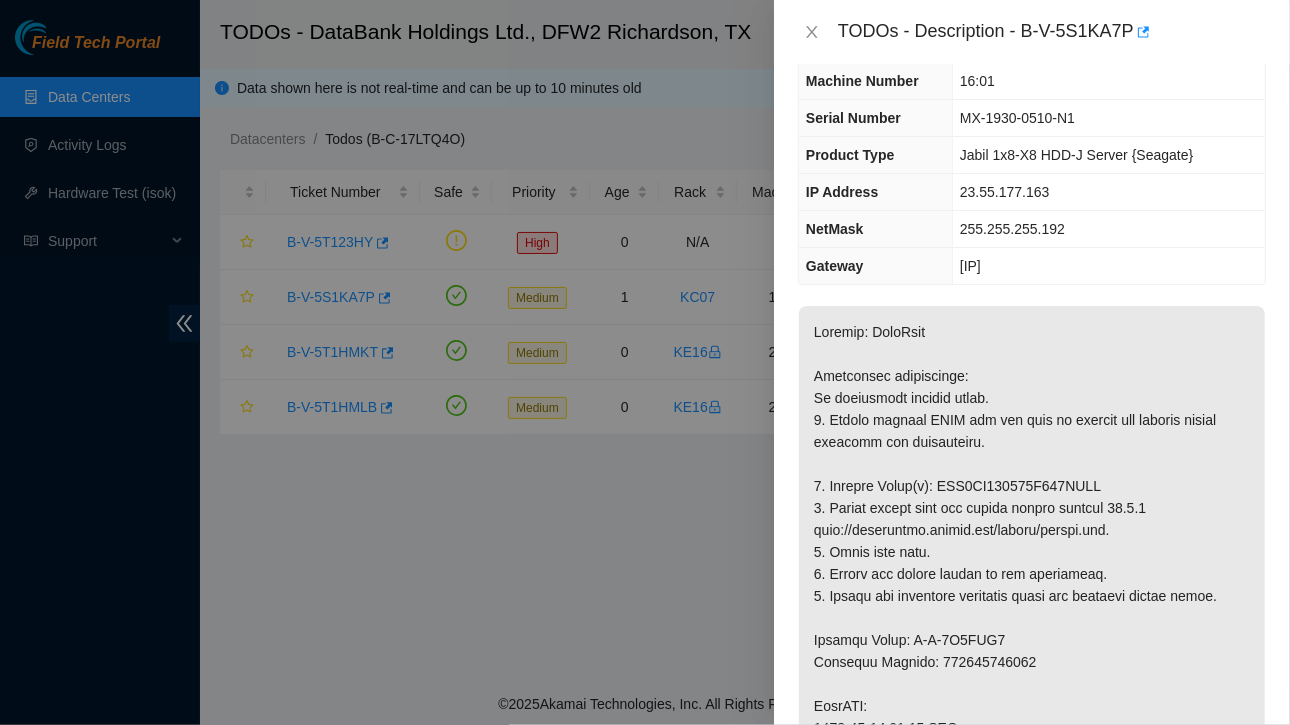 scroll, scrollTop: 0, scrollLeft: 0, axis: both 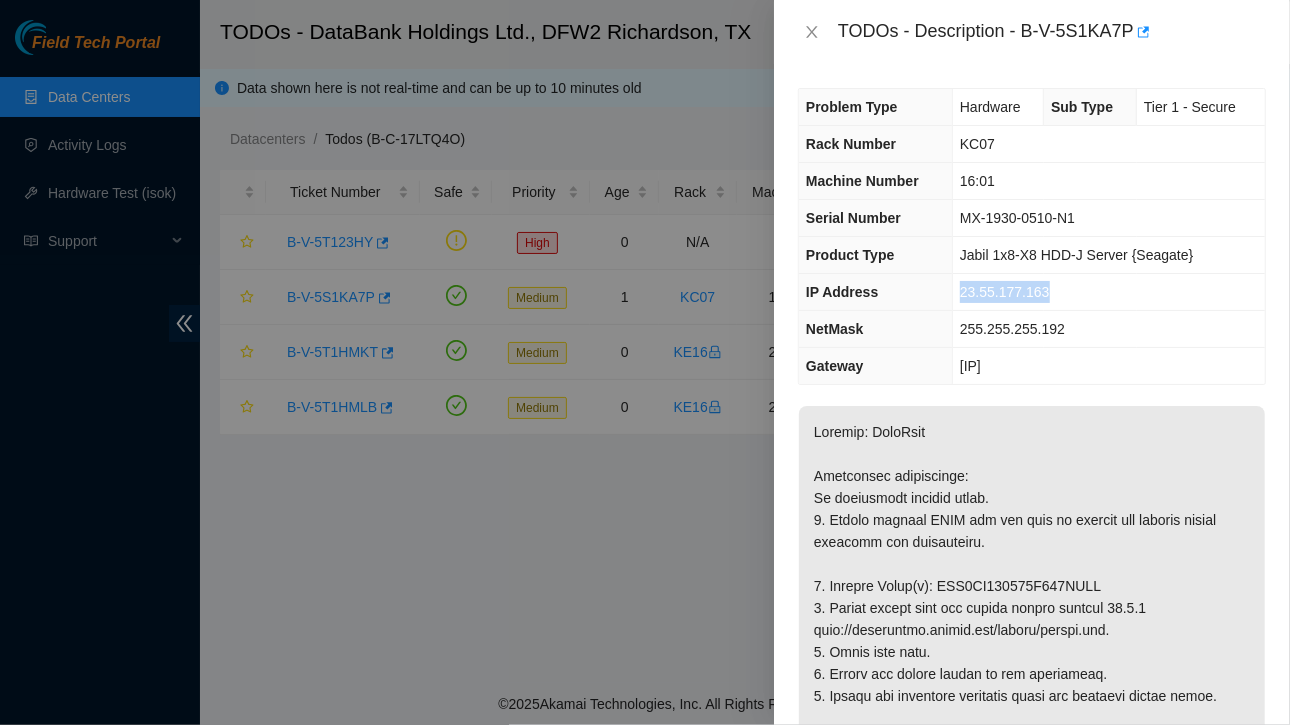 drag, startPoint x: 958, startPoint y: 292, endPoint x: 1066, endPoint y: 296, distance: 108.07405 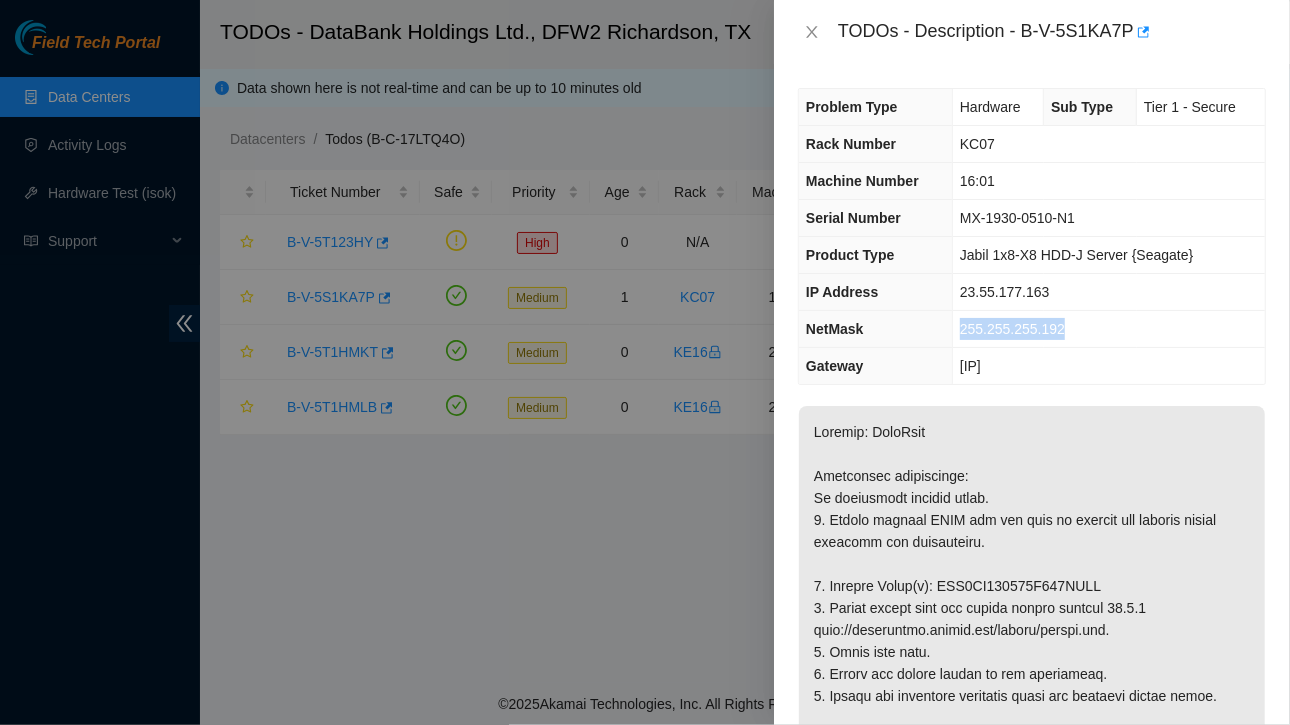 drag, startPoint x: 960, startPoint y: 328, endPoint x: 1065, endPoint y: 324, distance: 105.076164 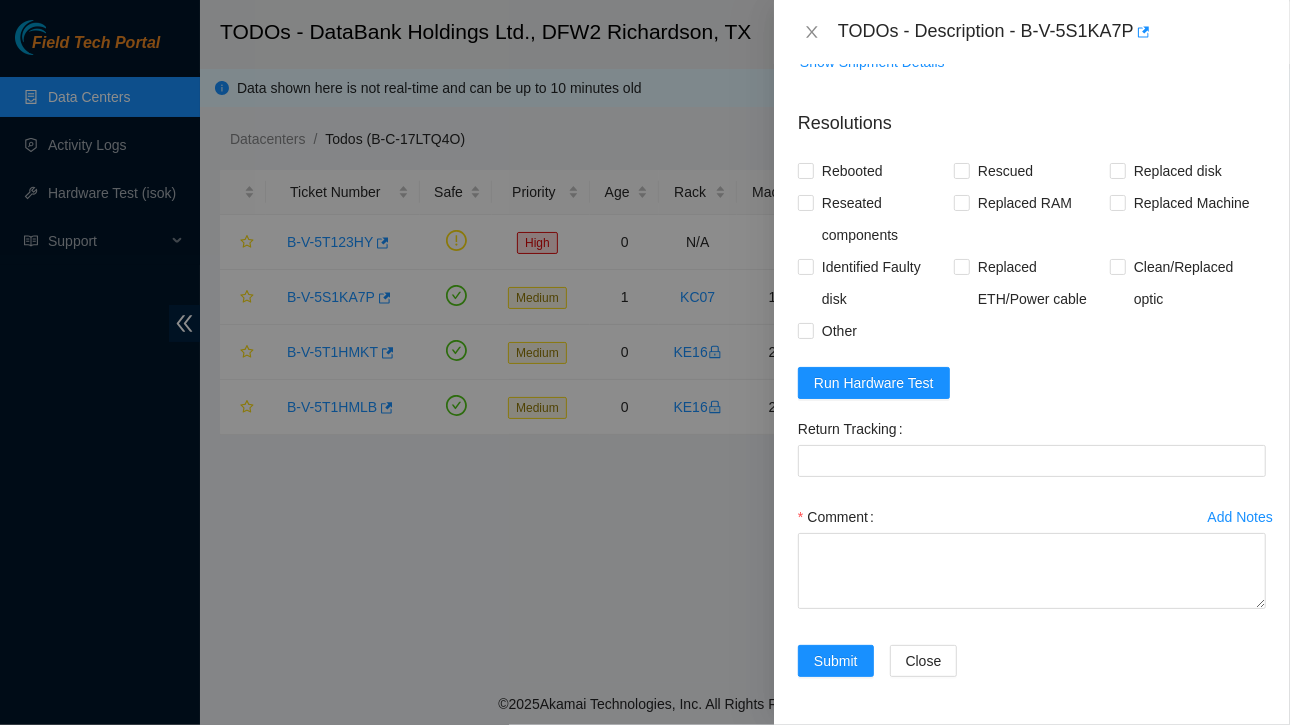 scroll, scrollTop: 1520, scrollLeft: 0, axis: vertical 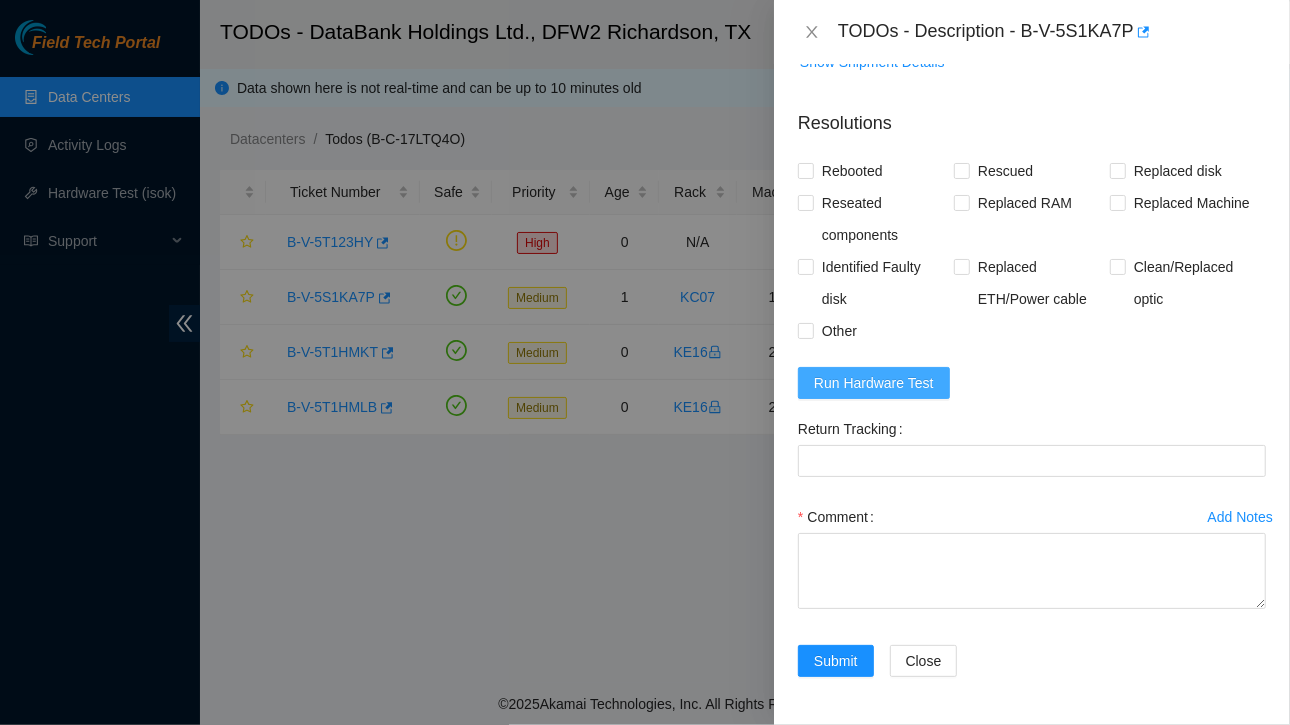 click on "Run Hardware Test" at bounding box center (874, 383) 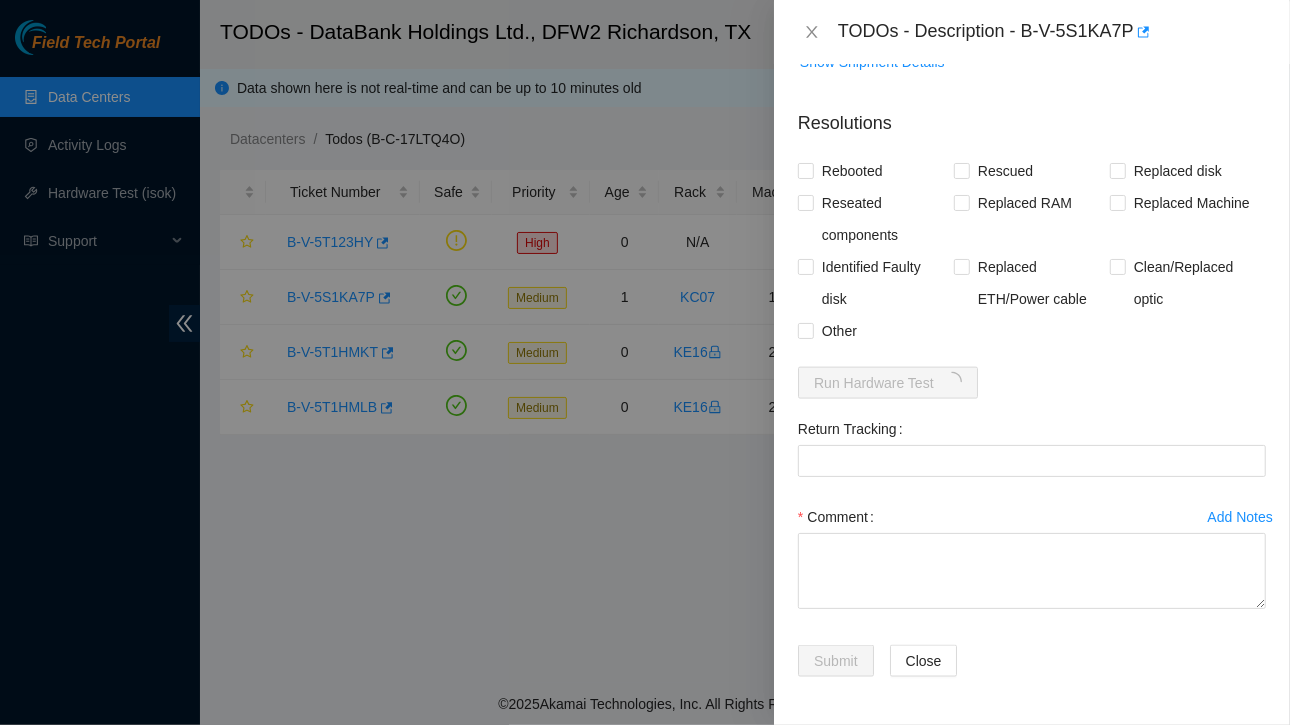 scroll, scrollTop: 1521, scrollLeft: 0, axis: vertical 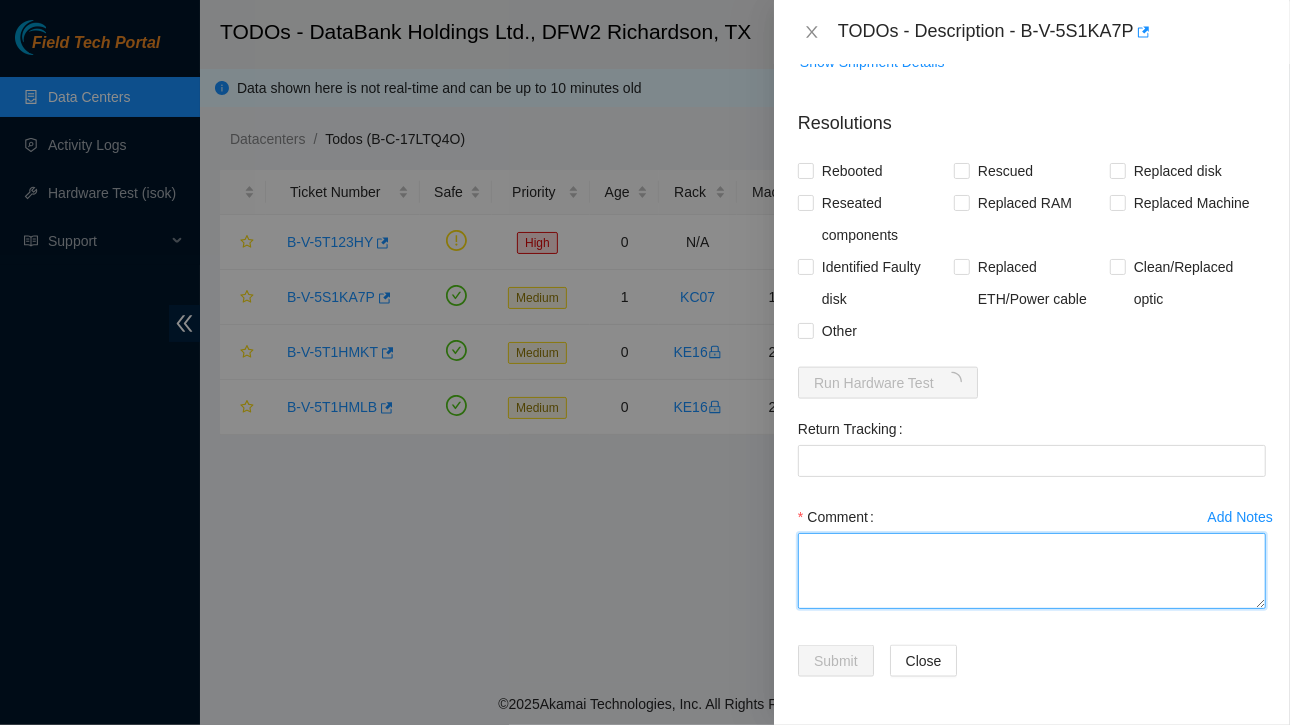 click on "Comment" at bounding box center (1032, 571) 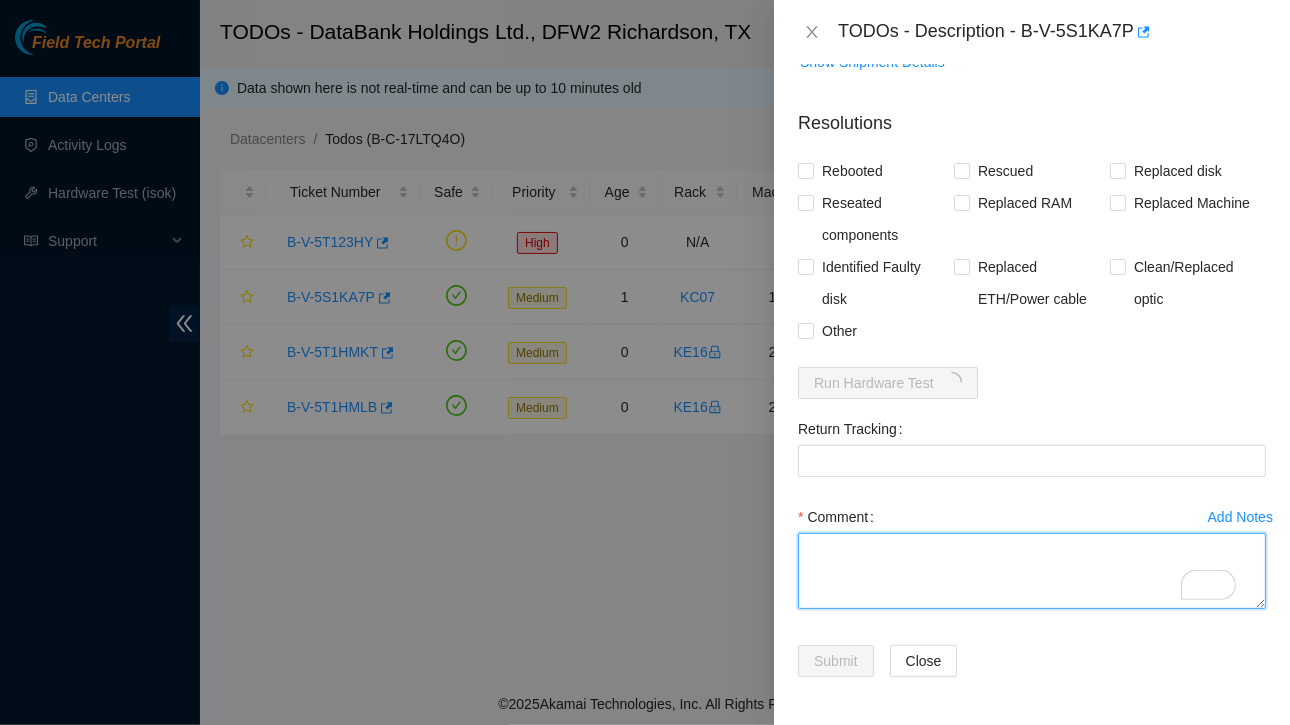 scroll, scrollTop: 1544, scrollLeft: 0, axis: vertical 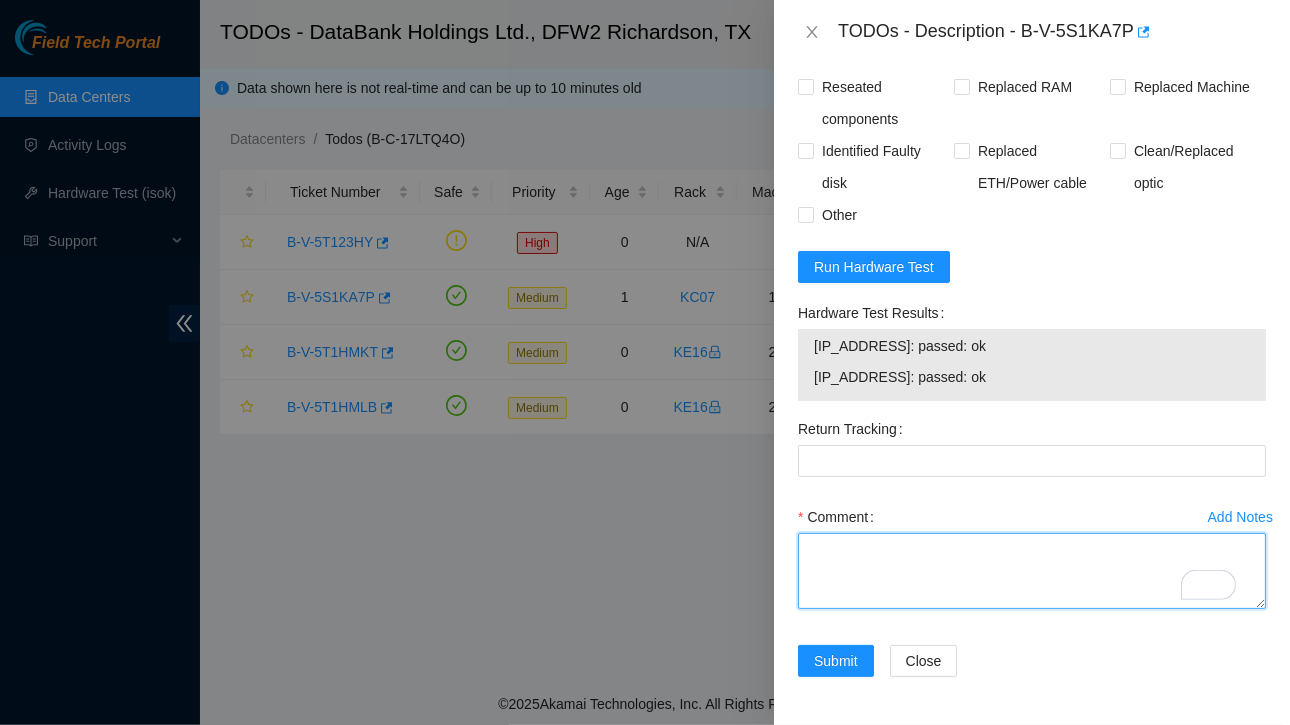 click on "Comment" at bounding box center (1032, 571) 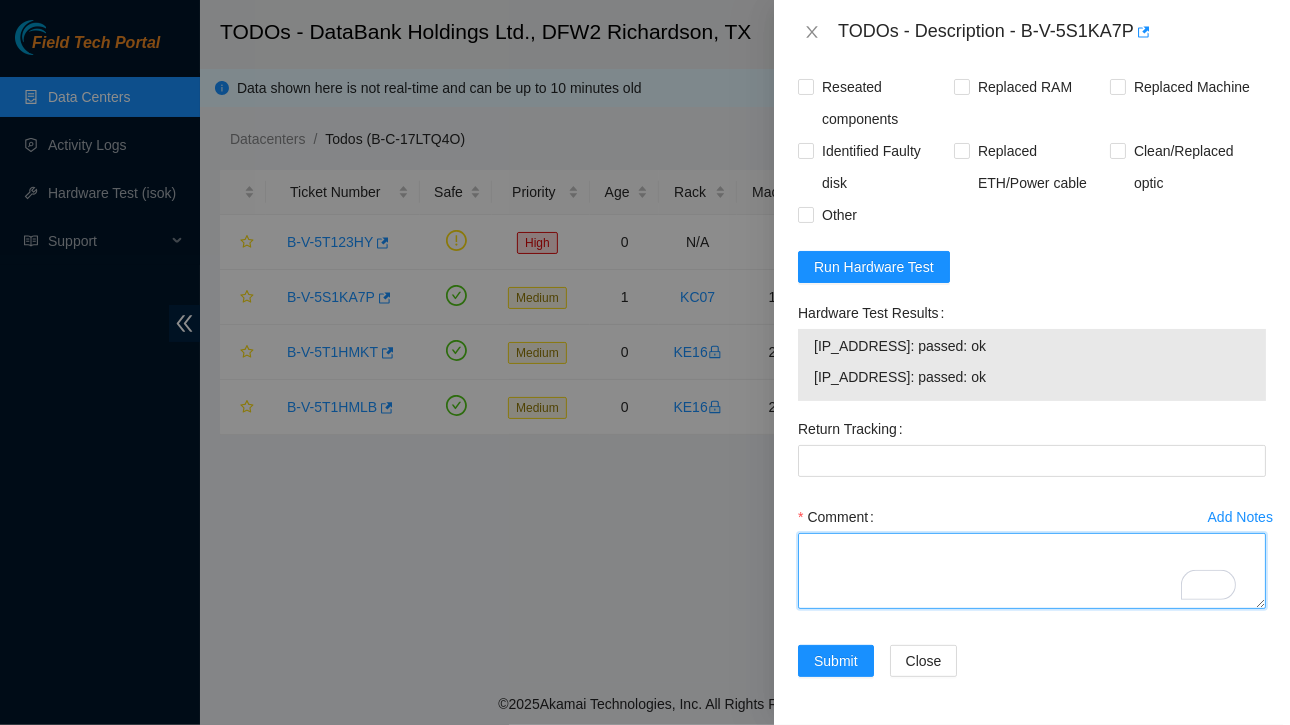 paste on "Ticket: B-V-5S1KA7P
Service Order: B-V-5S1MFV5
Tracking Numbers: 463470038820
Serial of New disk :WFKA7W1E
Serial of Bad disk:WFK1PC490000E905DNKT
RMA Return: B-V-5S1MFVE
Return tracking number: 463470038831" 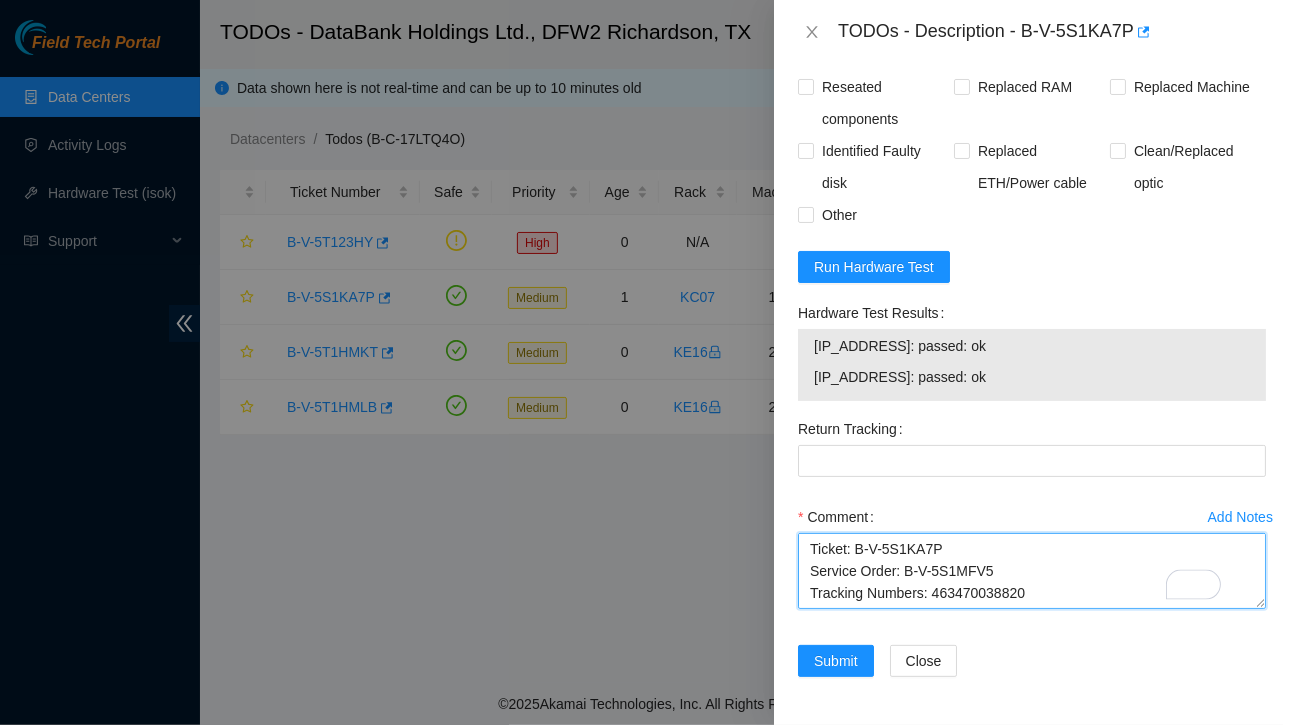 scroll, scrollTop: 148, scrollLeft: 0, axis: vertical 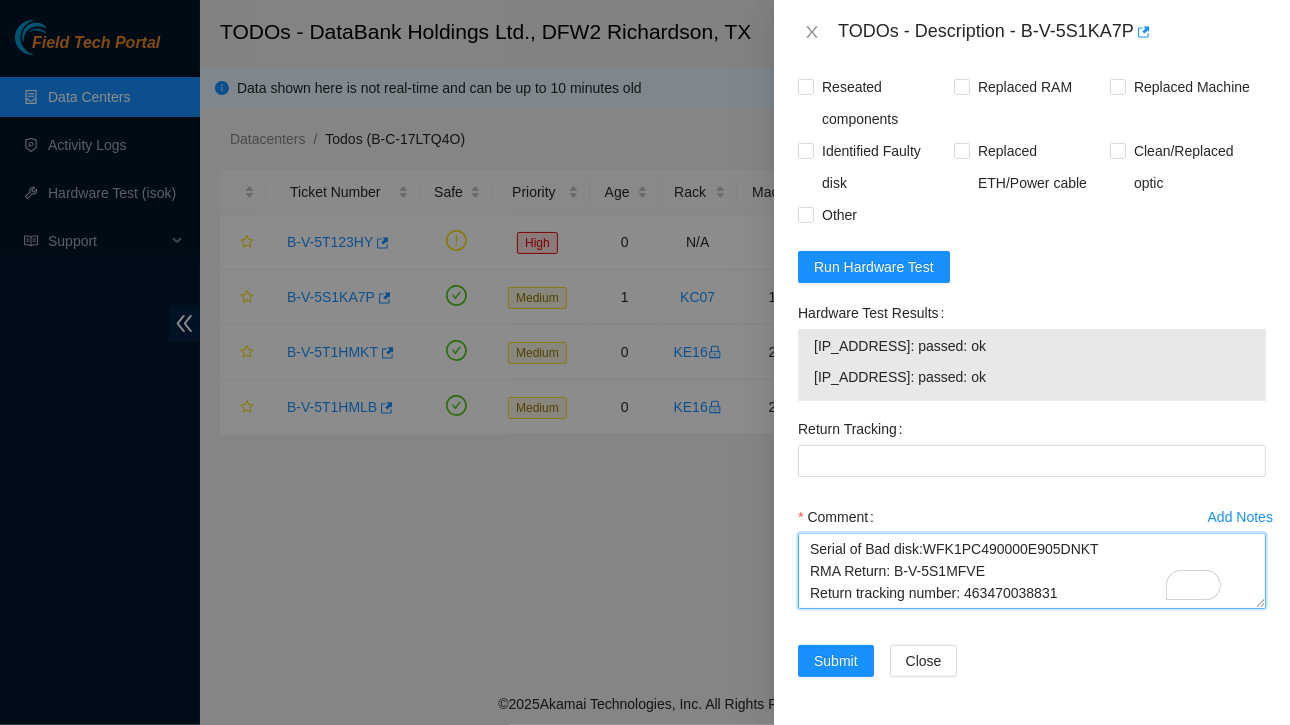 click on "Ticket: B-V-5S1KA7P
Service Order: B-V-5S1MFV5
Tracking Numbers: 463470038820
Serial of New disk :WFKA7W1E
Serial of Bad disk:WFK1PC490000E905DNKT
RMA Return: B-V-5S1MFVE
Return tracking number: 463470038831" at bounding box center (1032, 571) 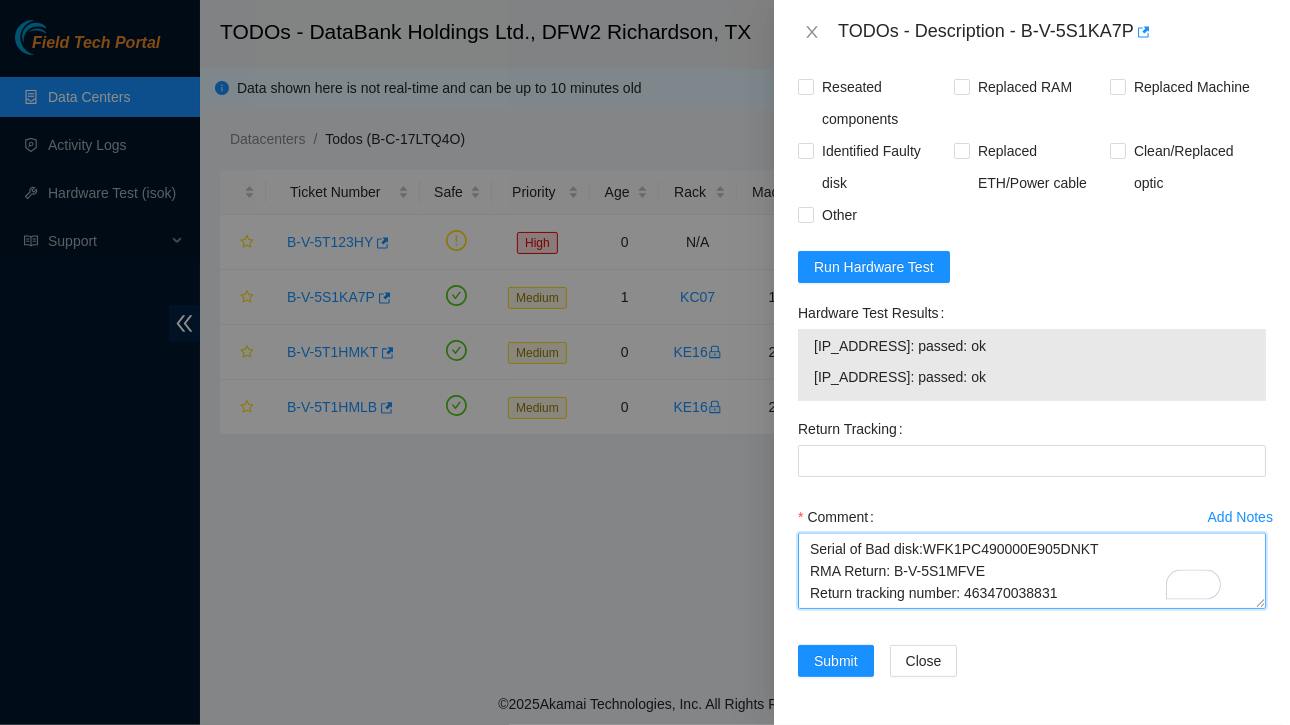 drag, startPoint x: 960, startPoint y: 540, endPoint x: 1036, endPoint y: 553, distance: 77.10383 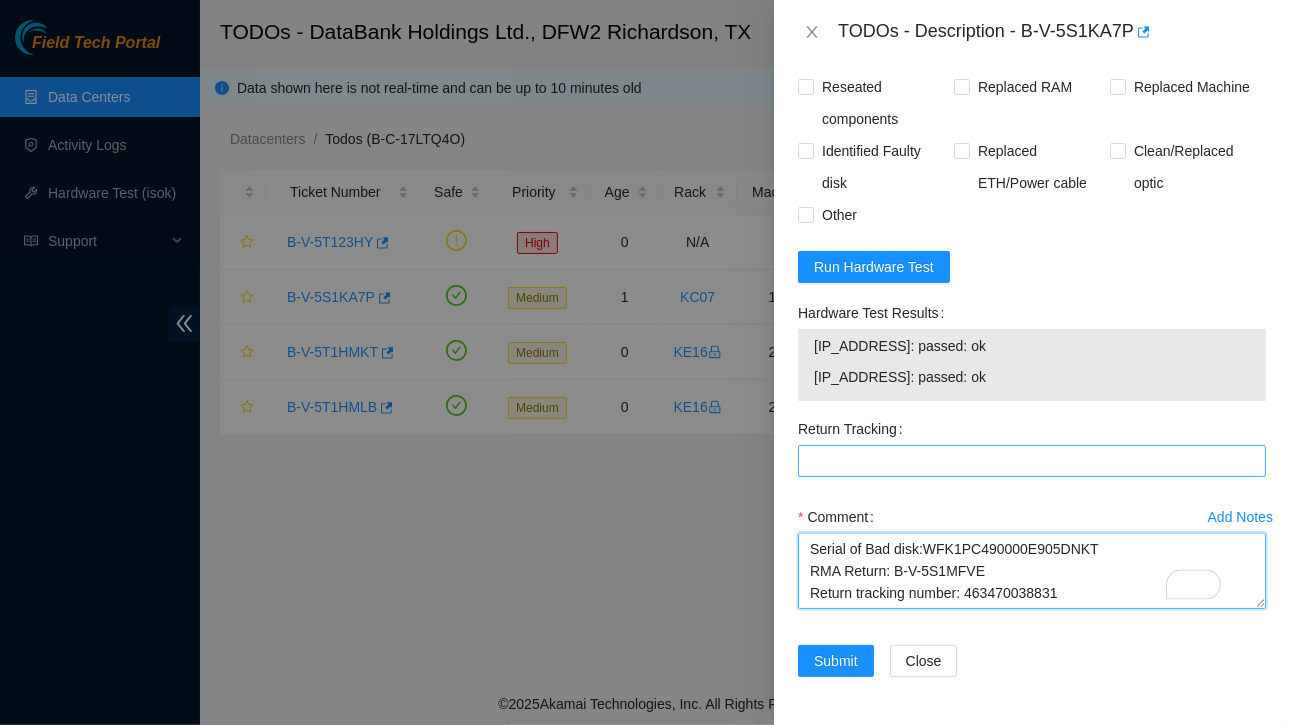 type on "Ticket: B-V-5S1KA7P
Service Order: B-V-5S1MFV5
Tracking Numbers: 463470038820
Serial of New disk :WFKA7W1E
Serial of Bad disk:WFK1PC490000E905DNKT
RMA Return: B-V-5S1MFVE
Return tracking number: 463470038831" 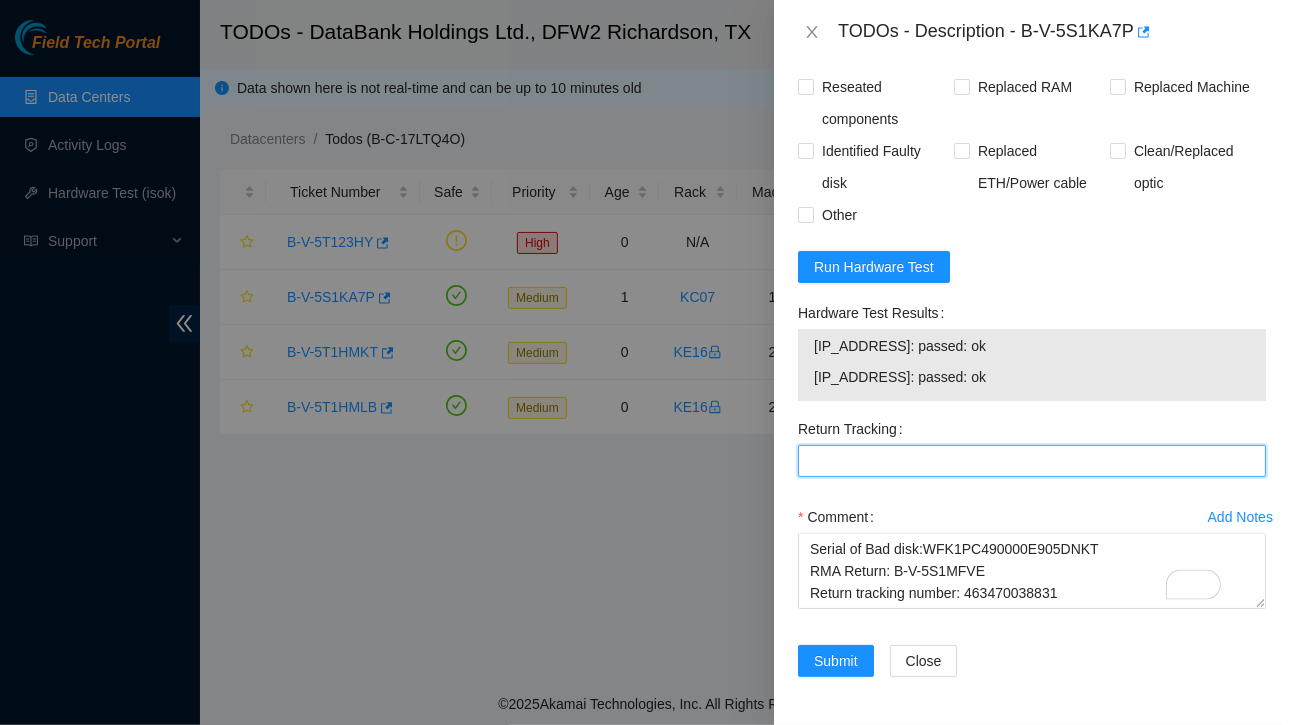 click on "Return Tracking" at bounding box center (1032, 461) 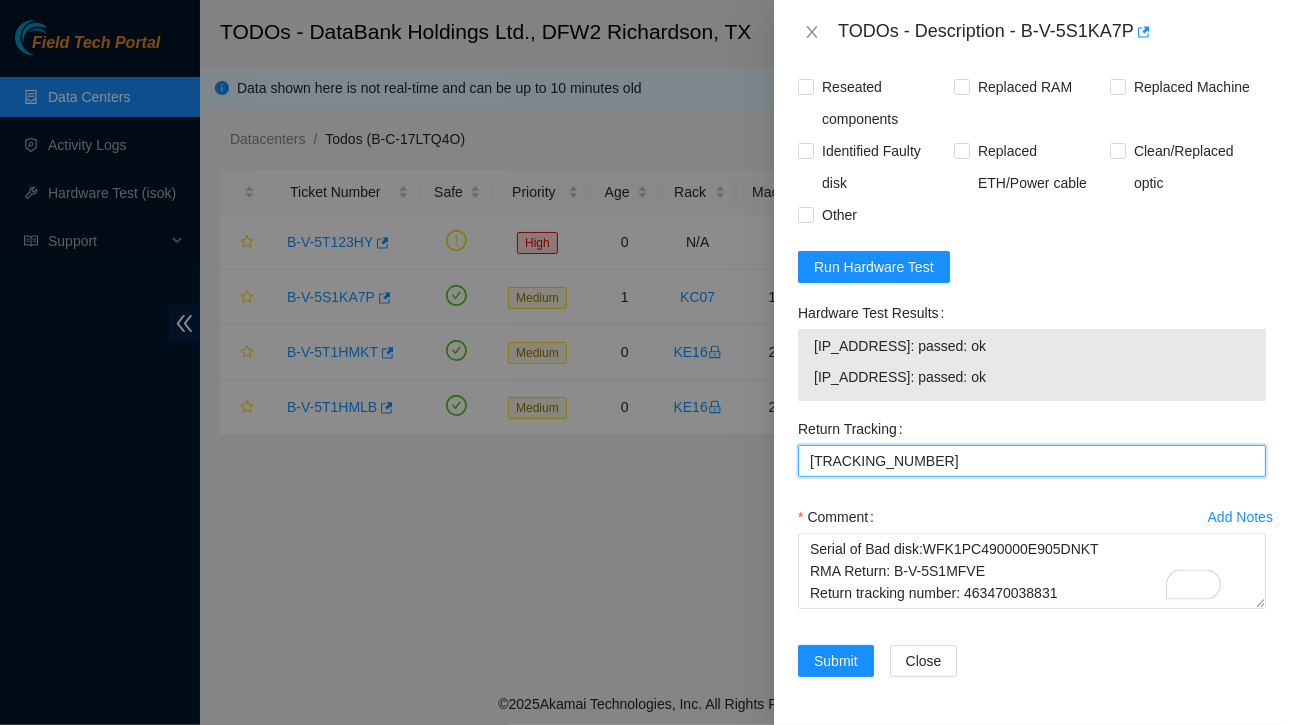 type on "[TRACKING_NUMBER]" 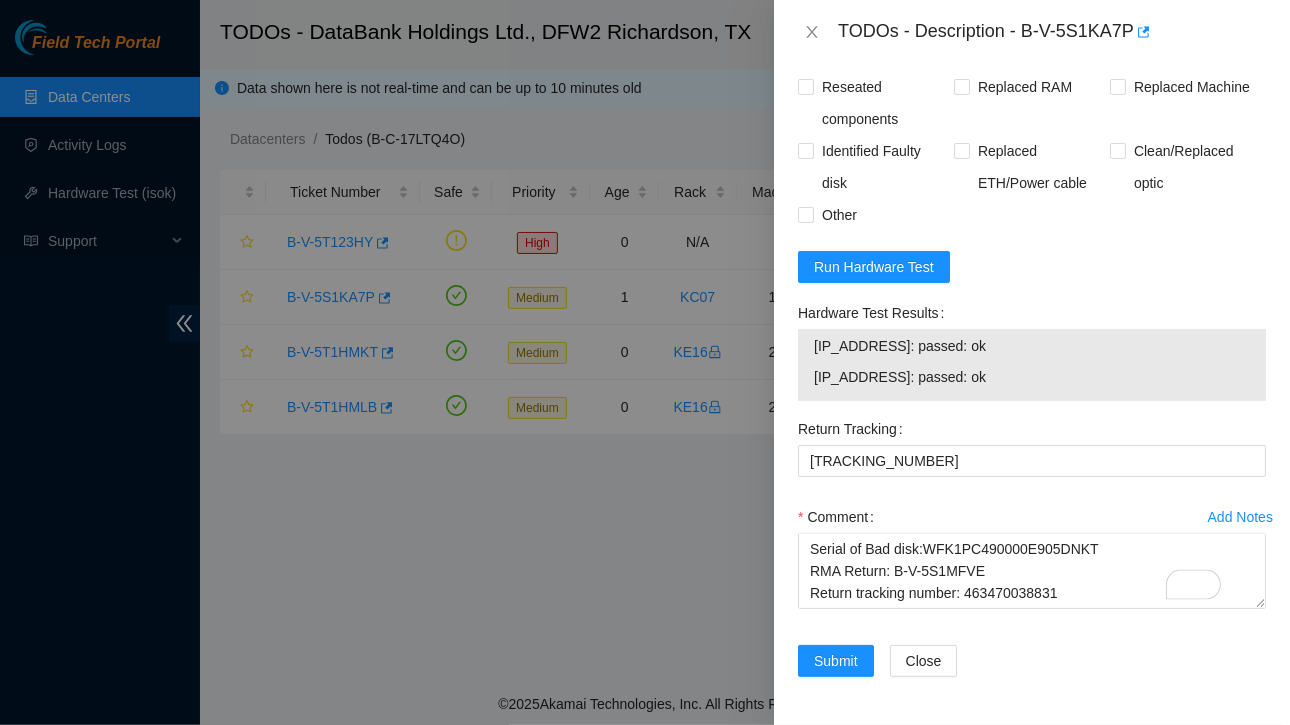 drag, startPoint x: 812, startPoint y: 330, endPoint x: 1001, endPoint y: 374, distance: 194.05412 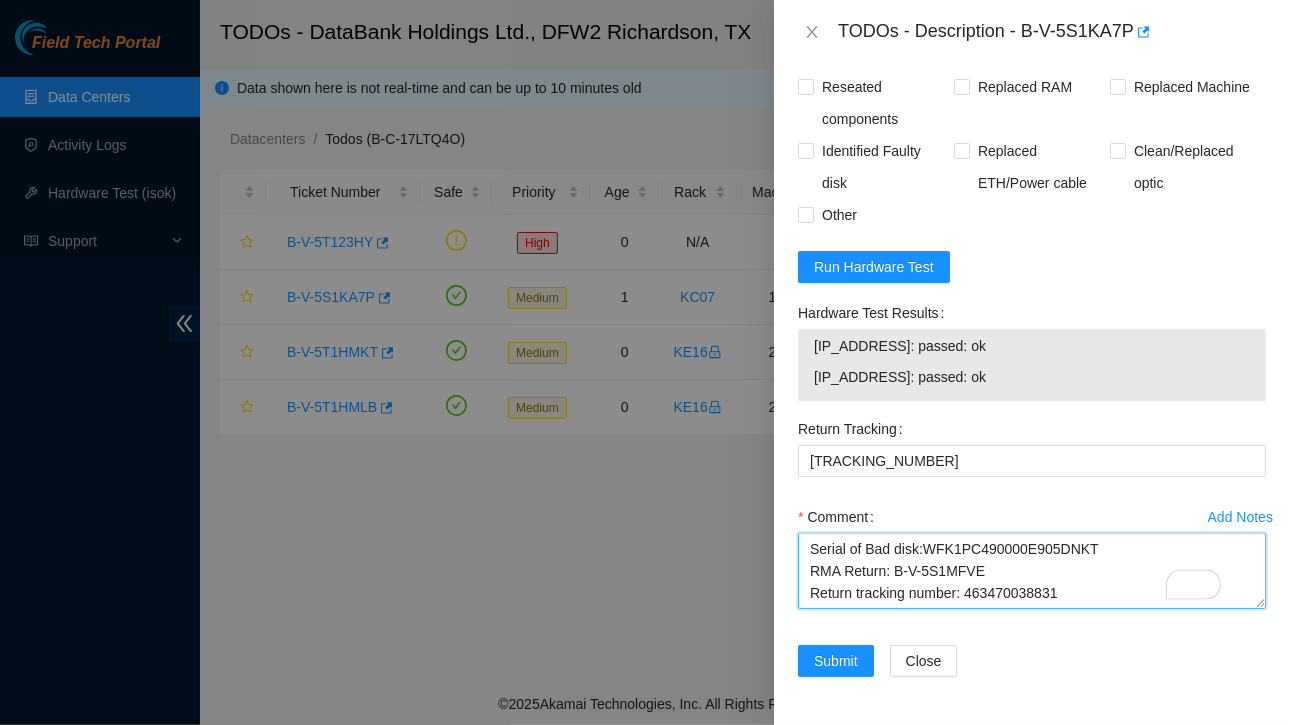 click on "Ticket: B-V-5S1KA7P
Service Order: B-V-5S1MFV5
Tracking Numbers: 463470038820
Serial of New disk :WFKA7W1E
Serial of Bad disk:WFK1PC490000E905DNKT
RMA Return: B-V-5S1MFVE
Return tracking number: 463470038831" at bounding box center [1032, 571] 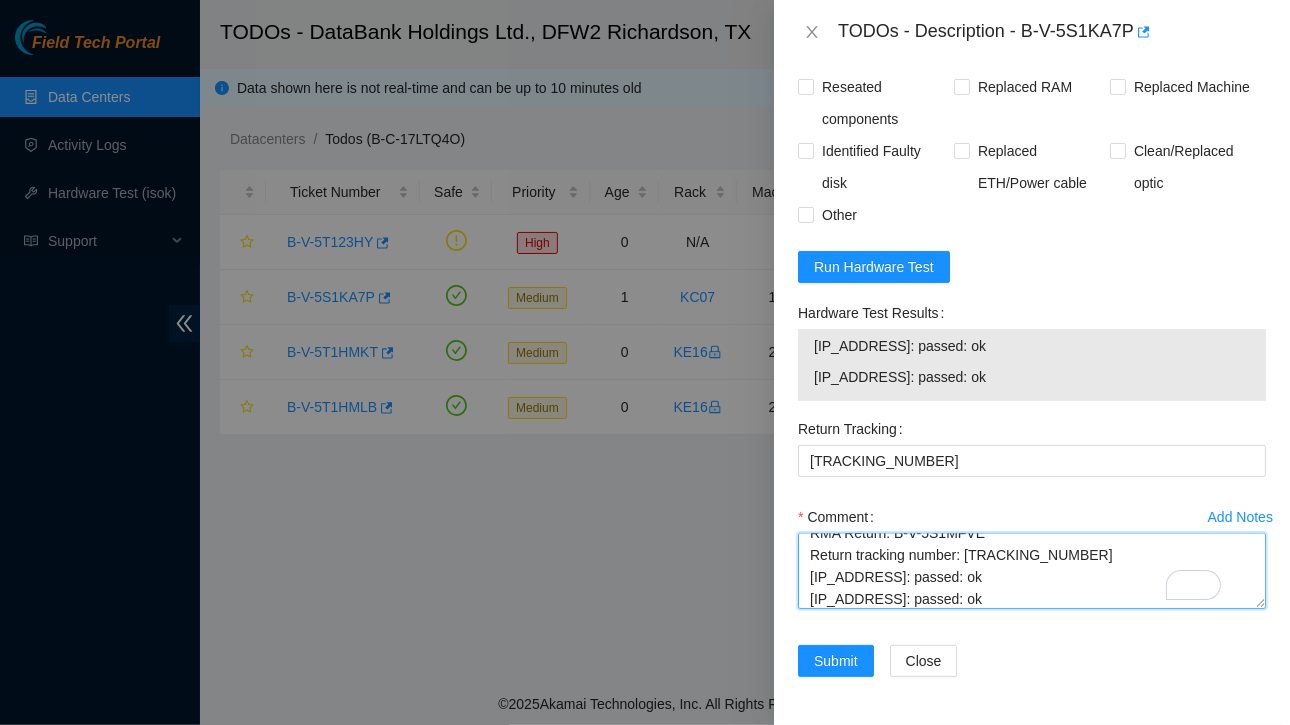 scroll, scrollTop: 1313, scrollLeft: 0, axis: vertical 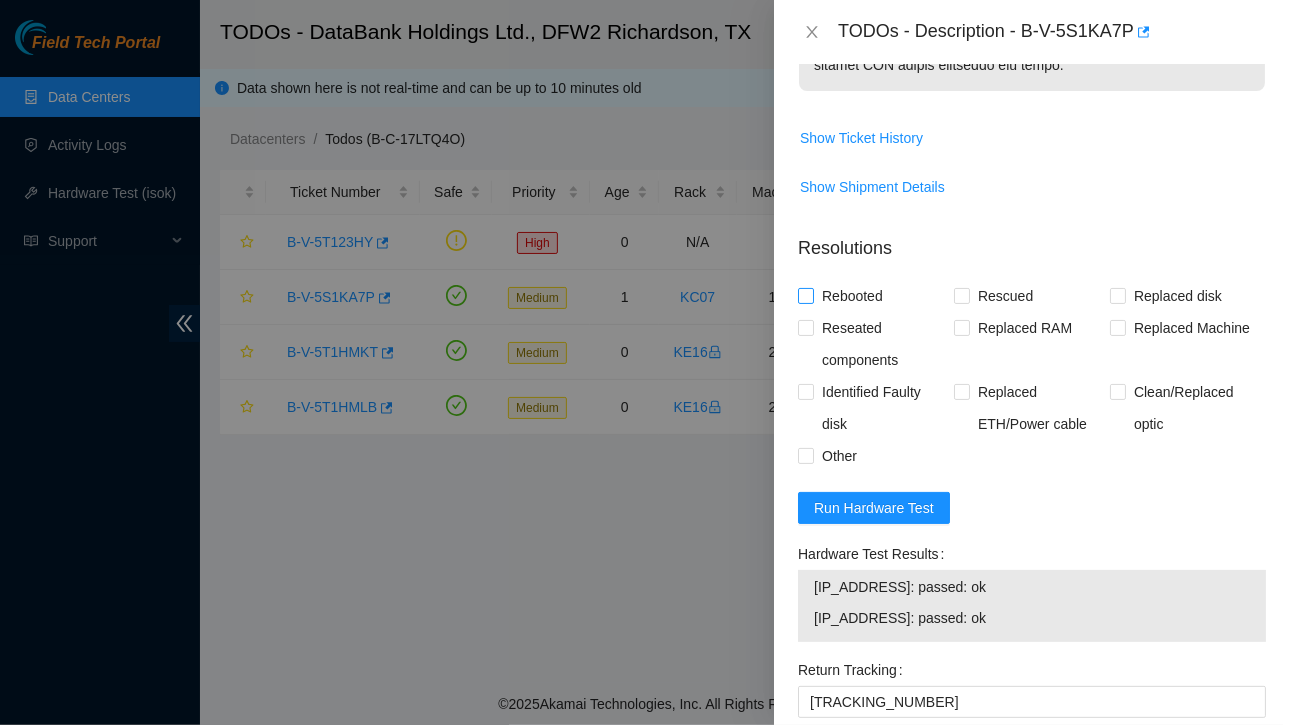 type on "Ticket: B-V-5S1KA7P
Service Order: B-V-5S1MFV5
Tracking Numbers: [TRACKING_NUMBER]
Serial of New disk :[SERIAL]
Serial of Bad disk:[SERIAL]
RMA Return: B-V-5S1MFVE
Return tracking number: [TRACKING_NUMBER]
[IP_ADDRESS]: passed: ok
[IP_ADDRESS]: passed: ok" 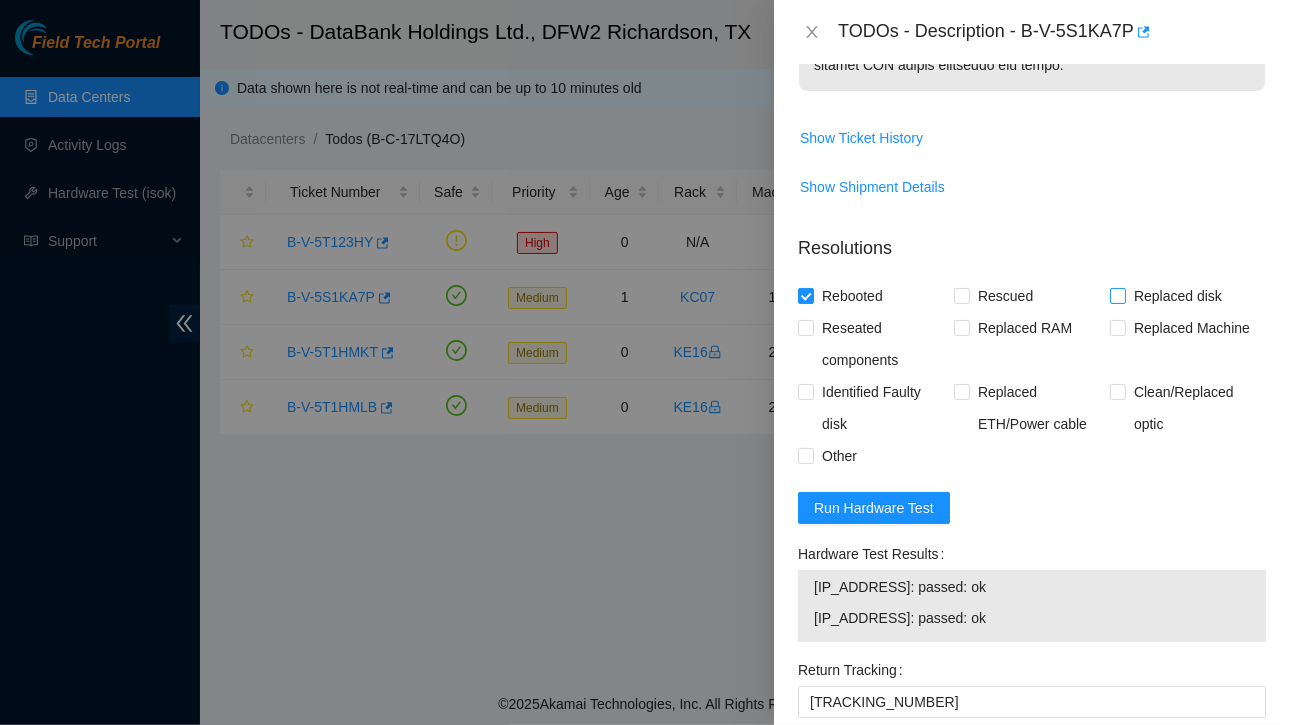 click on "Replaced disk" at bounding box center (1117, 295) 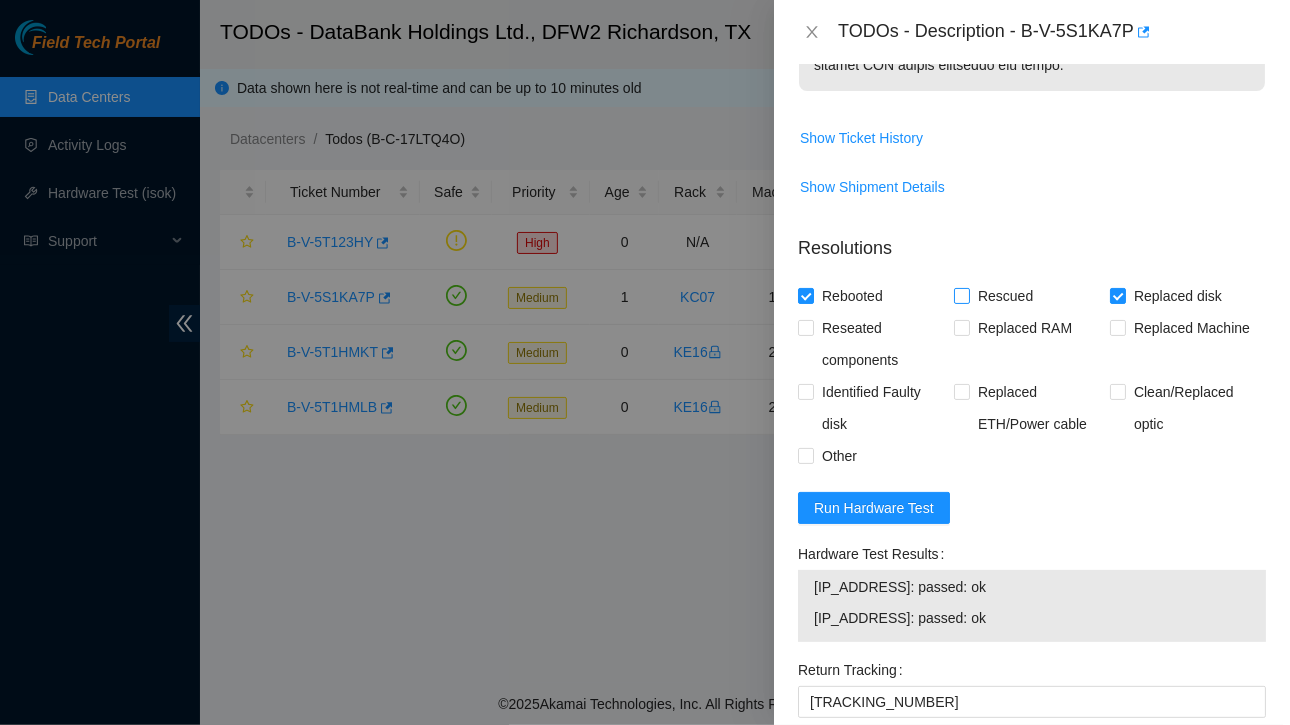 click on "Rescued" at bounding box center [961, 295] 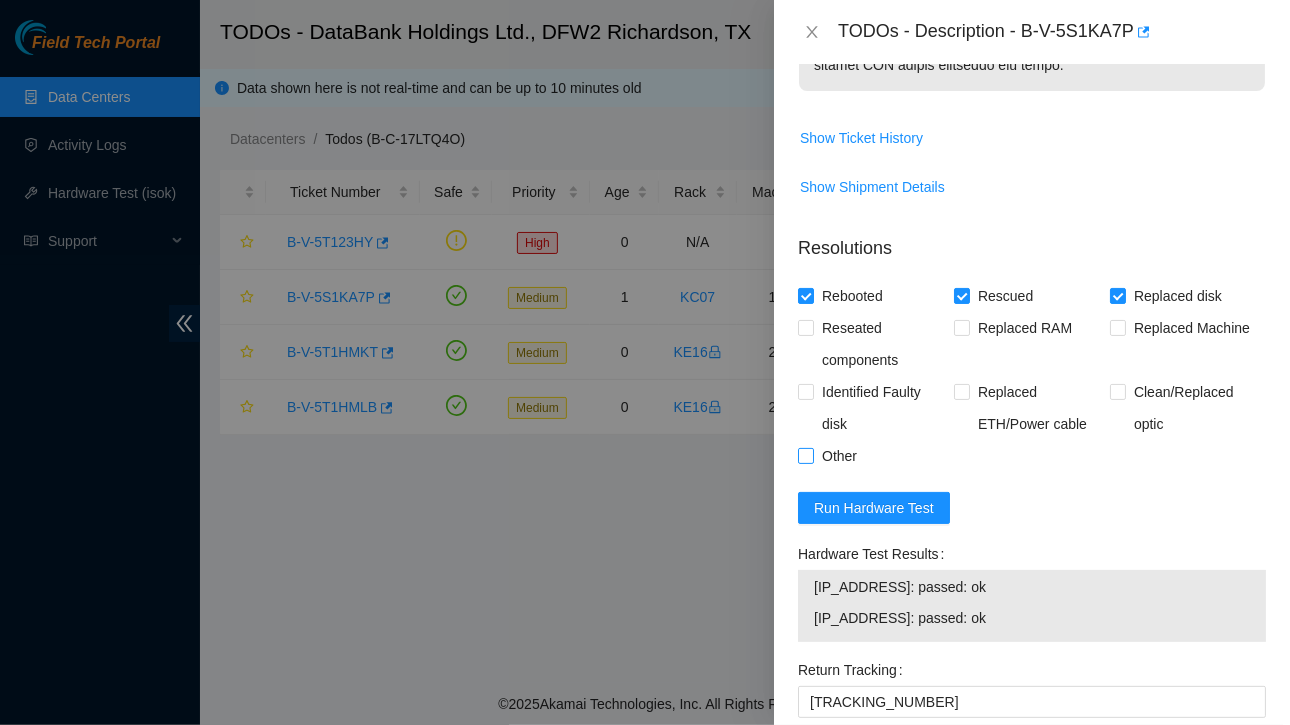 click on "Other" at bounding box center (805, 455) 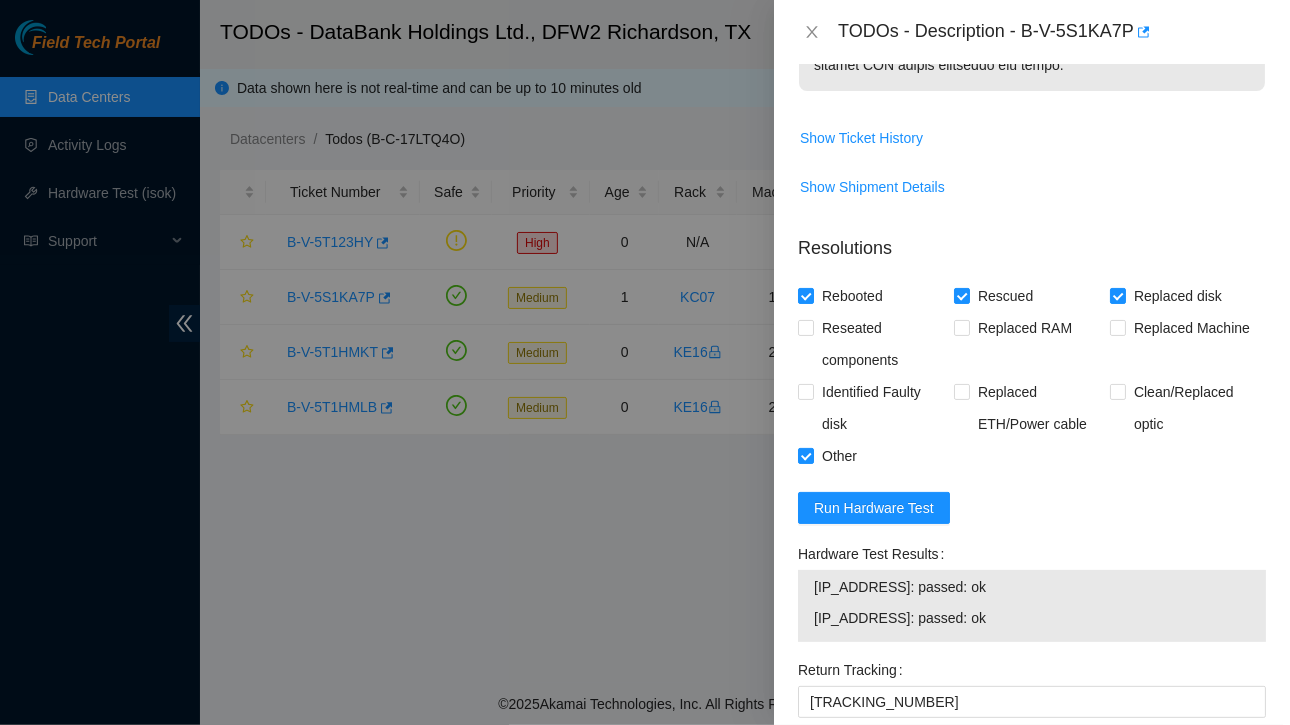 scroll, scrollTop: 1652, scrollLeft: 0, axis: vertical 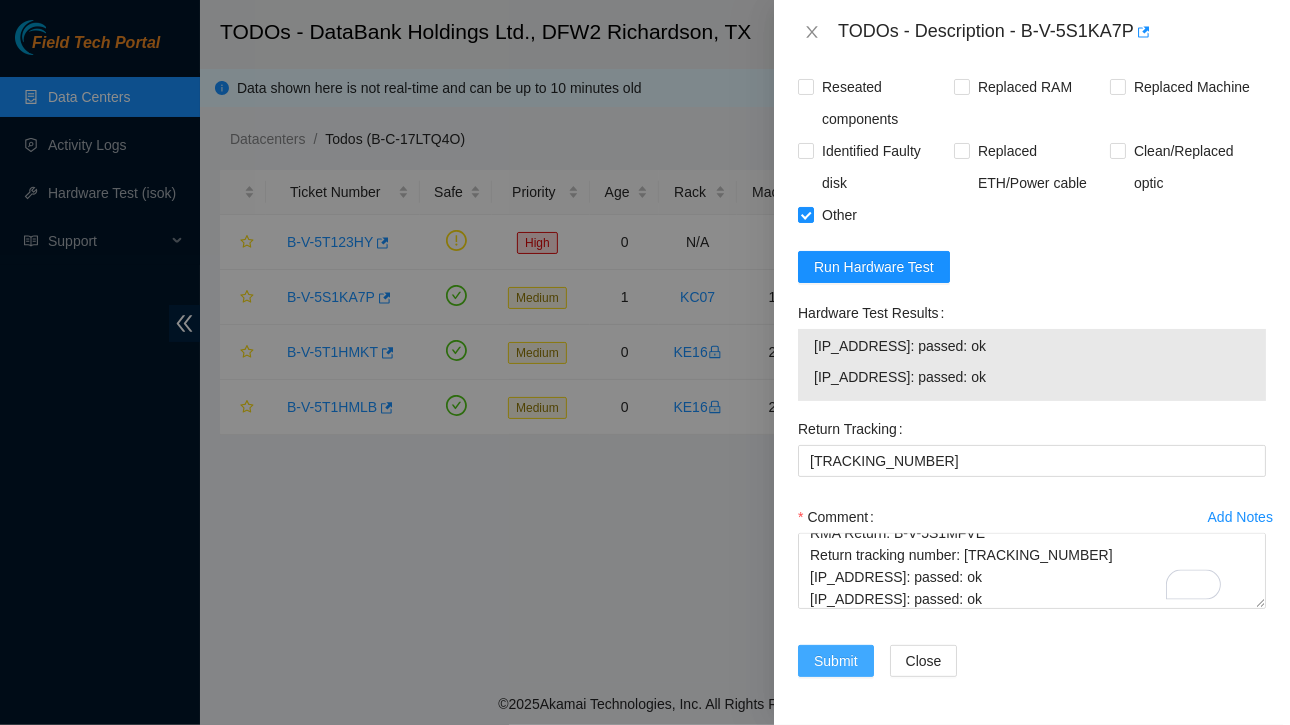 click on "Submit" at bounding box center (836, 661) 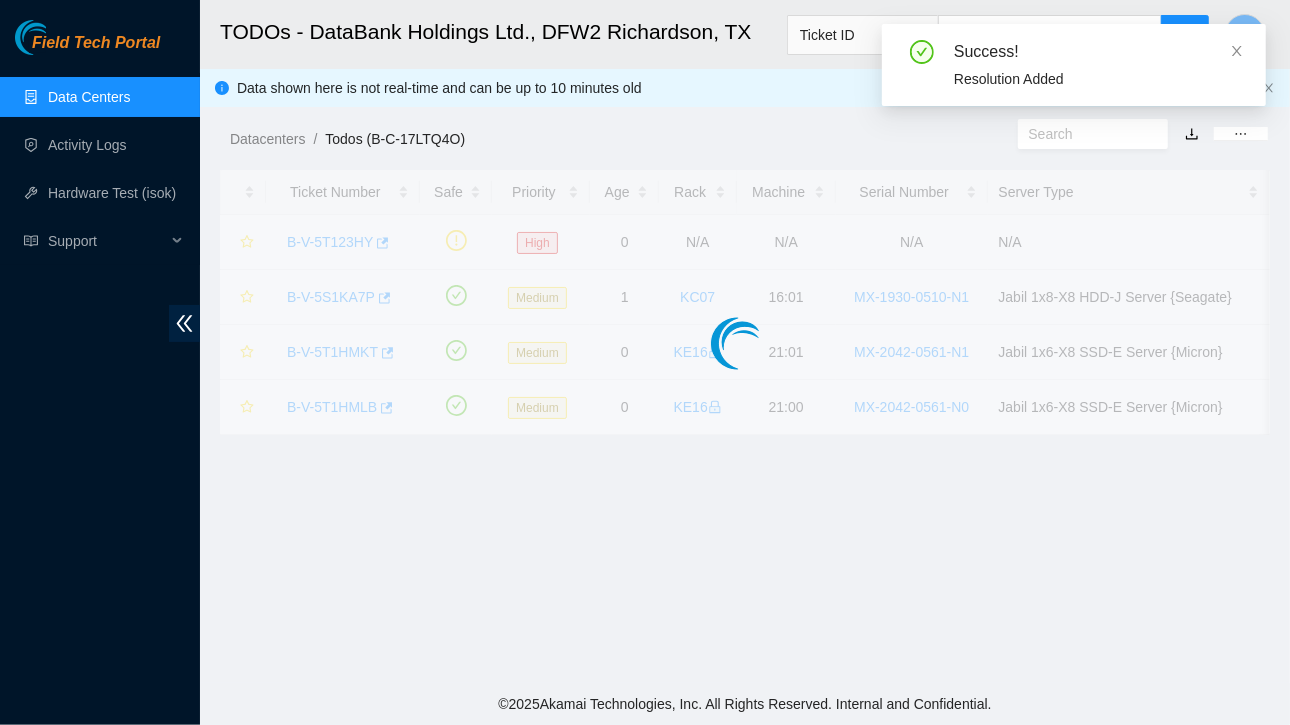 scroll, scrollTop: 532, scrollLeft: 0, axis: vertical 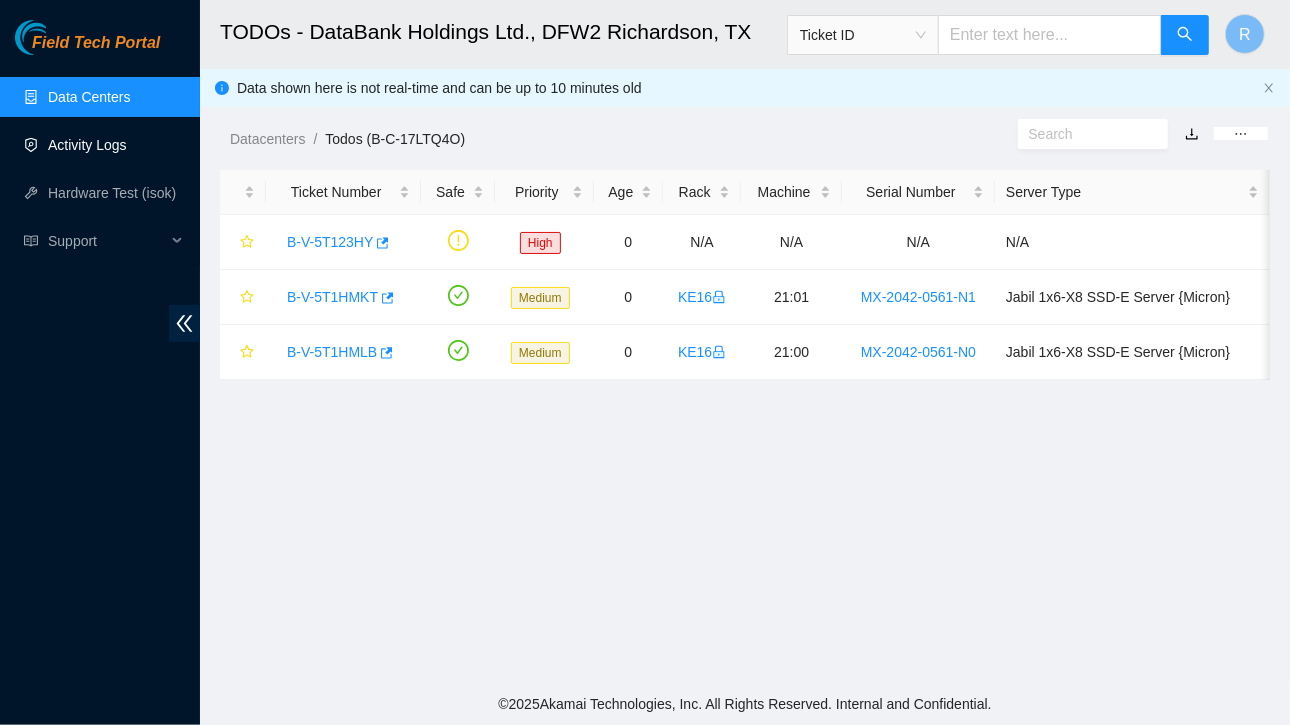 click on "Activity Logs" at bounding box center (87, 145) 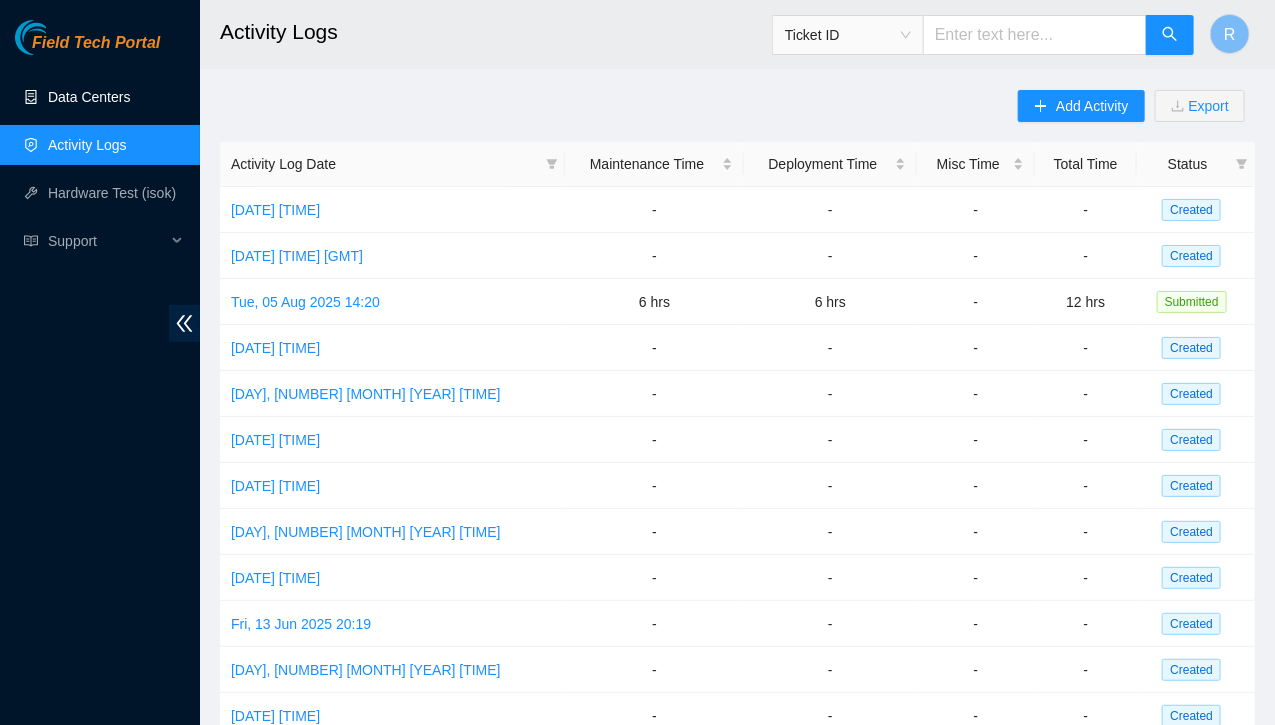 click on "Data Centers" at bounding box center [89, 97] 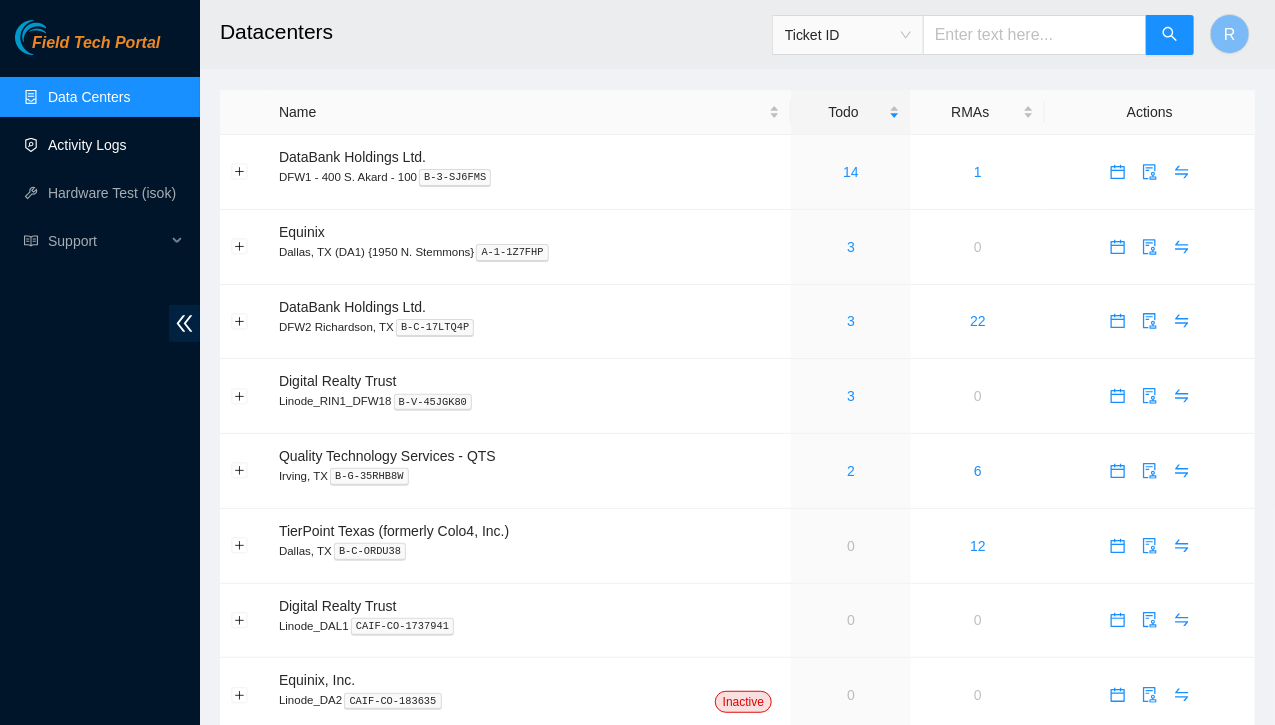 click on "Activity Logs" at bounding box center (87, 145) 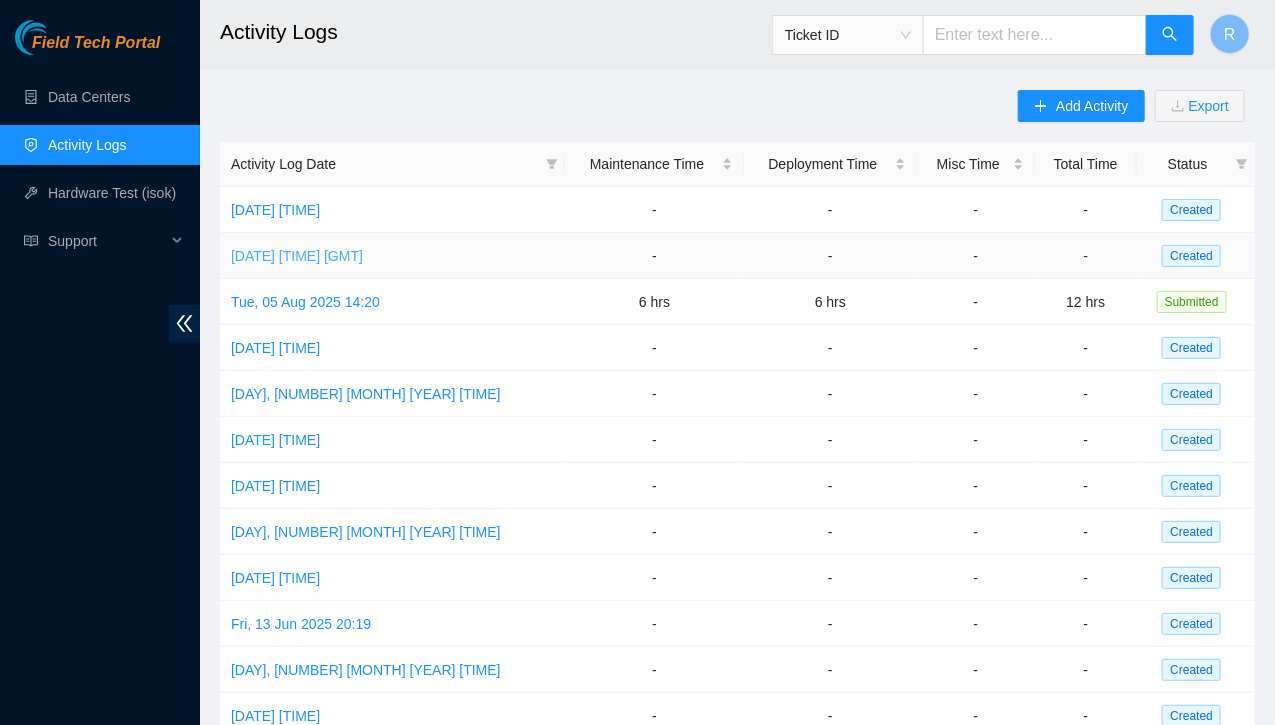 click on "[DATE] [TIME] [GMT]" at bounding box center (297, 256) 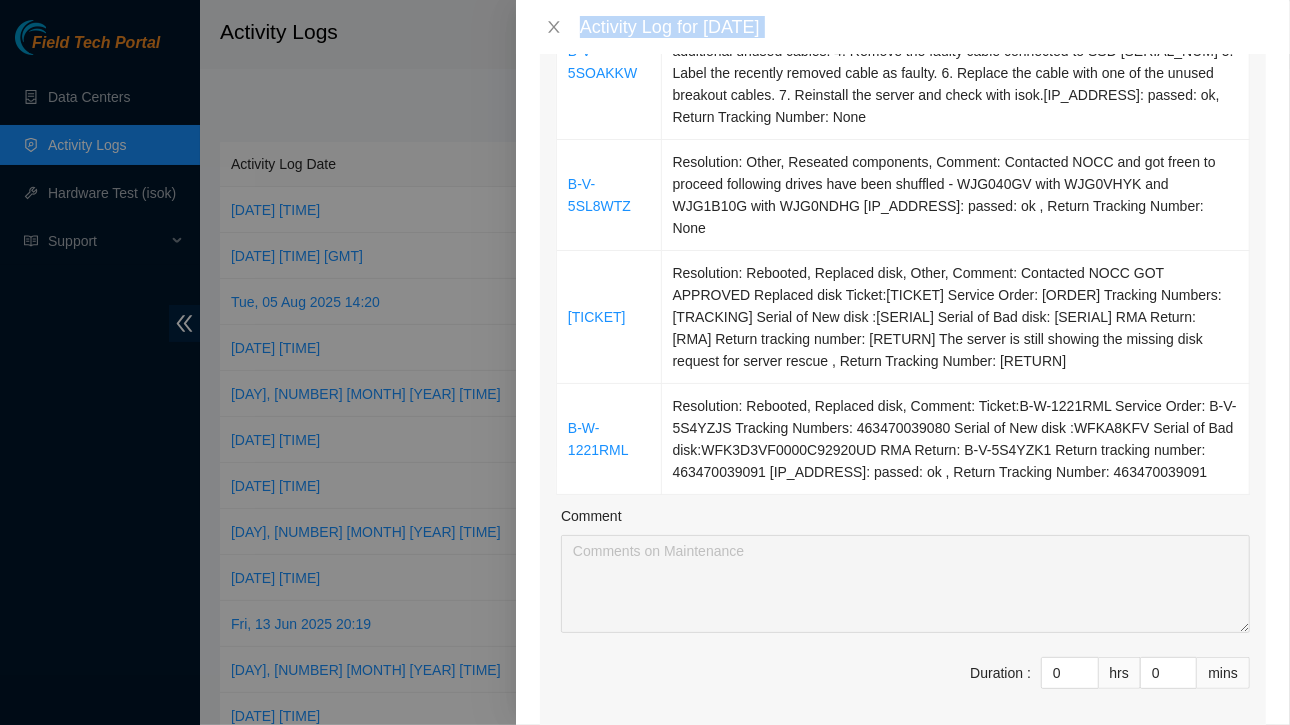 scroll, scrollTop: 684, scrollLeft: 0, axis: vertical 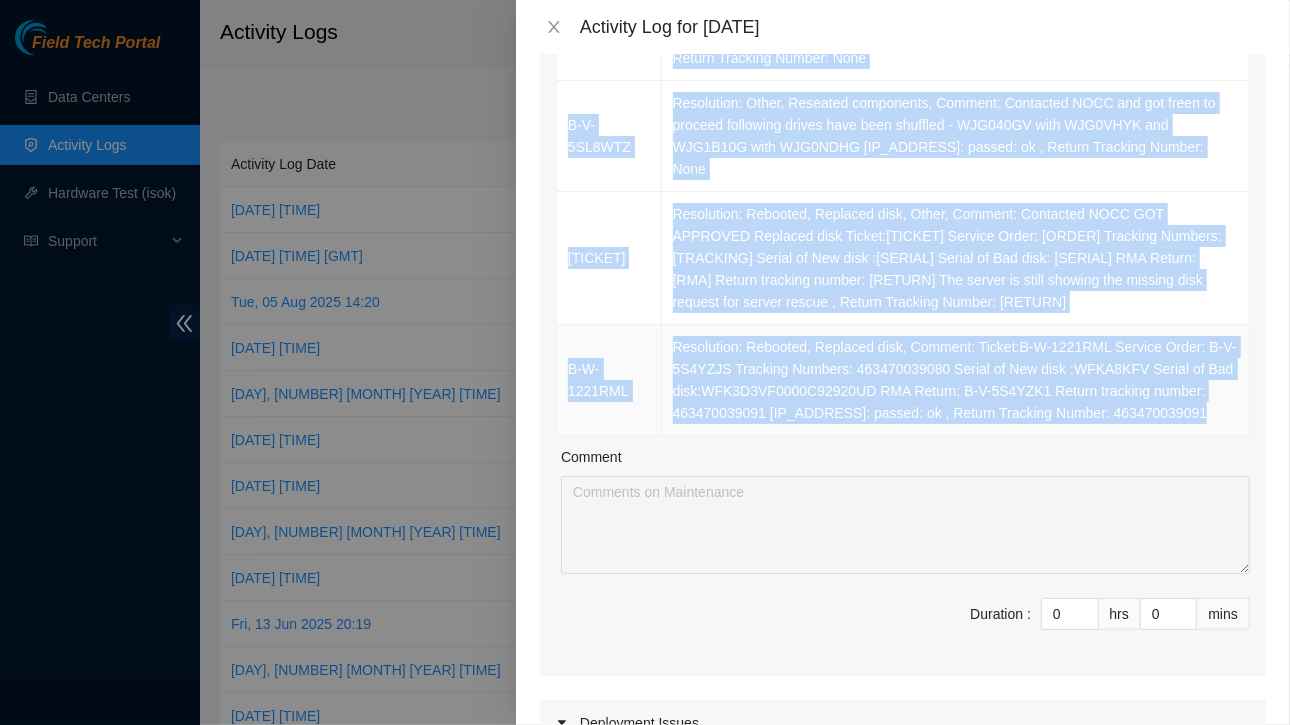 drag, startPoint x: 558, startPoint y: 134, endPoint x: 1187, endPoint y: 387, distance: 677.9749 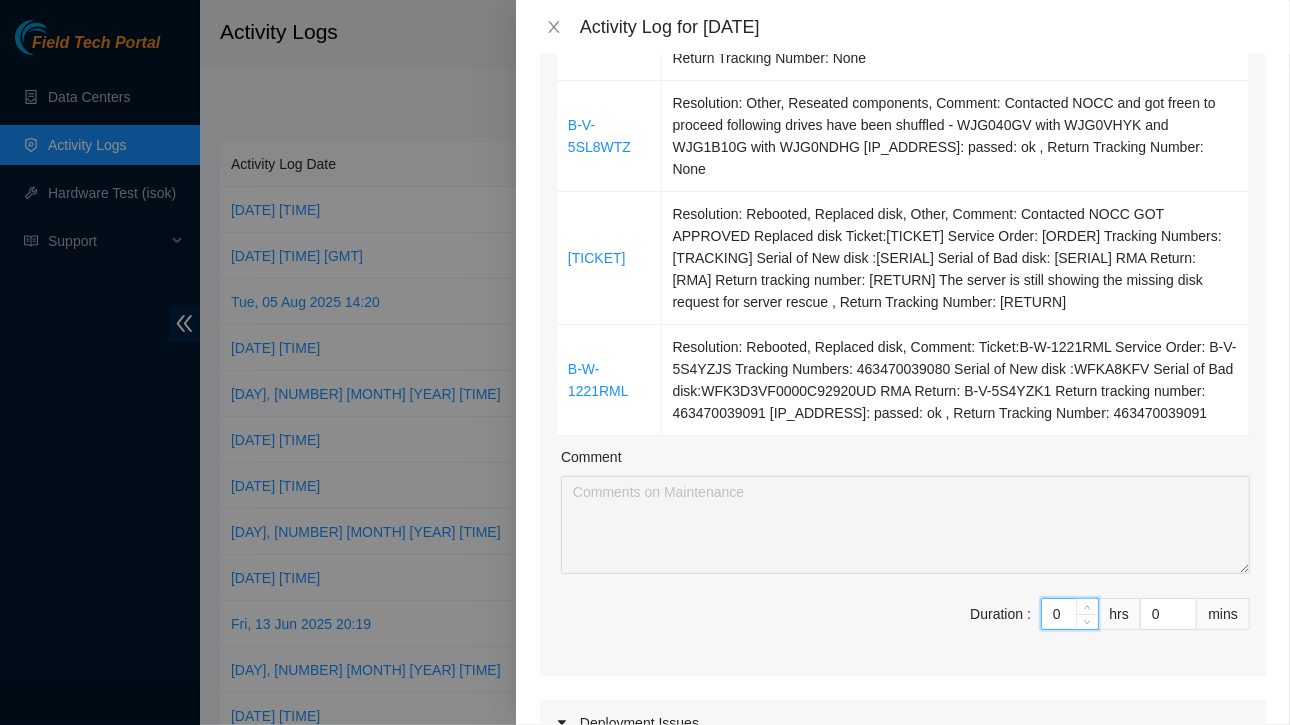 click on "0" at bounding box center (1070, 614) 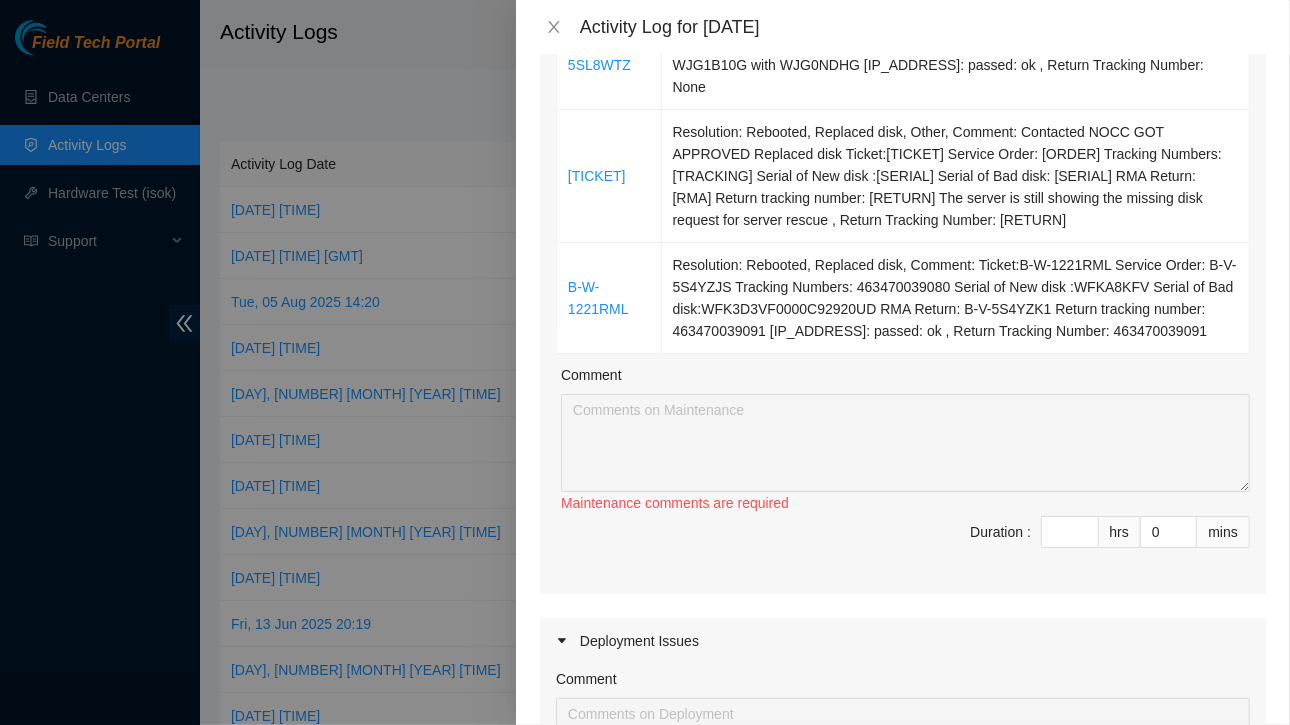scroll, scrollTop: 768, scrollLeft: 0, axis: vertical 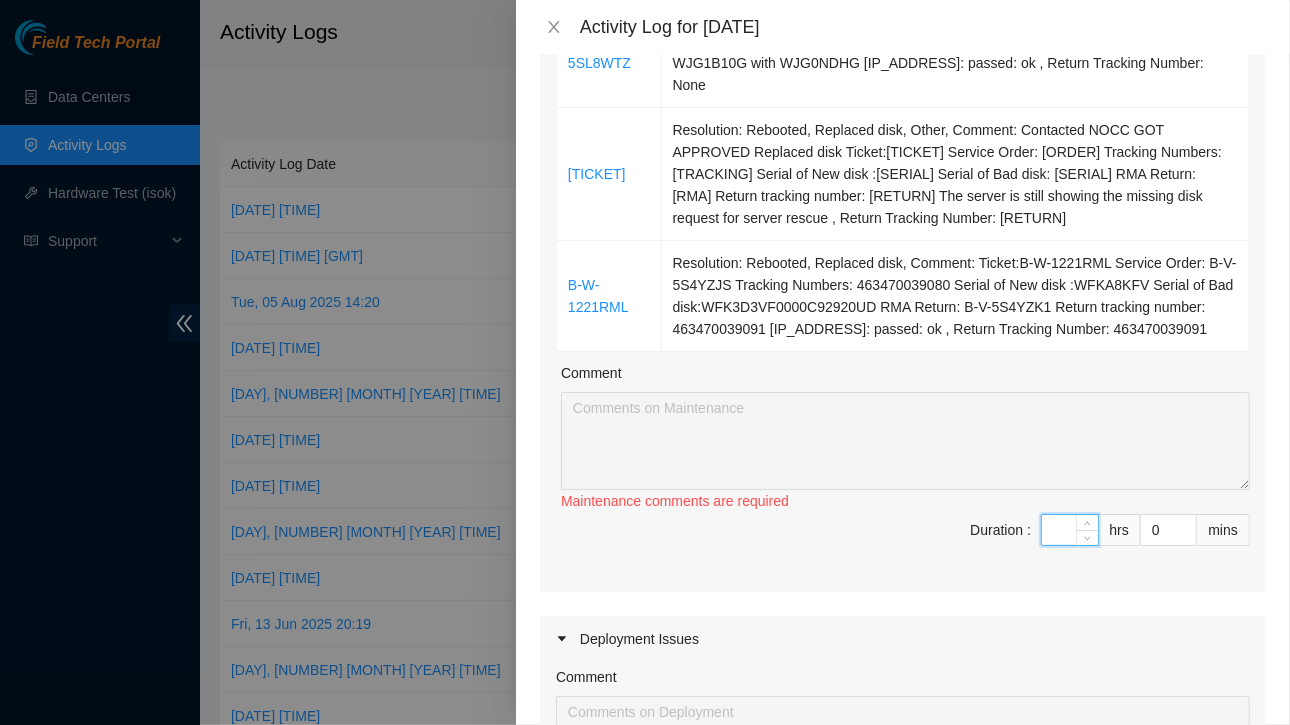 click at bounding box center (1070, 530) 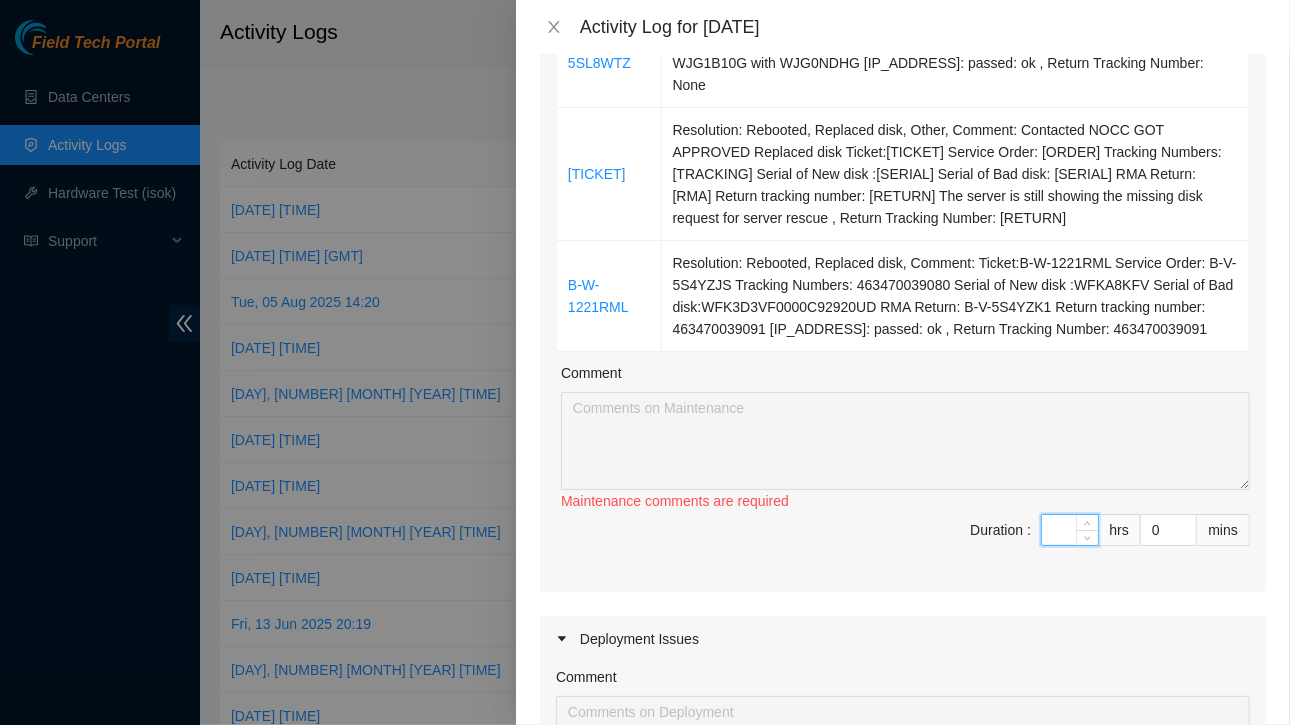 type on "8" 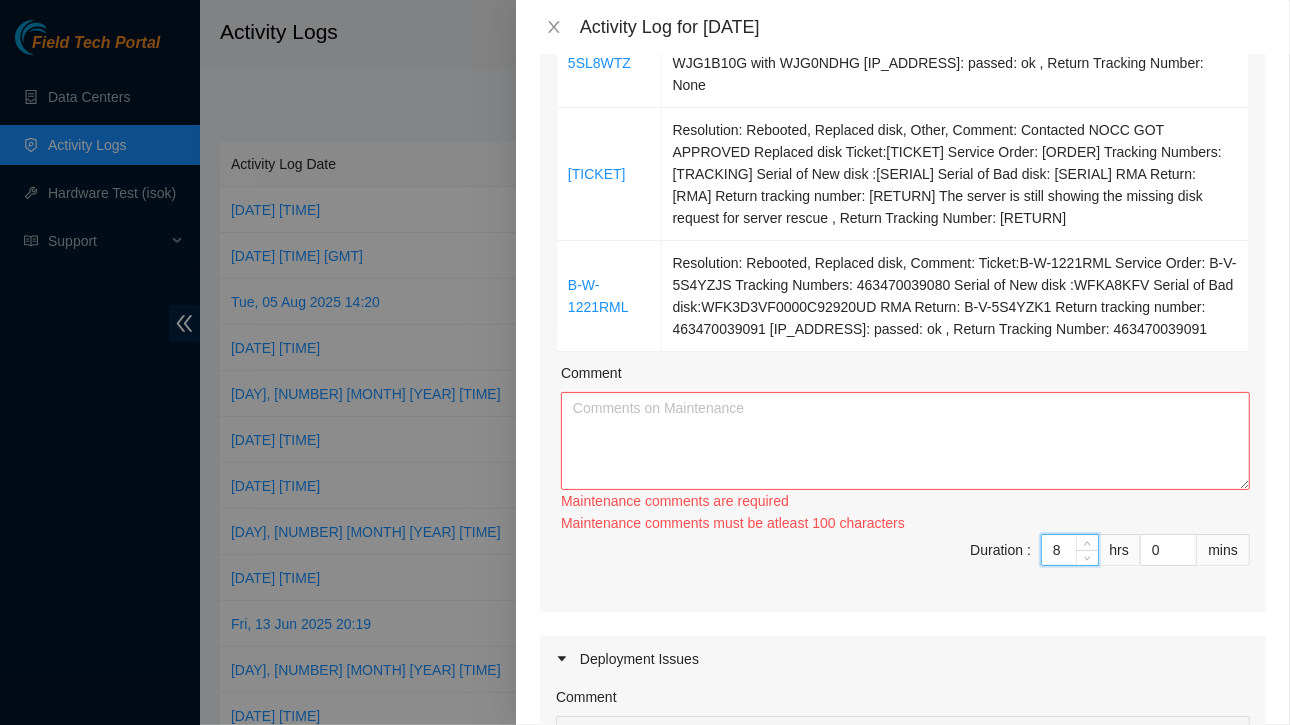 type 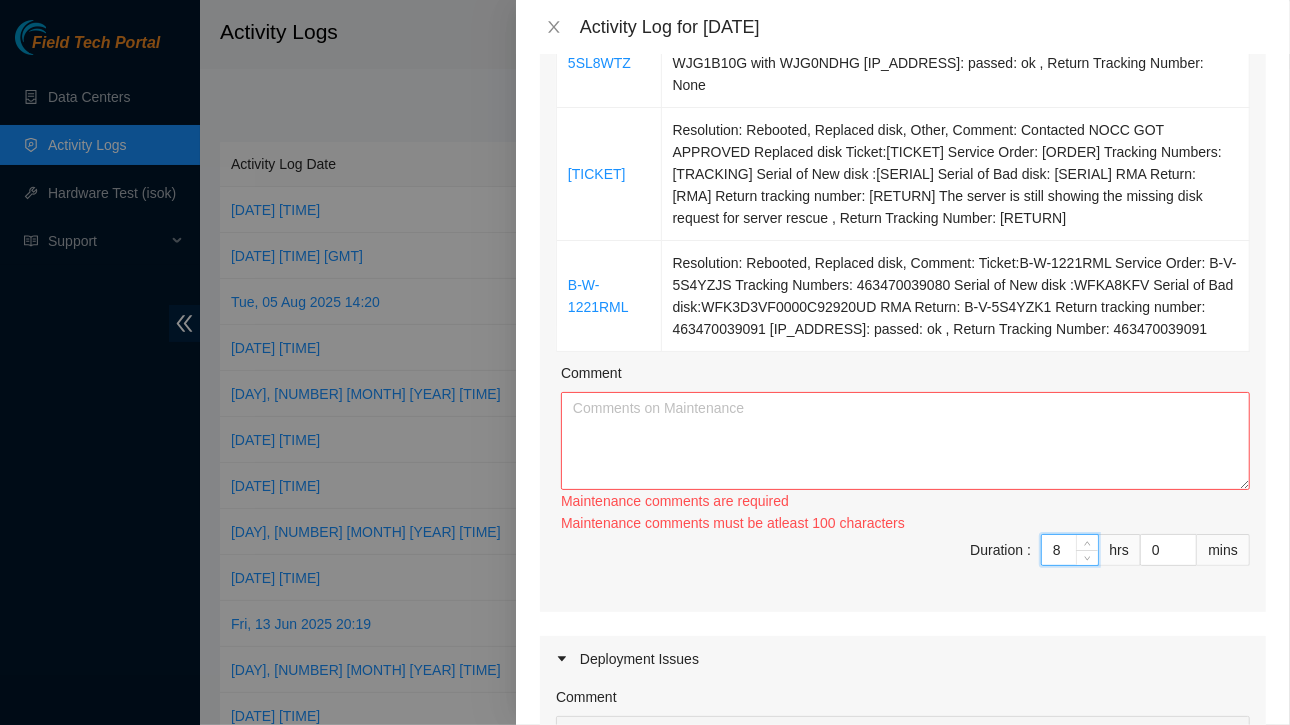 type on "0" 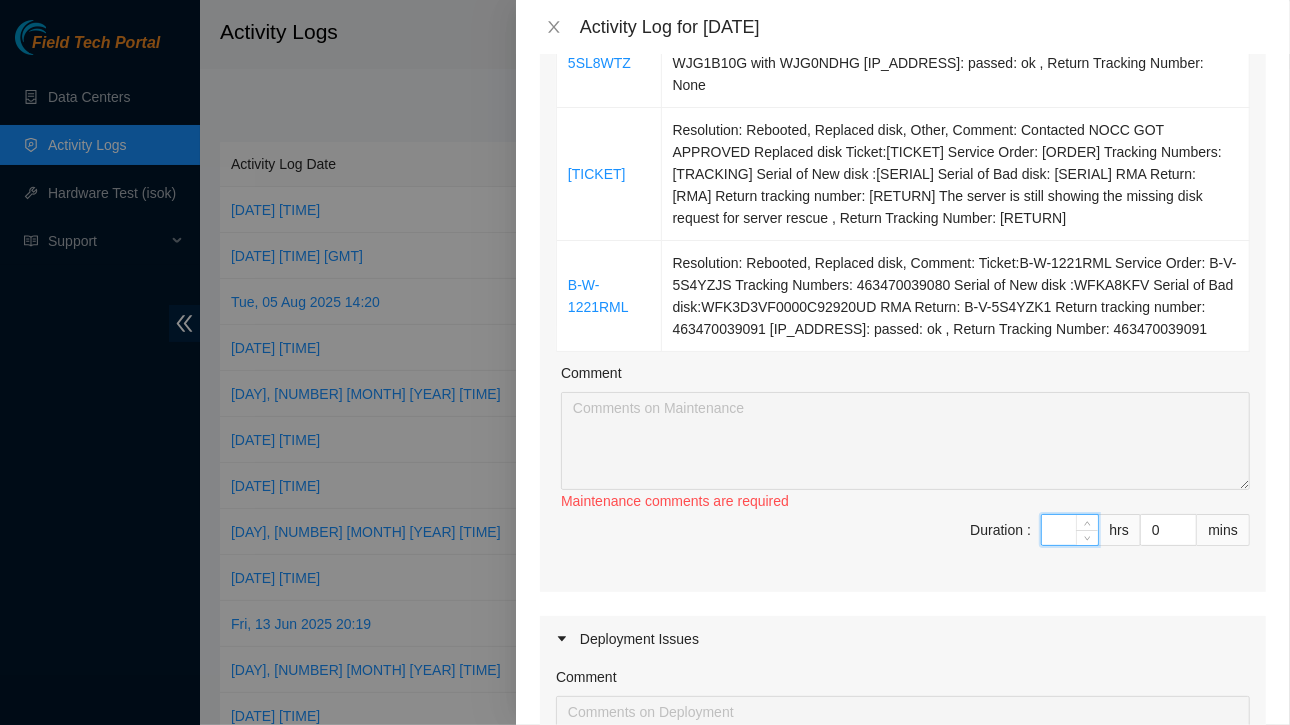 type on "8" 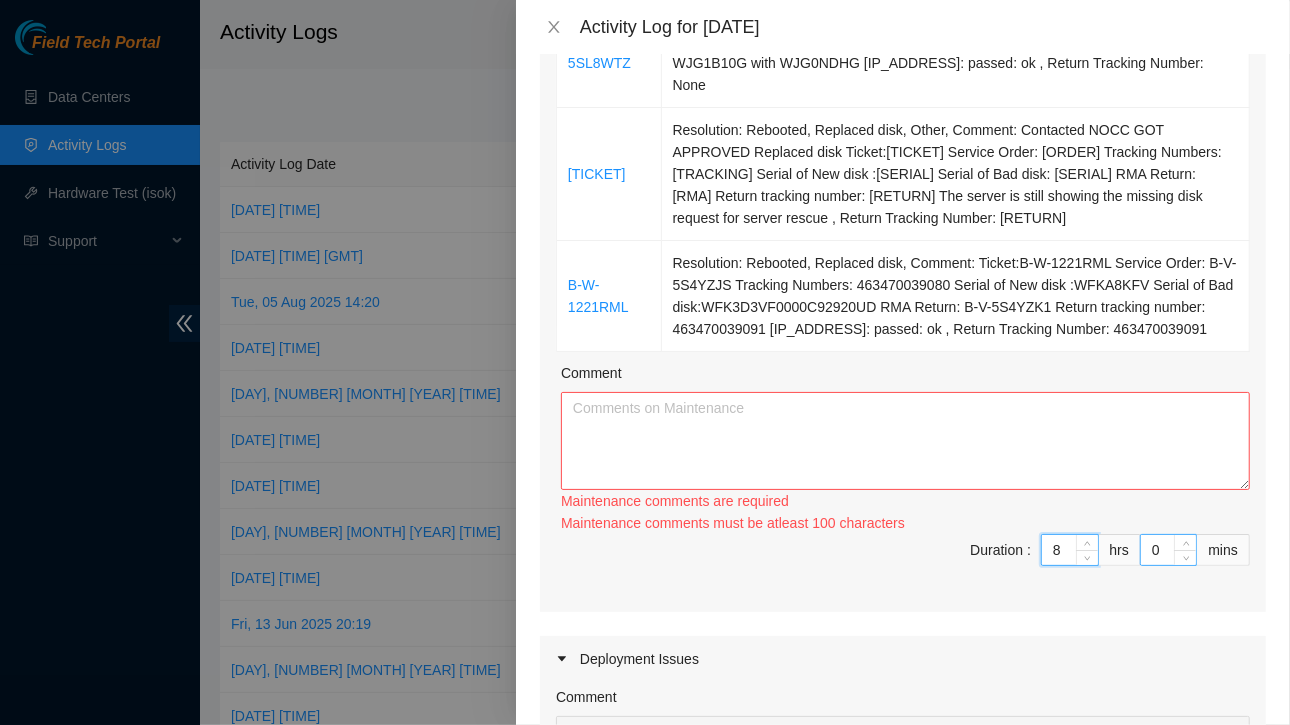 type on "8" 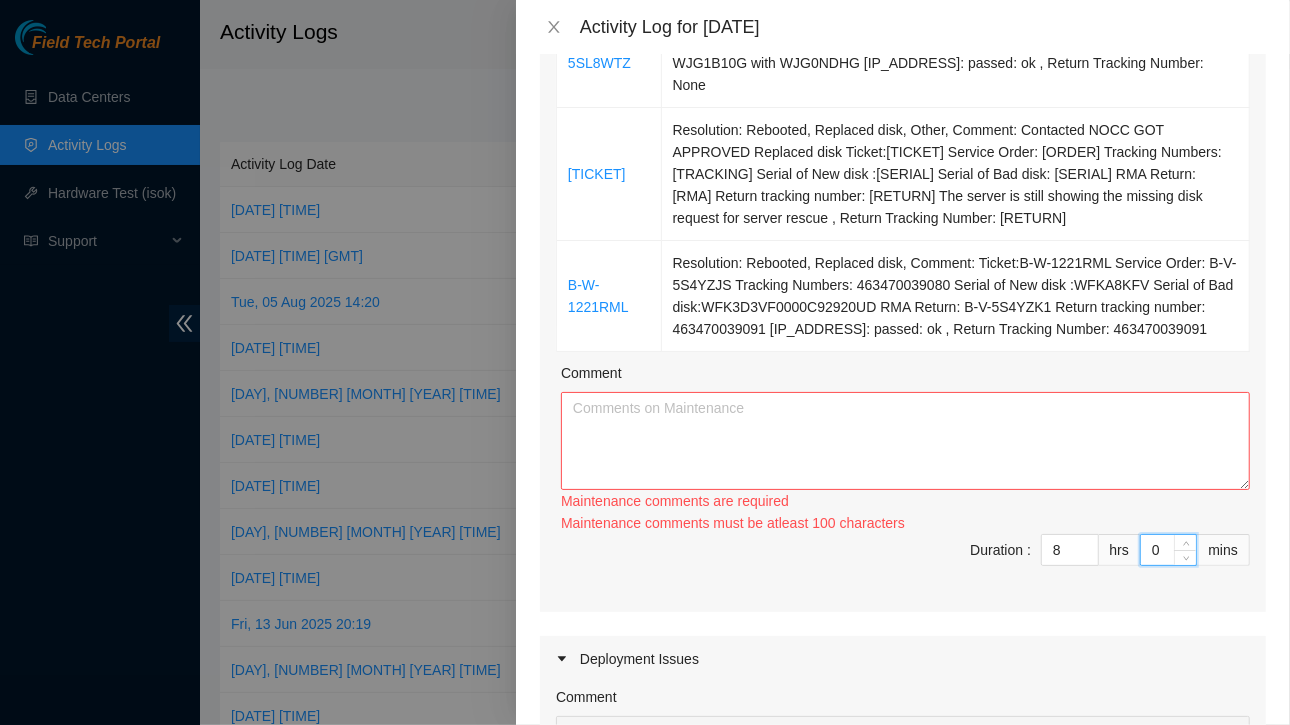 click on "0" at bounding box center [1168, 550] 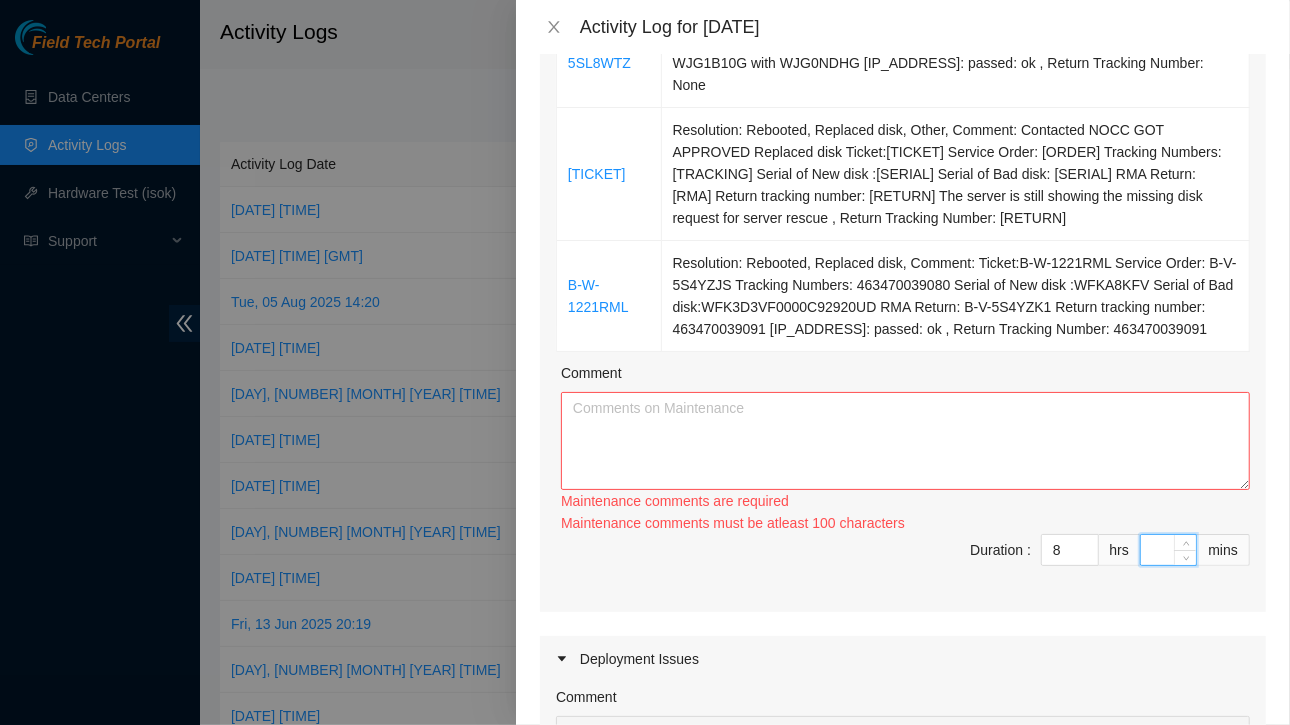 type on "4" 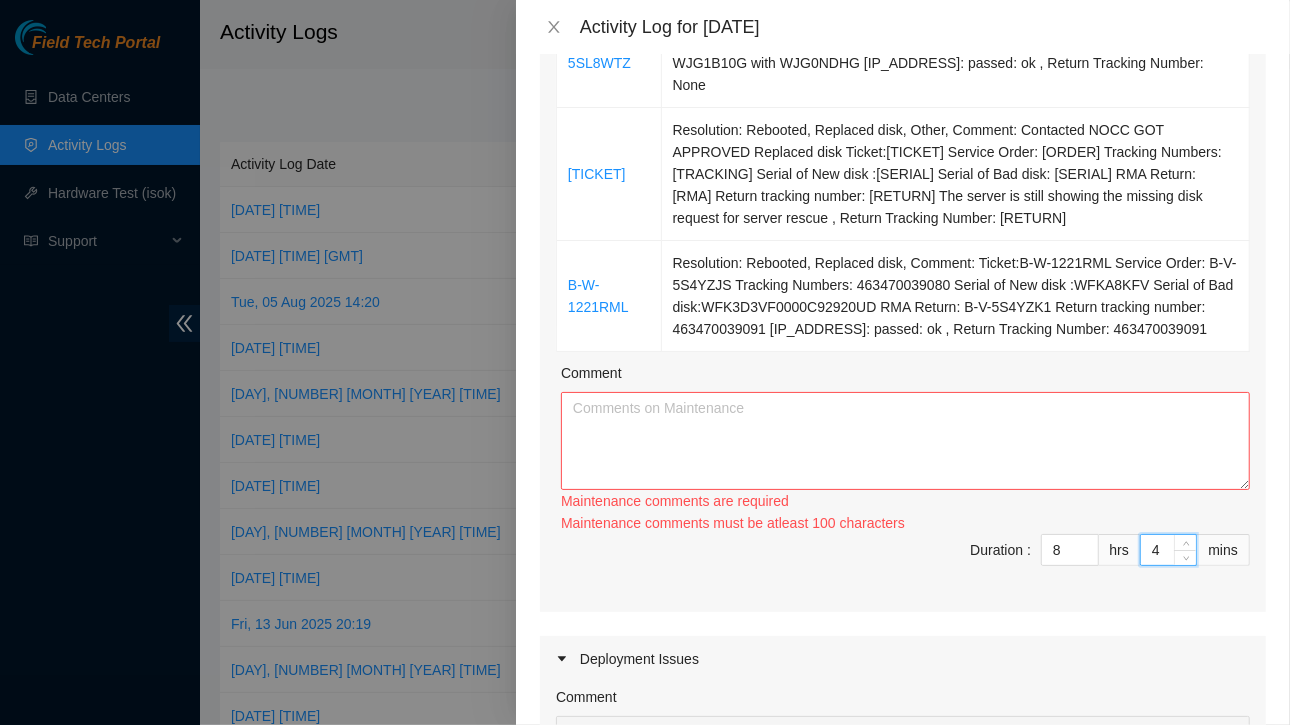 type on "40" 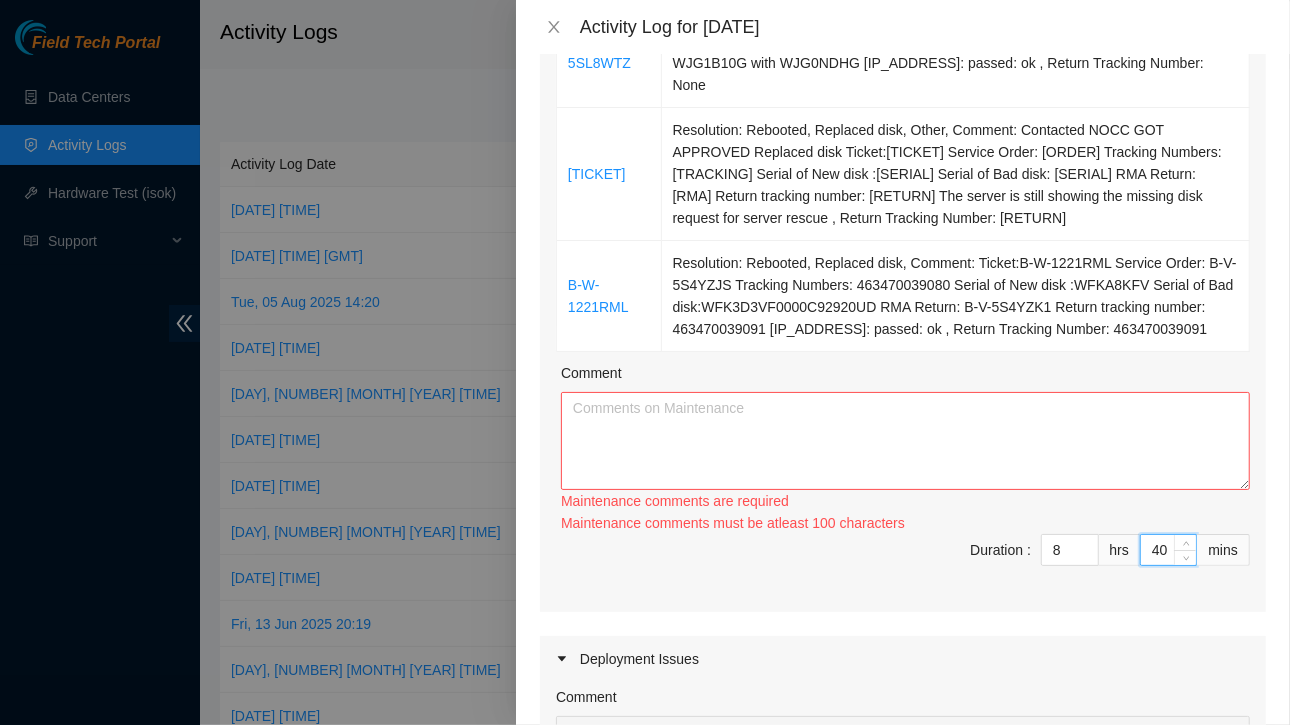 type on "40" 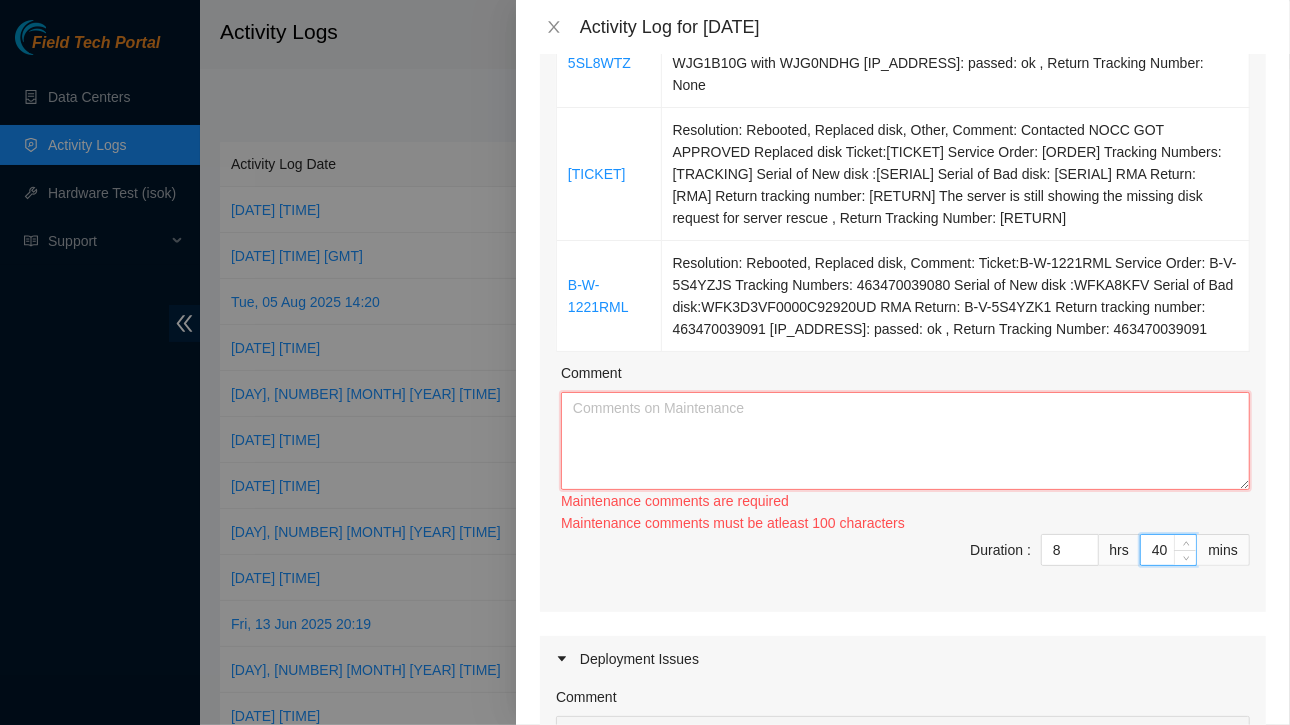 click on "Comment" at bounding box center [905, 441] 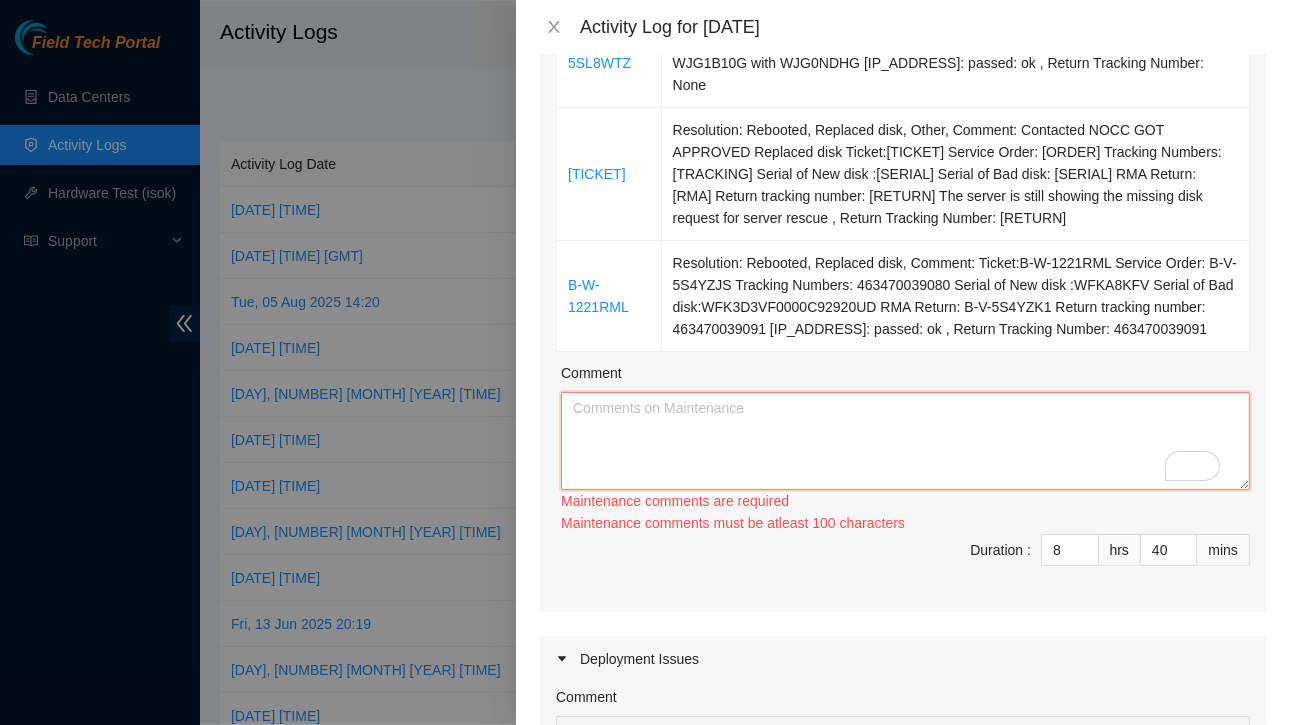 scroll, scrollTop: 768, scrollLeft: 0, axis: vertical 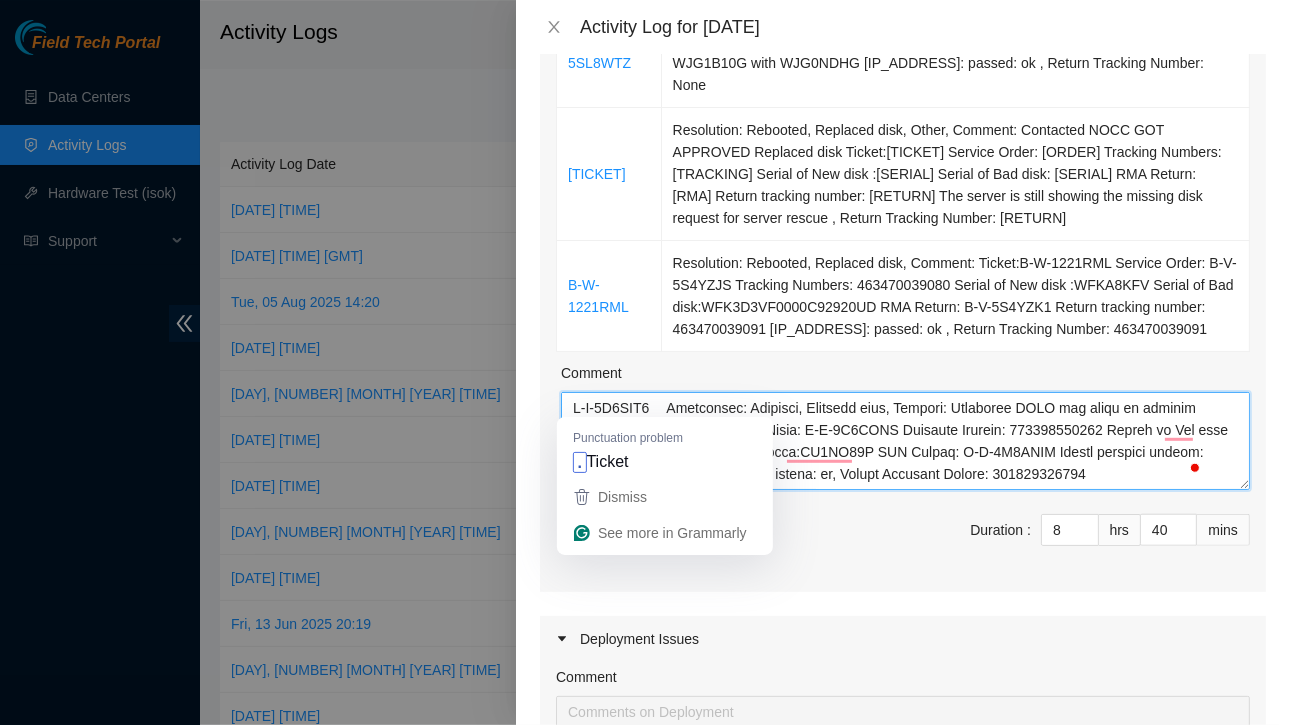 click on "Comment" at bounding box center (905, 441) 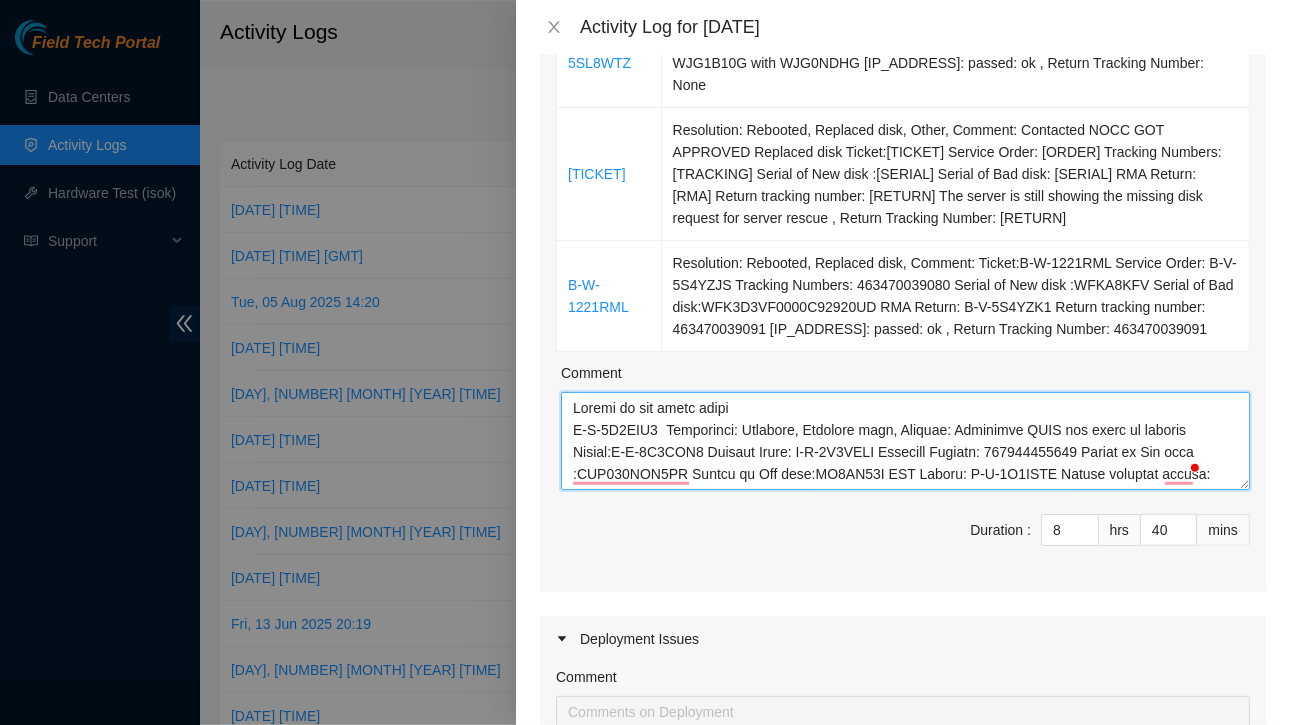 scroll, scrollTop: 164, scrollLeft: 0, axis: vertical 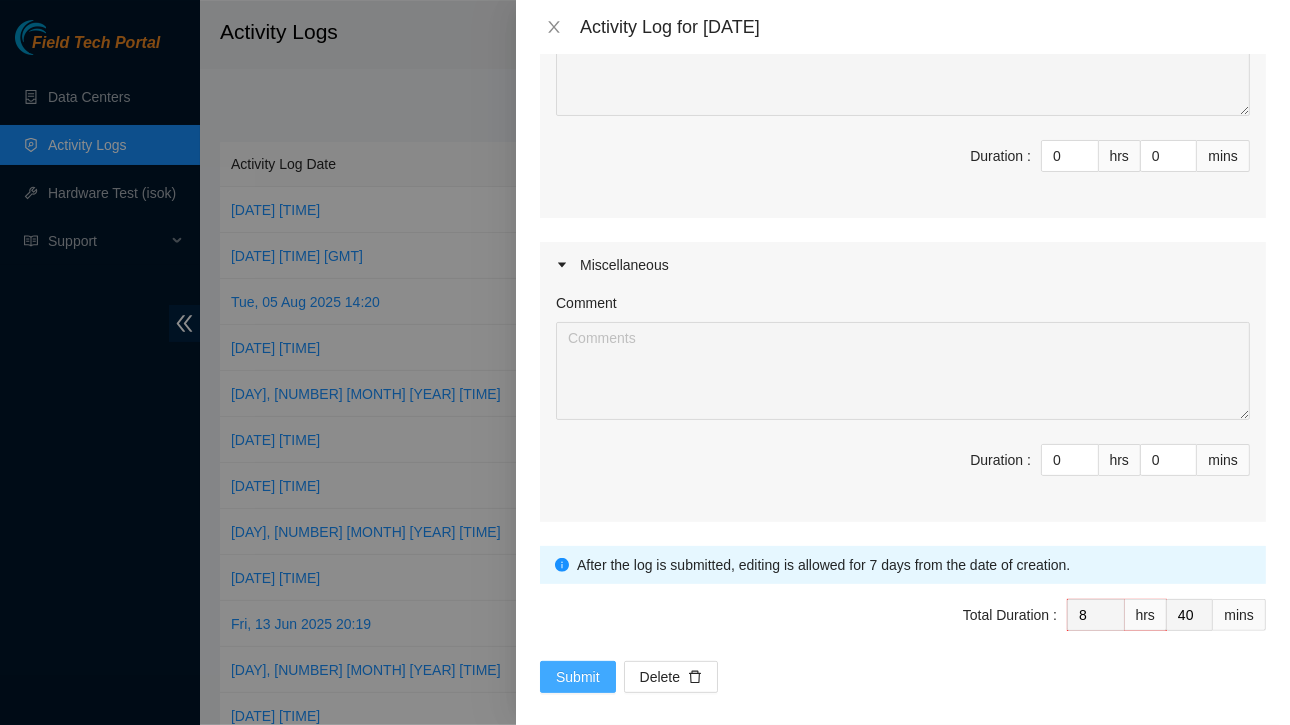 type on "Worked on the below cases
B-V-5S2UJI9	Resolution: Rebooted, Replaced disk, Comment: Contacted NOCC got green to proceed Ticket:B-V-5S2UJI9 Service Order: B-V-5S4BDPJ Tracking Numbers: 463470038989 Serial of New disk :WCC135TXF1VH Serial of Bad disk:ZC1AF14S RMA Return: B-V-5S4BDPS Return tracking number: 463470038990 [IP_ADDRESS]: passed: ok, Return Tracking Number: 463470038990
B-V-5SSR1U3	Resolution: Reseated components, Comment: This has been fixed [IP_ADDRESS]: passed: ok [IP_ADDRESS]: passed: ok 1. Please Reseat ETH1 on the Server 2. Reseat the cable on the corresponding switch port. Do not reseat breakout cables at the switch port 3. {X8} Reboot the server. {non-X8} power cycle 4. Replace cable if necessary. DO NOT replace breakout cables without permission., Return Tracking Number: None
B-V-5SOAKKW	Resolution: Rebooted, Other, Comment: connected nocc got green to proceed Replaced sdd cable 3. Locate the SATA breakout cable that connects to the two ssds, note the two additional unused cables. 4. ..." 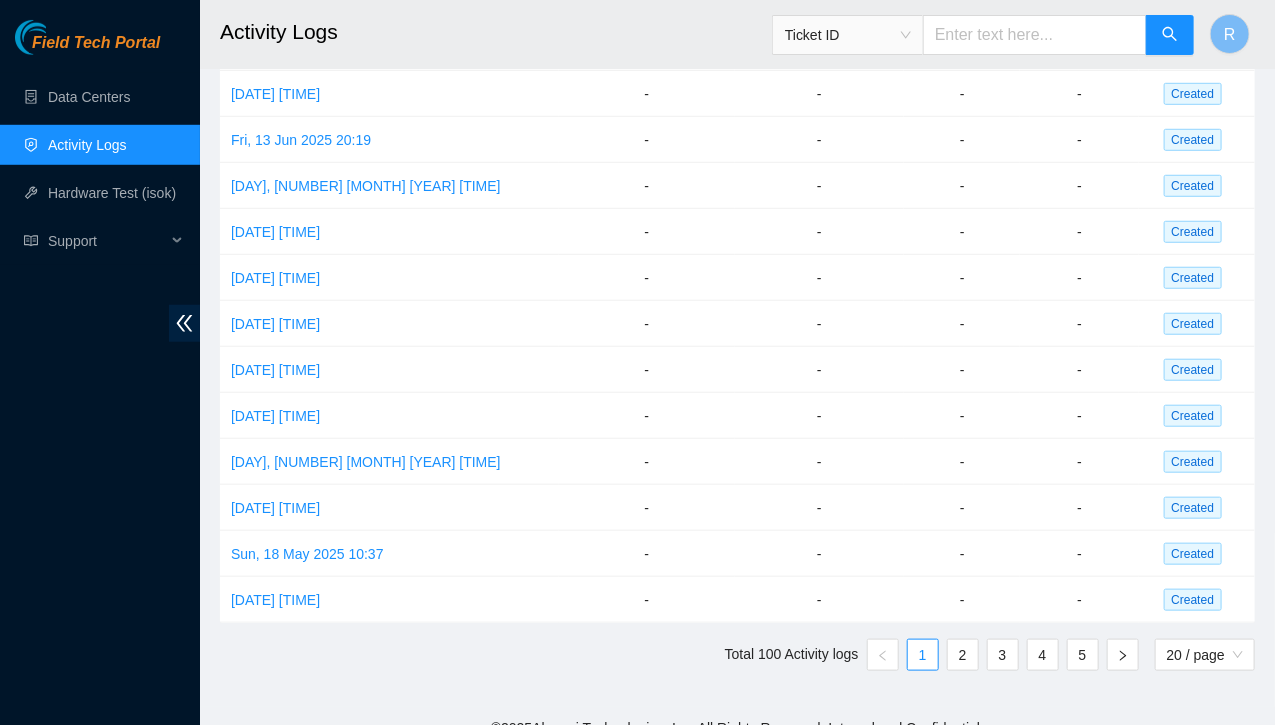 scroll, scrollTop: 0, scrollLeft: 0, axis: both 